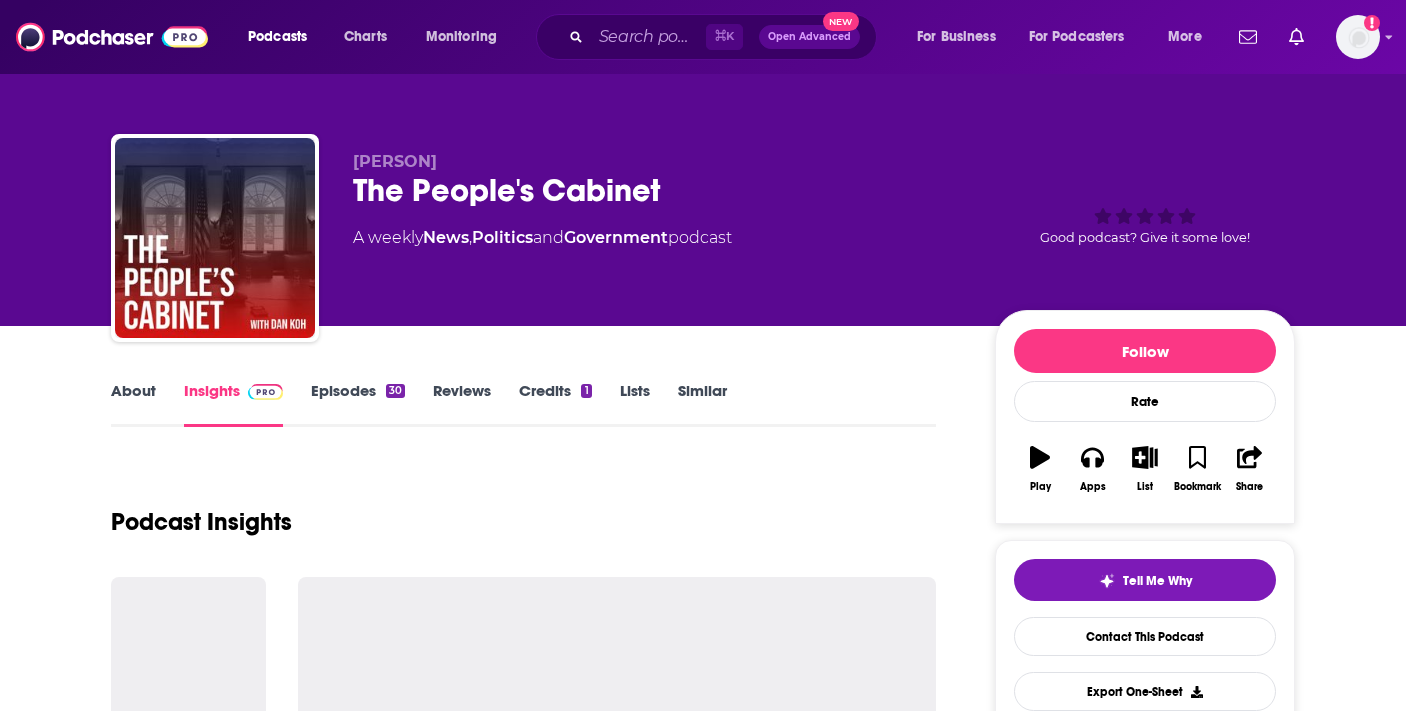 scroll, scrollTop: 0, scrollLeft: 0, axis: both 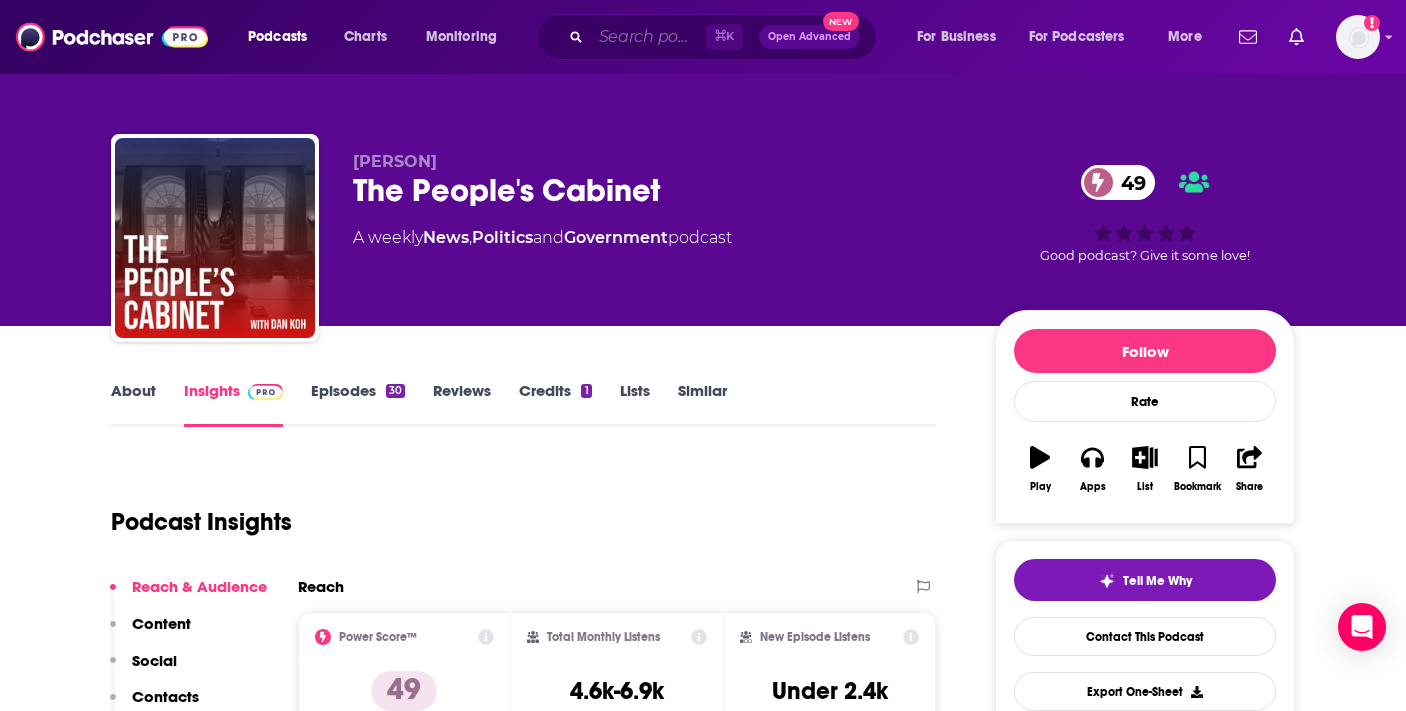 click at bounding box center [648, 37] 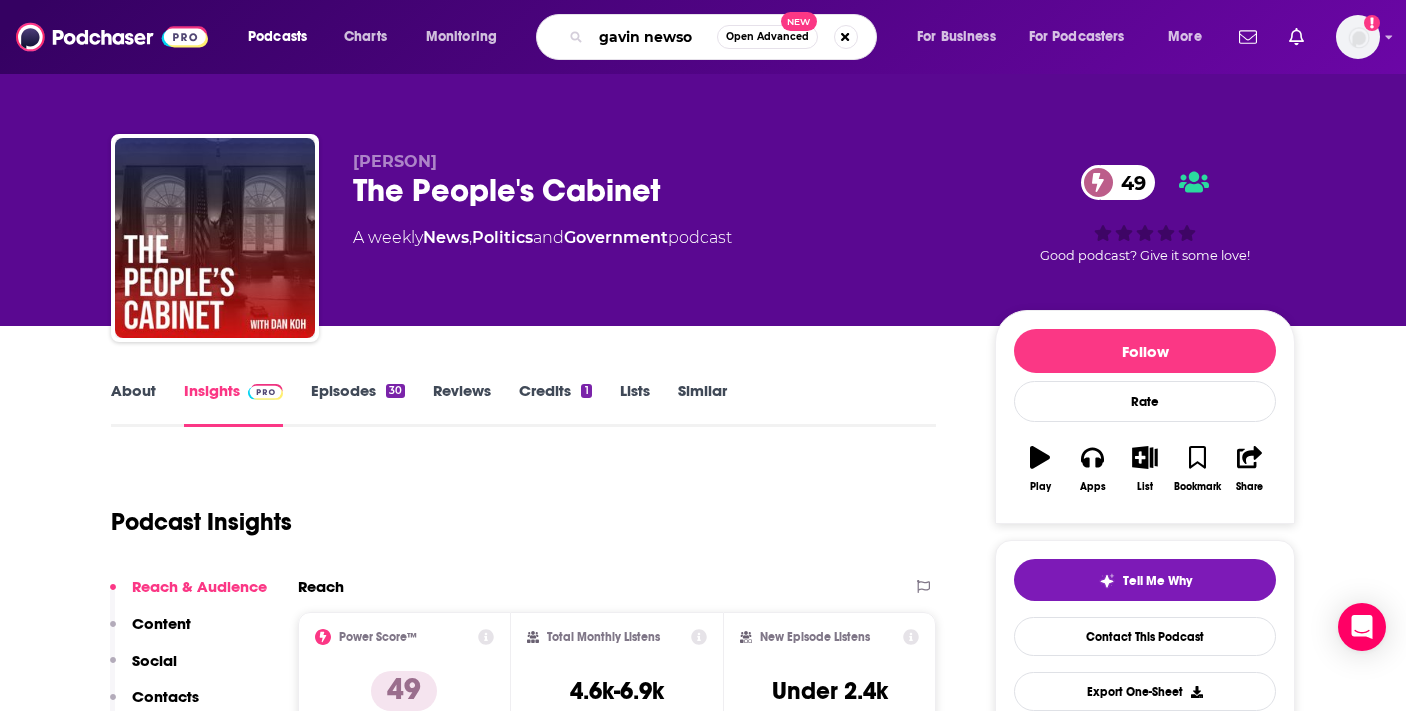type on "gavin newsom" 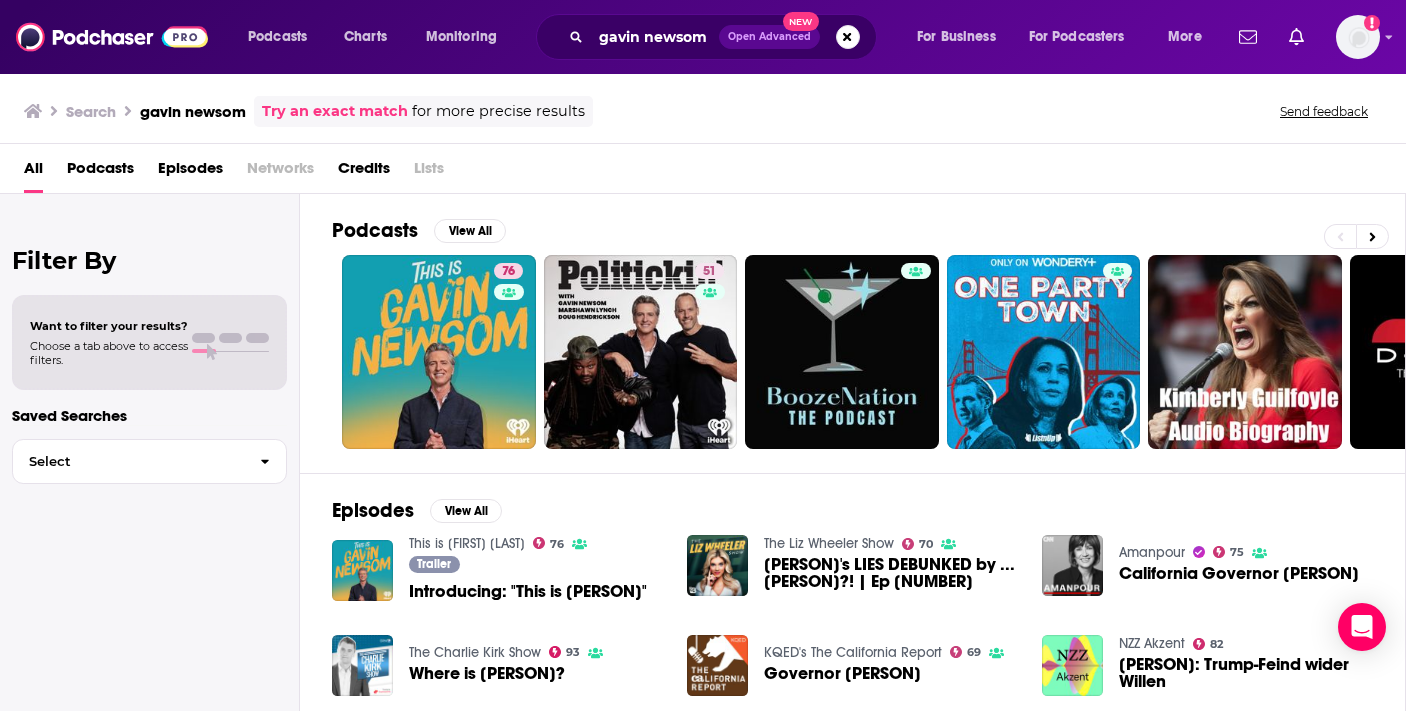 click on "Credits" at bounding box center [364, 172] 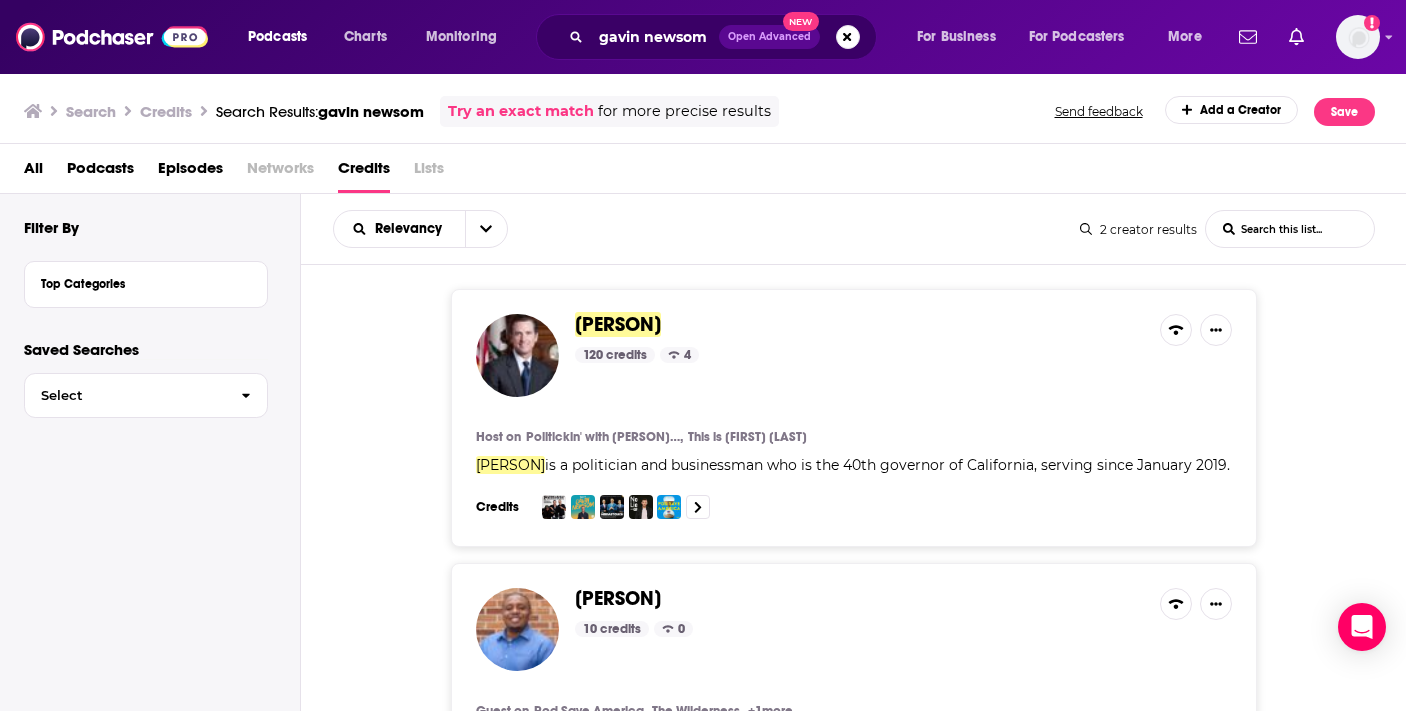 click on "Gavin Newsom" at bounding box center [618, 324] 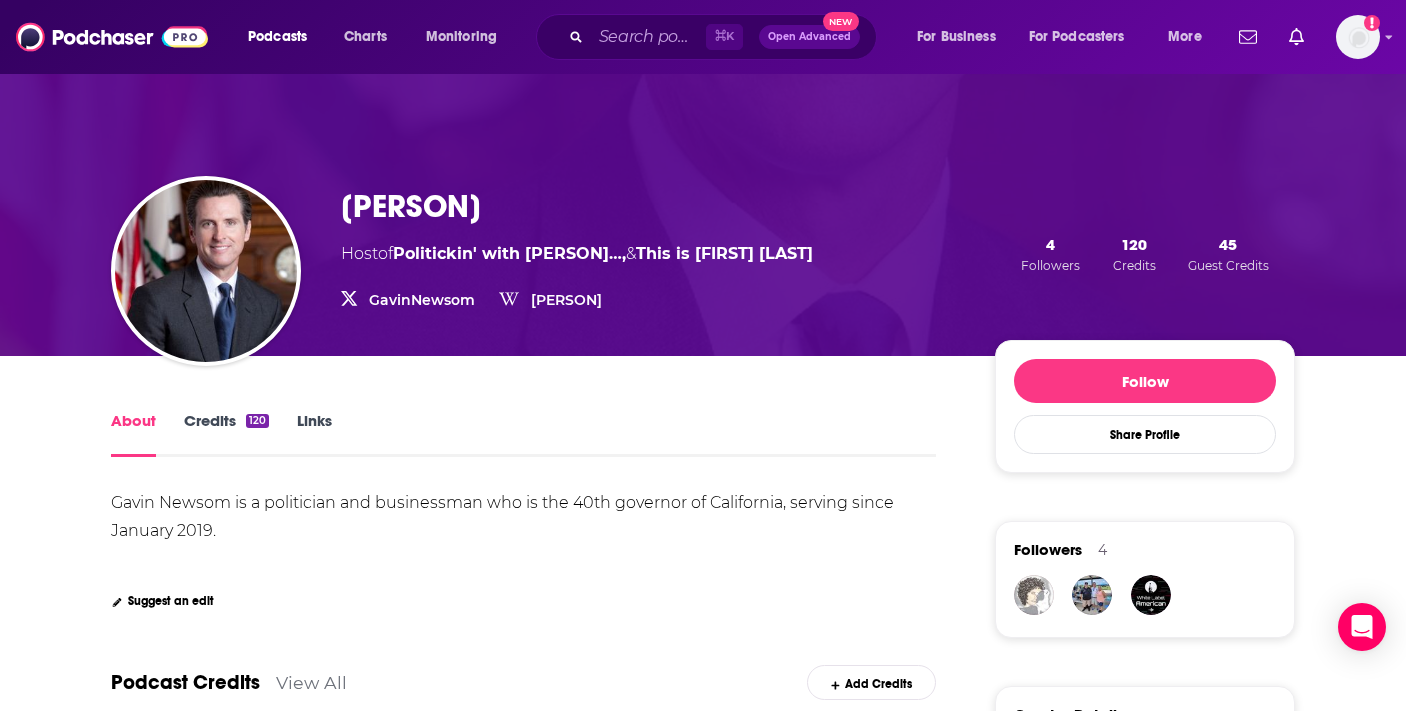 scroll, scrollTop: 0, scrollLeft: 0, axis: both 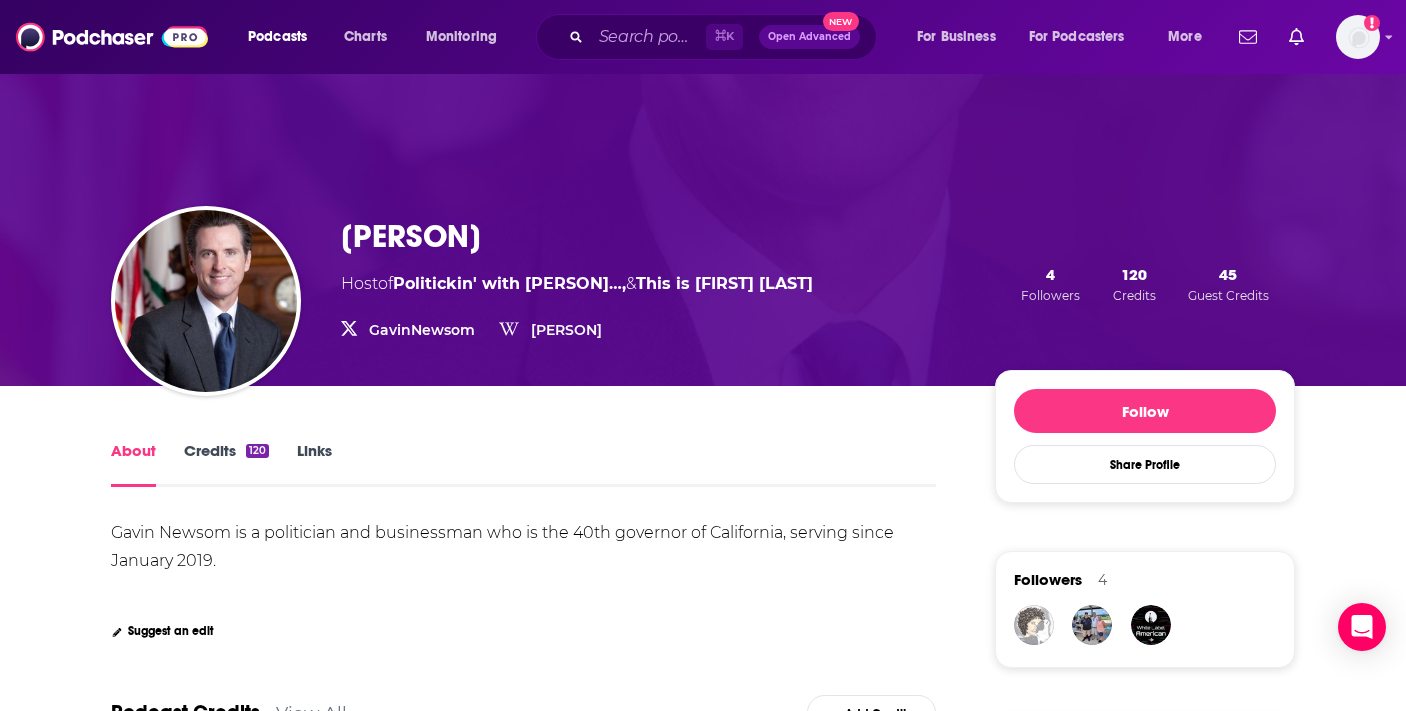 click on "Credits 120" at bounding box center (226, 464) 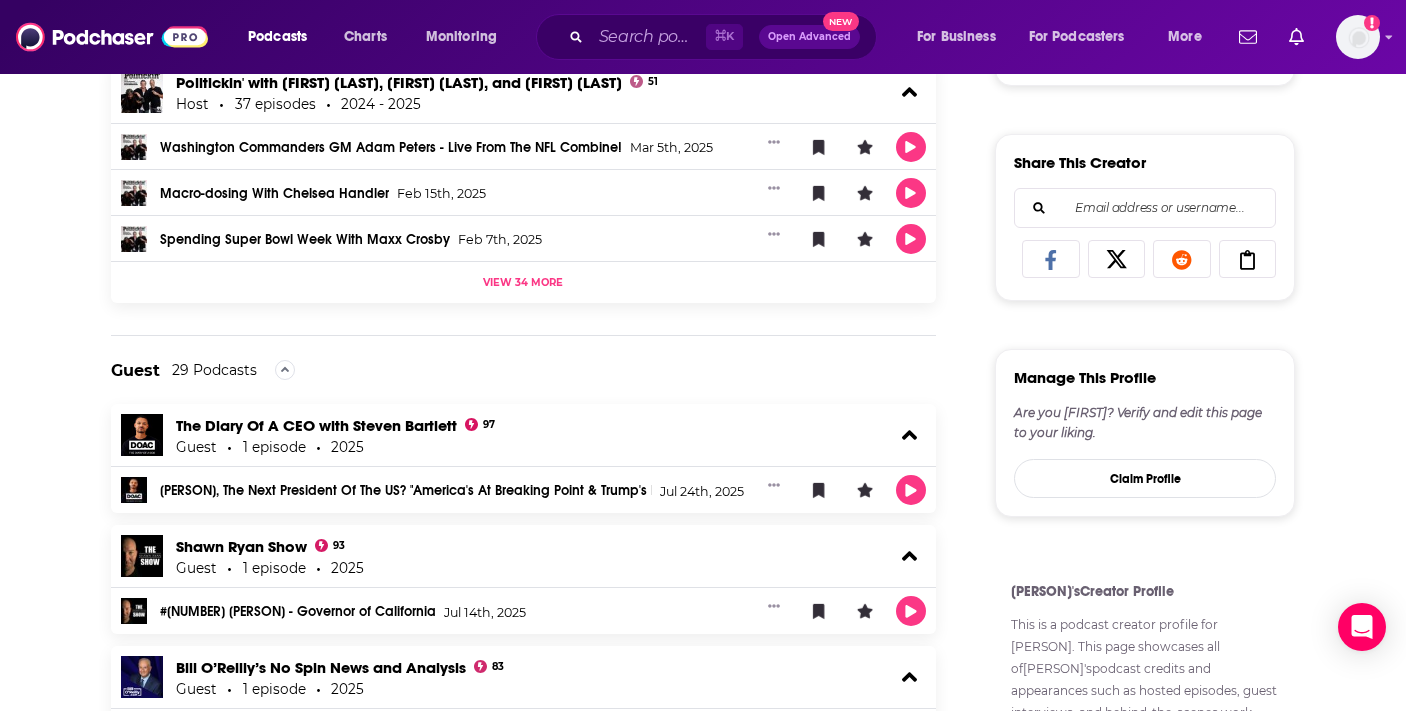 scroll, scrollTop: 1086, scrollLeft: 0, axis: vertical 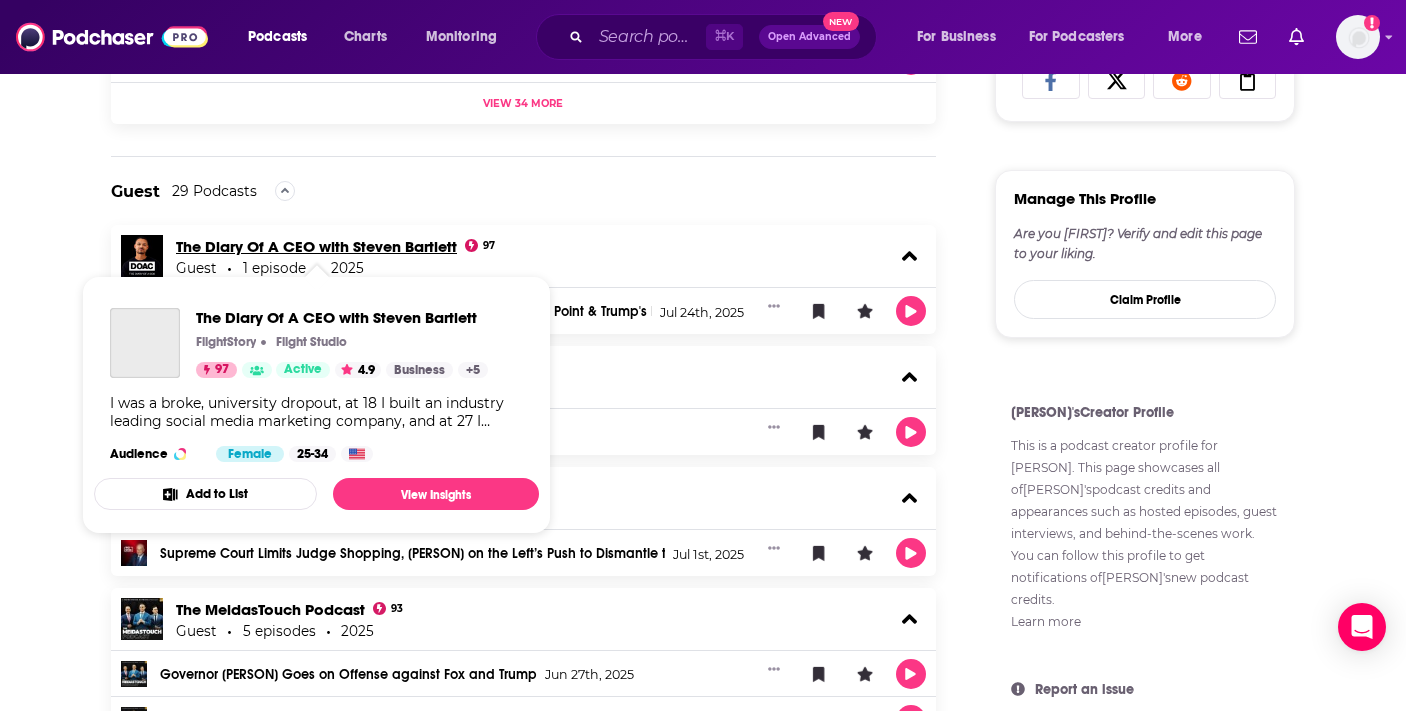 click on "The Diary Of A CEO with Steven Bartlett" at bounding box center (316, 246) 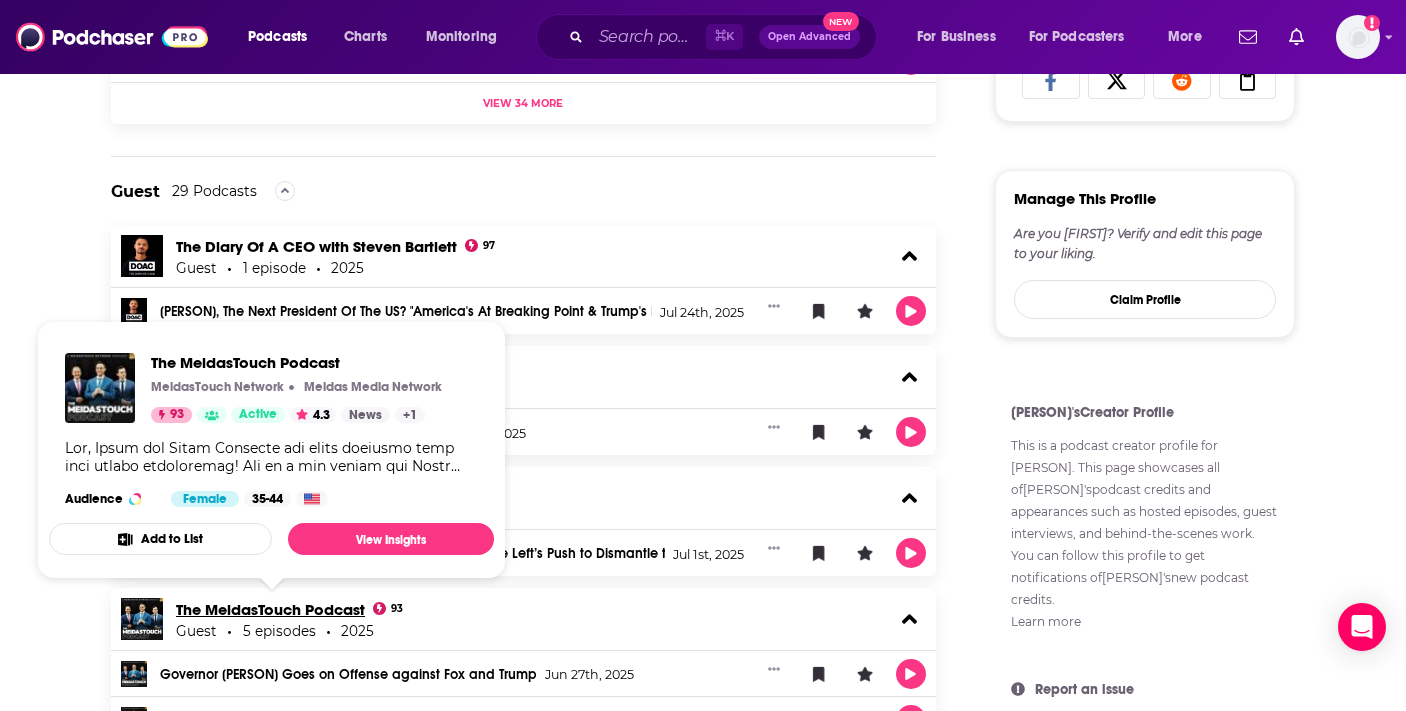 click on "The MeidasTouch Podcast" at bounding box center (270, 609) 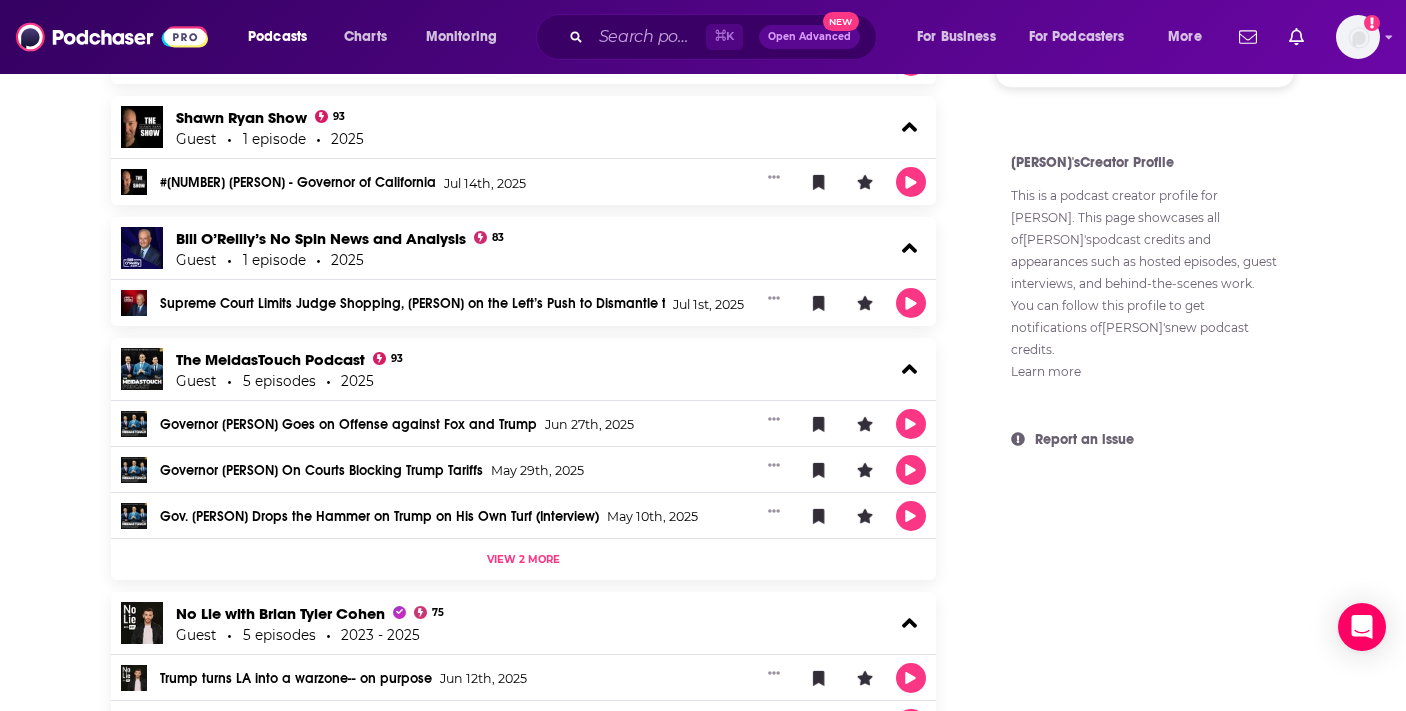 click on "About Credits 120 Links Gavin Newsom's Podcast Credits & Interviews Add Credits Explore podcast episodes featuring   Gavin Newsom   including guest interviews, hosted podcasts, and production roles. Host 2 Podcasts This is Gavin Newsom 76 Host 36 episodes 2025 And, This is Jordan Klepper Aug 6th, 2025 And, This is How The Left Fails Young Men with Richard Reeves Jul 30th, 2025 More With Ryan Murphy Jul 24th, 2025 View 33 more Politickin' with Gavin Newsom, Marshawn Lynch, and Doug Hendrickson 51 Host 37 episodes 2024 - 2025 Washington Commanders GM Adam Peters - Live From The NFL Combine! Mar 5th, 2025 Macro-dosing With Chelsea Handler  Feb 15th, 2025 Spending Super Bowl Week With Maxx Crosby  Feb 7th, 2025 View 34 more Guest 29 Podcasts The Diary Of A CEO with Steven Bartlett 97 Guest 1 episode 2025 Gavin Newsom, The Next President Of The US? "America's At Breaking Point & Trump's Playing Dangerous Games!" Jul 24th, 2025 Shawn Ryan Show 93 Guest 1 episode 2025 #218 Gavin Newsom - Governor of California 83 93" at bounding box center (703, 1735) 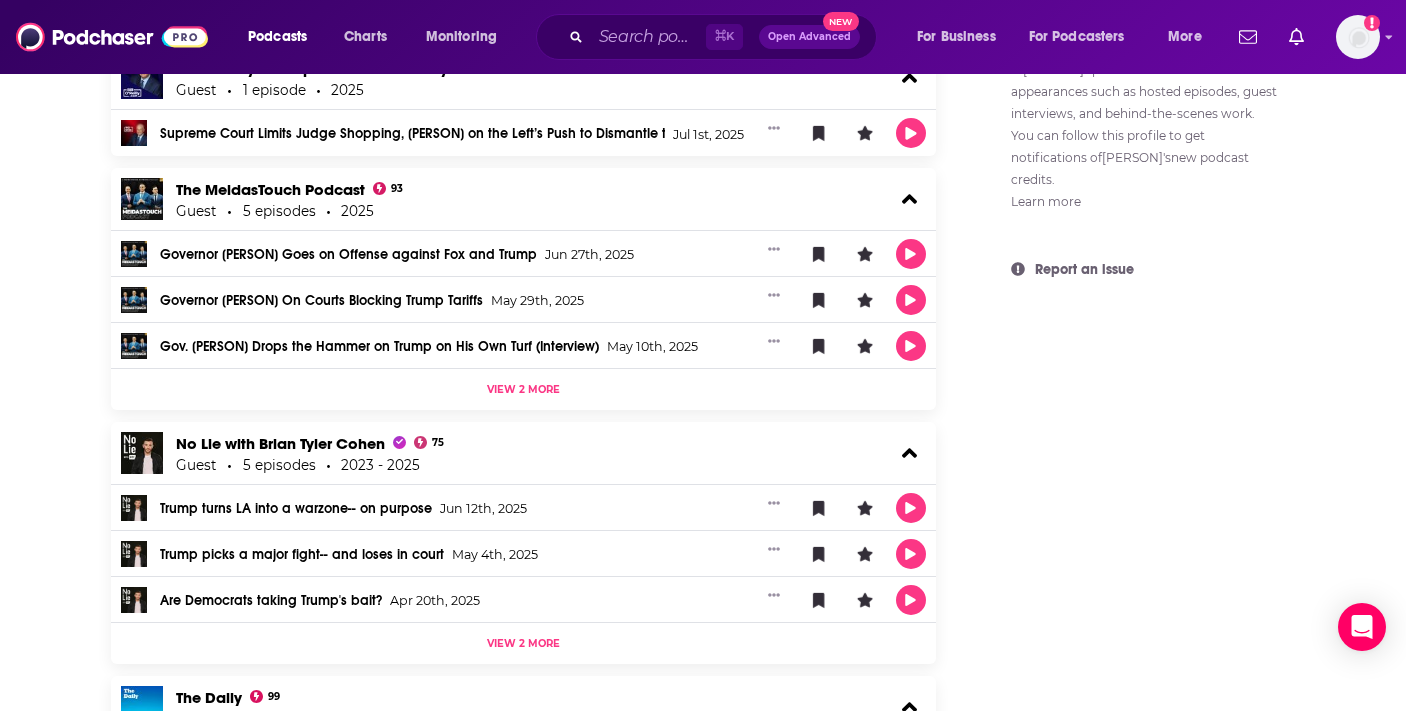 scroll, scrollTop: 1719, scrollLeft: 0, axis: vertical 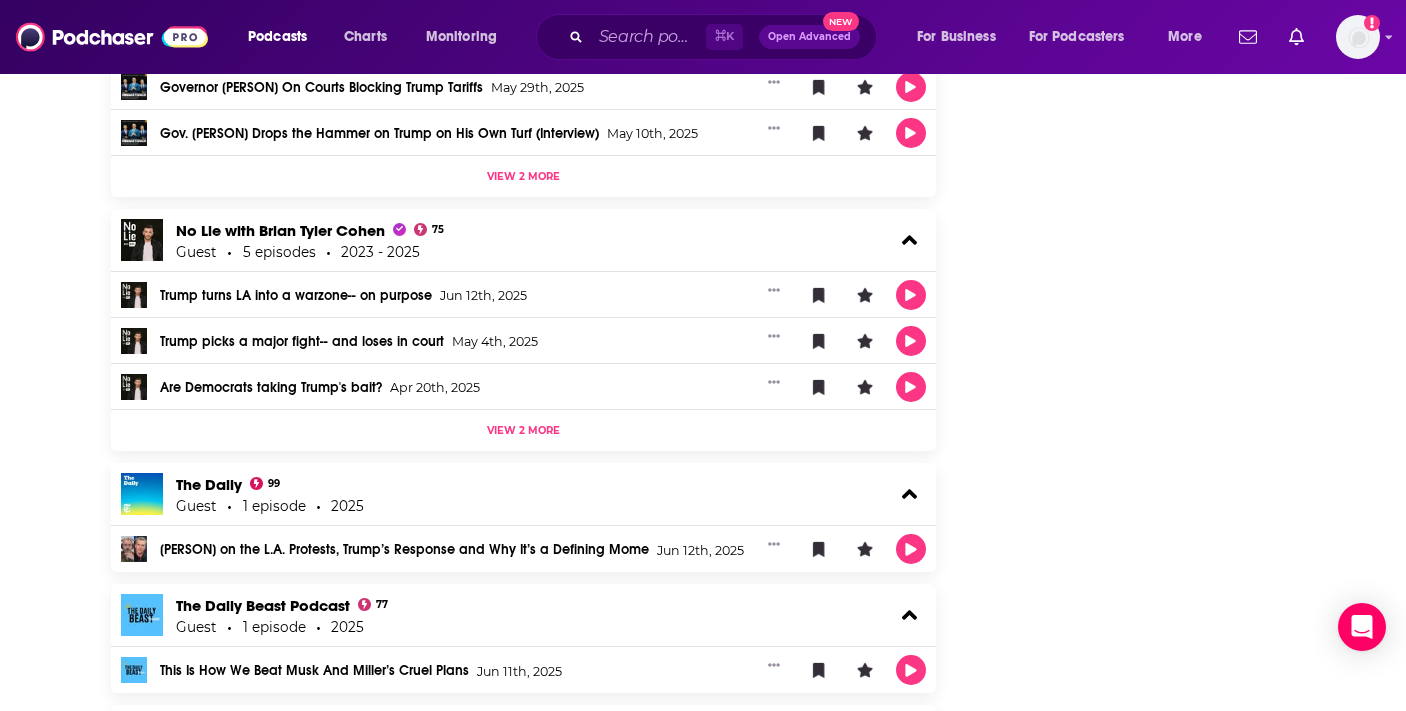 click on "About Credits 120 Links Gavin Newsom's Podcast Credits & Interviews Add Credits Explore podcast episodes featuring   Gavin Newsom   including guest interviews, hosted podcasts, and production roles. Host 2 Podcasts This is Gavin Newsom 76 Host 36 episodes 2025 And, This is Jordan Klepper Aug 6th, 2025 And, This is How The Left Fails Young Men with Richard Reeves Jul 30th, 2025 More With Ryan Murphy Jul 24th, 2025 View 33 more Politickin' with Gavin Newsom, Marshawn Lynch, and Doug Hendrickson 51 Host 37 episodes 2024 - 2025 Washington Commanders GM Adam Peters - Live From The NFL Combine! Mar 5th, 2025 Macro-dosing With Chelsea Handler  Feb 15th, 2025 Spending Super Bowl Week With Maxx Crosby  Feb 7th, 2025 View 34 more Guest 29 Podcasts The Diary Of A CEO with Steven Bartlett 97 Guest 1 episode 2025 Gavin Newsom, The Next President Of The US? "America's At Breaking Point & Trump's Playing Dangerous Games!" Jul 24th, 2025 Shawn Ryan Show 93 Guest 1 episode 2025 #218 Gavin Newsom - Governor of California 83 93" at bounding box center (703, 1352) 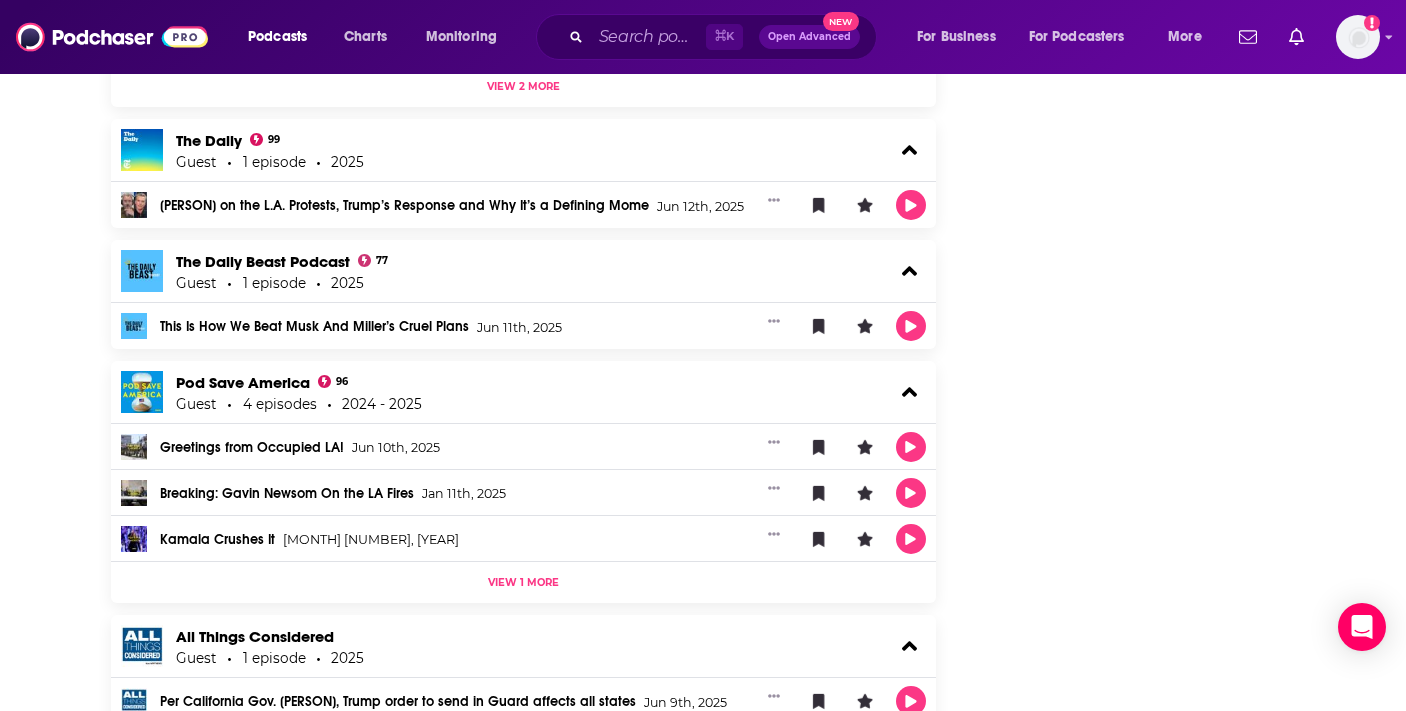 scroll, scrollTop: 2008, scrollLeft: 0, axis: vertical 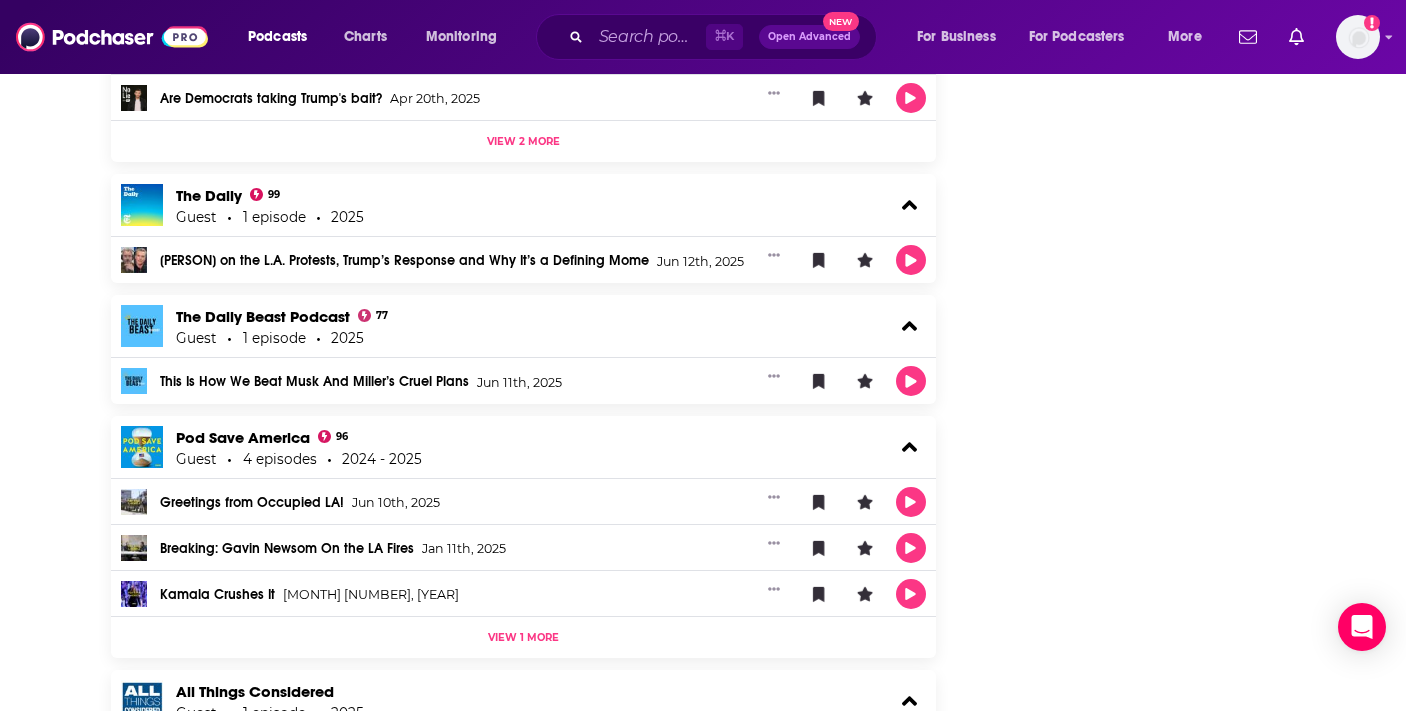 click on "About Credits 120 Links Gavin Newsom's Podcast Credits & Interviews Add Credits Explore podcast episodes featuring   Gavin Newsom   including guest interviews, hosted podcasts, and production roles. Host 2 Podcasts This is Gavin Newsom 76 Host 36 episodes 2025 And, This is Jordan Klepper Aug 6th, 2025 And, This is How The Left Fails Young Men with Richard Reeves Jul 30th, 2025 More With Ryan Murphy Jul 24th, 2025 View 33 more Politickin' with Gavin Newsom, Marshawn Lynch, and Doug Hendrickson 51 Host 37 episodes 2024 - 2025 Washington Commanders GM Adam Peters - Live From The NFL Combine! Mar 5th, 2025 Macro-dosing With Chelsea Handler  Feb 15th, 2025 Spending Super Bowl Week With Maxx Crosby  Feb 7th, 2025 View 34 more Guest 29 Podcasts The Diary Of A CEO with Steven Bartlett 97 Guest 1 episode 2025 Gavin Newsom, The Next President Of The US? "America's At Breaking Point & Trump's Playing Dangerous Games!" Jul 24th, 2025 Shawn Ryan Show 93 Guest 1 episode 2025 #218 Gavin Newsom - Governor of California 83 93" at bounding box center [703, 1063] 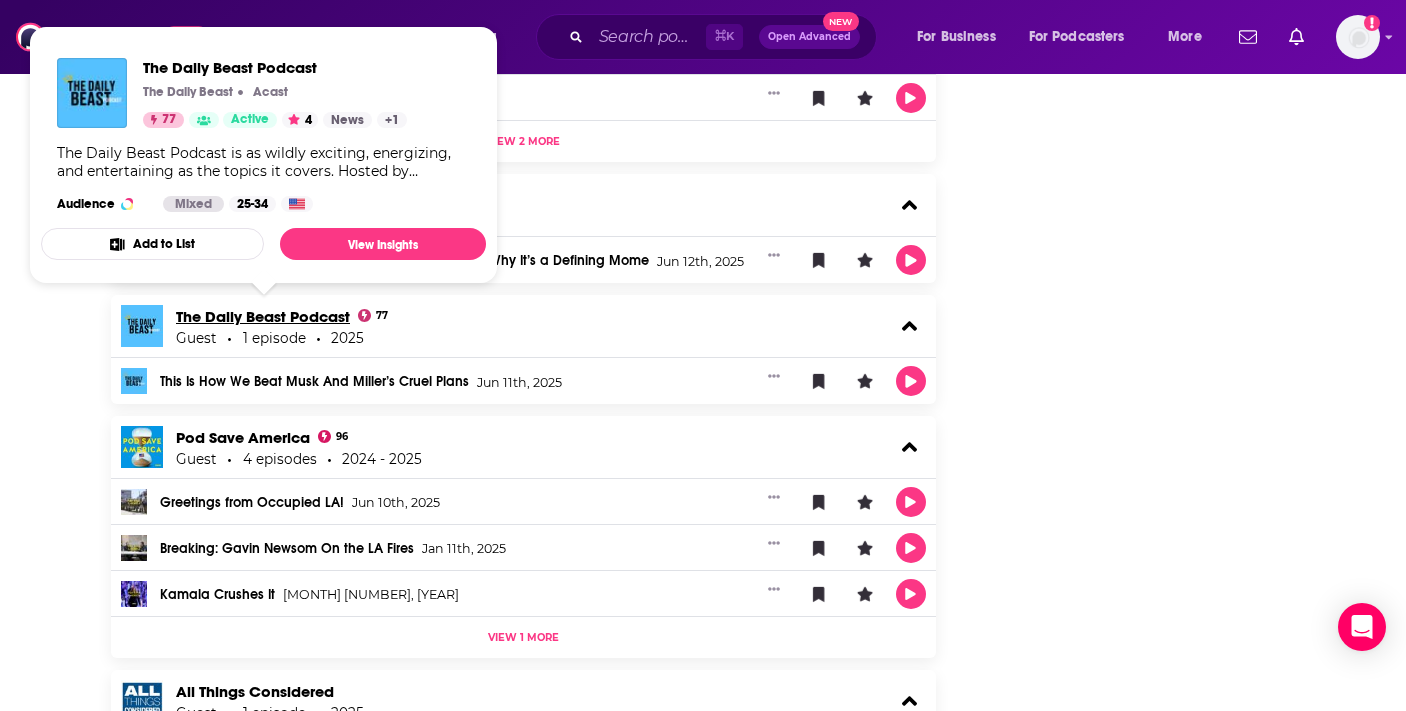 click on "The Daily Beast Podcast" at bounding box center (263, 316) 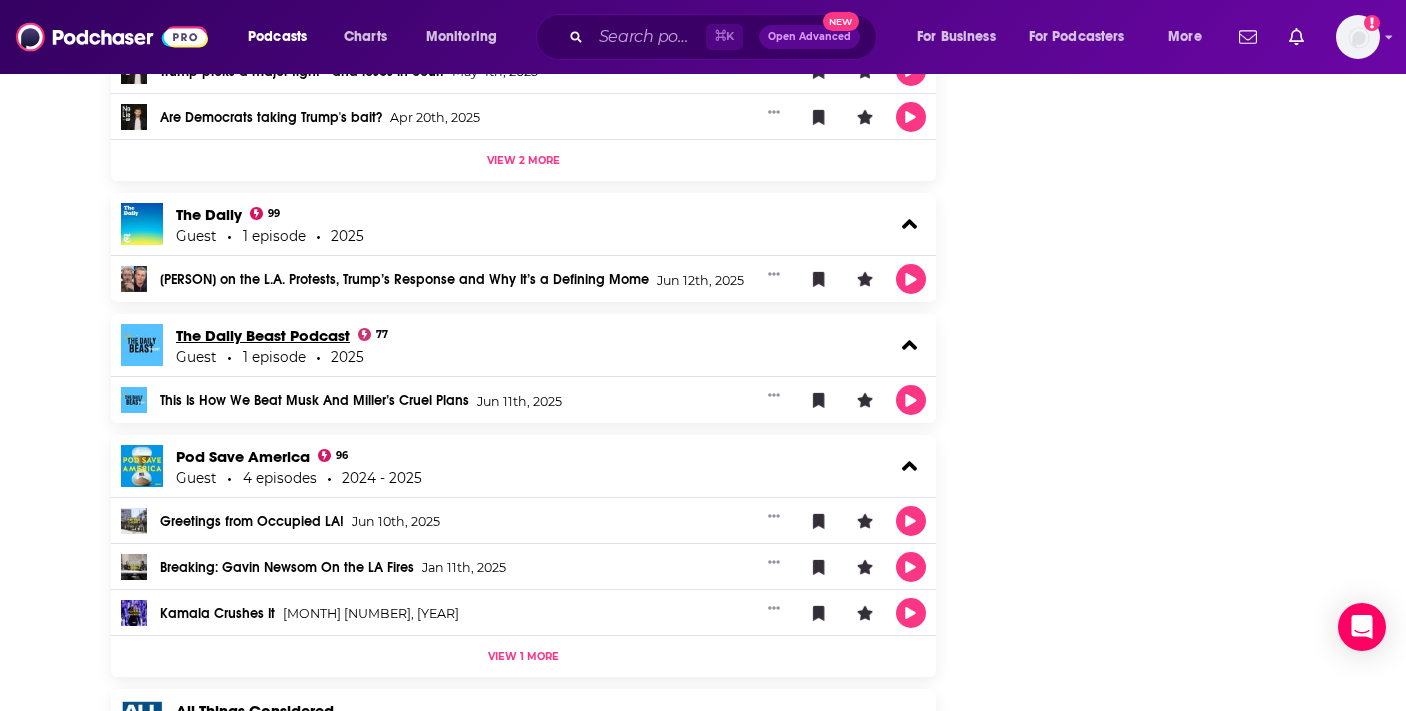 scroll, scrollTop: 1986, scrollLeft: 0, axis: vertical 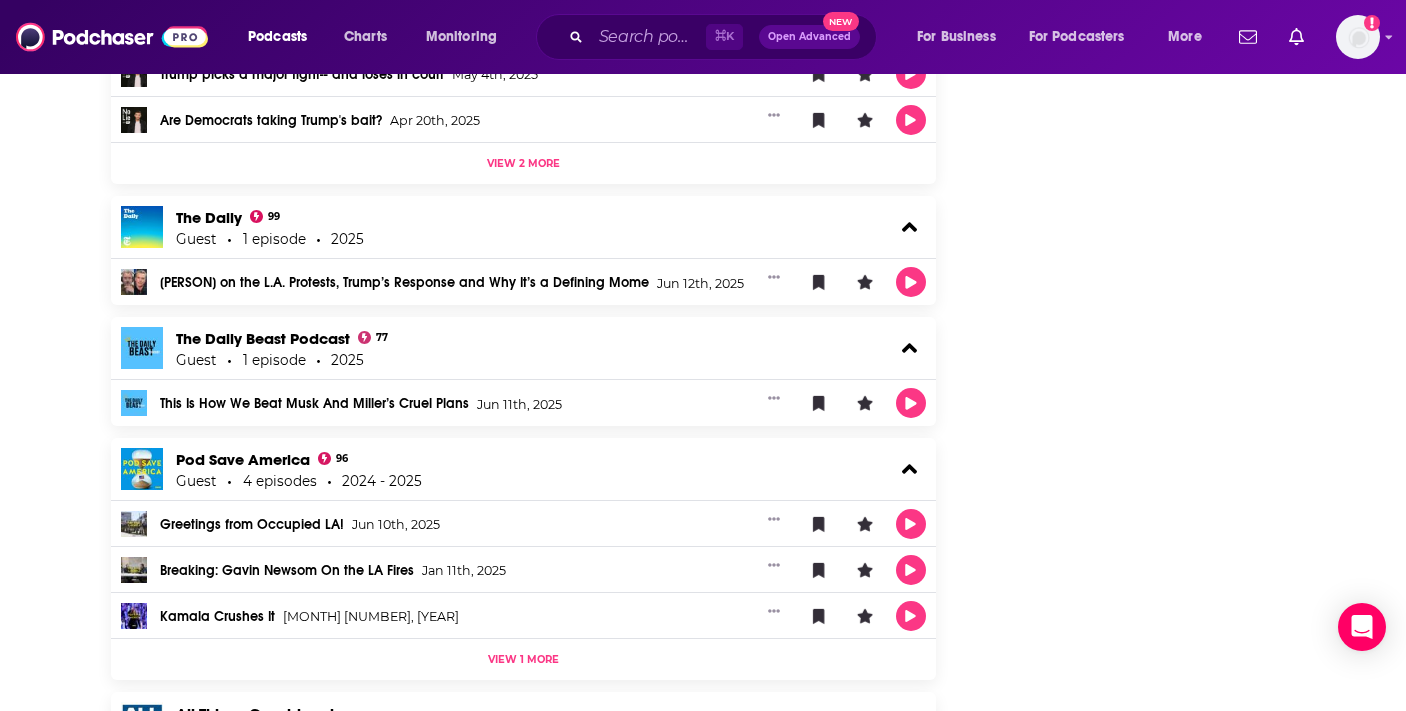 click on "Follow Share Profile Followers 4 Creator Details Birthdate Oct 10th, 1967 Episode Count 120 Podcast Count 32 Total Airtime 4d, 3h PCID   396161 Suggest an edit Share This Creator Recommendation sent https://www.podchaser.com/creators/gavin-newsom-107aDwCD7h Copy Link Manage This Profile Are you Gavin? Verify and edit this page to your liking. Claim Profile Gavin Newsom's  Creator Profile This is a podcast creator profile for   Gavin Newsom . This page showcases all of  Gavin Newsom's  podcast credits and appearances such as hosted episodes, guest interviews, and behind-the-scenes work. You can follow this profile to get notifications of  Gavin Newsom's  new podcast credits. Learn more   Report an issue" at bounding box center (1145, 1069) 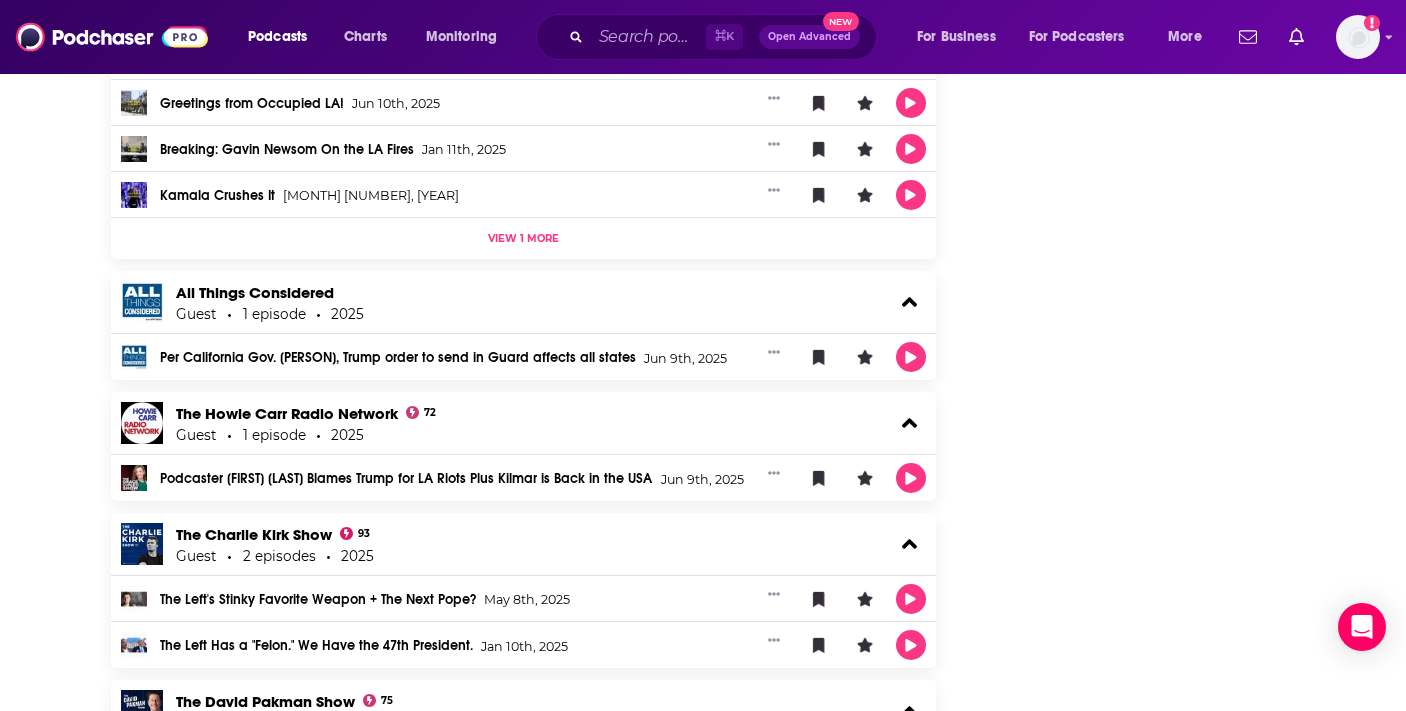 scroll, scrollTop: 2398, scrollLeft: 0, axis: vertical 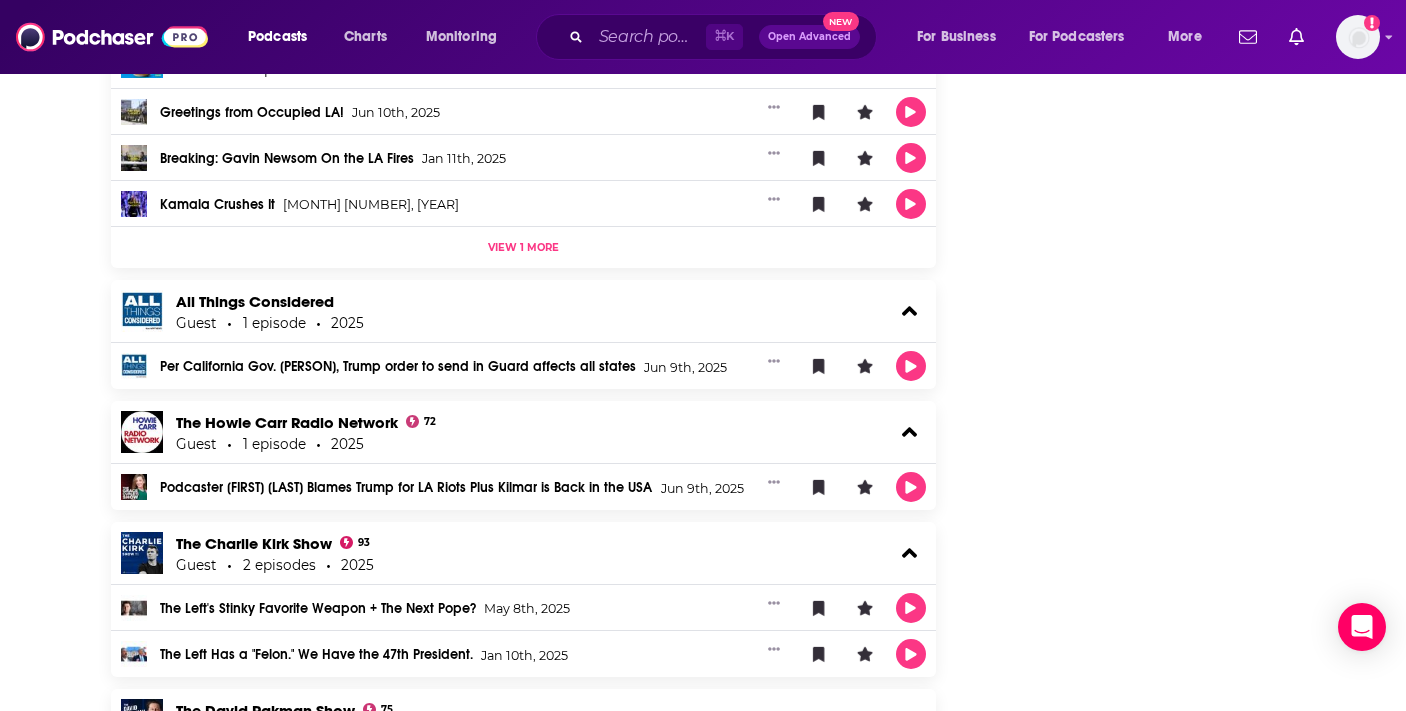click on "About Credits 120 Links Gavin Newsom's Podcast Credits & Interviews Add Credits Explore podcast episodes featuring   Gavin Newsom   including guest interviews, hosted podcasts, and production roles. Host 2 Podcasts This is Gavin Newsom 76 Host 36 episodes 2025 And, This is Jordan Klepper Aug 6th, 2025 And, This is How The Left Fails Young Men with Richard Reeves Jul 30th, 2025 More With Ryan Murphy Jul 24th, 2025 View 33 more Politickin' with Gavin Newsom, Marshawn Lynch, and Doug Hendrickson 51 Host 37 episodes 2024 - 2025 Washington Commanders GM Adam Peters - Live From The NFL Combine! Mar 5th, 2025 Macro-dosing With Chelsea Handler  Feb 15th, 2025 Spending Super Bowl Week With Maxx Crosby  Feb 7th, 2025 View 34 more Guest 29 Podcasts The Diary Of A CEO with Steven Bartlett 97 Guest 1 episode 2025 Gavin Newsom, The Next President Of The US? "America's At Breaking Point & Trump's Playing Dangerous Games!" Jul 24th, 2025 Shawn Ryan Show 93 Guest 1 episode 2025 #218 Gavin Newsom - Governor of California 83 93" at bounding box center [703, 673] 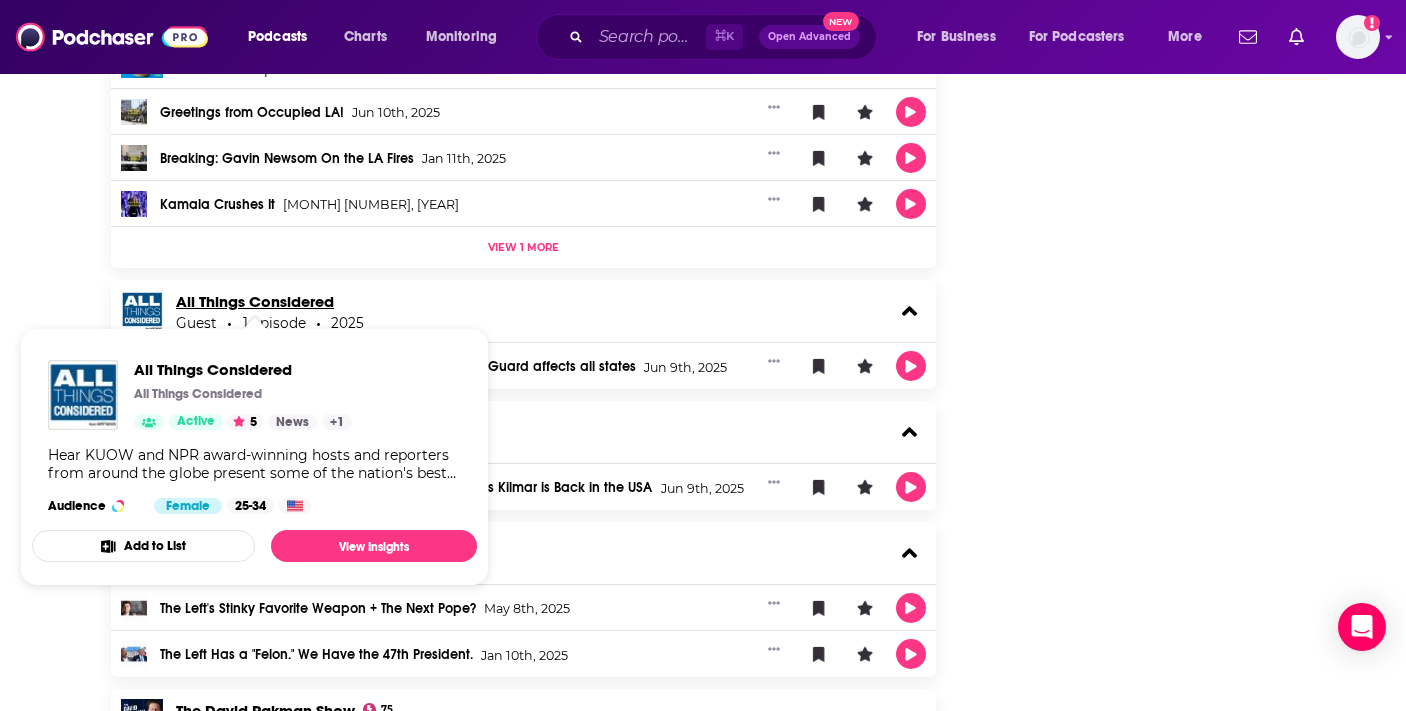 click on "All Things Considered" at bounding box center [255, 301] 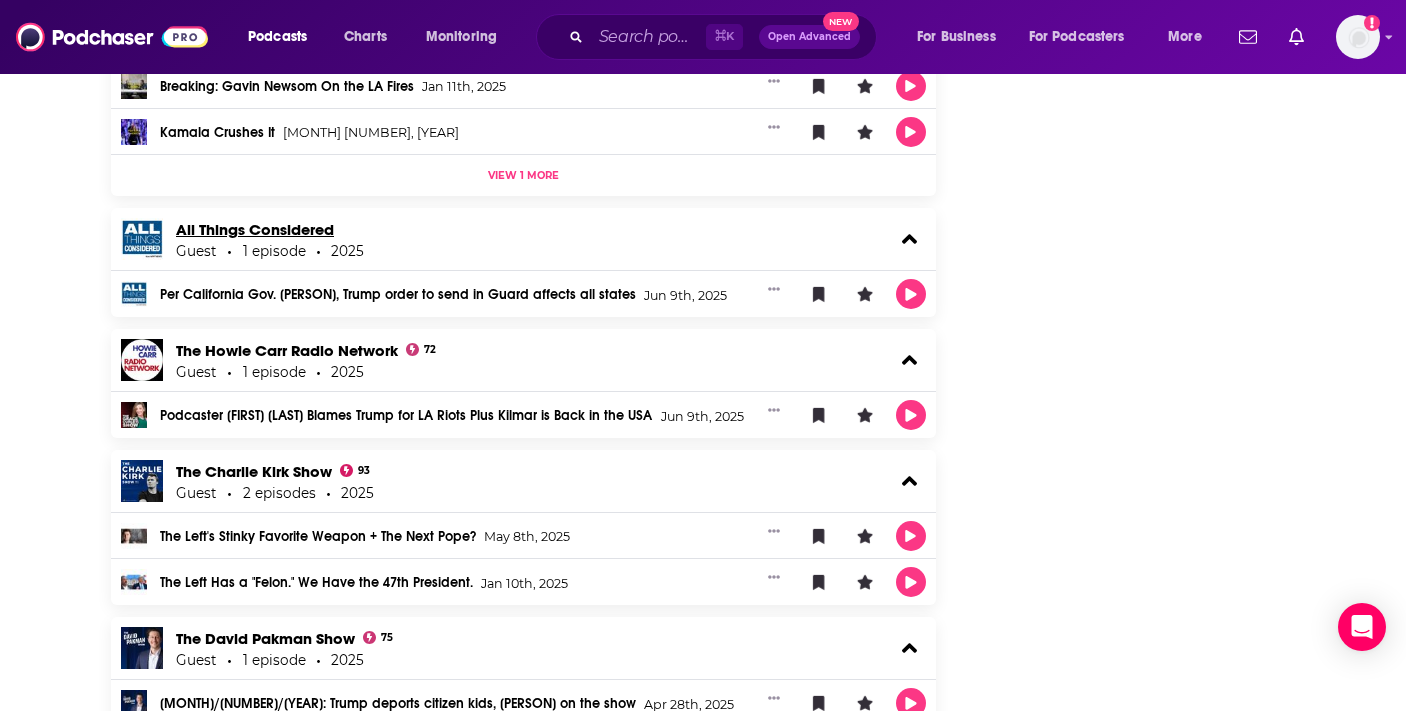 scroll, scrollTop: 2495, scrollLeft: 0, axis: vertical 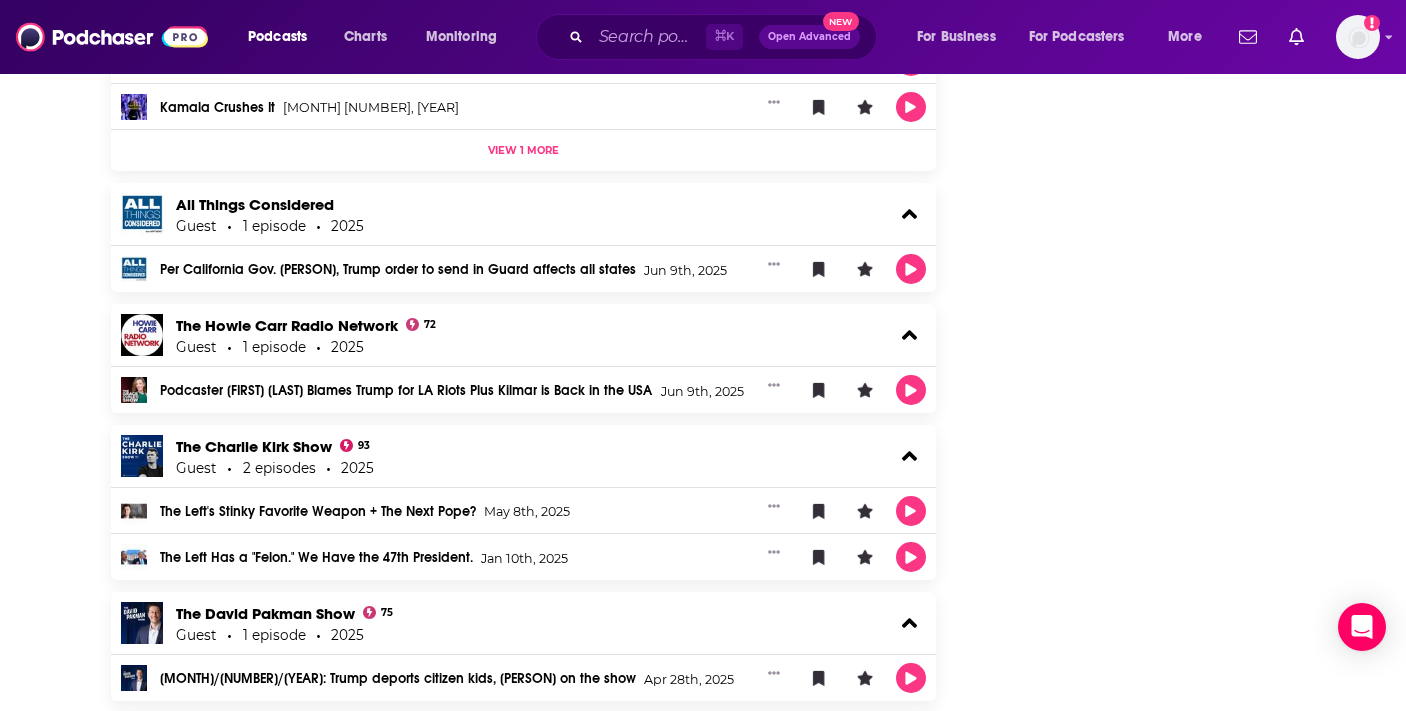 click on "Follow Share Profile Followers 4 Creator Details Birthdate Oct 10th, 1967 Episode Count 120 Podcast Count 32 Total Airtime 4d, 3h PCID   396161 Suggest an edit Share This Creator Recommendation sent https://www.podchaser.com/creators/gavin-newsom-107aDwCD7h Copy Link Manage This Profile Are you Gavin? Verify and edit this page to your liking. Claim Profile Gavin Newsom's  Creator Profile This is a podcast creator profile for   Gavin Newsom . This page showcases all of  Gavin Newsom's  podcast credits and appearances such as hosted episodes, guest interviews, and behind-the-scenes work. You can follow this profile to get notifications of  Gavin Newsom's  new podcast credits. Learn more   Report an issue" at bounding box center (1145, 560) 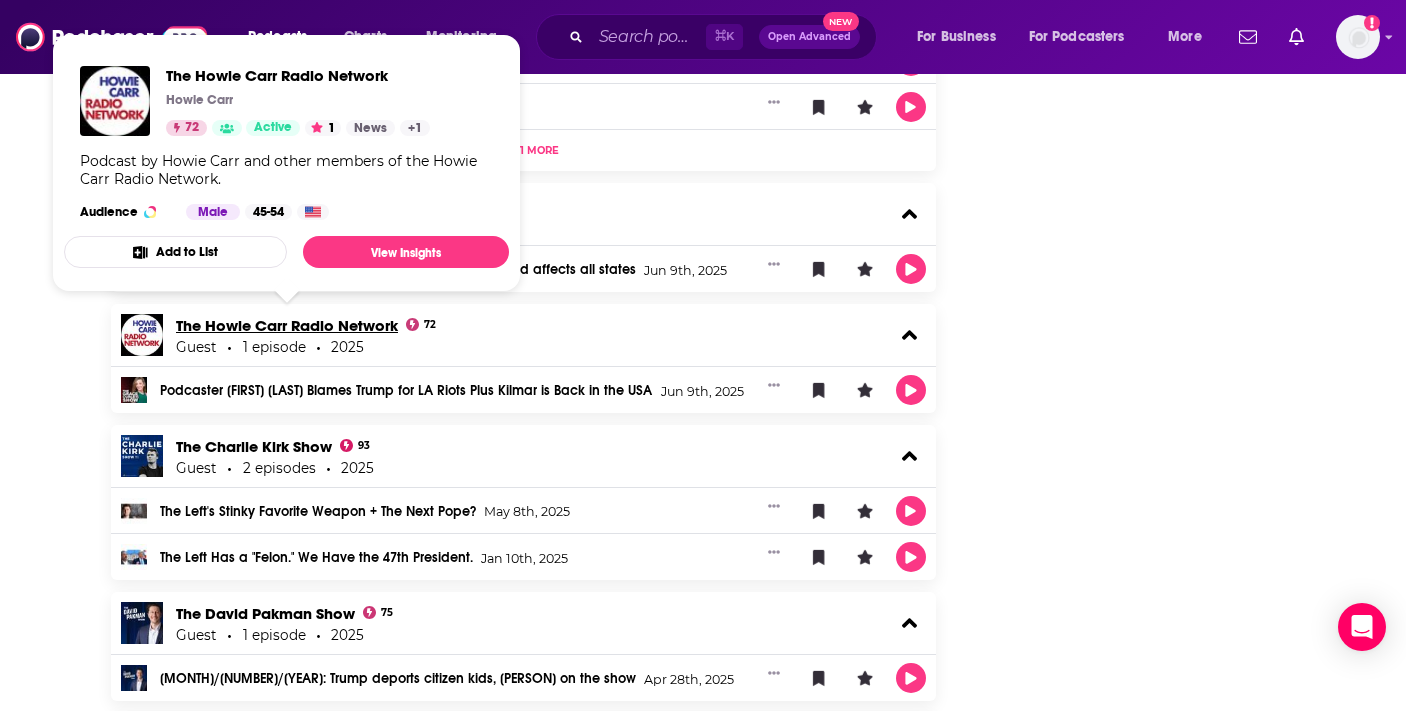 click on "The Howie Carr Radio Network" at bounding box center [287, 325] 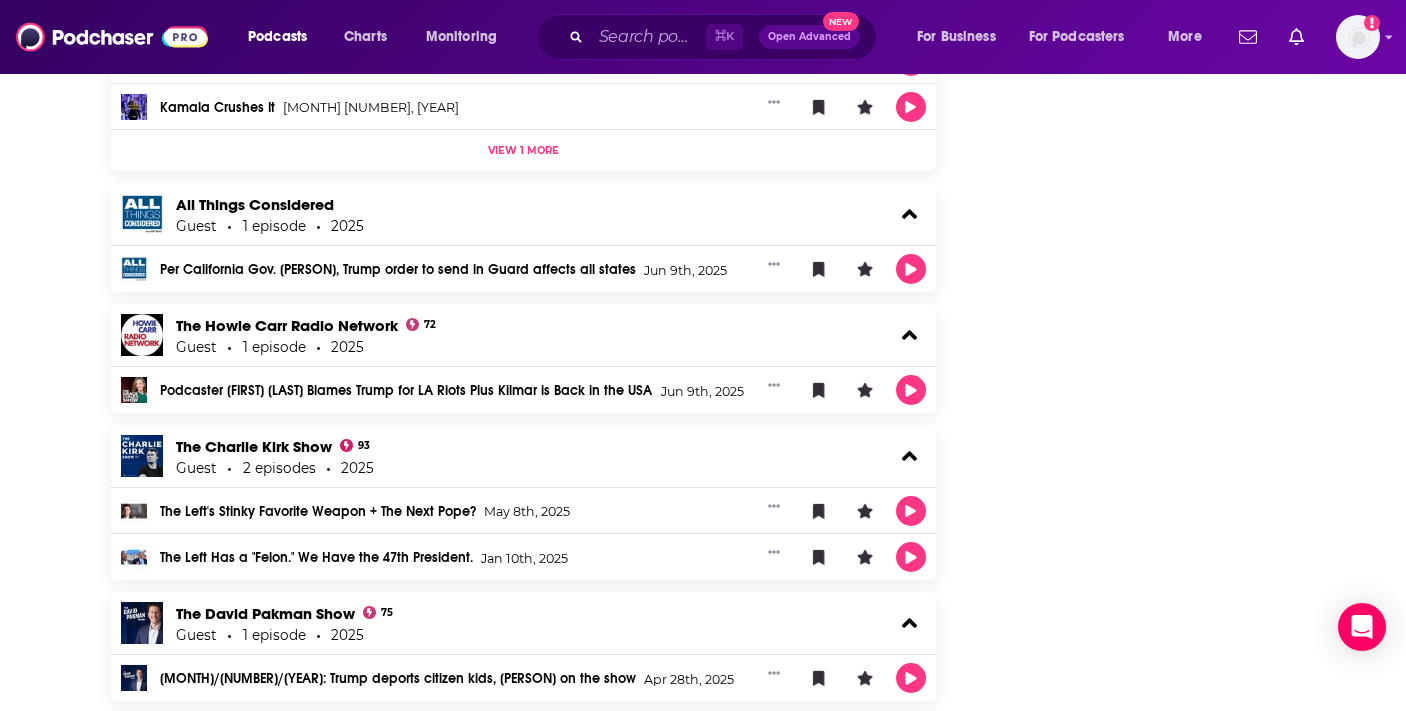 click on "Follow Share Profile Followers 4 Creator Details Birthdate Oct 10th, 1967 Episode Count 120 Podcast Count 32 Total Airtime 4d, 3h PCID   396161 Suggest an edit Share This Creator Recommendation sent https://www.podchaser.com/creators/gavin-newsom-107aDwCD7h Copy Link Manage This Profile Are you Gavin? Verify and edit this page to your liking. Claim Profile Gavin Newsom's  Creator Profile This is a podcast creator profile for   Gavin Newsom . This page showcases all of  Gavin Newsom's  podcast credits and appearances such as hosted episodes, guest interviews, and behind-the-scenes work. You can follow this profile to get notifications of  Gavin Newsom's  new podcast credits. Learn more   Report an issue" at bounding box center (1145, 560) 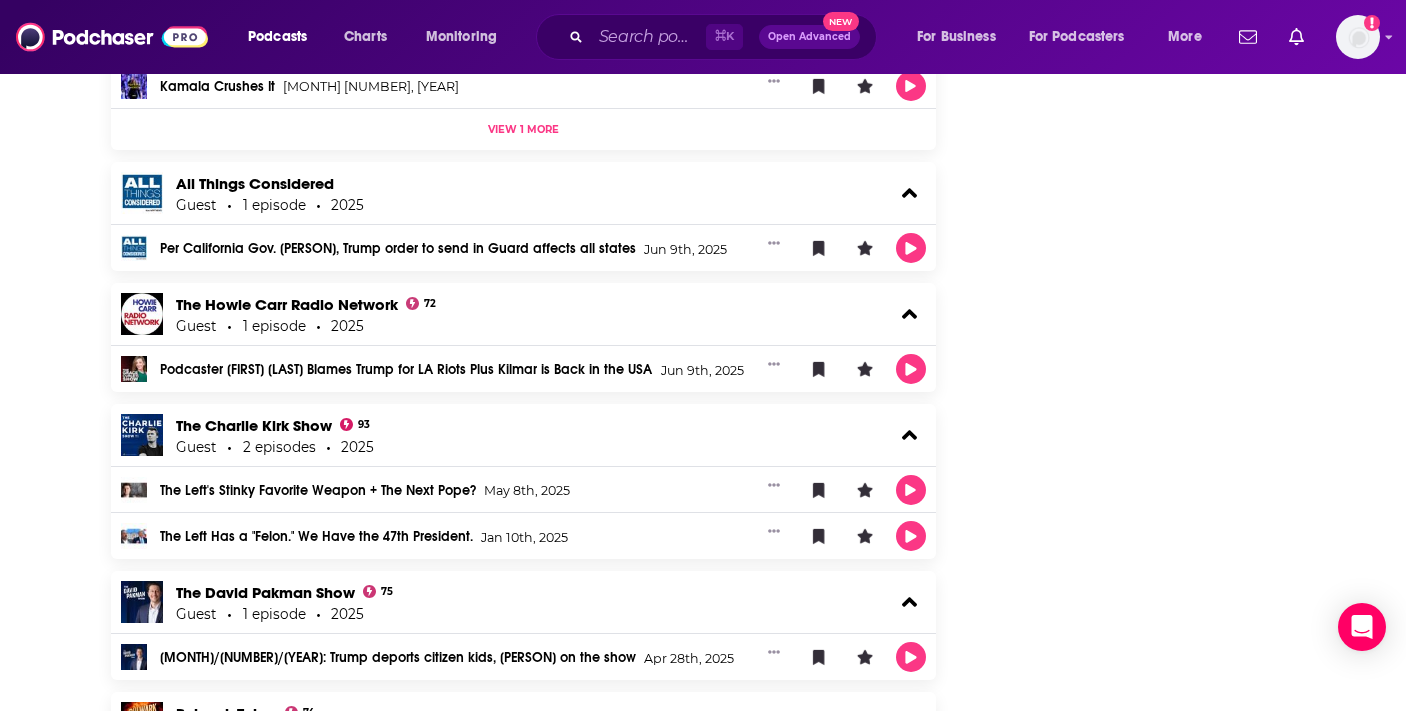 scroll, scrollTop: 2602, scrollLeft: 0, axis: vertical 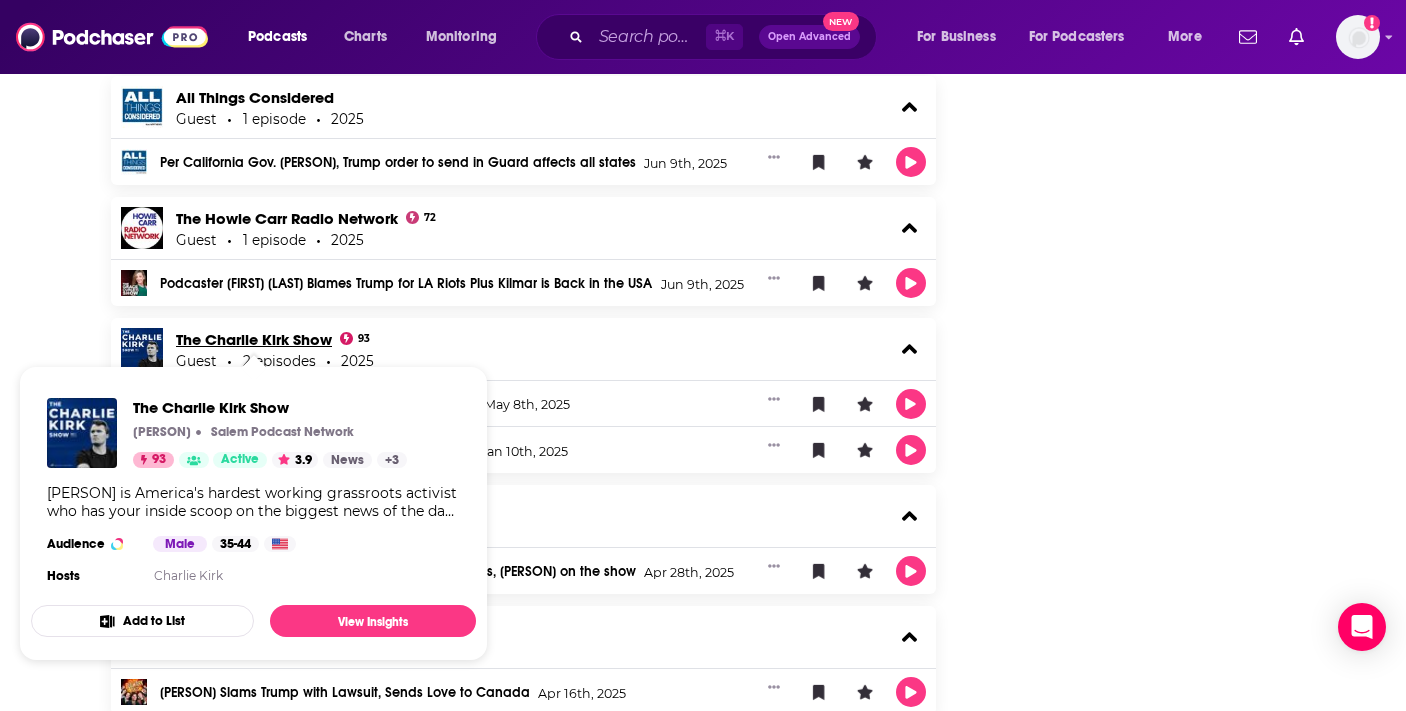 click on "The Charlie Kirk Show" at bounding box center (254, 339) 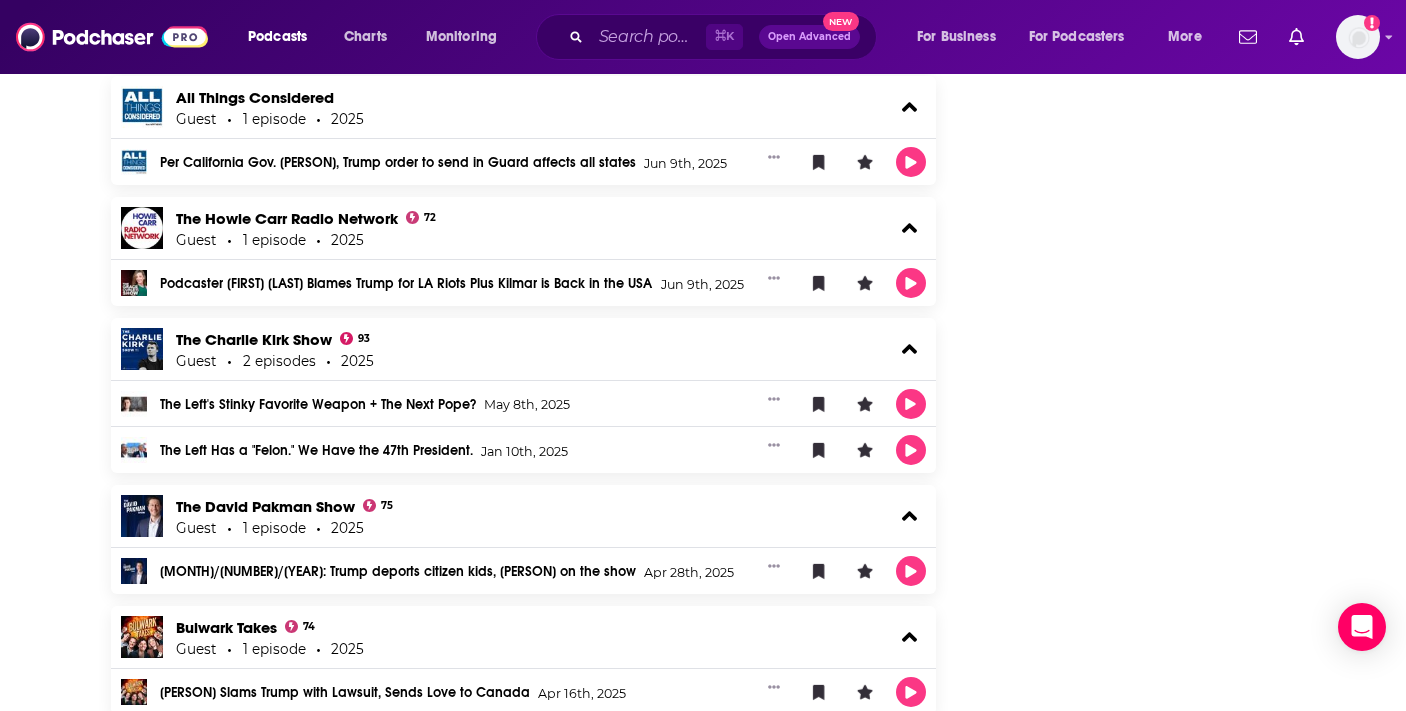 click on "Follow Share Profile Followers 4 Creator Details Birthdate Oct 10th, 1967 Episode Count 120 Podcast Count 32 Total Airtime 4d, 3h PCID   396161 Suggest an edit Share This Creator Recommendation sent https://www.podchaser.com/creators/gavin-newsom-107aDwCD7h Copy Link Manage This Profile Are you Gavin? Verify and edit this page to your liking. Claim Profile Gavin Newsom's  Creator Profile This is a podcast creator profile for   Gavin Newsom . This page showcases all of  Gavin Newsom's  podcast credits and appearances such as hosted episodes, guest interviews, and behind-the-scenes work. You can follow this profile to get notifications of  Gavin Newsom's  new podcast credits. Learn more   Report an issue" at bounding box center (1145, 453) 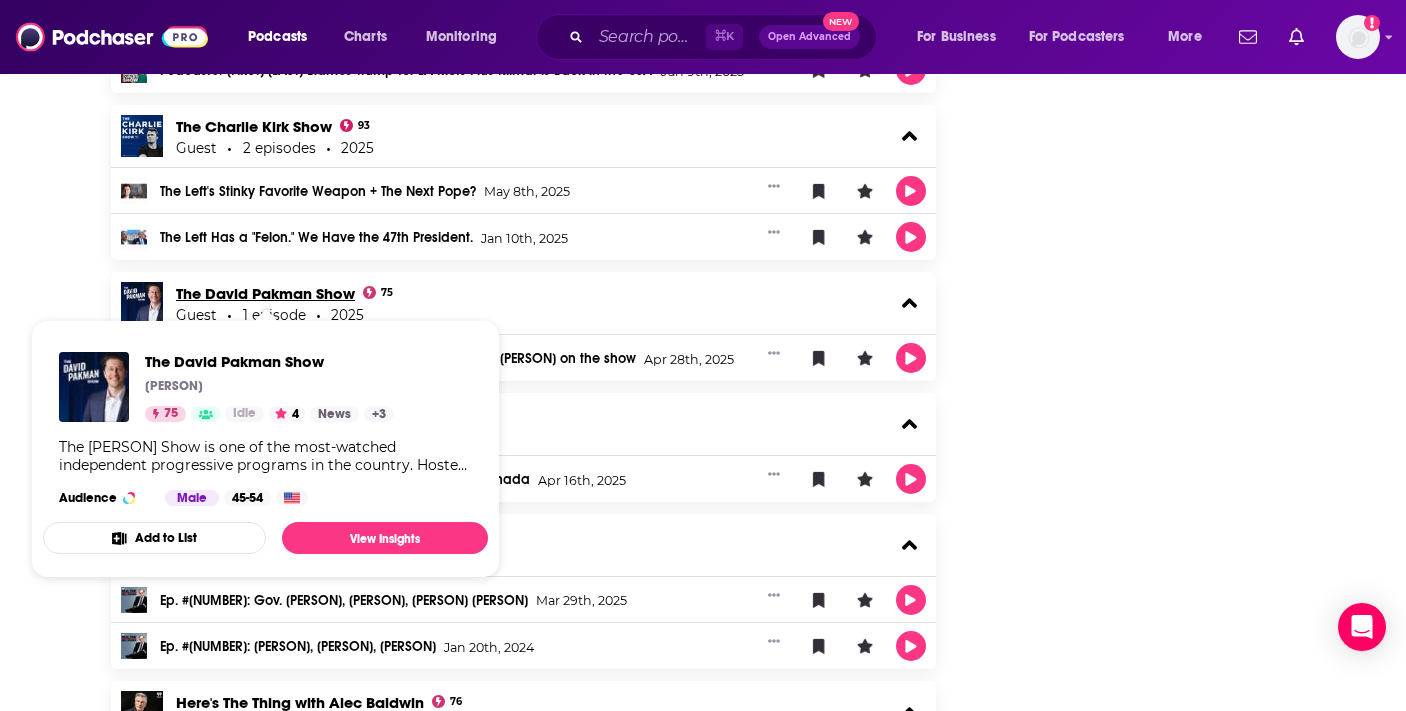 click on "The David Pakman Show" at bounding box center (265, 293) 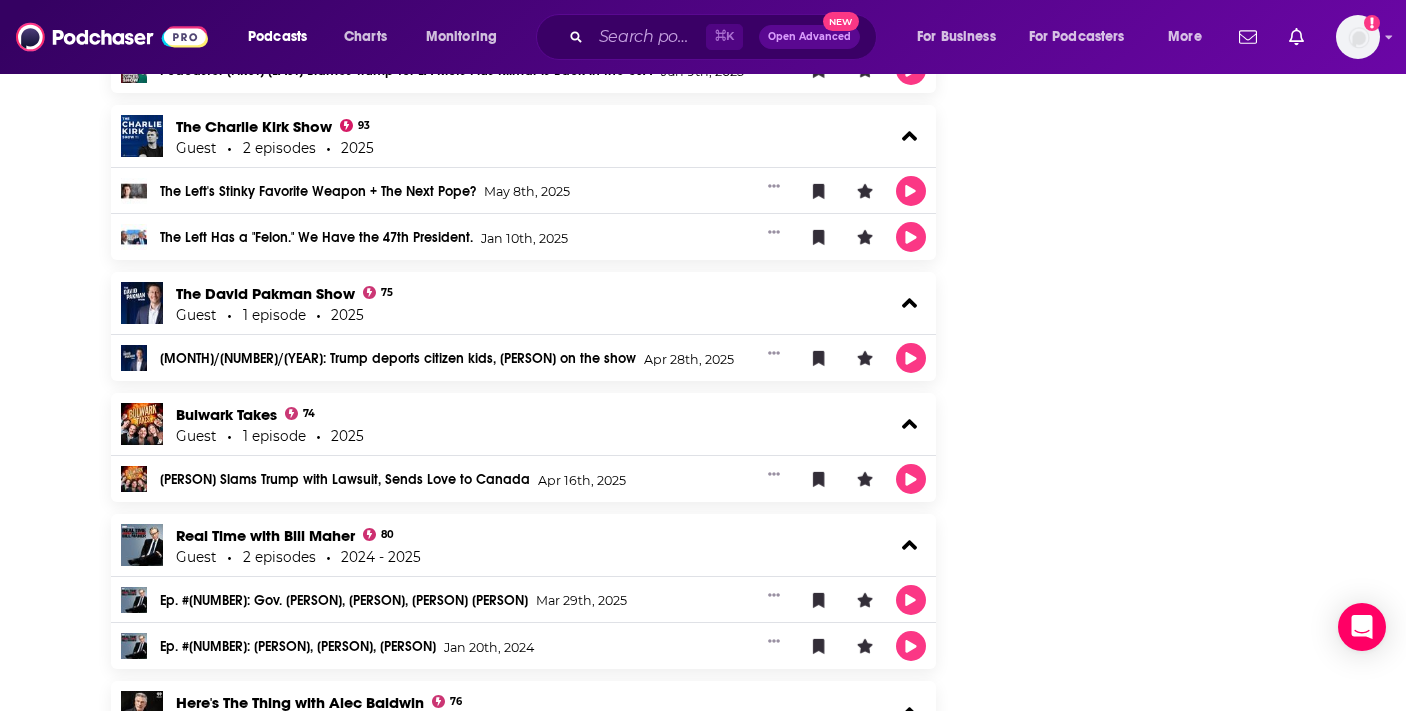 click on "Follow Share Profile Followers 4 Creator Details Birthdate Oct 10th, 1967 Episode Count 120 Podcast Count 32 Total Airtime 4d, 3h PCID   396161 Suggest an edit Share This Creator Recommendation sent https://www.podchaser.com/creators/gavin-newsom-107aDwCD7h Copy Link Manage This Profile Are you Gavin? Verify and edit this page to your liking. Claim Profile Gavin Newsom's  Creator Profile This is a podcast creator profile for   Gavin Newsom . This page showcases all of  Gavin Newsom's  podcast credits and appearances such as hosted episodes, guest interviews, and behind-the-scenes work. You can follow this profile to get notifications of  Gavin Newsom's  new podcast credits. Learn more   Report an issue" at bounding box center (1145, 240) 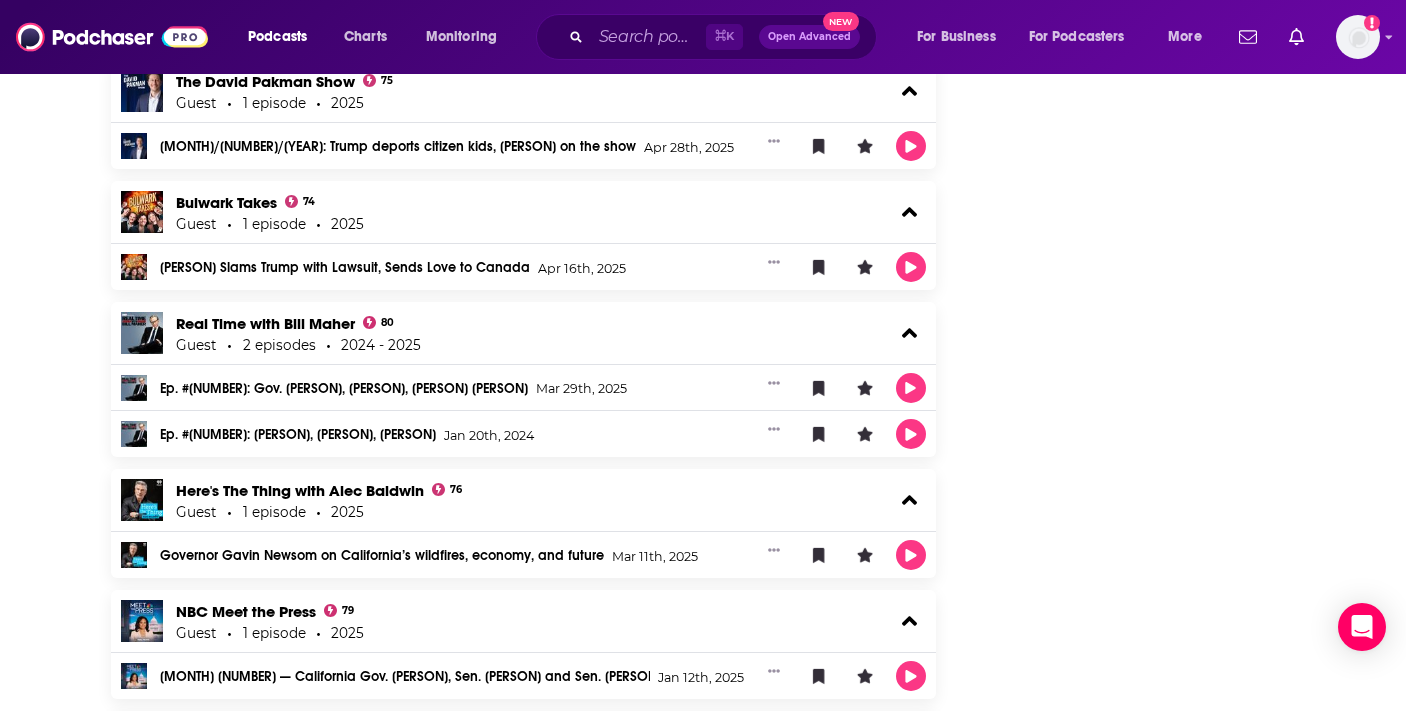 click on "Follow Share Profile Followers 4 Creator Details Birthdate Oct 10th, 1967 Episode Count 120 Podcast Count 32 Total Airtime 4d, 3h PCID   396161 Suggest an edit Share This Creator Recommendation sent https://www.podchaser.com/creators/gavin-newsom-107aDwCD7h Copy Link Manage This Profile Are you Gavin? Verify and edit this page to your liking. Claim Profile Gavin Newsom's  Creator Profile This is a podcast creator profile for   Gavin Newsom . This page showcases all of  Gavin Newsom's  podcast credits and appearances such as hosted episodes, guest interviews, and behind-the-scenes work. You can follow this profile to get notifications of  Gavin Newsom's  new podcast credits. Learn more   Report an issue" at bounding box center (1145, 28) 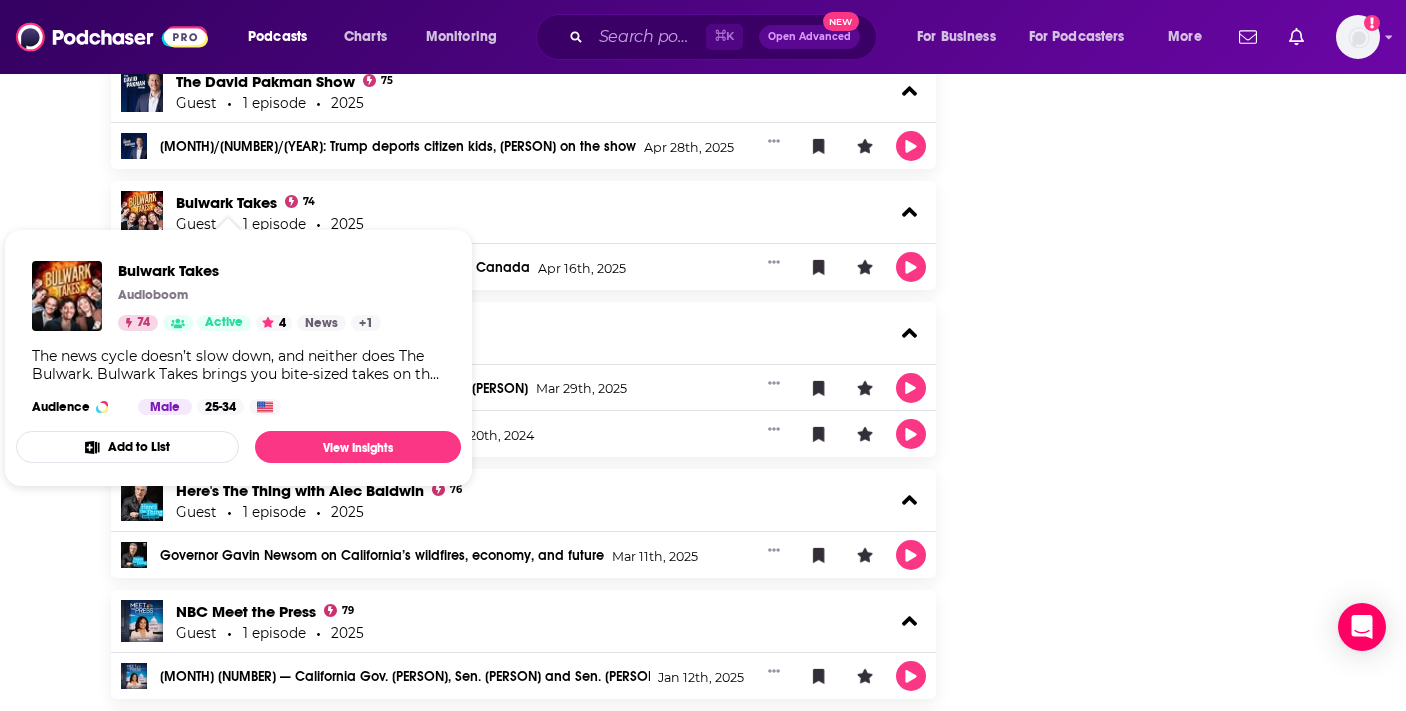 drag, startPoint x: 1211, startPoint y: 348, endPoint x: 1187, endPoint y: 365, distance: 29.410883 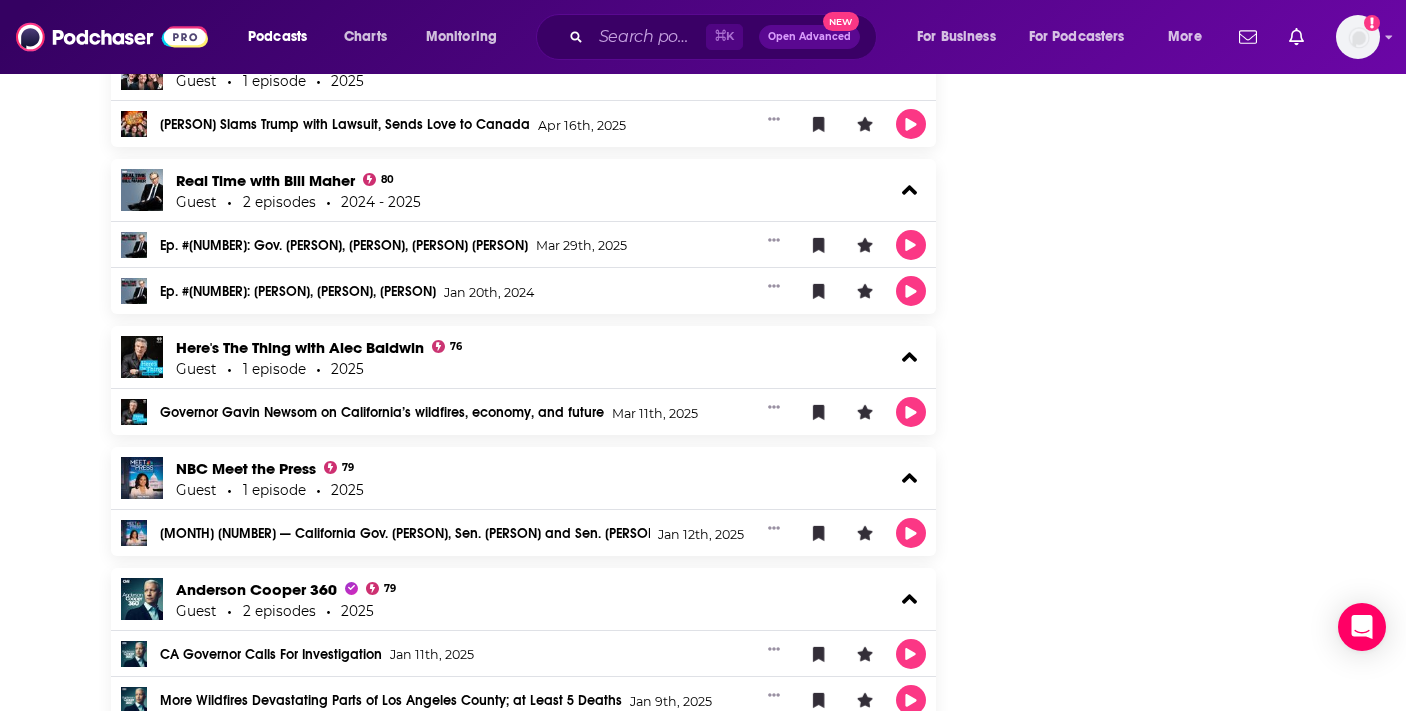 scroll, scrollTop: 3243, scrollLeft: 0, axis: vertical 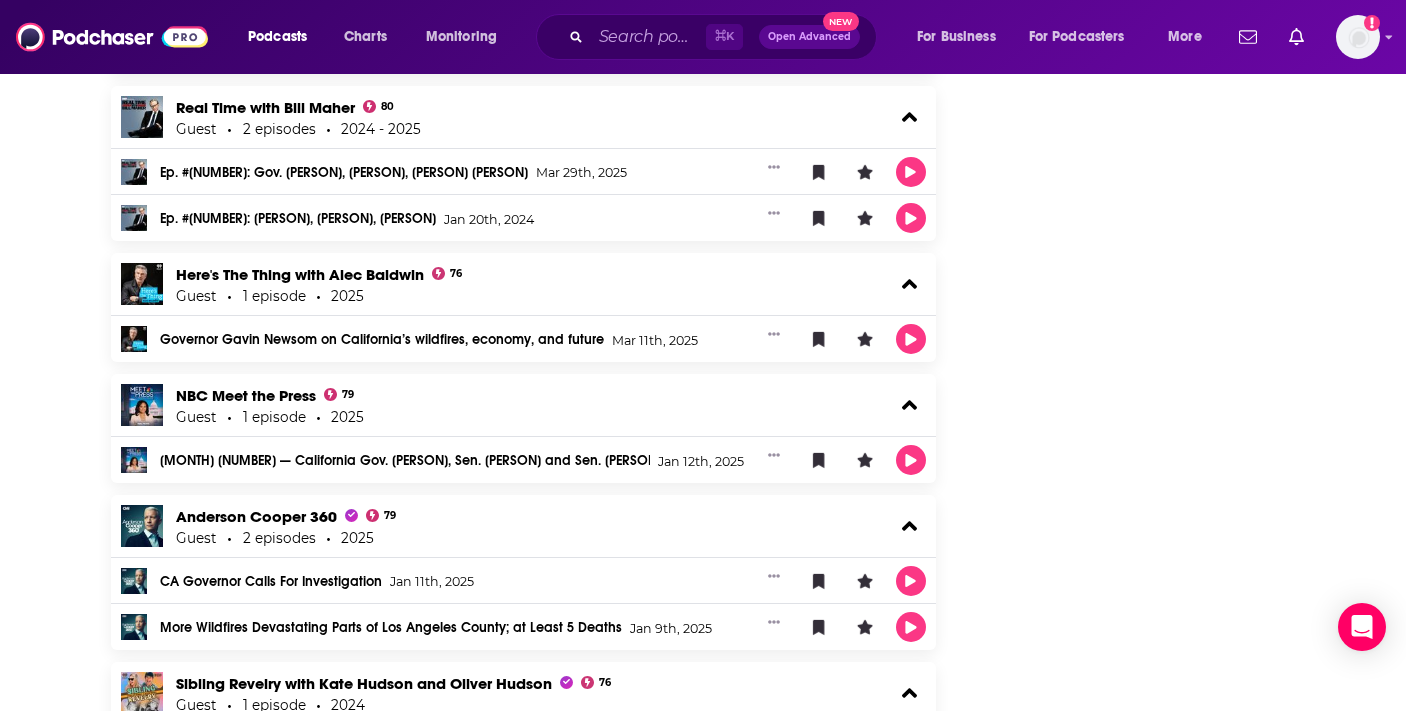 click on "Follow Share Profile Followers 4 Creator Details Birthdate Oct 10th, 1967 Episode Count 120 Podcast Count 32 Total Airtime 4d, 3h PCID   396161 Suggest an edit Share This Creator Recommendation sent https://www.podchaser.com/creators/gavin-newsom-107aDwCD7h Copy Link Manage This Profile Are you Gavin? Verify and edit this page to your liking. Claim Profile Gavin Newsom's  Creator Profile This is a podcast creator profile for   Gavin Newsom . This page showcases all of  Gavin Newsom's  podcast credits and appearances such as hosted episodes, guest interviews, and behind-the-scenes work. You can follow this profile to get notifications of  Gavin Newsom's  new podcast credits. Learn more   Report an issue" at bounding box center [1145, -188] 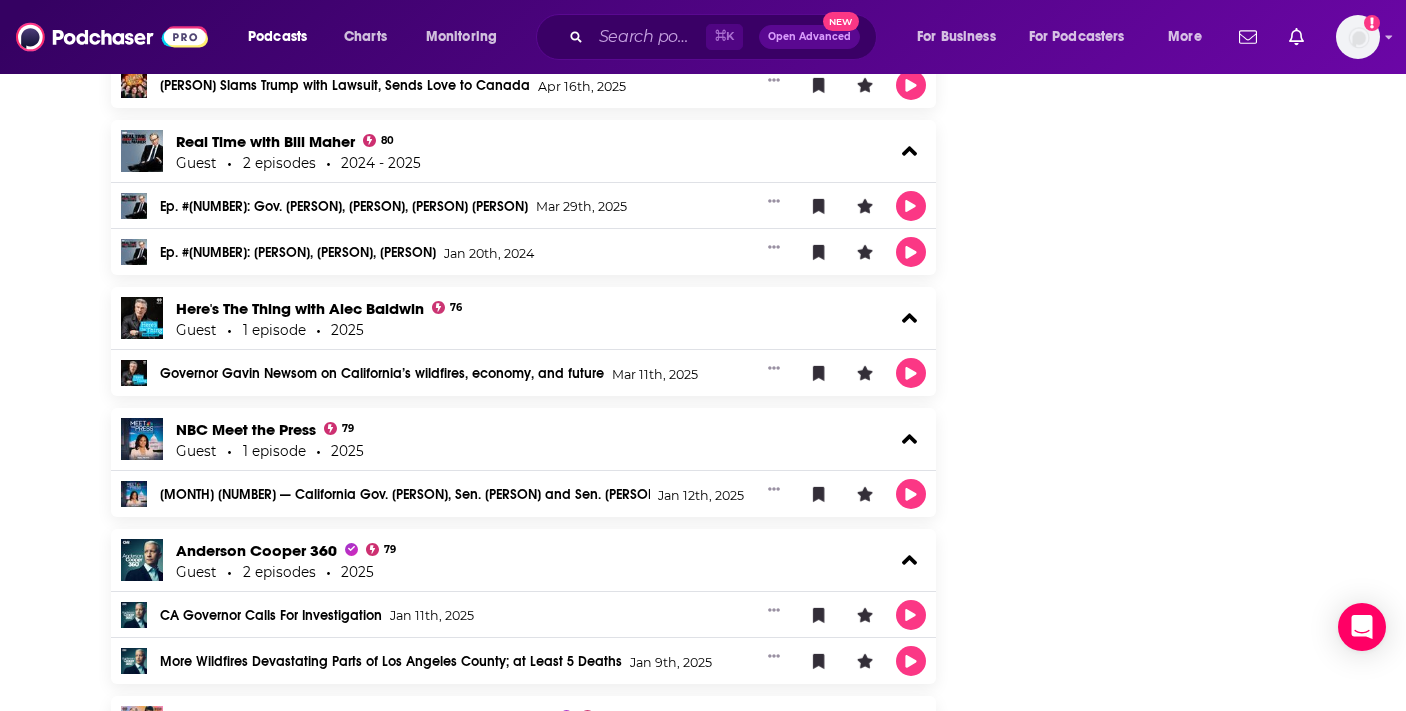 scroll, scrollTop: 3192, scrollLeft: 0, axis: vertical 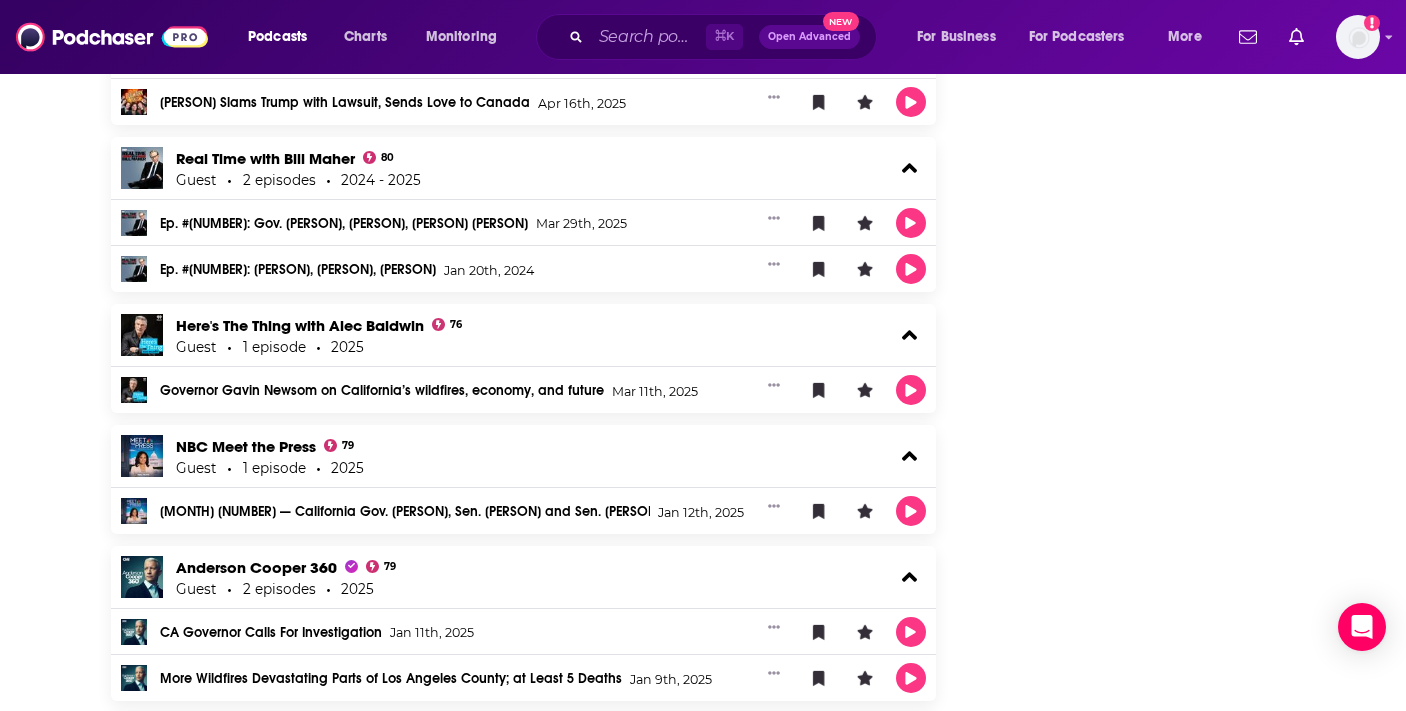 click on "About Credits 120 Links Gavin Newsom's Podcast Credits & Interviews Add Credits Explore podcast episodes featuring   Gavin Newsom   including guest interviews, hosted podcasts, and production roles. Host 2 Podcasts This is Gavin Newsom 76 Host 36 episodes 2025 And, This is Jordan Klepper Aug 6th, 2025 And, This is How The Left Fails Young Men with Richard Reeves Jul 30th, 2025 More With Ryan Murphy Jul 24th, 2025 View 33 more Politickin' with Gavin Newsom, Marshawn Lynch, and Doug Hendrickson 51 Host 37 episodes 2024 - 2025 Washington Commanders GM Adam Peters - Live From The NFL Combine! Mar 5th, 2025 Macro-dosing With Chelsea Handler  Feb 15th, 2025 Spending Super Bowl Week With Maxx Crosby  Feb 7th, 2025 View 34 more Guest 29 Podcasts The Diary Of A CEO with Steven Bartlett 97 Guest 1 episode 2025 Gavin Newsom, The Next President Of The US? "America's At Breaking Point & Trump's Playing Dangerous Games!" Jul 24th, 2025 Shawn Ryan Show 93 Guest 1 episode 2025 #218 Gavin Newsom - Governor of California 83 93" at bounding box center (703, -121) 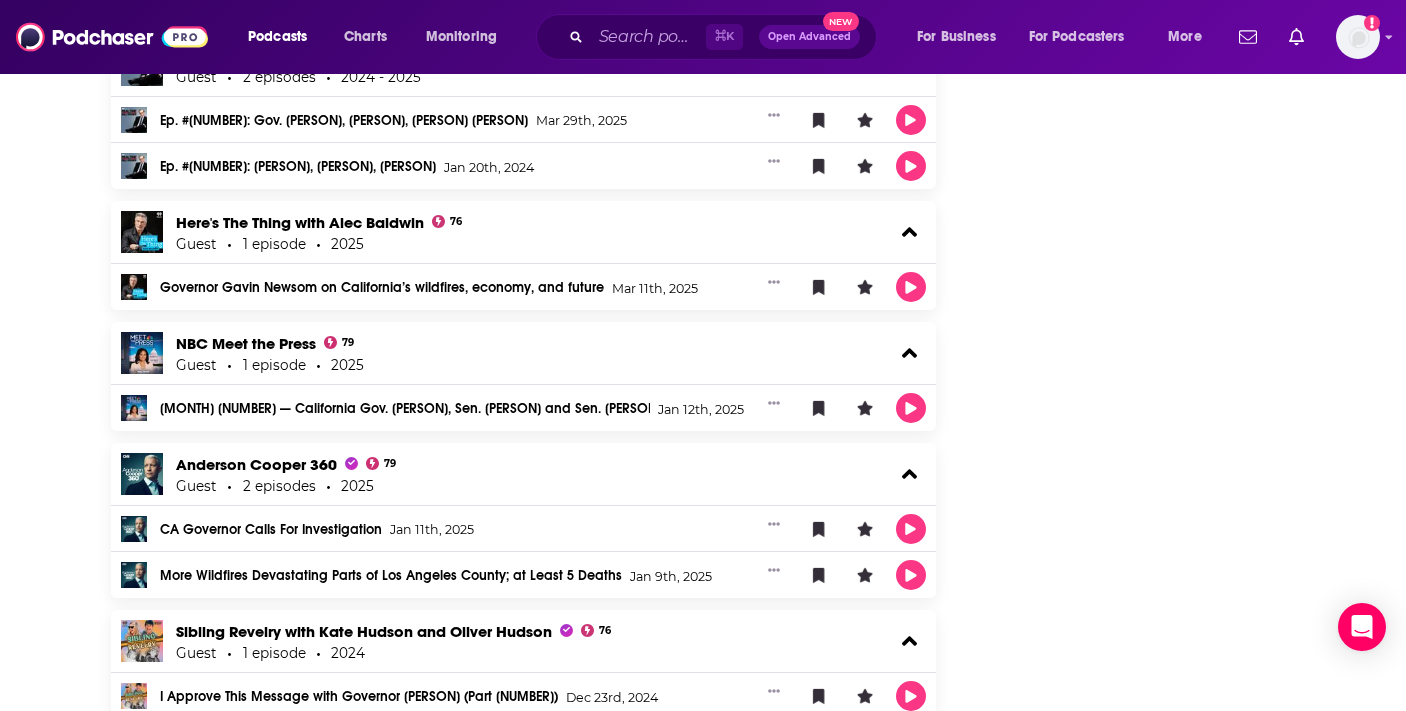 scroll, scrollTop: 3313, scrollLeft: 0, axis: vertical 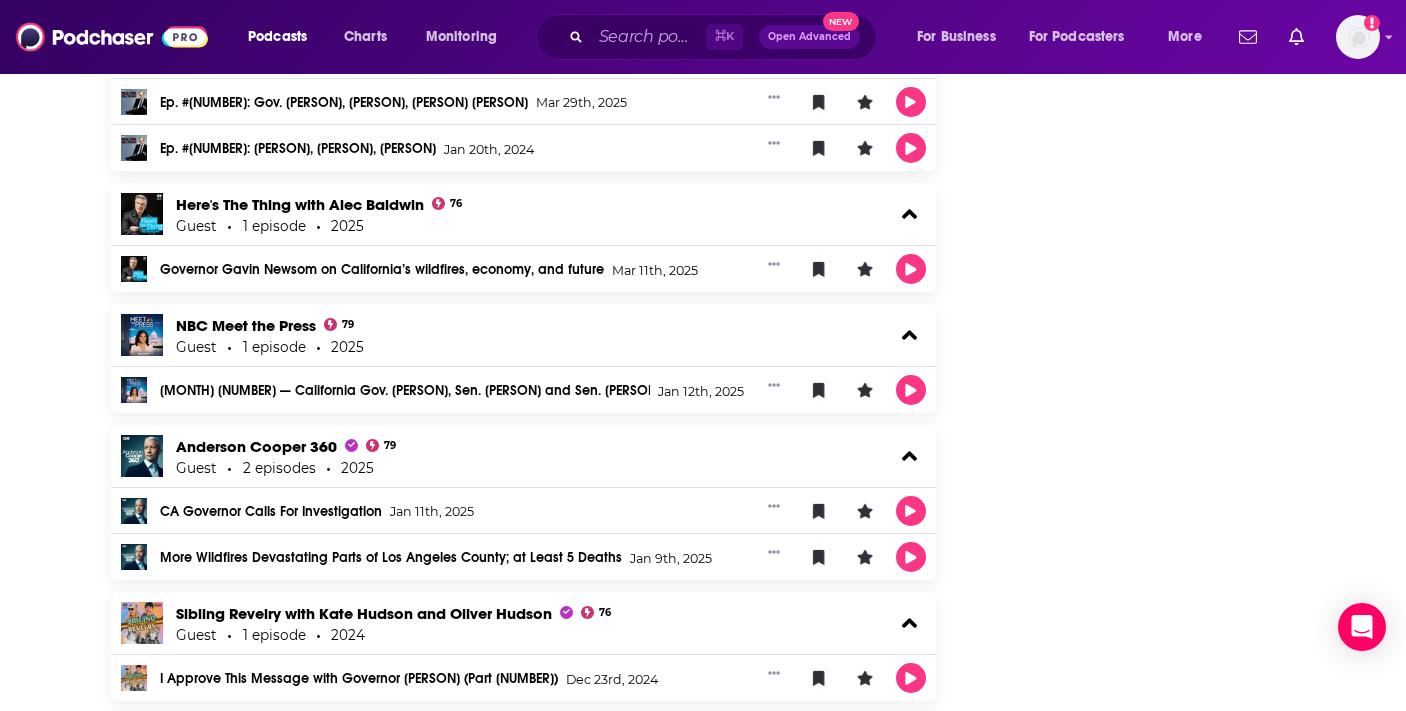 click on "About Credits 120 Links Gavin Newsom's Podcast Credits & Interviews Add Credits Explore podcast episodes featuring   Gavin Newsom   including guest interviews, hosted podcasts, and production roles. Host 2 Podcasts This is Gavin Newsom 76 Host 36 episodes 2025 And, This is Jordan Klepper Aug 6th, 2025 And, This is How The Left Fails Young Men with Richard Reeves Jul 30th, 2025 More With Ryan Murphy Jul 24th, 2025 View 33 more Politickin' with Gavin Newsom, Marshawn Lynch, and Doug Hendrickson 51 Host 37 episodes 2024 - 2025 Washington Commanders GM Adam Peters - Live From The NFL Combine! Mar 5th, 2025 Macro-dosing With Chelsea Handler  Feb 15th, 2025 Spending Super Bowl Week With Maxx Crosby  Feb 7th, 2025 View 34 more Guest 29 Podcasts The Diary Of A CEO with Steven Bartlett 97 Guest 1 episode 2025 Gavin Newsom, The Next President Of The US? "America's At Breaking Point & Trump's Playing Dangerous Games!" Jul 24th, 2025 Shawn Ryan Show 93 Guest 1 episode 2025 #218 Gavin Newsom - Governor of California 83 93" at bounding box center (703, -242) 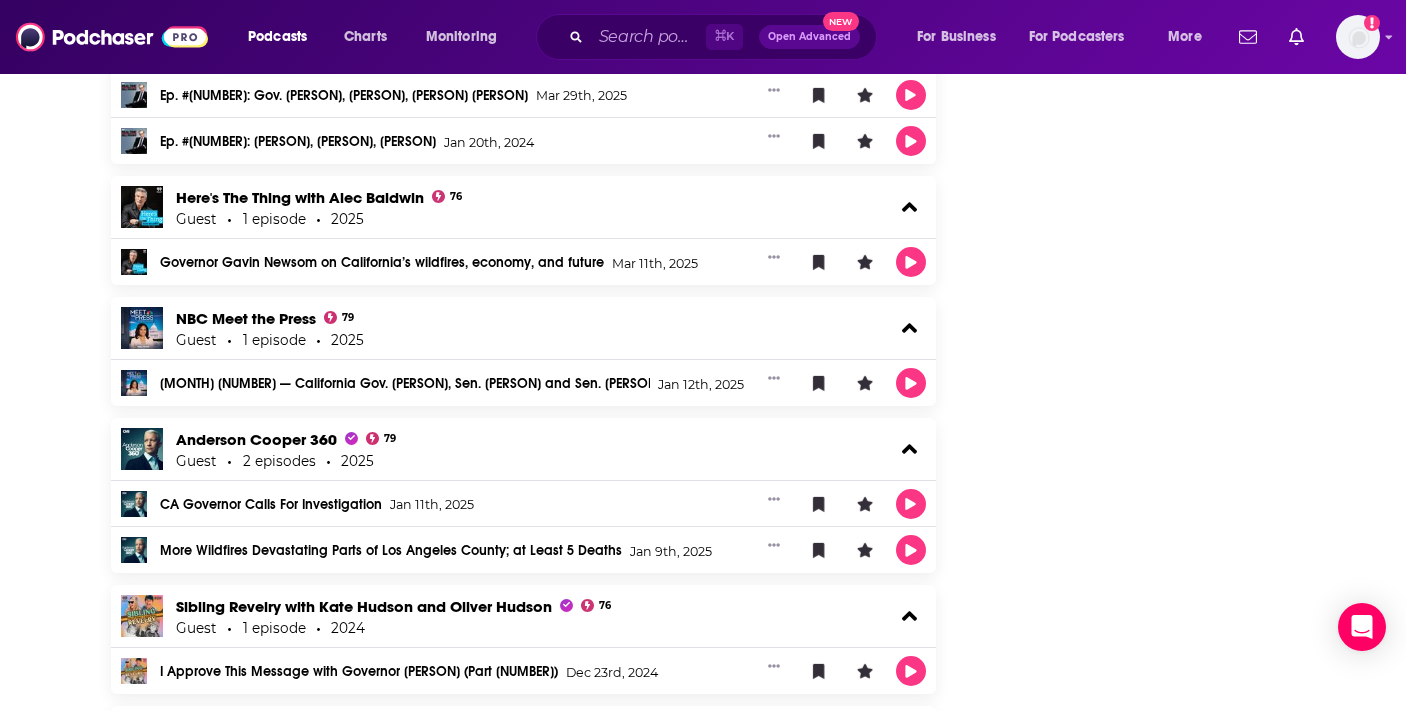 scroll, scrollTop: 3321, scrollLeft: 0, axis: vertical 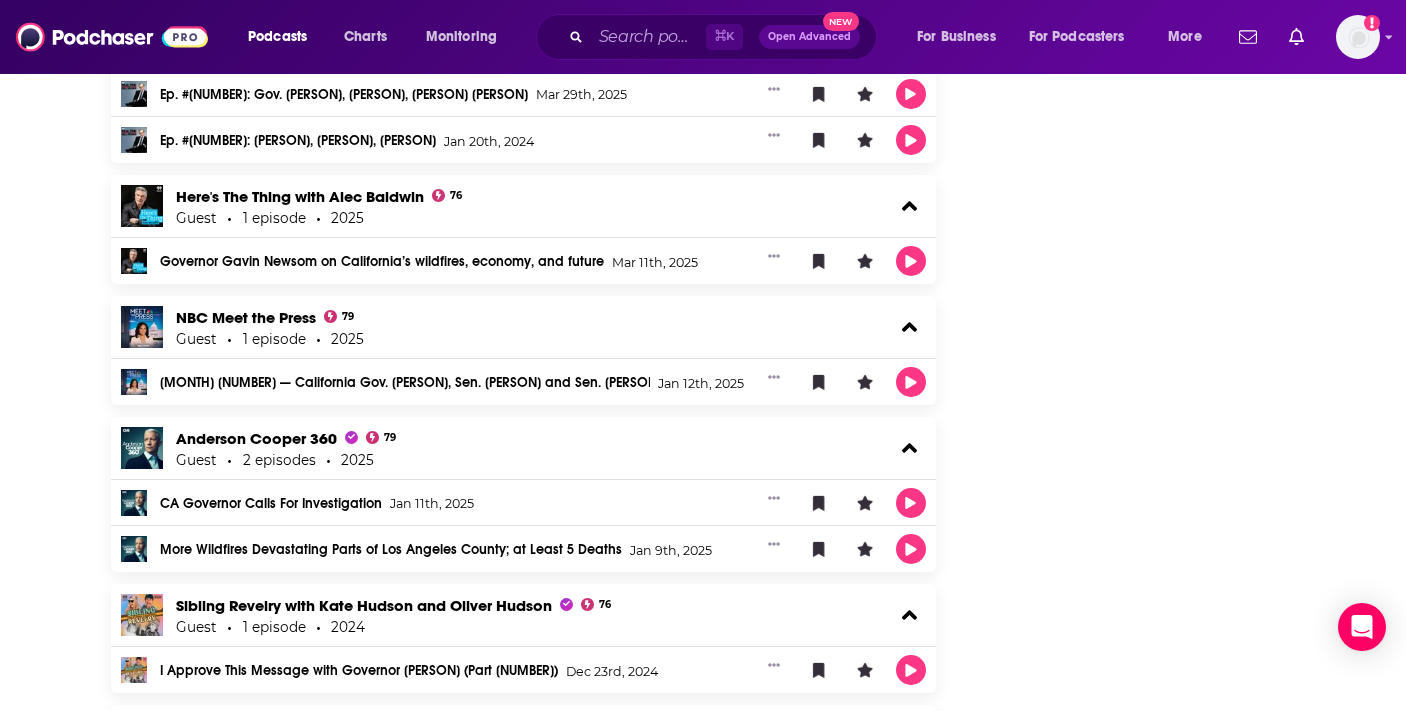 click on "About Credits 120 Links Gavin Newsom's Podcast Credits & Interviews Add Credits Explore podcast episodes featuring   Gavin Newsom   including guest interviews, hosted podcasts, and production roles. Host 2 Podcasts This is Gavin Newsom 76 Host 36 episodes 2025 And, This is Jordan Klepper Aug 6th, 2025 And, This is How The Left Fails Young Men with Richard Reeves Jul 30th, 2025 More With Ryan Murphy Jul 24th, 2025 View 33 more Politickin' with Gavin Newsom, Marshawn Lynch, and Doug Hendrickson 51 Host 37 episodes 2024 - 2025 Washington Commanders GM Adam Peters - Live From The NFL Combine! Mar 5th, 2025 Macro-dosing With Chelsea Handler  Feb 15th, 2025 Spending Super Bowl Week With Maxx Crosby  Feb 7th, 2025 View 34 more Guest 29 Podcasts The Diary Of A CEO with Steven Bartlett 97 Guest 1 episode 2025 Gavin Newsom, The Next President Of The US? "America's At Breaking Point & Trump's Playing Dangerous Games!" Jul 24th, 2025 Shawn Ryan Show 93 Guest 1 episode 2025 #218 Gavin Newsom - Governor of California 83 93" at bounding box center [537, -224] 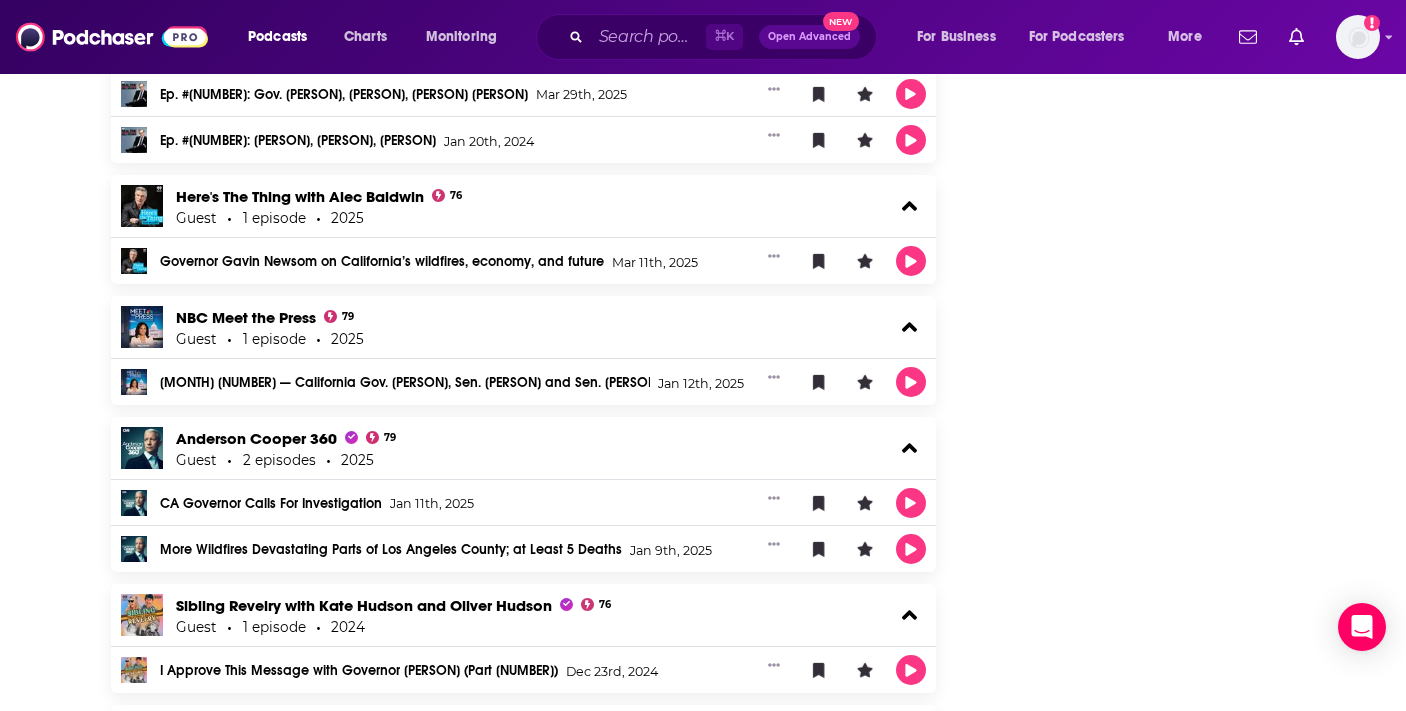 scroll, scrollTop: 3364, scrollLeft: 0, axis: vertical 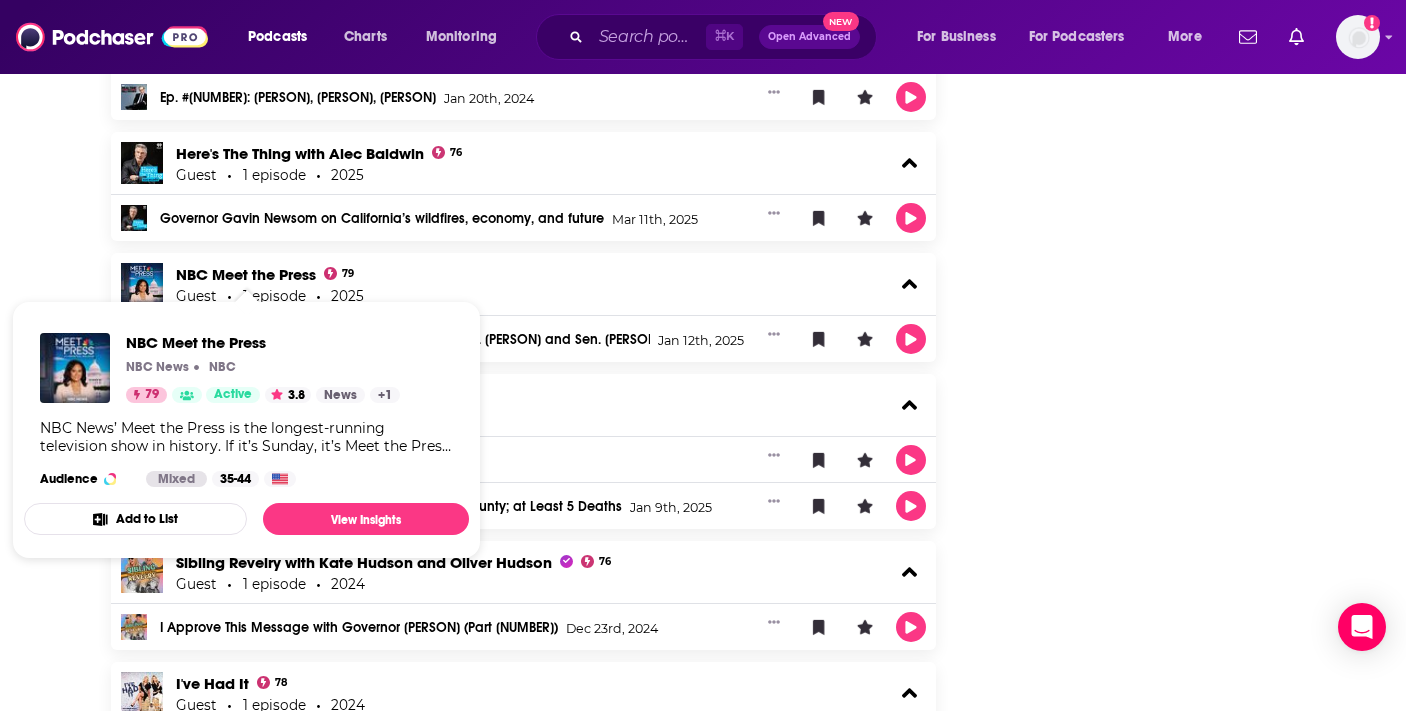click on "About Credits 120 Links Gavin Newsom's Podcast Credits & Interviews Add Credits Explore podcast episodes featuring   Gavin Newsom   including guest interviews, hosted podcasts, and production roles. Host 2 Podcasts This is Gavin Newsom 76 Host 36 episodes 2025 And, This is Jordan Klepper Aug 6th, 2025 And, This is How The Left Fails Young Men with Richard Reeves Jul 30th, 2025 More With Ryan Murphy Jul 24th, 2025 View 33 more Politickin' with Gavin Newsom, Marshawn Lynch, and Doug Hendrickson 51 Host 37 episodes 2024 - 2025 Washington Commanders GM Adam Peters - Live From The NFL Combine! Mar 5th, 2025 Macro-dosing With Chelsea Handler  Feb 15th, 2025 Spending Super Bowl Week With Maxx Crosby  Feb 7th, 2025 View 34 more Guest 29 Podcasts The Diary Of A CEO with Steven Bartlett 97 Guest 1 episode 2025 Gavin Newsom, The Next President Of The US? "America's At Breaking Point & Trump's Playing Dangerous Games!" Jul 24th, 2025 Shawn Ryan Show 93 Guest 1 episode 2025 #218 Gavin Newsom - Governor of California 83 93" at bounding box center (537, -267) 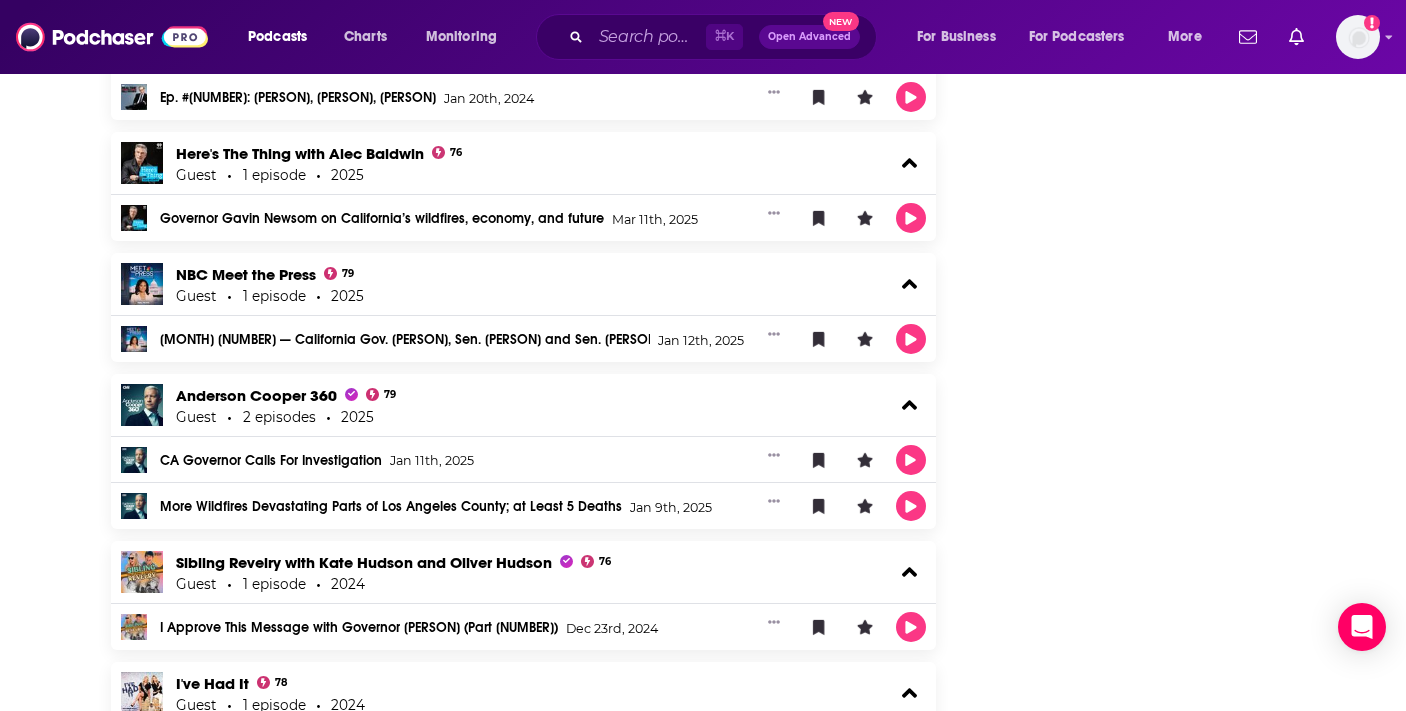 scroll, scrollTop: 3563, scrollLeft: 0, axis: vertical 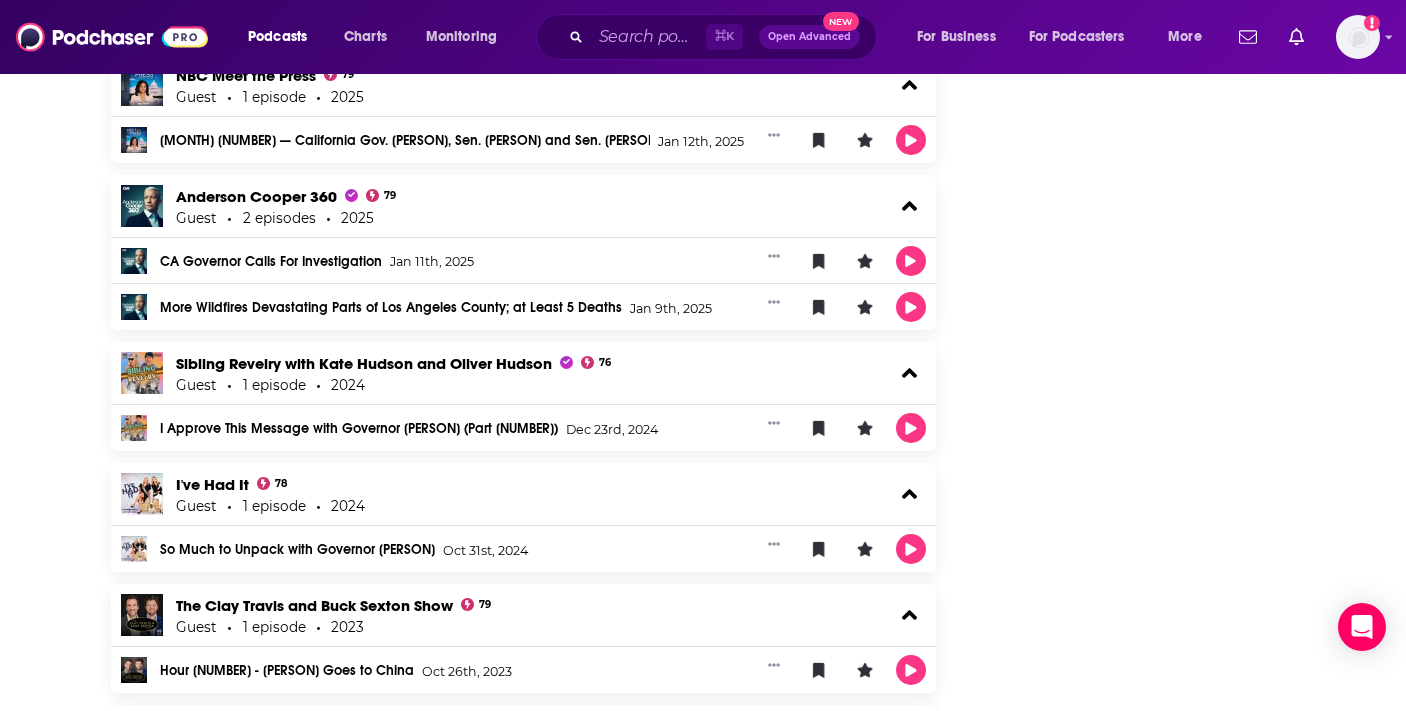 click on "About Credits 120 Links Gavin Newsom's Podcast Credits & Interviews Add Credits Explore podcast episodes featuring   Gavin Newsom   including guest interviews, hosted podcasts, and production roles. Host 2 Podcasts This is Gavin Newsom 76 Host 36 episodes 2025 And, This is Jordan Klepper Aug 6th, 2025 And, This is How The Left Fails Young Men with Richard Reeves Jul 30th, 2025 More With Ryan Murphy Jul 24th, 2025 View 33 more Politickin' with Gavin Newsom, Marshawn Lynch, and Doug Hendrickson 51 Host 37 episodes 2024 - 2025 Washington Commanders GM Adam Peters - Live From The NFL Combine! Mar 5th, 2025 Macro-dosing With Chelsea Handler  Feb 15th, 2025 Spending Super Bowl Week With Maxx Crosby  Feb 7th, 2025 View 34 more Guest 29 Podcasts The Diary Of A CEO with Steven Bartlett 97 Guest 1 episode 2025 Gavin Newsom, The Next President Of The US? "America's At Breaking Point & Trump's Playing Dangerous Games!" Jul 24th, 2025 Shawn Ryan Show 93 Guest 1 episode 2025 #218 Gavin Newsom - Governor of California 83 93" at bounding box center [703, -492] 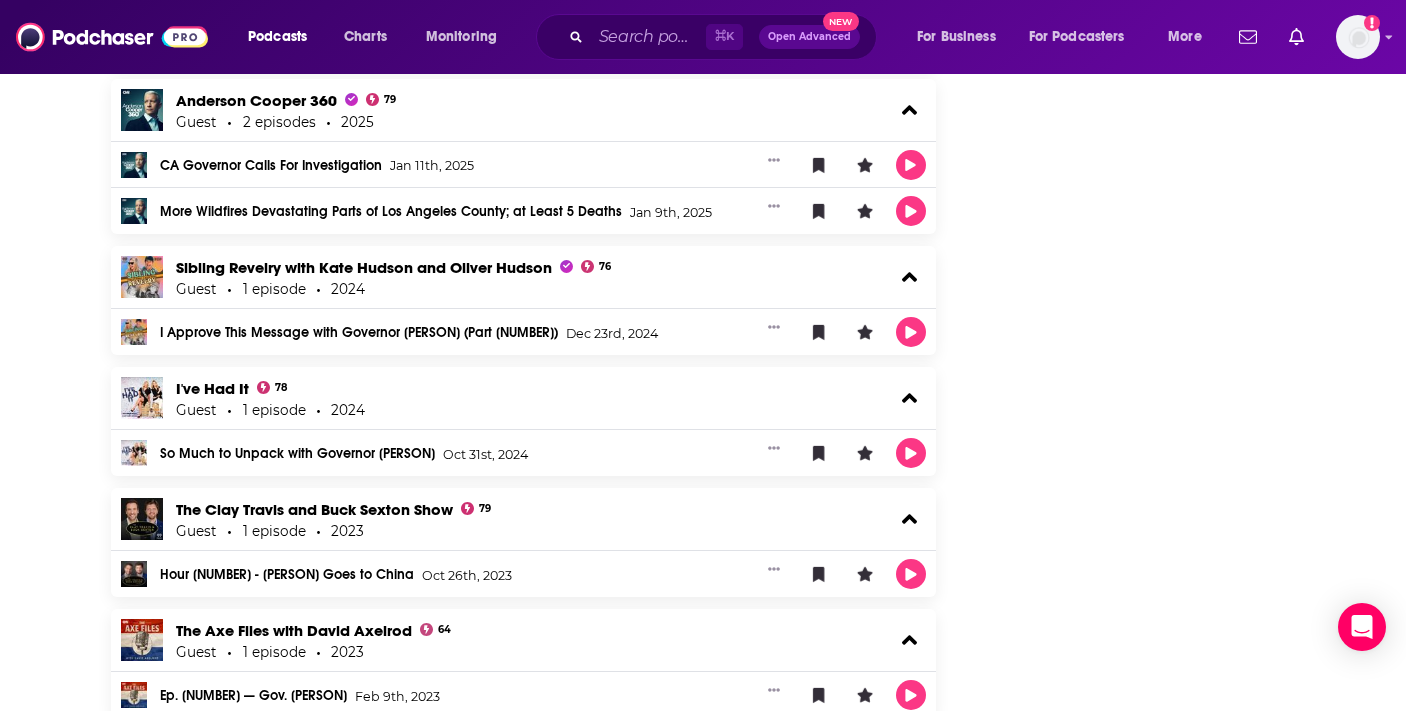 scroll, scrollTop: 3670, scrollLeft: 0, axis: vertical 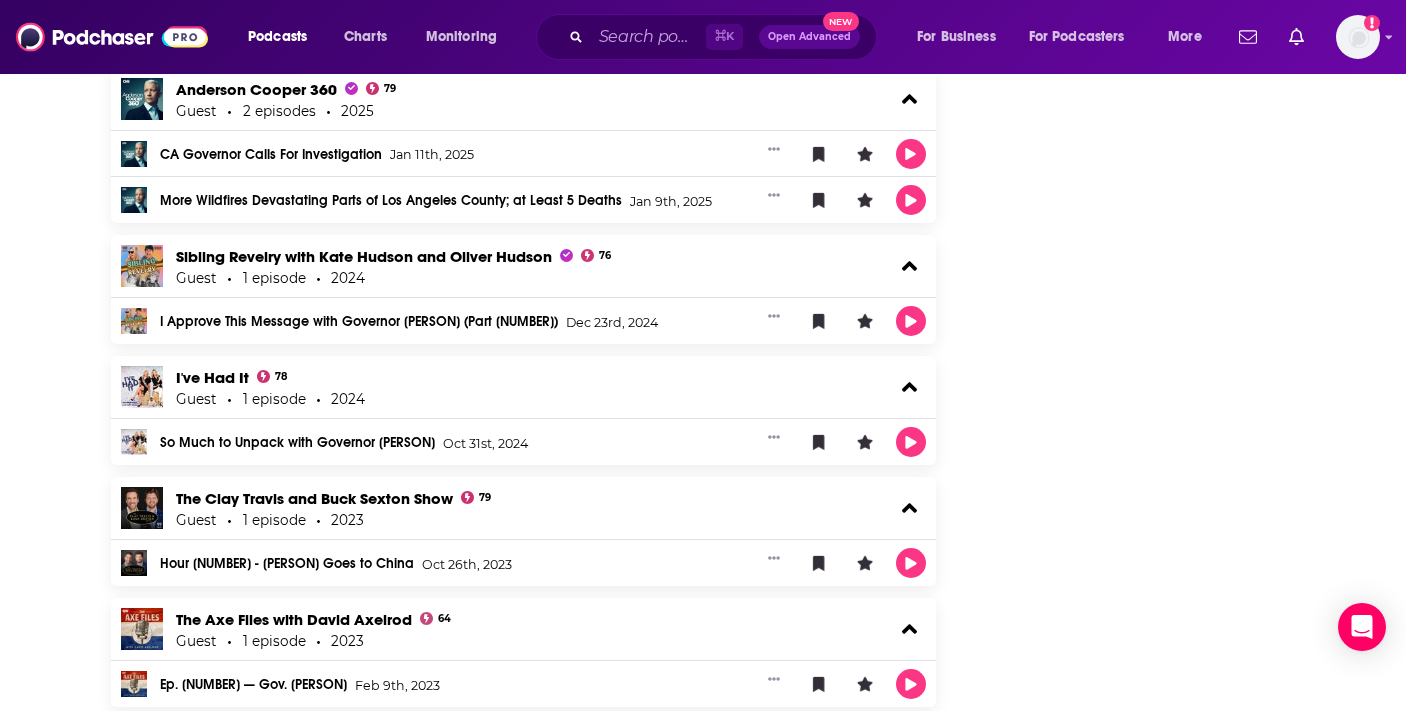 click on "About Credits 120 Links Gavin Newsom's Podcast Credits & Interviews Add Credits Explore podcast episodes featuring   Gavin Newsom   including guest interviews, hosted podcasts, and production roles. Host 2 Podcasts This is Gavin Newsom 76 Host 36 episodes 2025 And, This is Jordan Klepper Aug 6th, 2025 And, This is How The Left Fails Young Men with Richard Reeves Jul 30th, 2025 More With Ryan Murphy Jul 24th, 2025 View 33 more Politickin' with Gavin Newsom, Marshawn Lynch, and Doug Hendrickson 51 Host 37 episodes 2024 - 2025 Washington Commanders GM Adam Peters - Live From The NFL Combine! Mar 5th, 2025 Macro-dosing With Chelsea Handler  Feb 15th, 2025 Spending Super Bowl Week With Maxx Crosby  Feb 7th, 2025 View 34 more Guest 29 Podcasts The Diary Of A CEO with Steven Bartlett 97 Guest 1 episode 2025 Gavin Newsom, The Next President Of The US? "America's At Breaking Point & Trump's Playing Dangerous Games!" Jul 24th, 2025 Shawn Ryan Show 93 Guest 1 episode 2025 #218 Gavin Newsom - Governor of California 83 93" at bounding box center [537, -573] 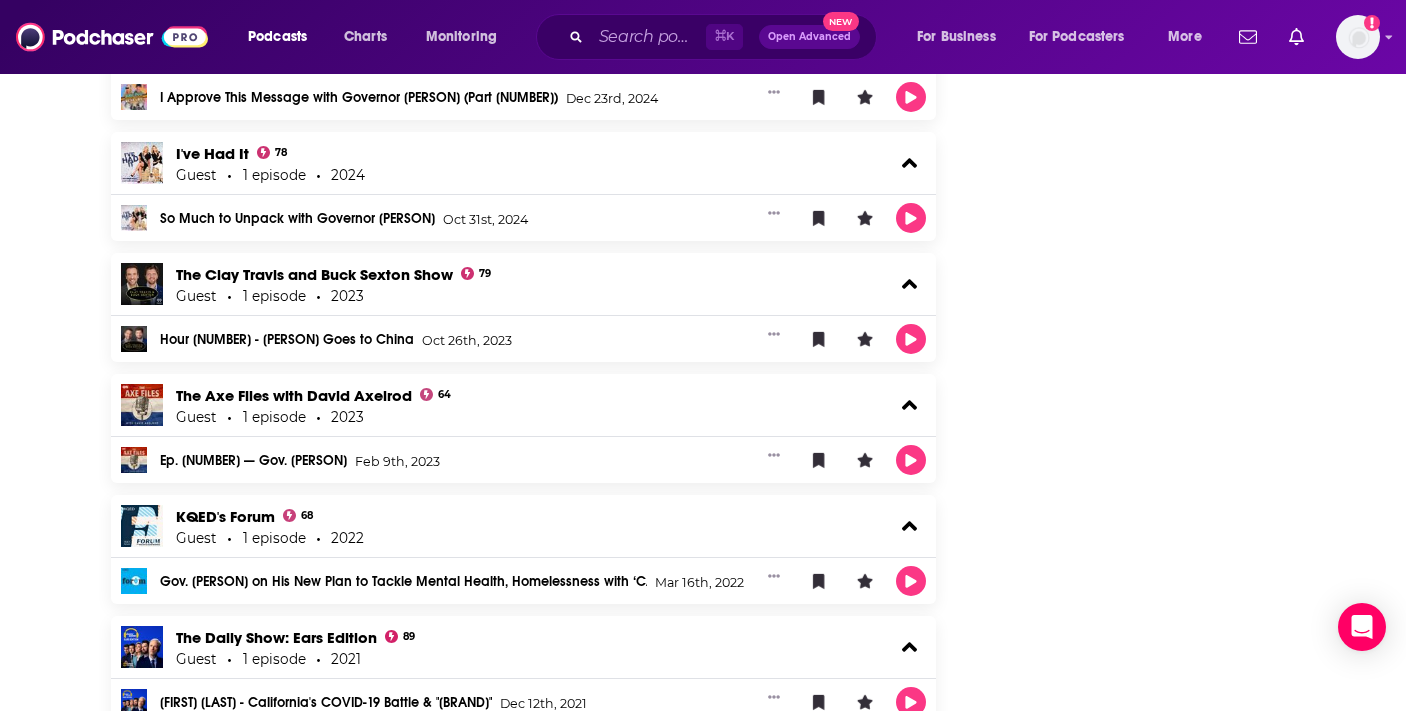 click on "Follow Share Profile Followers 4 Creator Details Birthdate Oct 10th, 1967 Episode Count 120 Podcast Count 32 Total Airtime 4d, 3h PCID   396161 Suggest an edit Share This Creator Recommendation sent https://www.podchaser.com/creators/gavin-newsom-107aDwCD7h Copy Link Manage This Profile Are you Gavin? Verify and edit this page to your liking. Claim Profile Gavin Newsom's  Creator Profile This is a podcast creator profile for   Gavin Newsom . This page showcases all of  Gavin Newsom's  podcast credits and appearances such as hosted episodes, guest interviews, and behind-the-scenes work. You can follow this profile to get notifications of  Gavin Newsom's  new podcast credits. Learn more   Report an issue" at bounding box center (1145, -839) 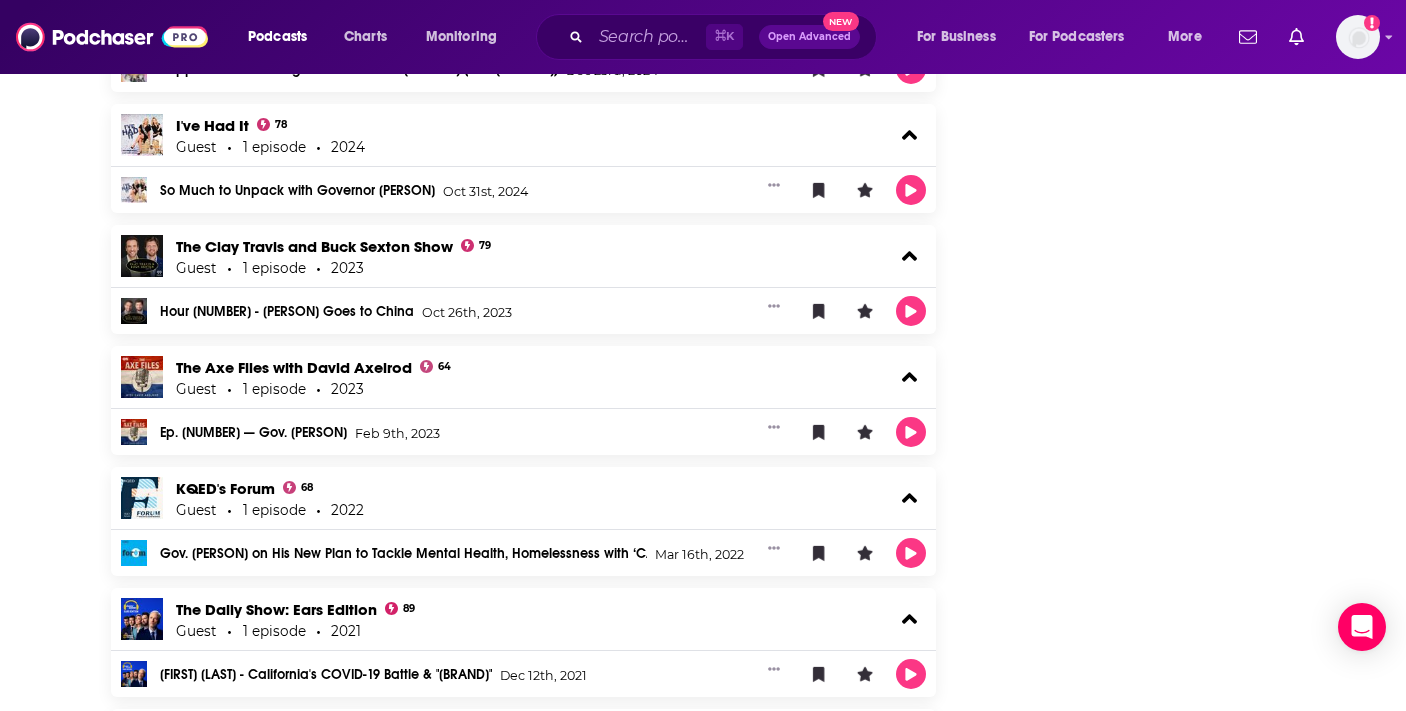 scroll, scrollTop: 3922, scrollLeft: 0, axis: vertical 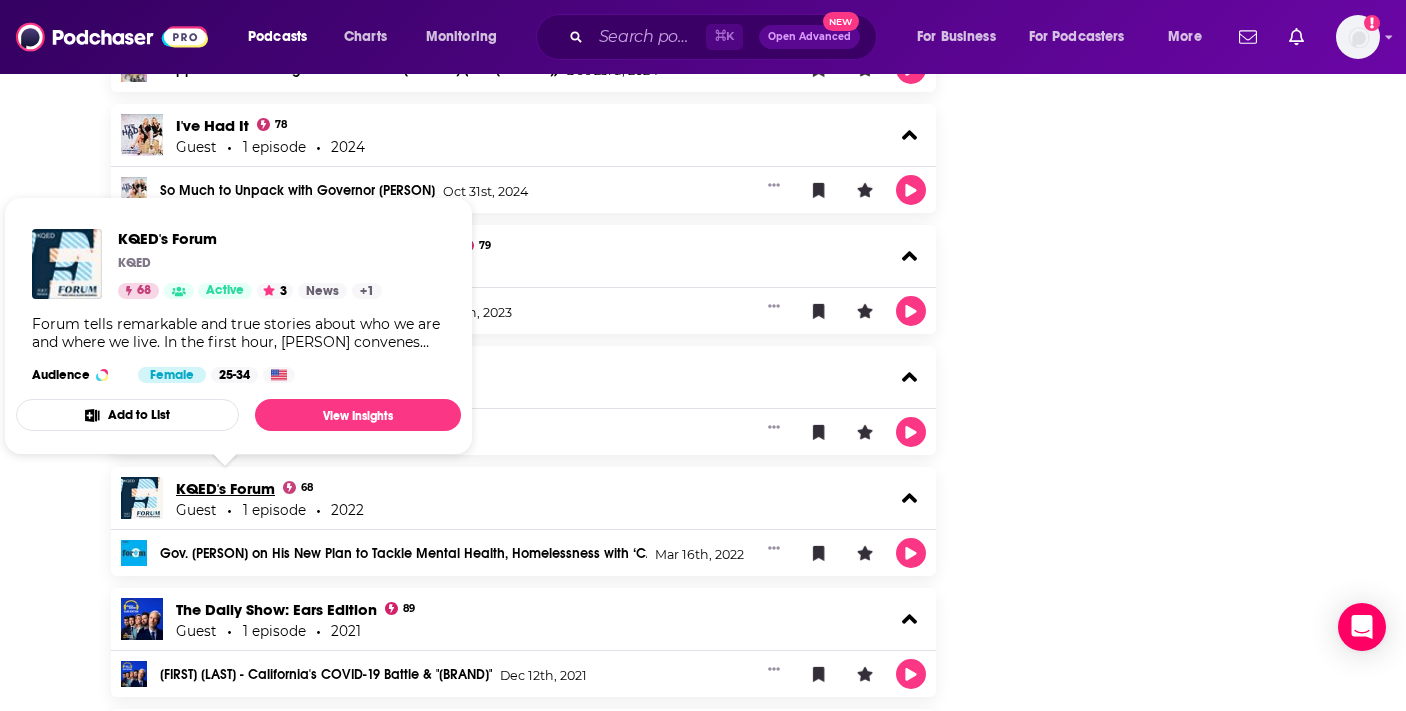 click on "KQED's Forum" at bounding box center [225, 488] 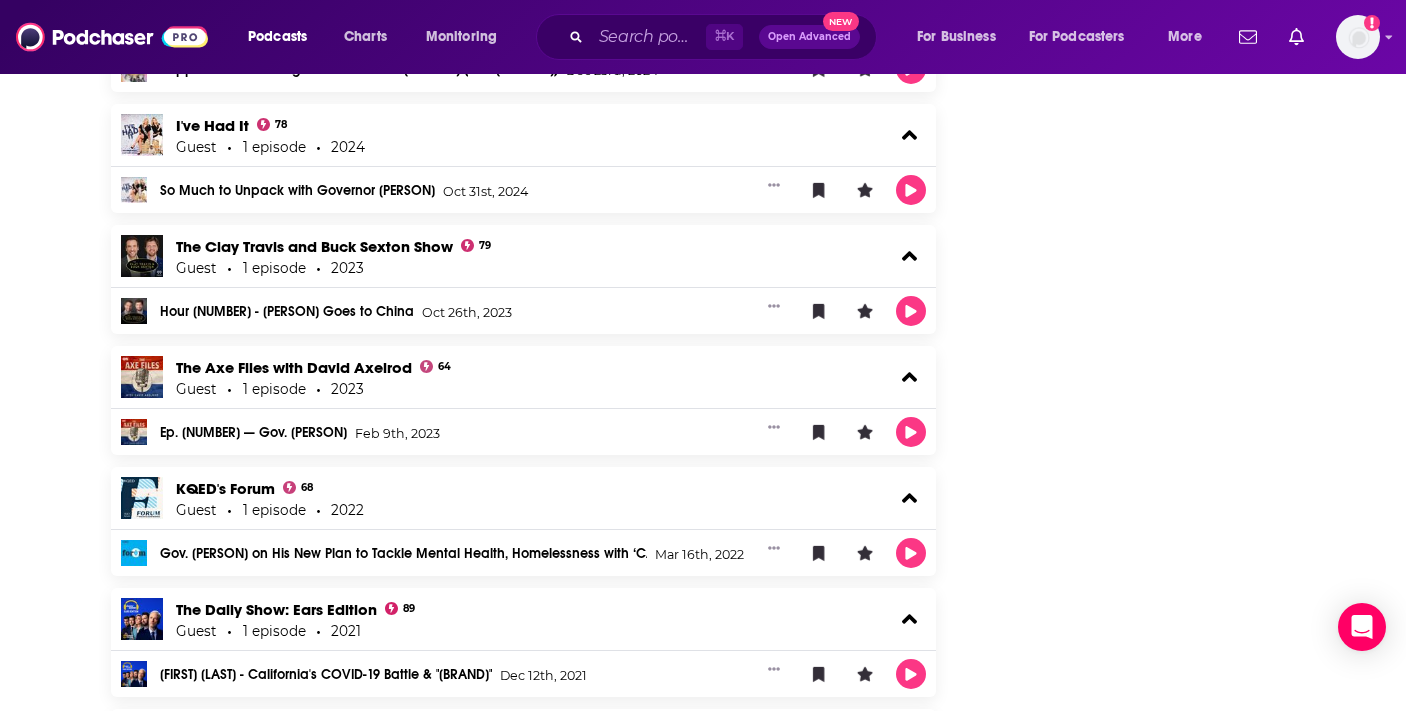 click on "Follow Share Profile Followers 4 Creator Details Birthdate Oct 10th, 1967 Episode Count 120 Podcast Count 32 Total Airtime 4d, 3h PCID   396161 Suggest an edit Share This Creator Recommendation sent https://www.podchaser.com/creators/gavin-newsom-107aDwCD7h Copy Link Manage This Profile Are you Gavin? Verify and edit this page to your liking. Claim Profile Gavin Newsom's  Creator Profile This is a podcast creator profile for   Gavin Newsom . This page showcases all of  Gavin Newsom's  podcast credits and appearances such as hosted episodes, guest interviews, and behind-the-scenes work. You can follow this profile to get notifications of  Gavin Newsom's  new podcast credits. Learn more   Report an issue" at bounding box center [1145, -867] 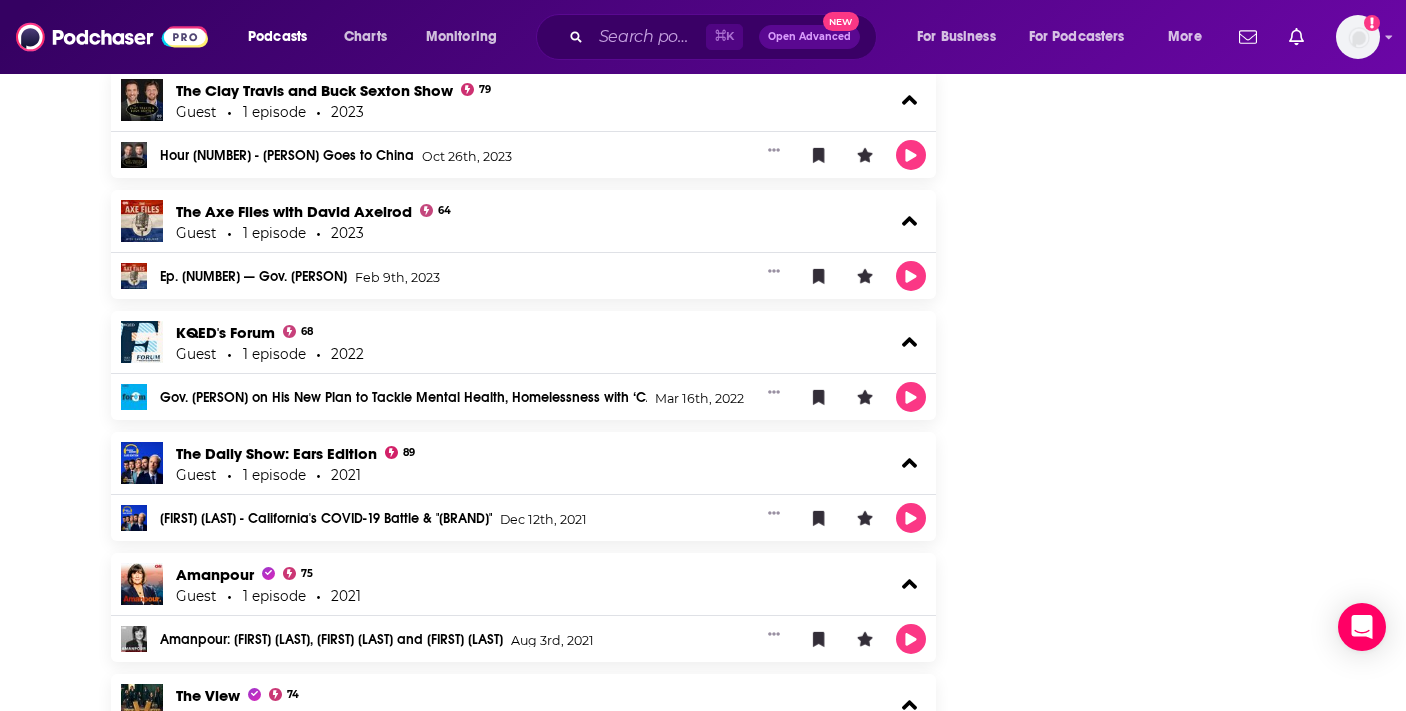 scroll, scrollTop: 4096, scrollLeft: 0, axis: vertical 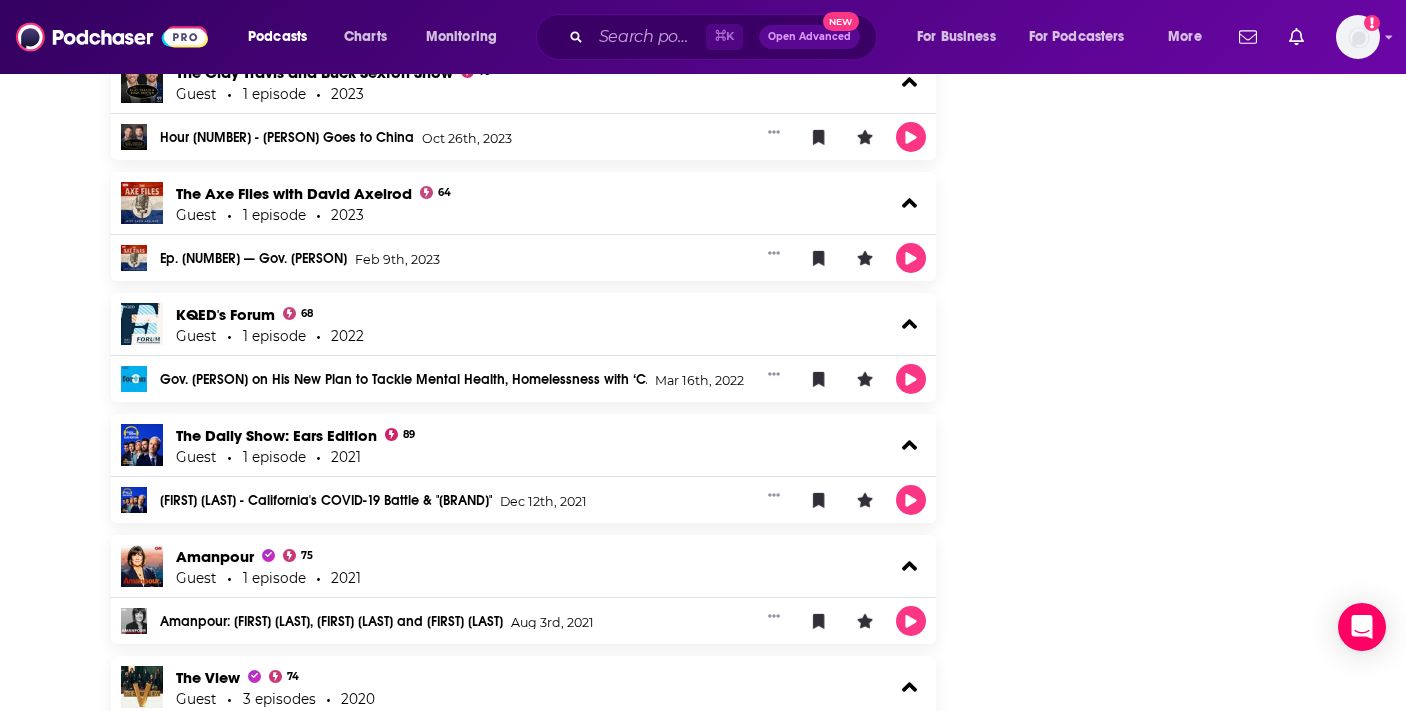 click on "Follow Share Profile Followers 4 Creator Details Birthdate Oct 10th, 1967 Episode Count 120 Podcast Count 32 Total Airtime 4d, 3h PCID   396161 Suggest an edit Share This Creator Recommendation sent https://www.podchaser.com/creators/gavin-newsom-107aDwCD7h Copy Link Manage This Profile Are you Gavin? Verify and edit this page to your liking. Claim Profile Gavin Newsom's  Creator Profile This is a podcast creator profile for   Gavin Newsom . This page showcases all of  Gavin Newsom's  podcast credits and appearances such as hosted episodes, guest interviews, and behind-the-scenes work. You can follow this profile to get notifications of  Gavin Newsom's  new podcast credits. Learn more   Report an issue" at bounding box center (1145, -1041) 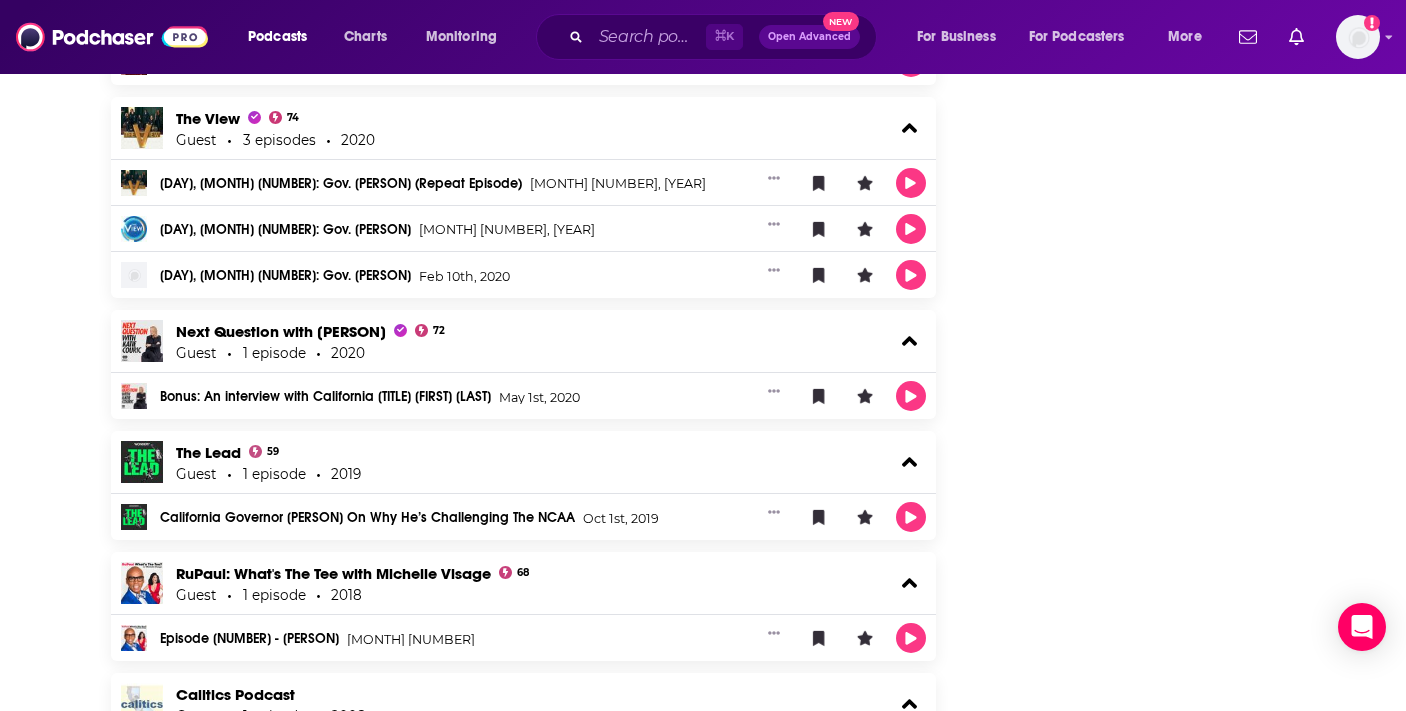 scroll, scrollTop: 4774, scrollLeft: 0, axis: vertical 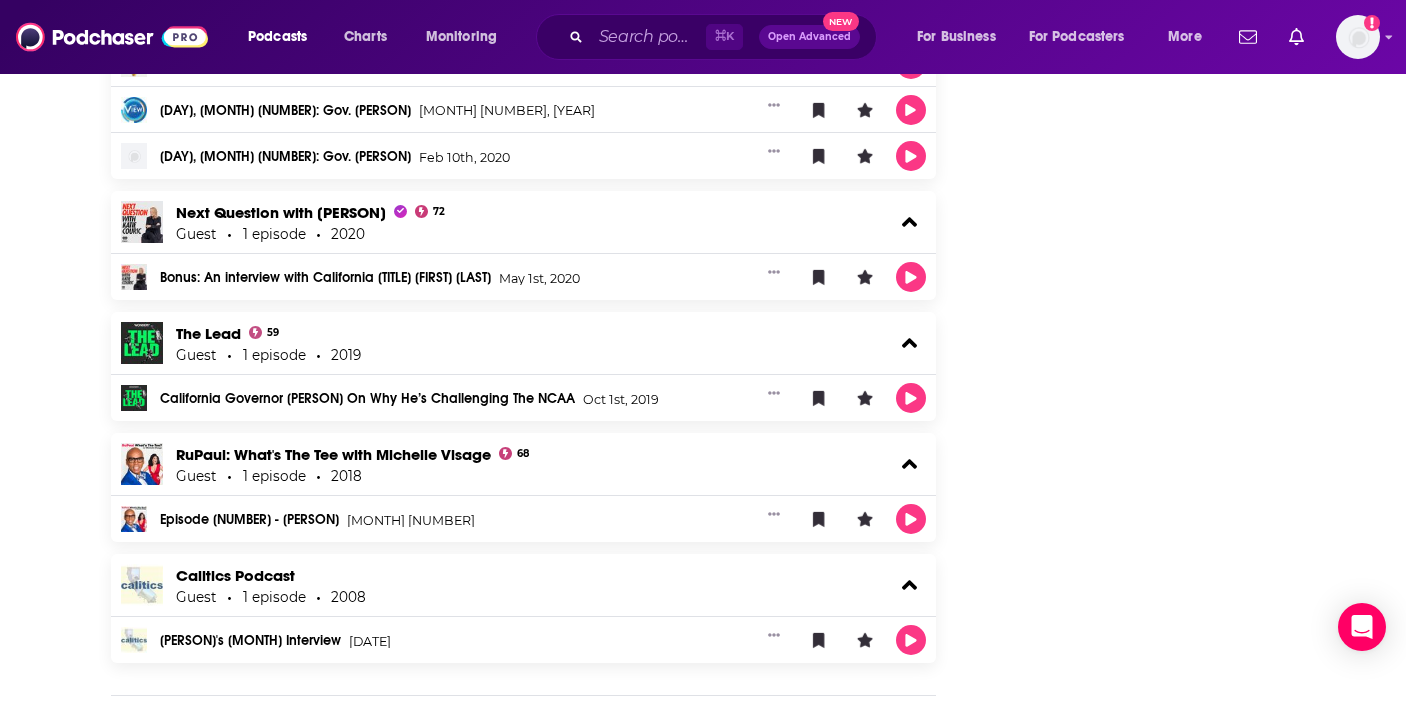 click on "Follow Share Profile Followers 4 Creator Details Birthdate Oct 10th, 1967 Episode Count 120 Podcast Count 32 Total Airtime 4d, 3h PCID   396161 Suggest an edit Share This Creator Recommendation sent https://www.podchaser.com/creators/gavin-newsom-107aDwCD7h Copy Link Manage This Profile Are you Gavin? Verify and edit this page to your liking. Claim Profile Gavin Newsom's  Creator Profile This is a podcast creator profile for   Gavin Newsom . This page showcases all of  Gavin Newsom's  podcast credits and appearances such as hosted episodes, guest interviews, and behind-the-scenes work. You can follow this profile to get notifications of  Gavin Newsom's  new podcast credits. Learn more   Report an issue" at bounding box center (1145, -1719) 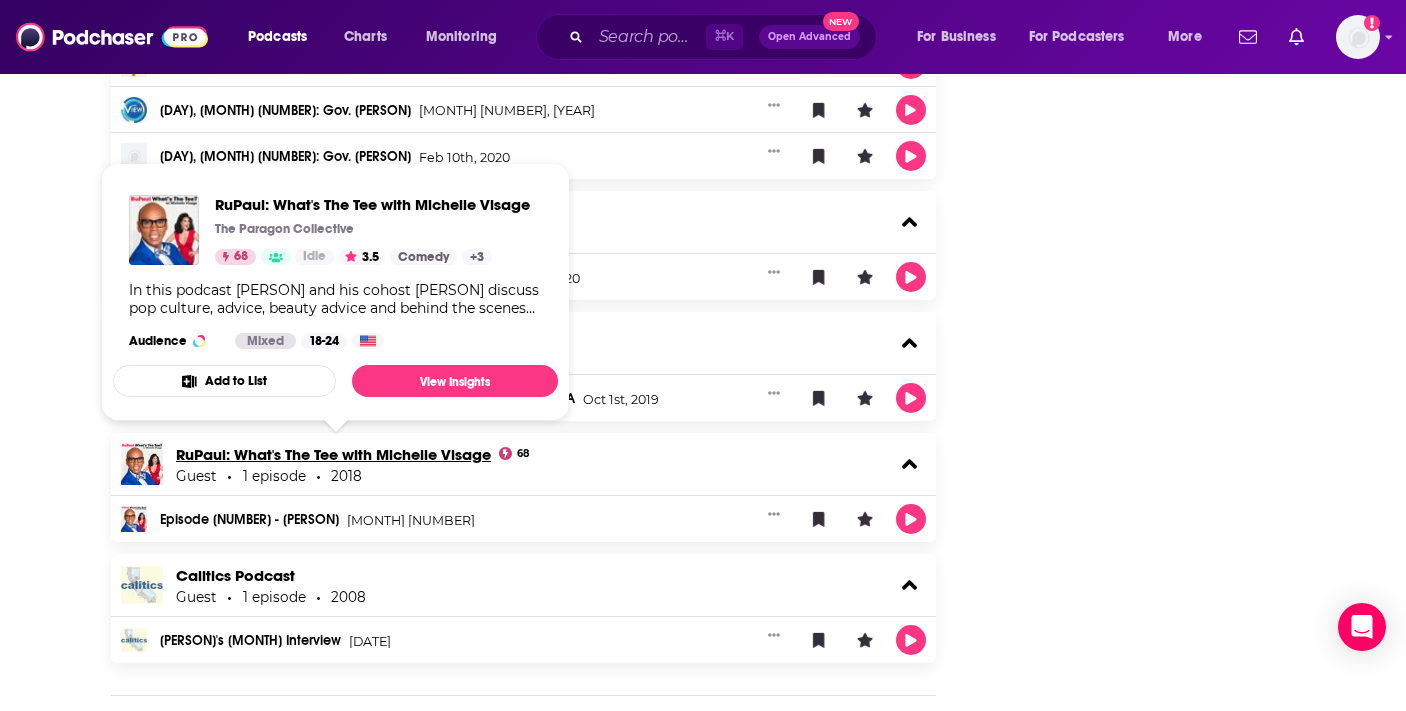 click on "RuPaul: What's The Tee with Michelle Visage" at bounding box center [333, 454] 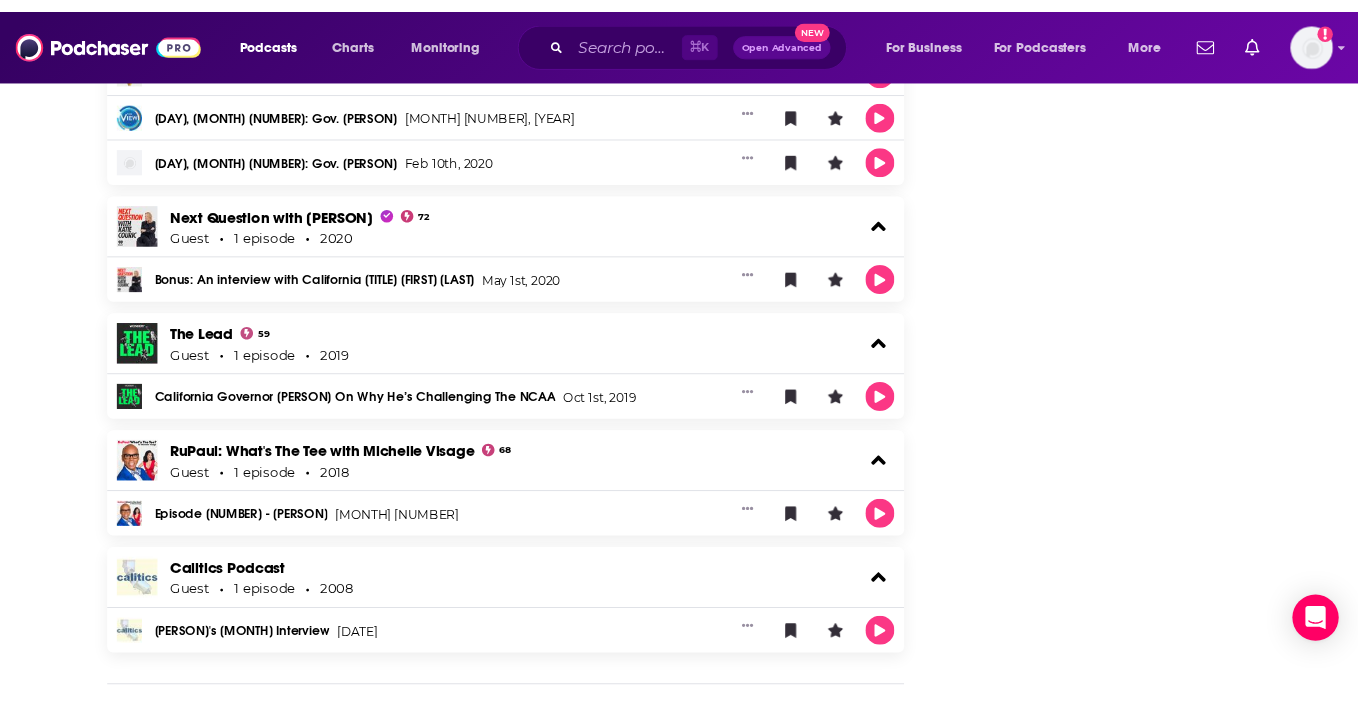 scroll, scrollTop: 4822, scrollLeft: 0, axis: vertical 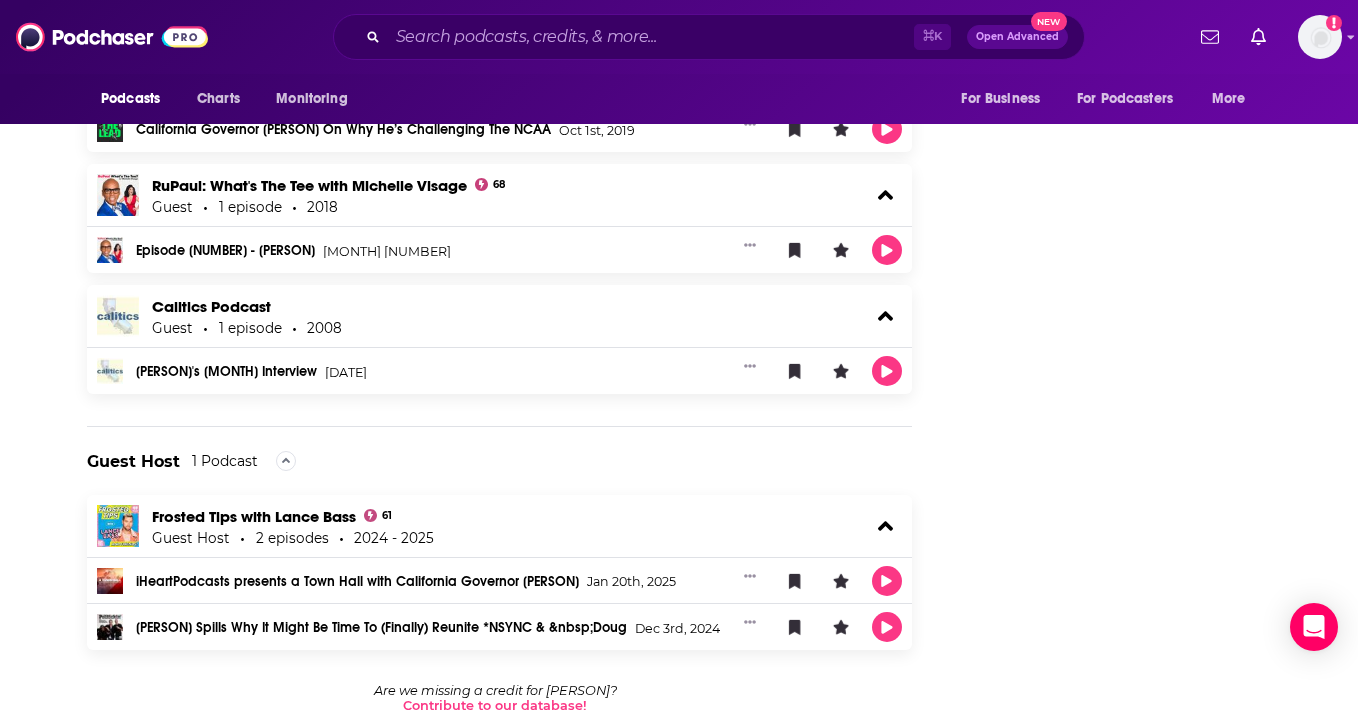 click on "Follow Share Profile Followers 4 Creator Details Birthdate Oct 10th, 1967 Episode Count 120 Podcast Count 32 Total Airtime 4d, 3h PCID   396161 Suggest an edit Share This Creator Recommendation sent https://www.podchaser.com/creators/gavin-newsom-107aDwCD7h Copy Link Manage This Profile Are you Gavin? Verify and edit this page to your liking. Claim Profile Gavin Newsom's  Creator Profile This is a podcast creator profile for   Gavin Newsom . This page showcases all of  Gavin Newsom's  podcast credits and appearances such as hosted episodes, guest interviews, and behind-the-scenes work. You can follow this profile to get notifications of  Gavin Newsom's  new podcast credits. Learn more   Report an issue" at bounding box center (1121, -1988) 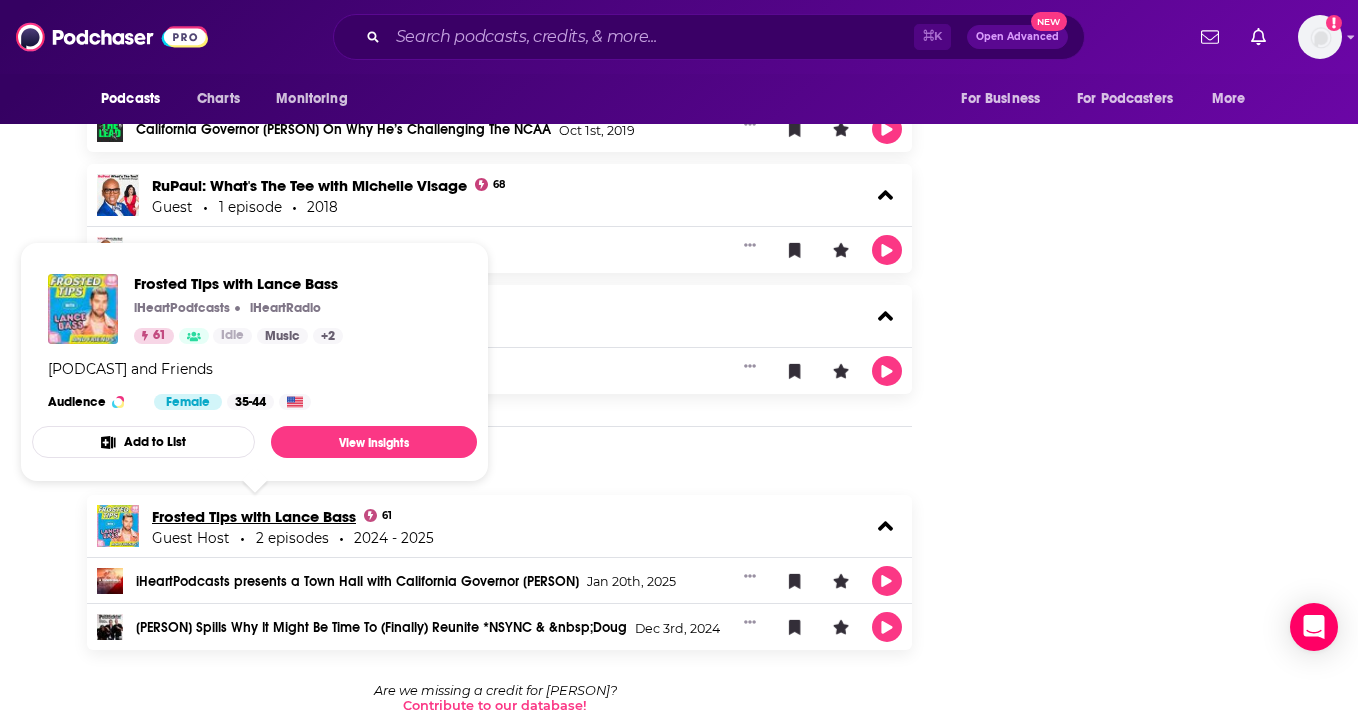 click on "Frosted Tips with Lance Bass" at bounding box center [254, 516] 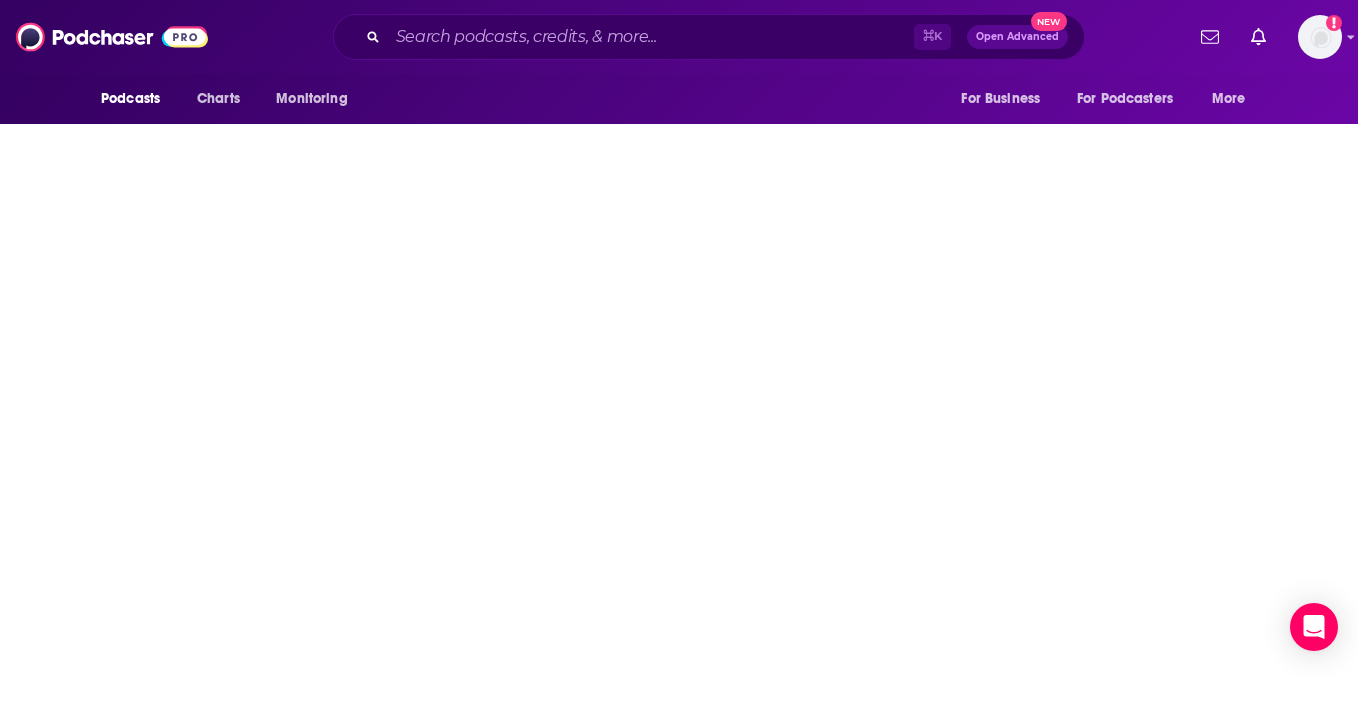 scroll, scrollTop: 0, scrollLeft: 0, axis: both 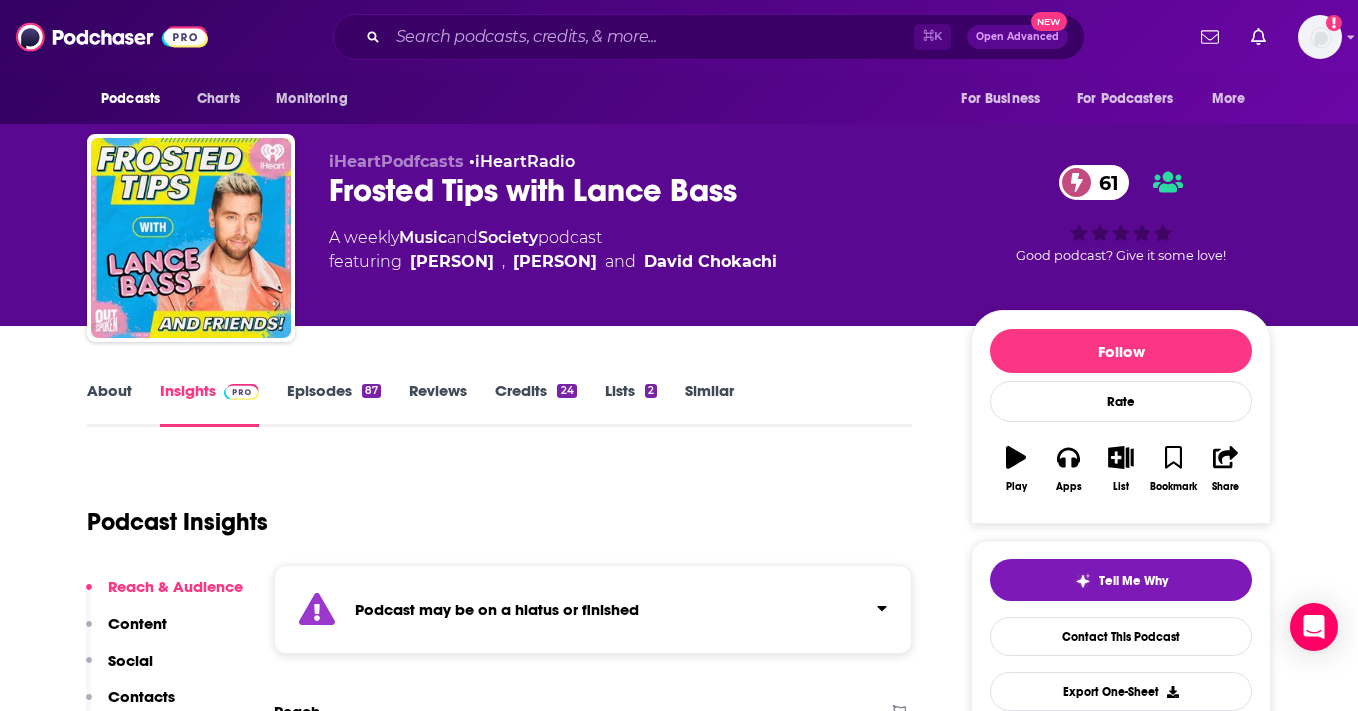 click on "Episodes 87" at bounding box center (334, 404) 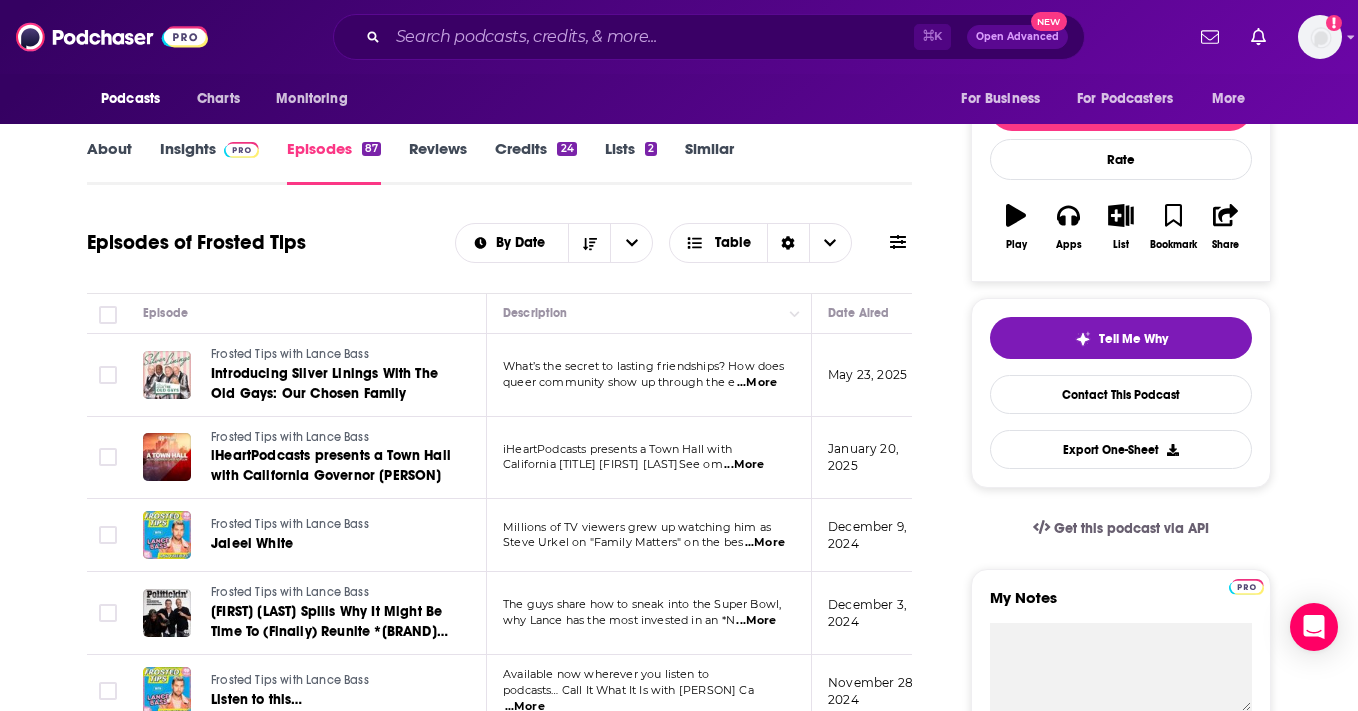 scroll, scrollTop: 0, scrollLeft: 0, axis: both 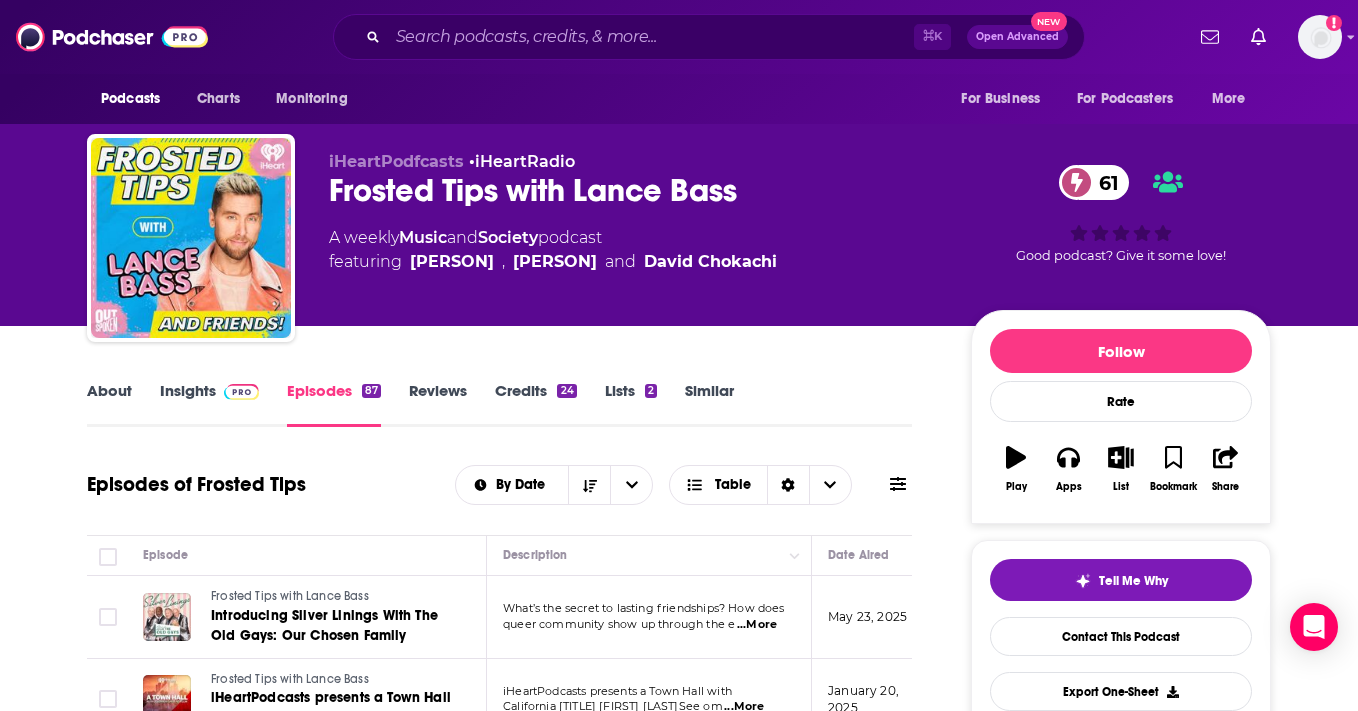 click on "Frosted Tips with Lance Bass 61" at bounding box center (634, 190) 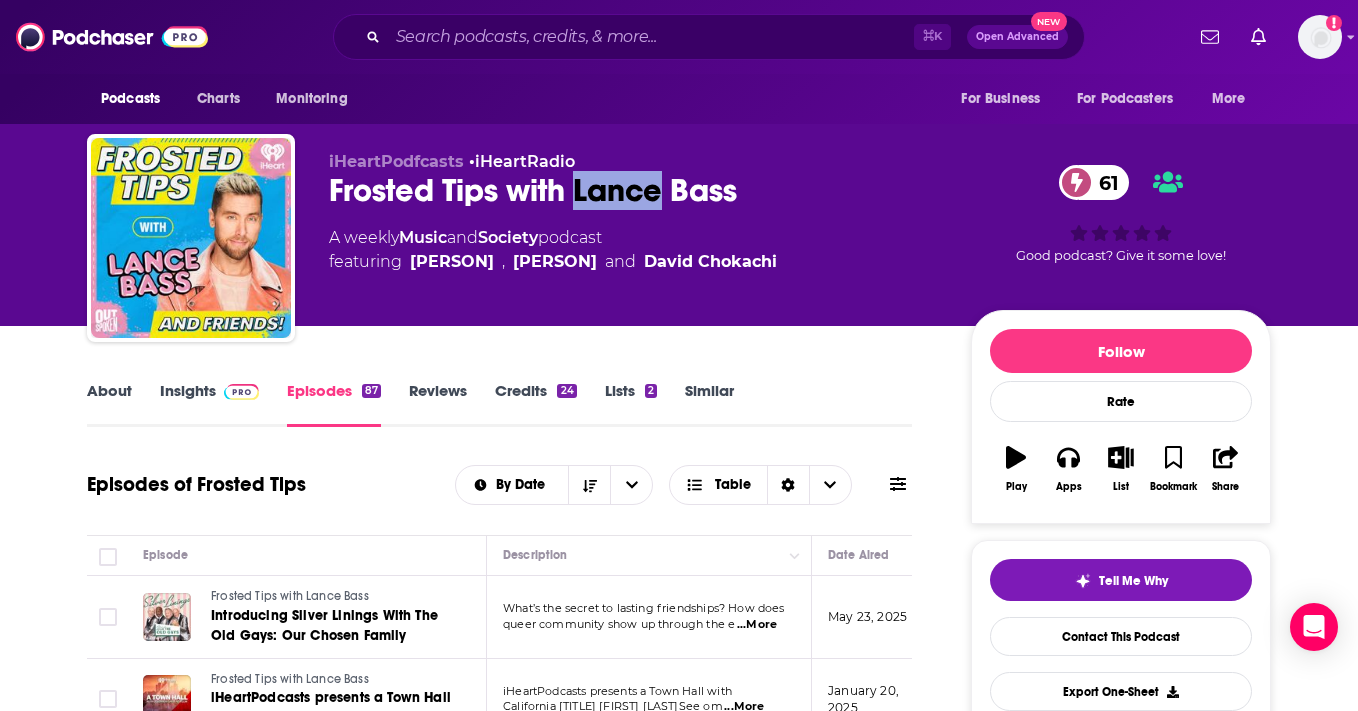 click on "Frosted Tips with Lance Bass 61" at bounding box center [634, 190] 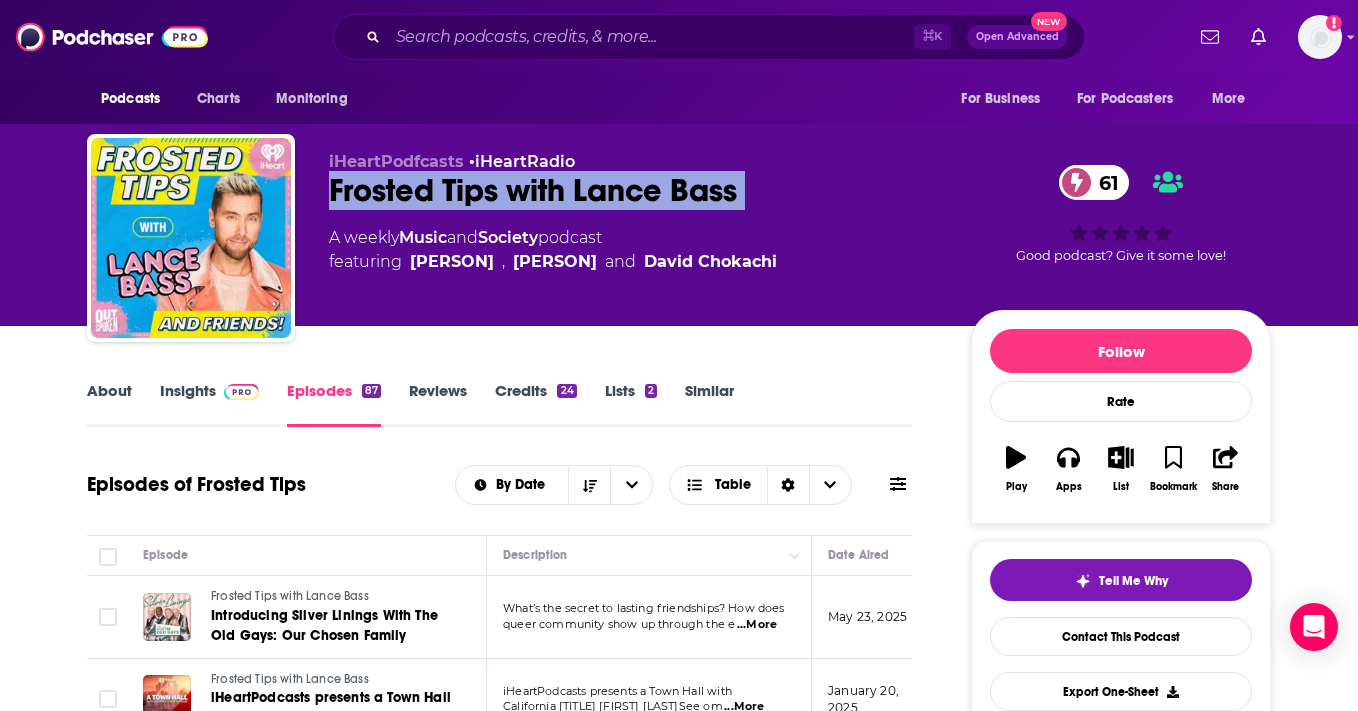 click on "Frosted Tips with Lance Bass 61" at bounding box center [634, 190] 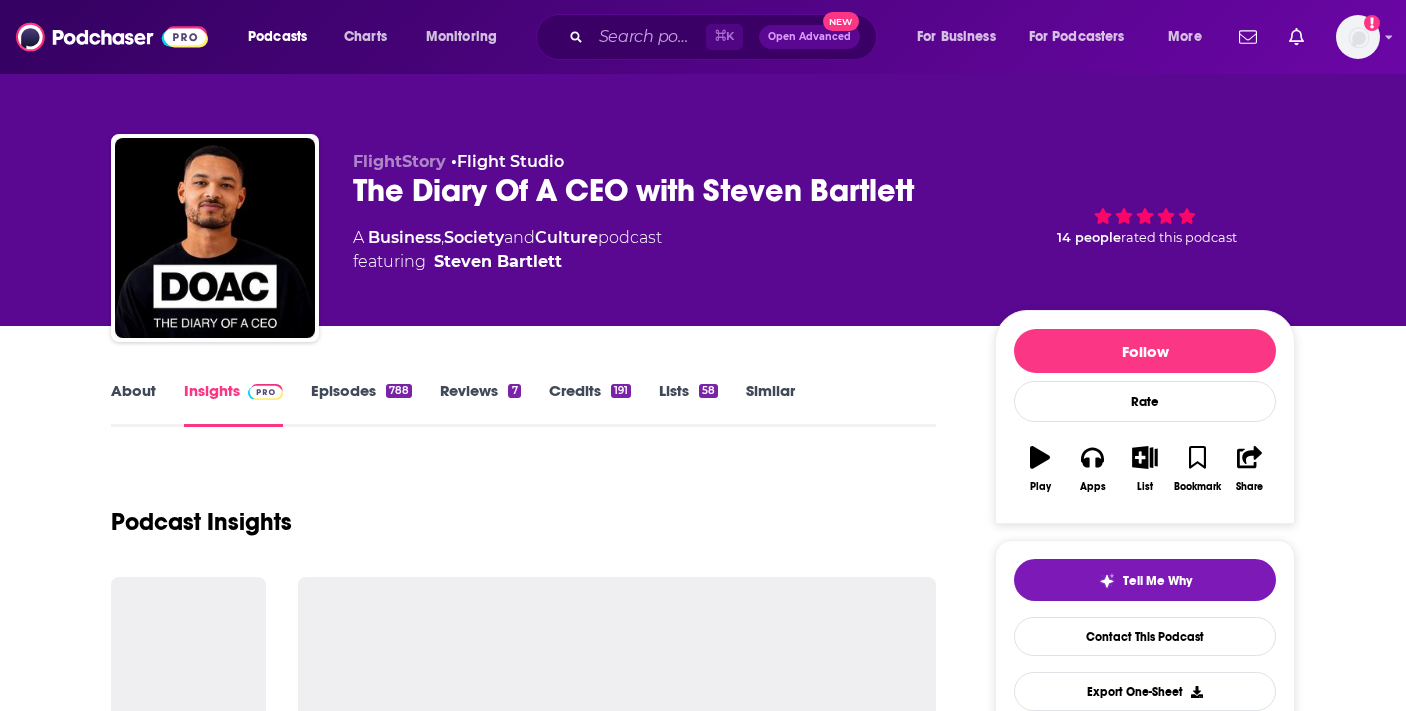 scroll, scrollTop: 0, scrollLeft: 0, axis: both 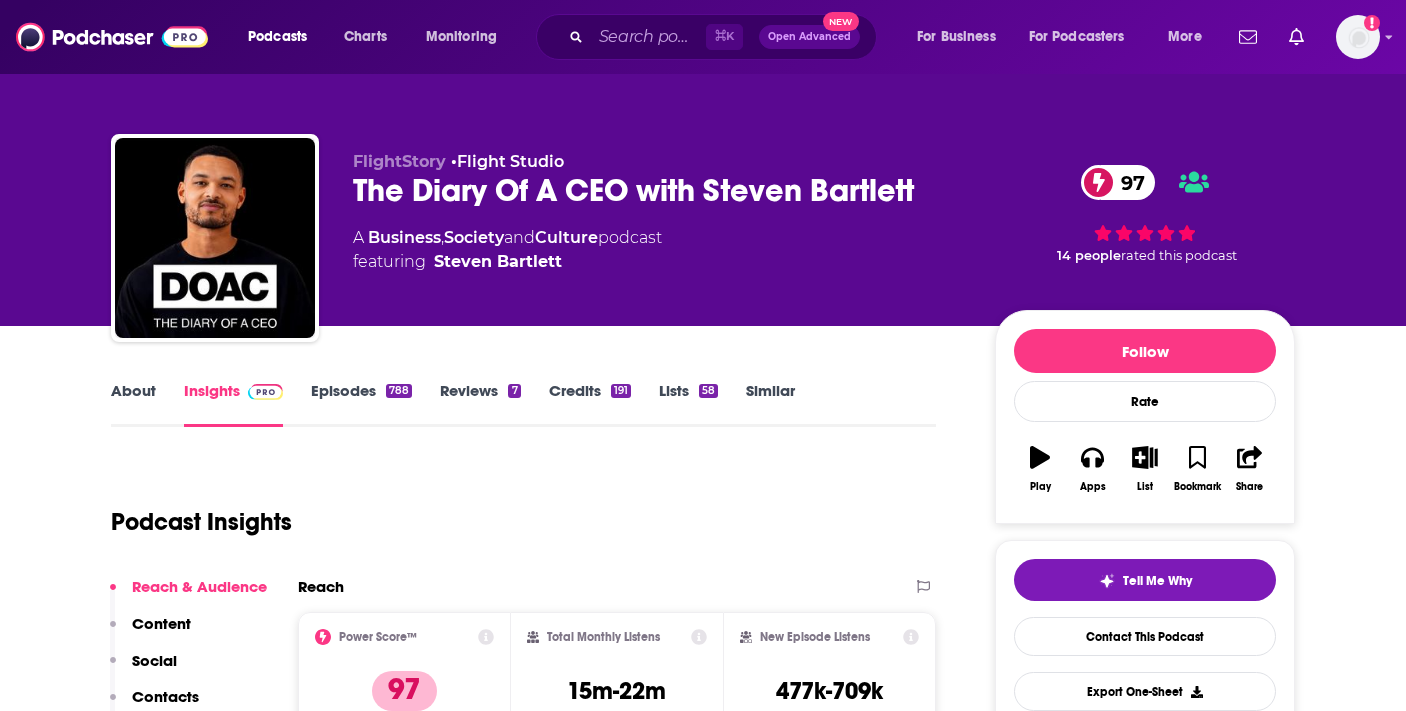 click on "Credits 191" at bounding box center (590, 404) 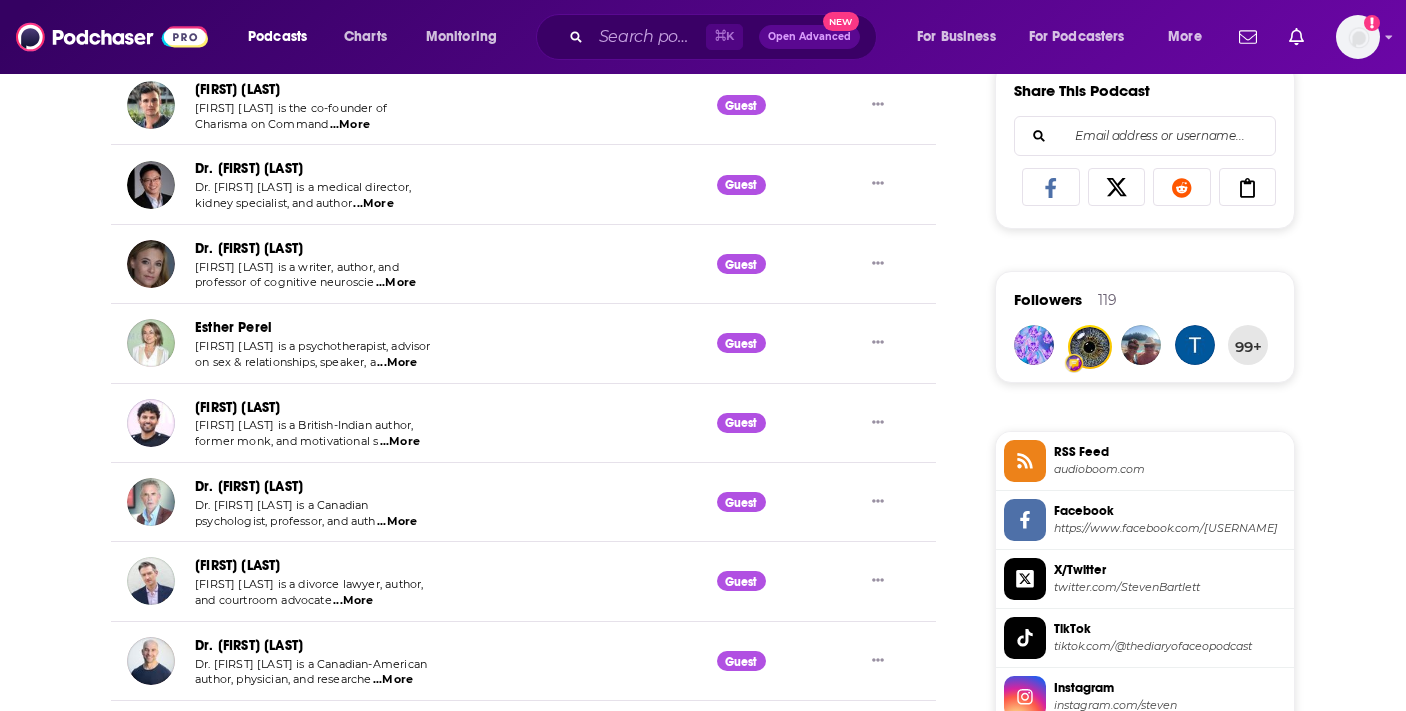 scroll, scrollTop: 2109, scrollLeft: 0, axis: vertical 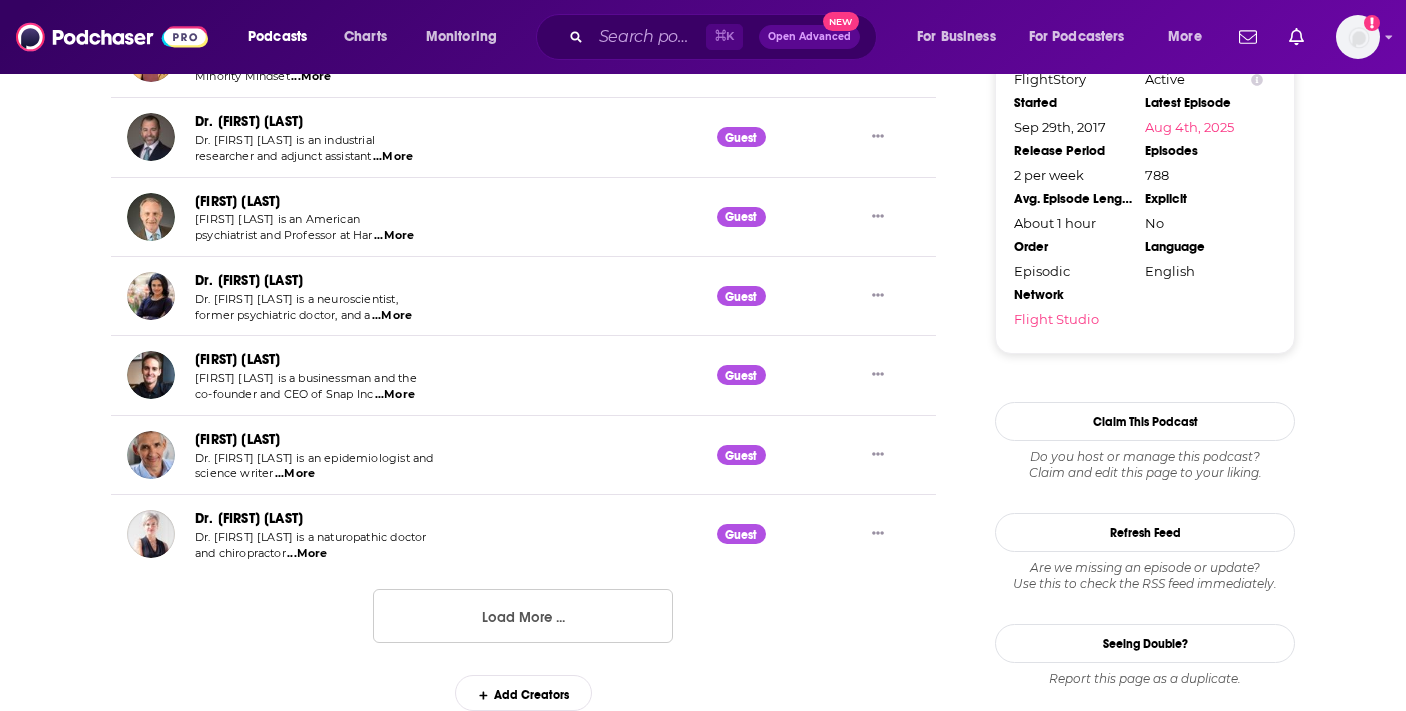 click on "Load More ..." at bounding box center [523, 616] 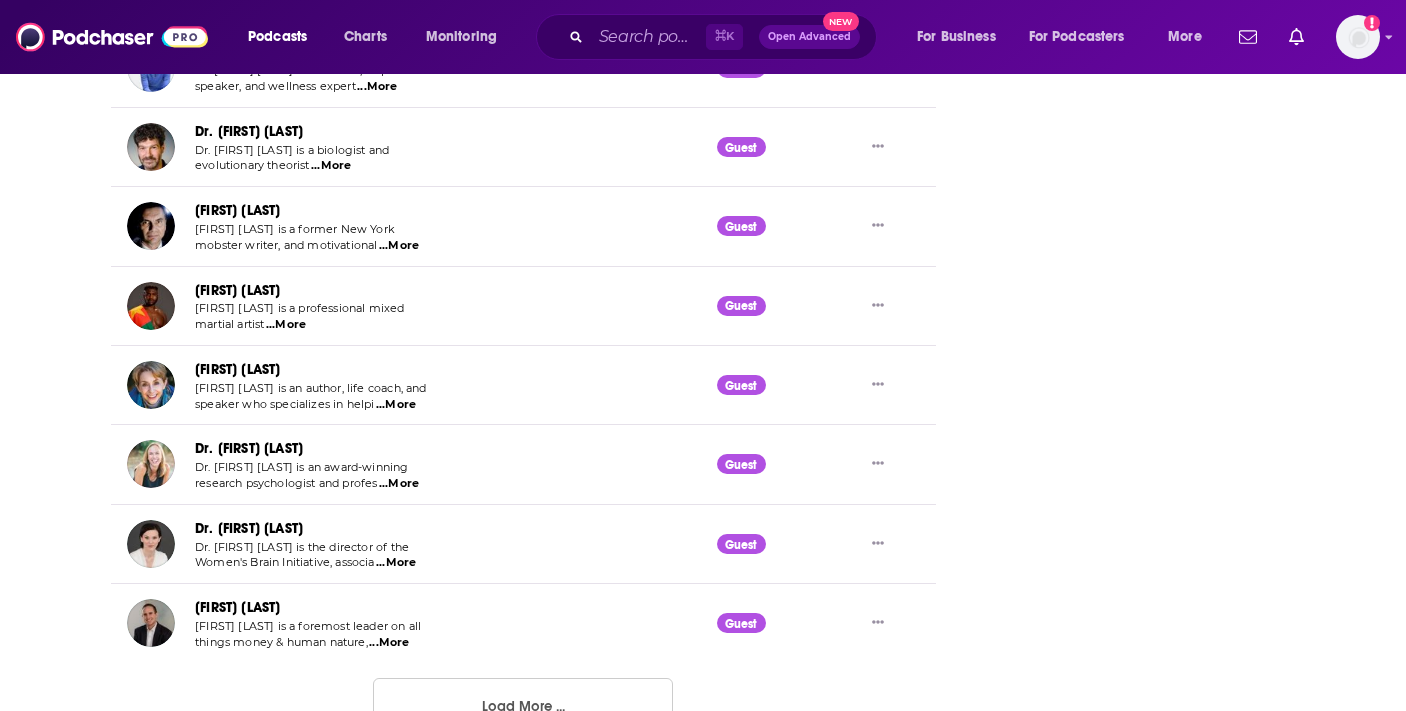 scroll, scrollTop: 4086, scrollLeft: 0, axis: vertical 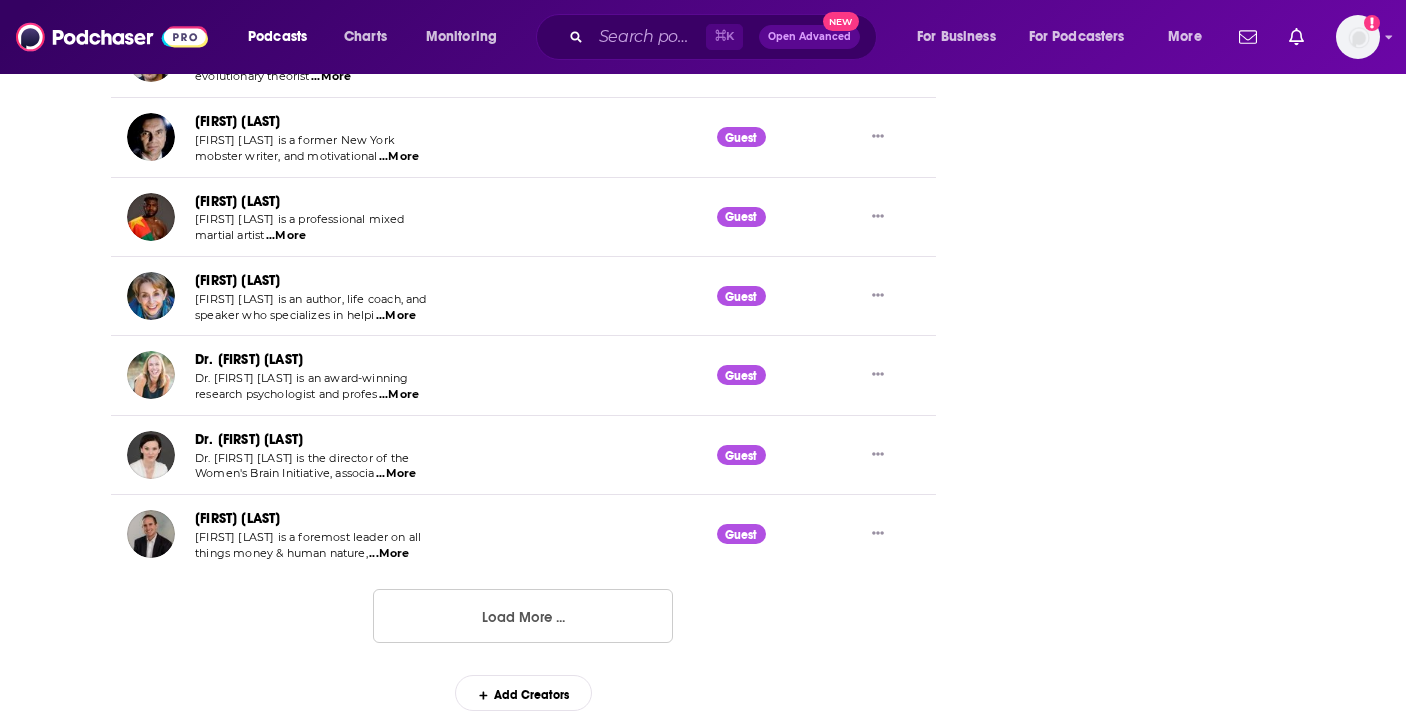 click on "Load More ..." at bounding box center (523, 616) 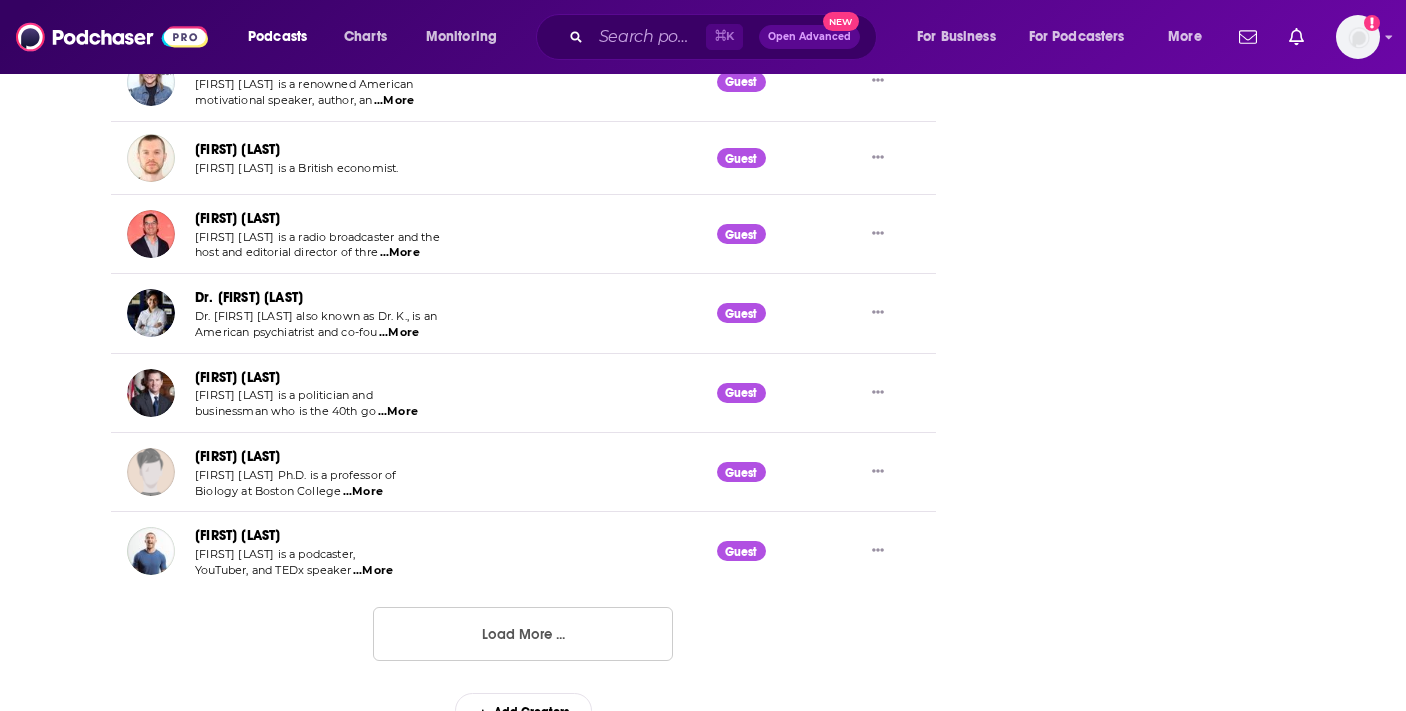 scroll, scrollTop: 6051, scrollLeft: 0, axis: vertical 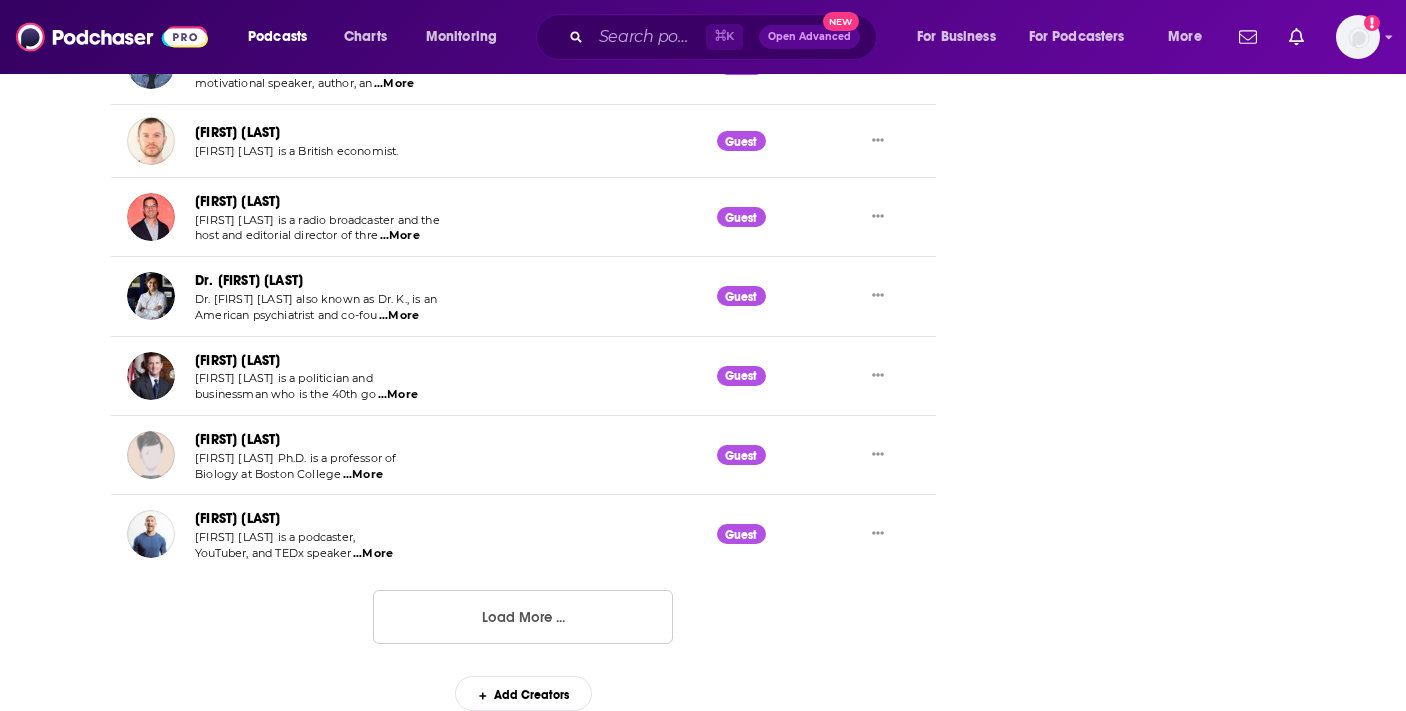 click on "Load More ..." at bounding box center [523, 617] 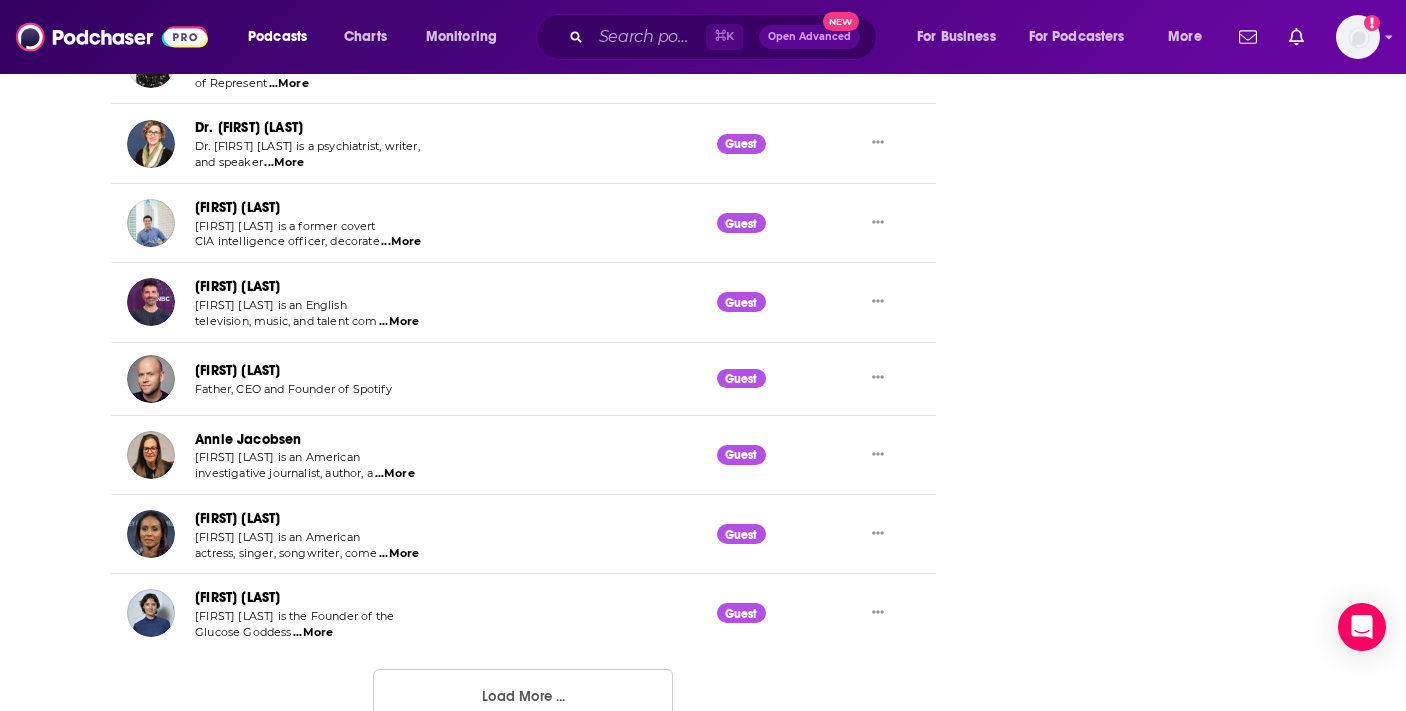 scroll, scrollTop: 8028, scrollLeft: 0, axis: vertical 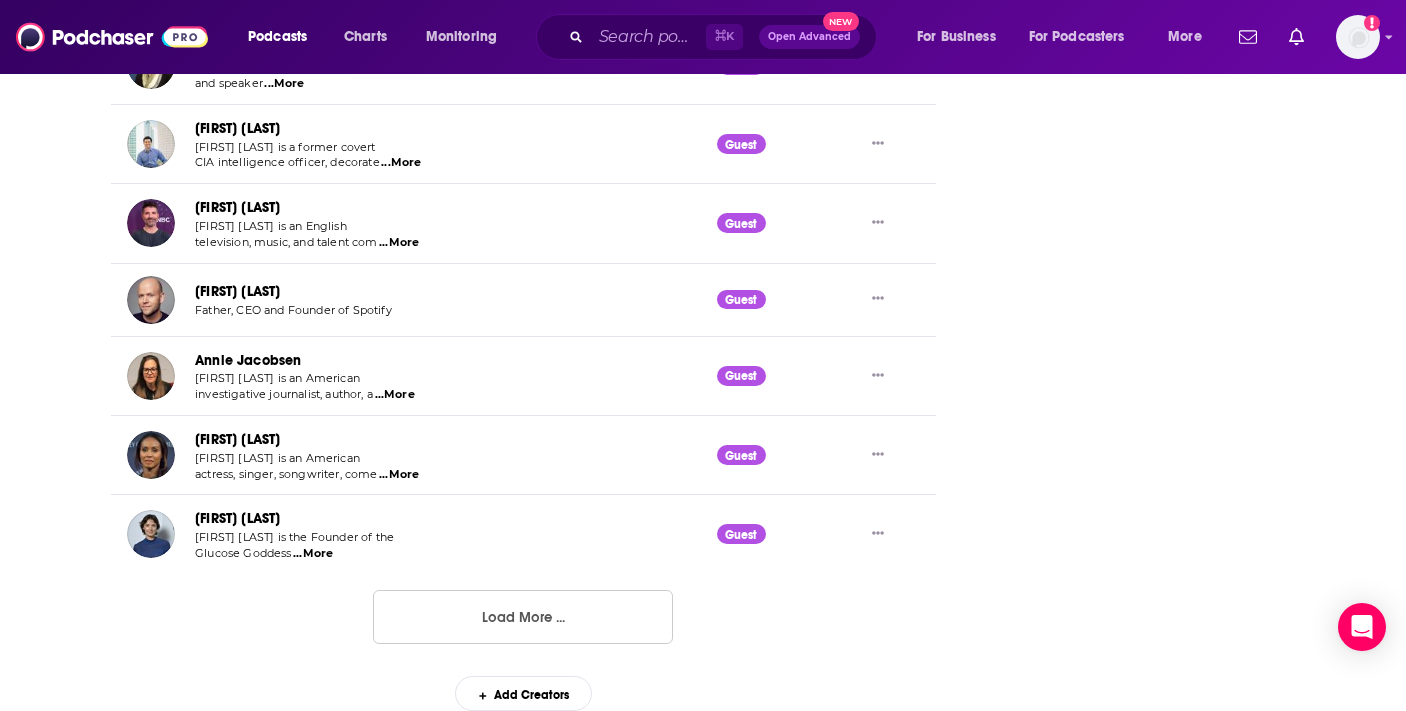 click on "Load More ..." at bounding box center (523, 617) 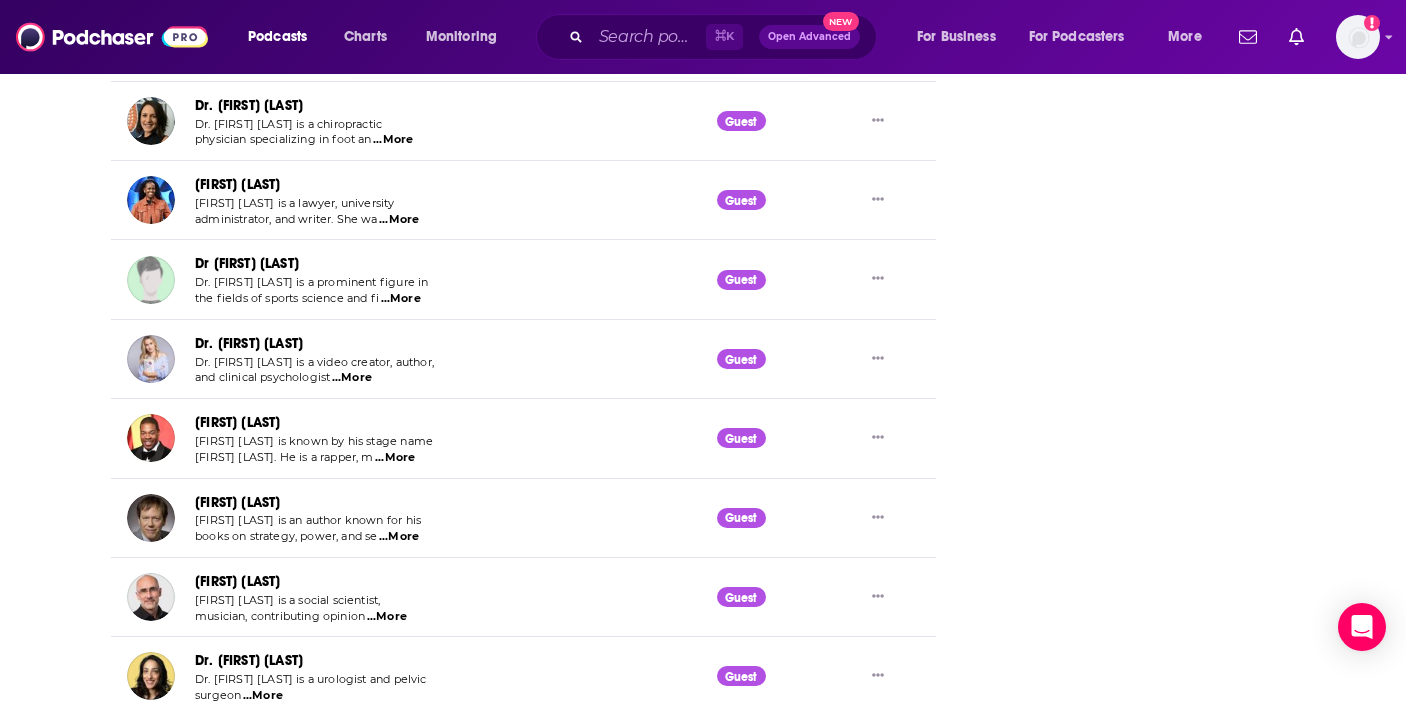 scroll, scrollTop: 9809, scrollLeft: 0, axis: vertical 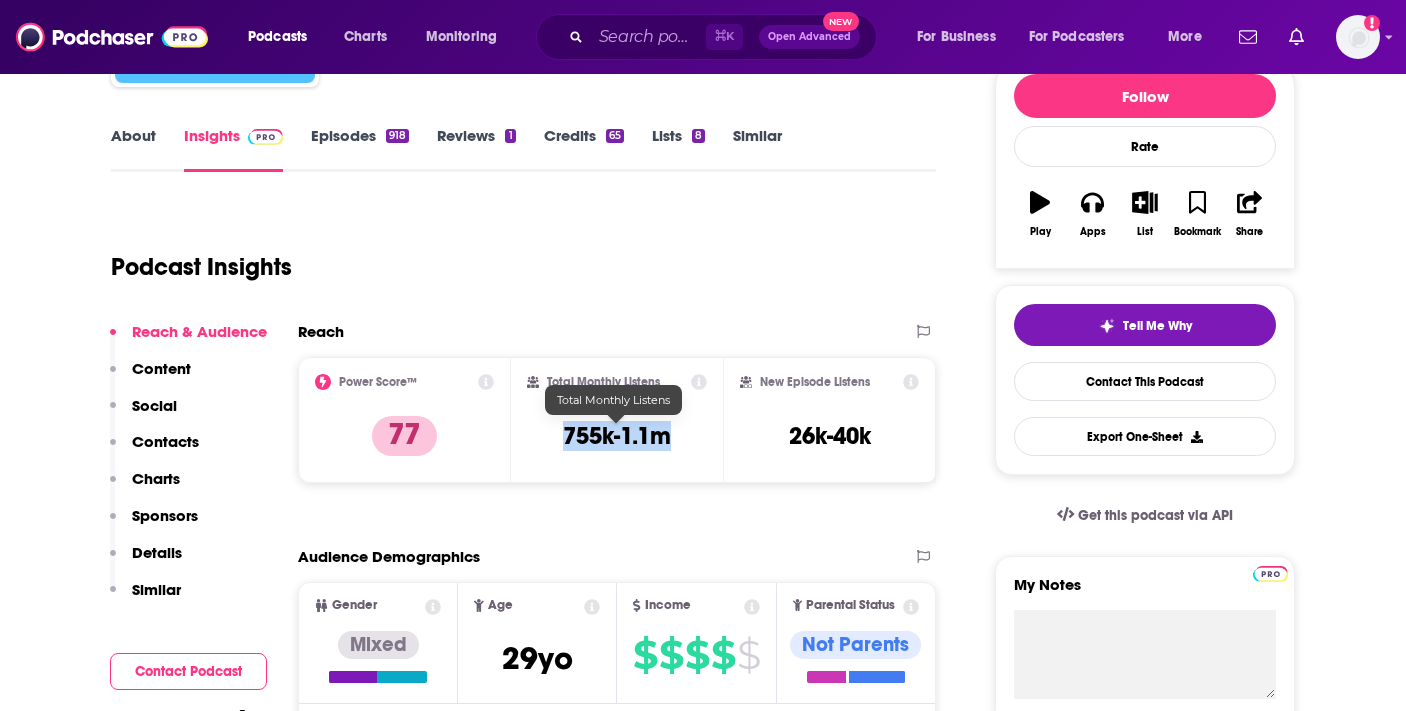drag, startPoint x: 561, startPoint y: 435, endPoint x: 669, endPoint y: 442, distance: 108.226616 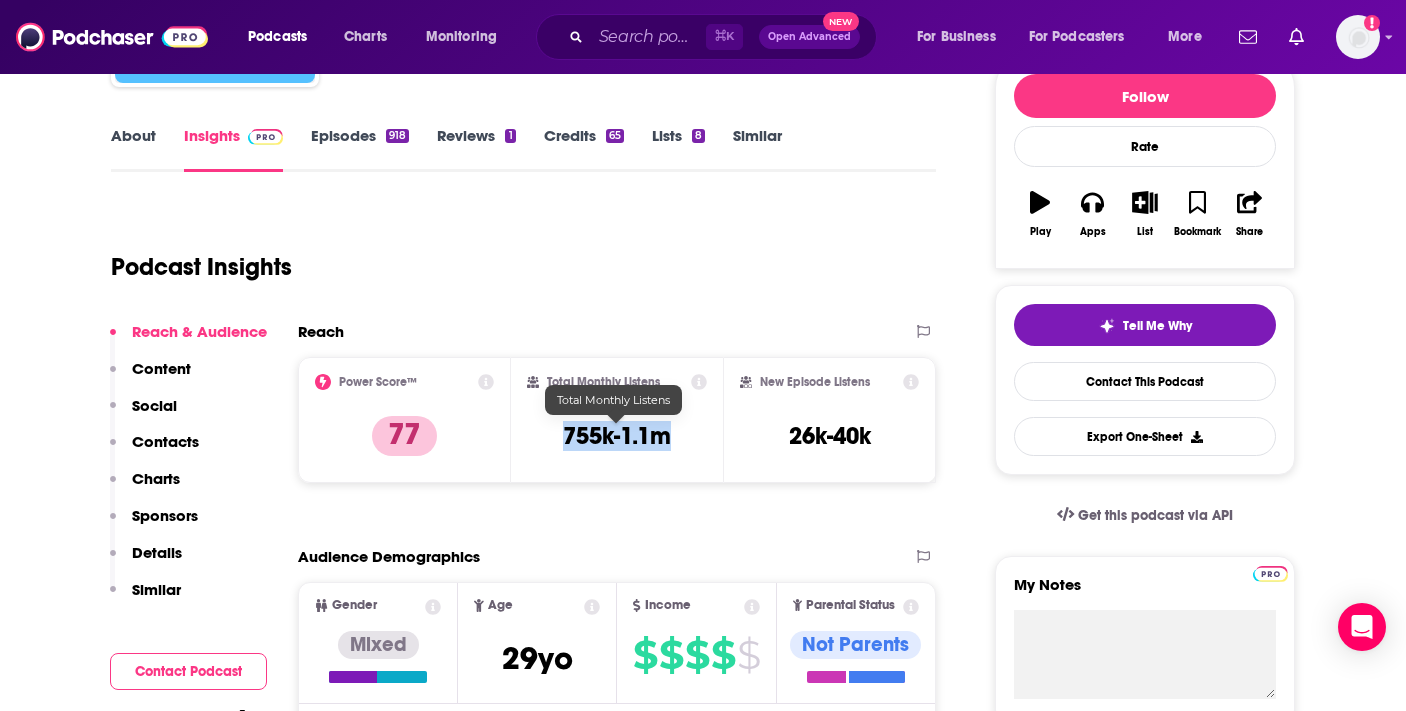 copy on "755k-1.1m" 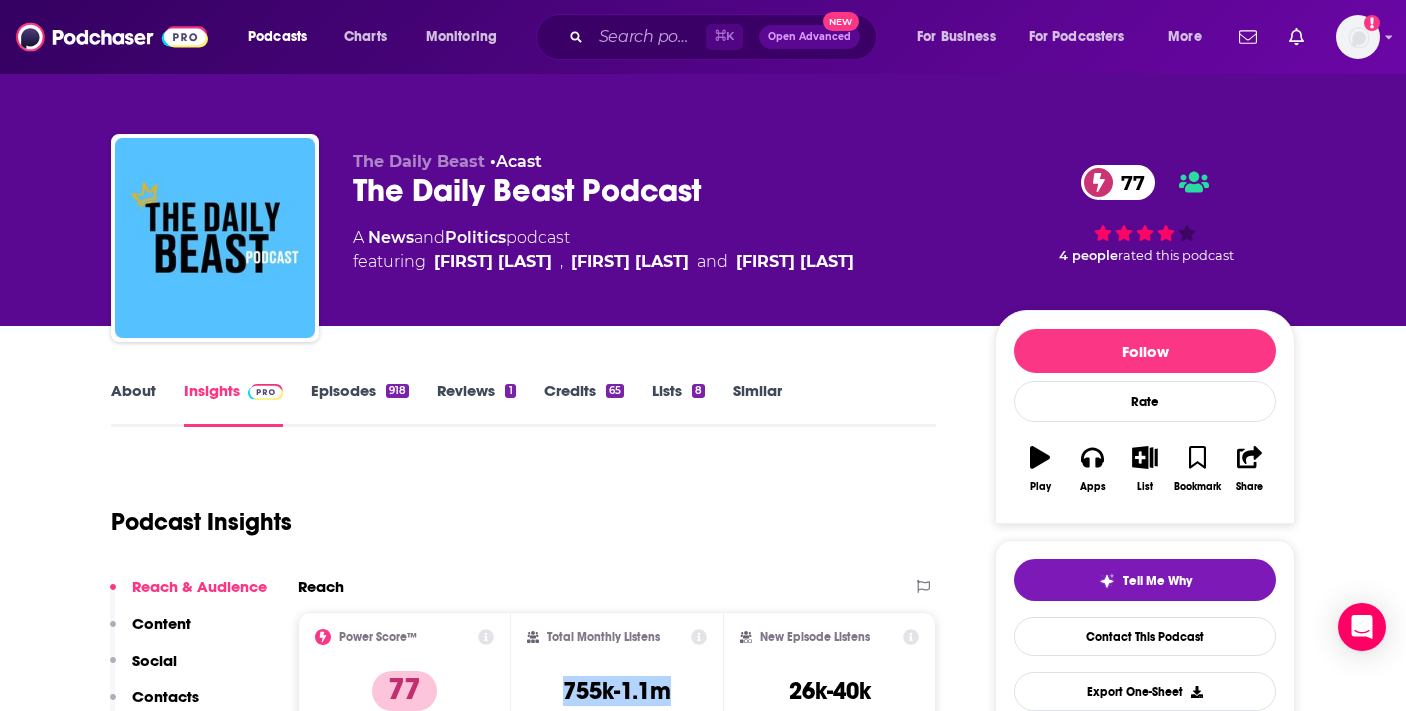 scroll, scrollTop: 0, scrollLeft: 0, axis: both 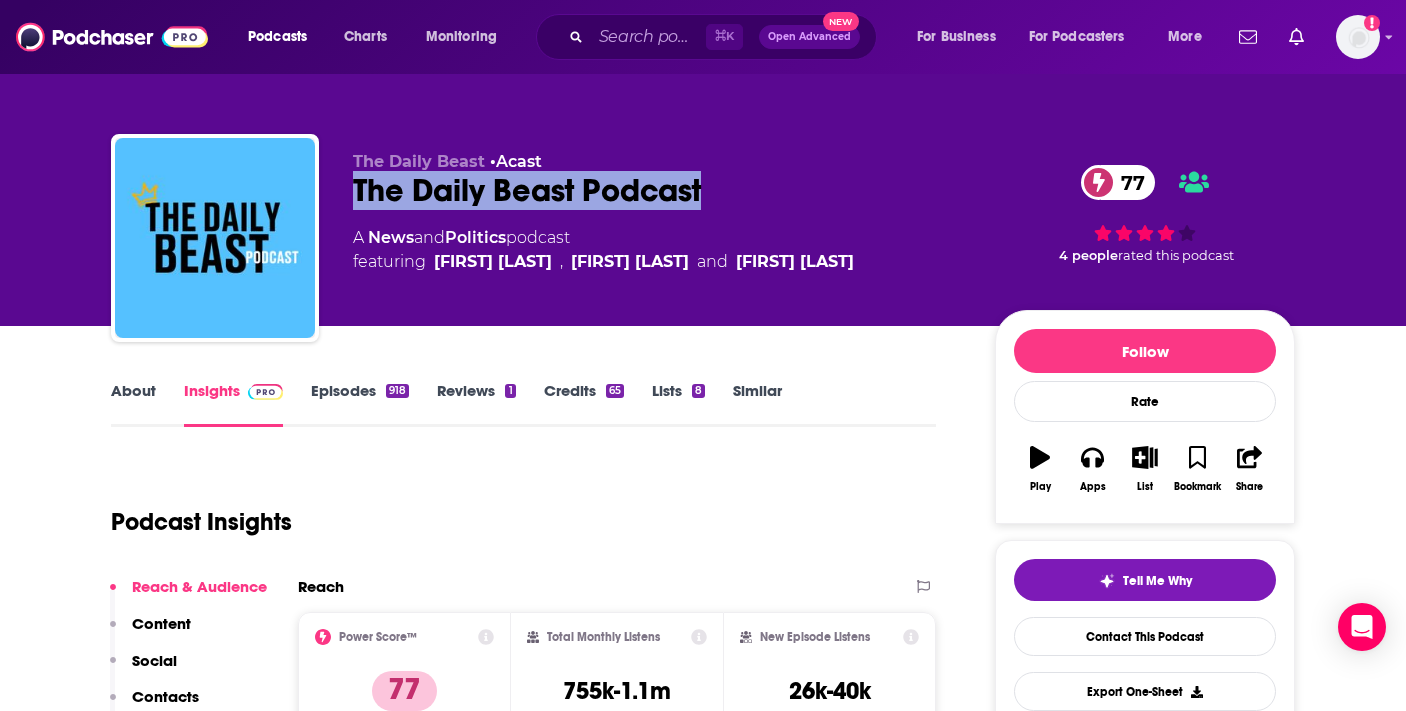 drag, startPoint x: 351, startPoint y: 189, endPoint x: 703, endPoint y: 198, distance: 352.11505 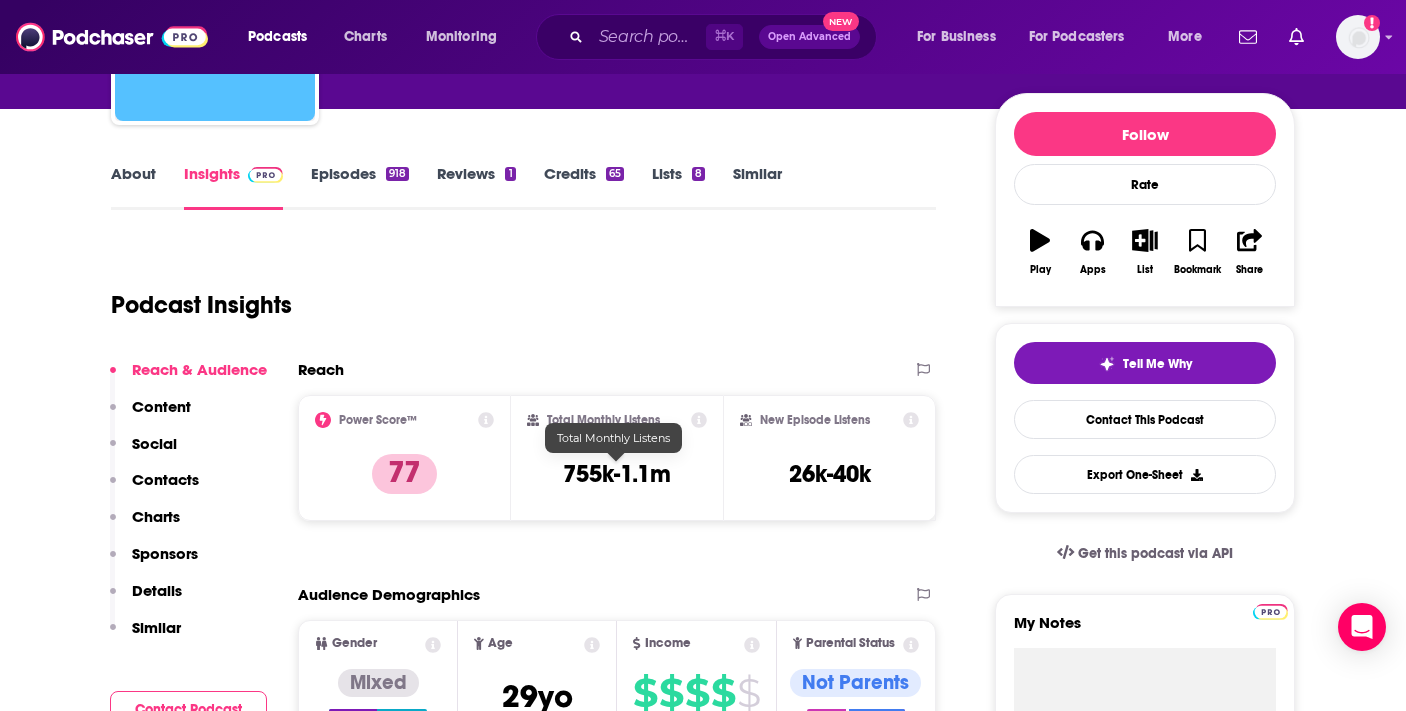scroll, scrollTop: 0, scrollLeft: 0, axis: both 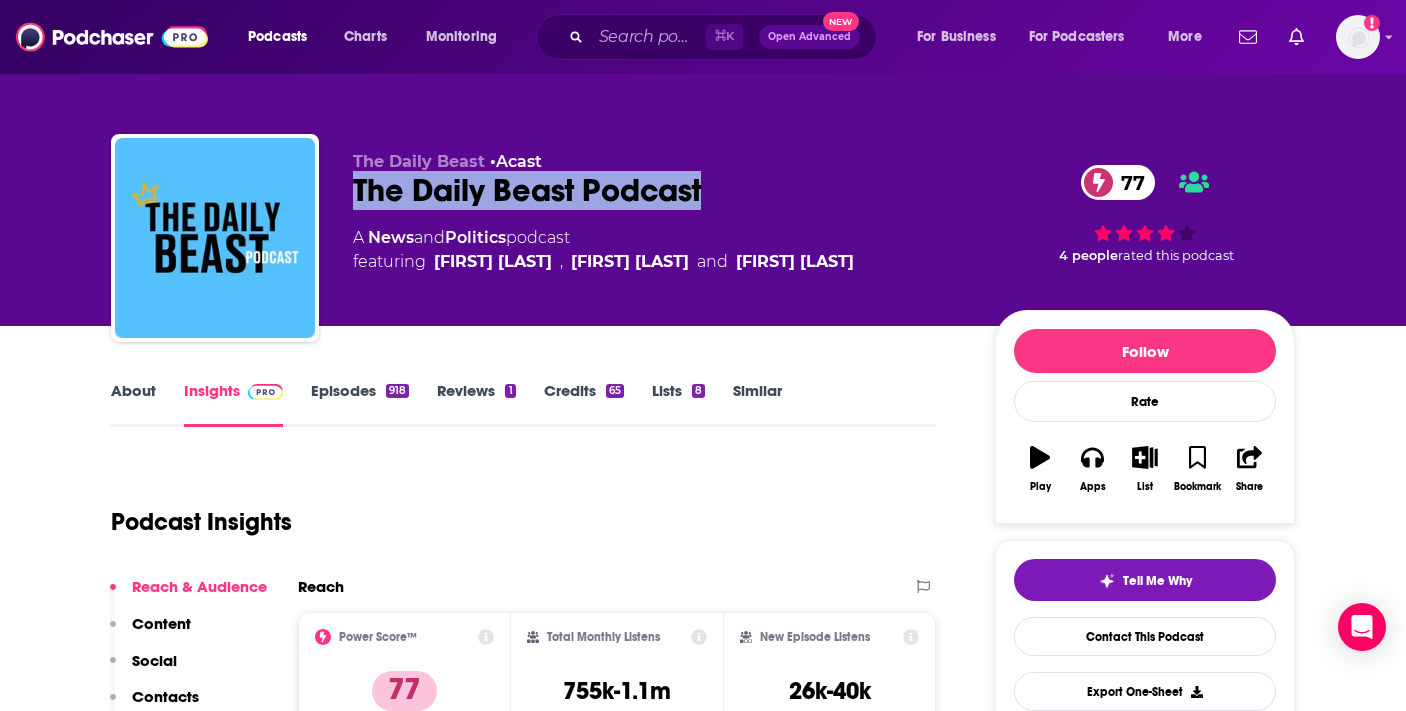 click on "About" at bounding box center (133, 404) 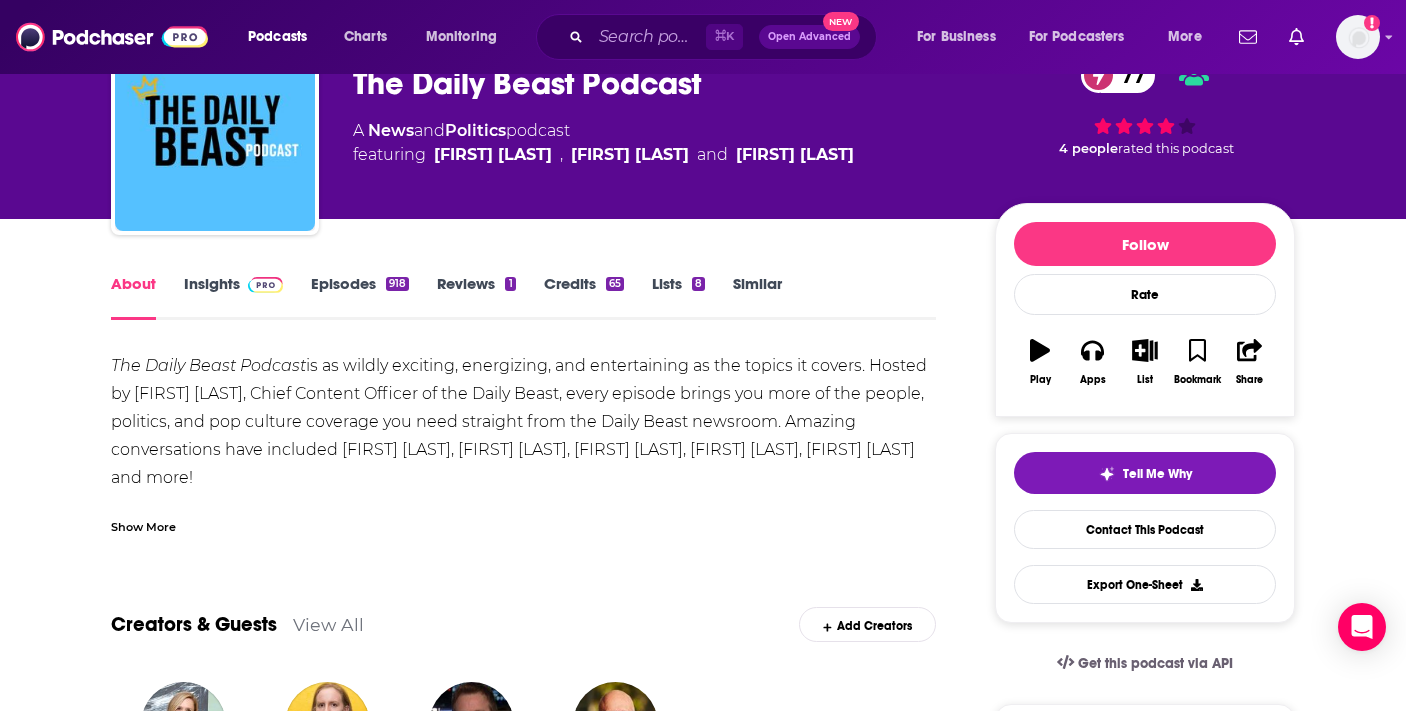 scroll, scrollTop: 110, scrollLeft: 0, axis: vertical 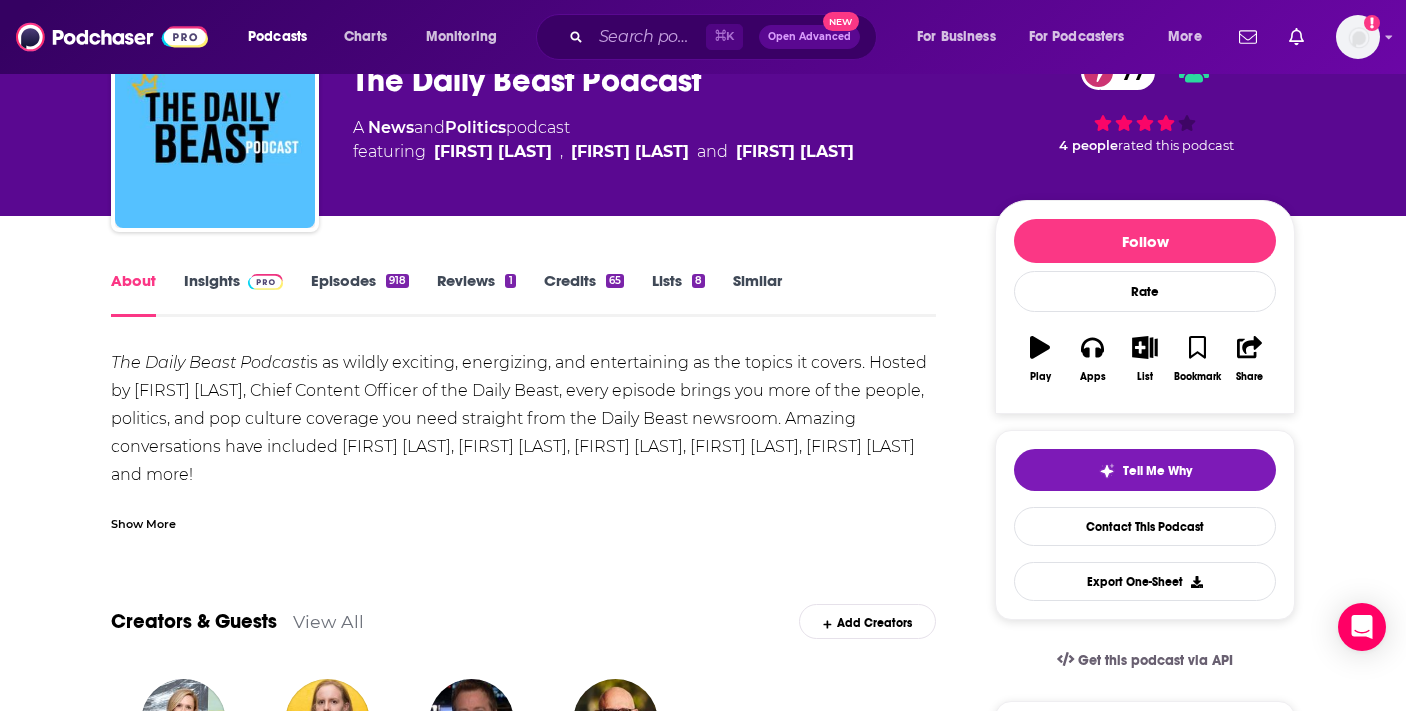 click on "Show More" at bounding box center (143, 522) 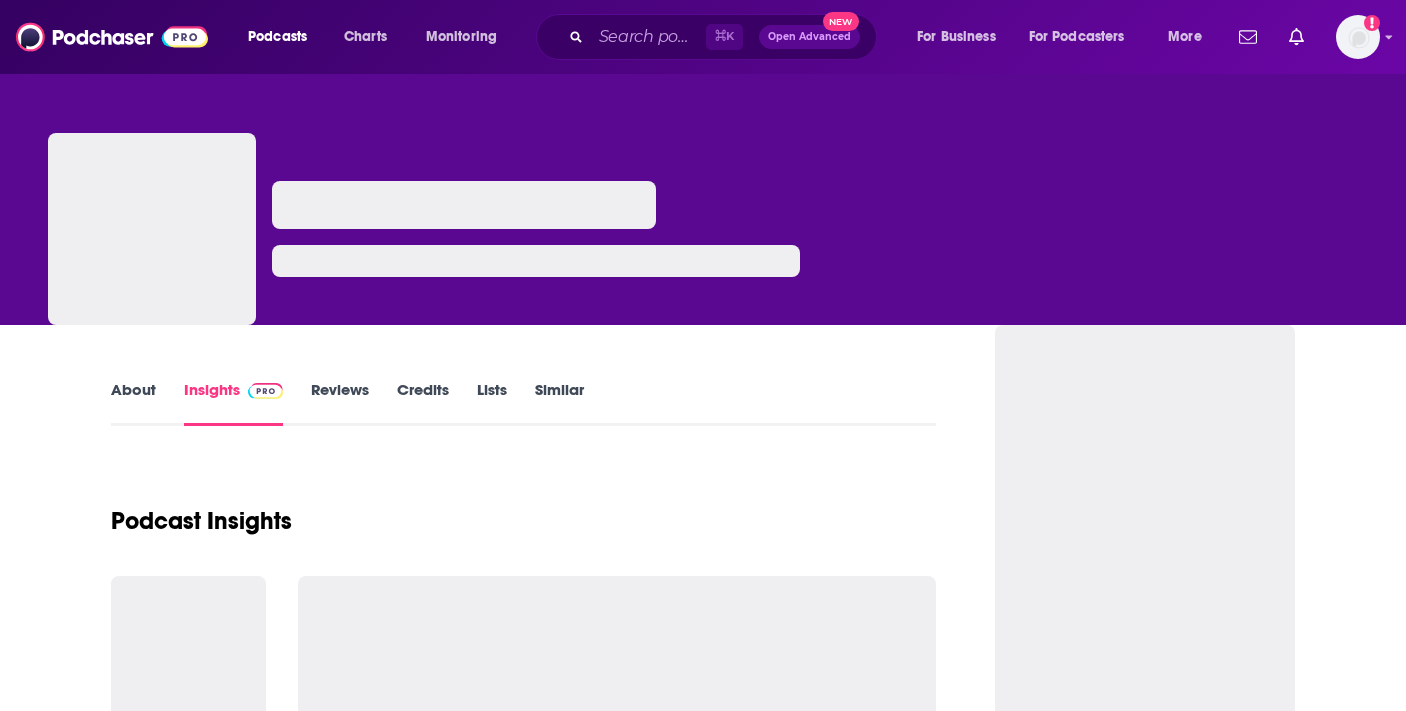 scroll, scrollTop: 0, scrollLeft: 0, axis: both 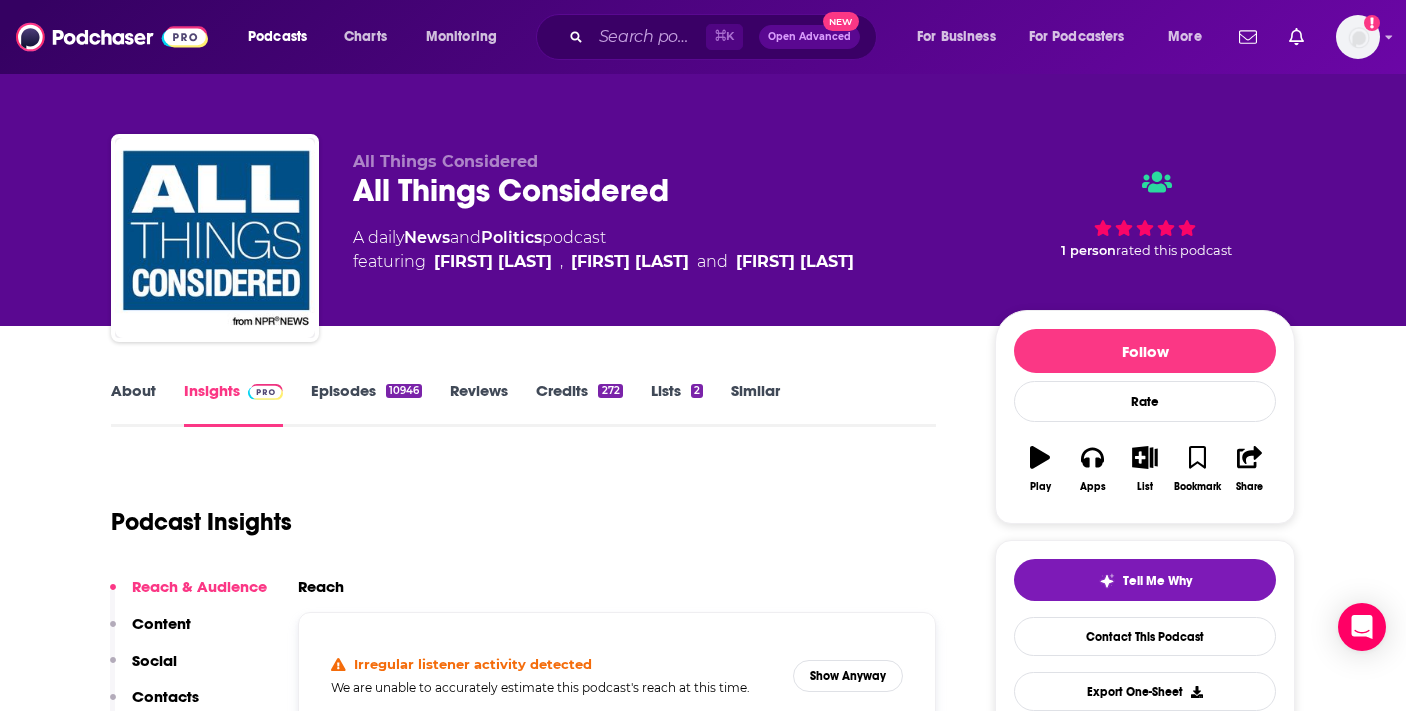 click on "About" at bounding box center [133, 404] 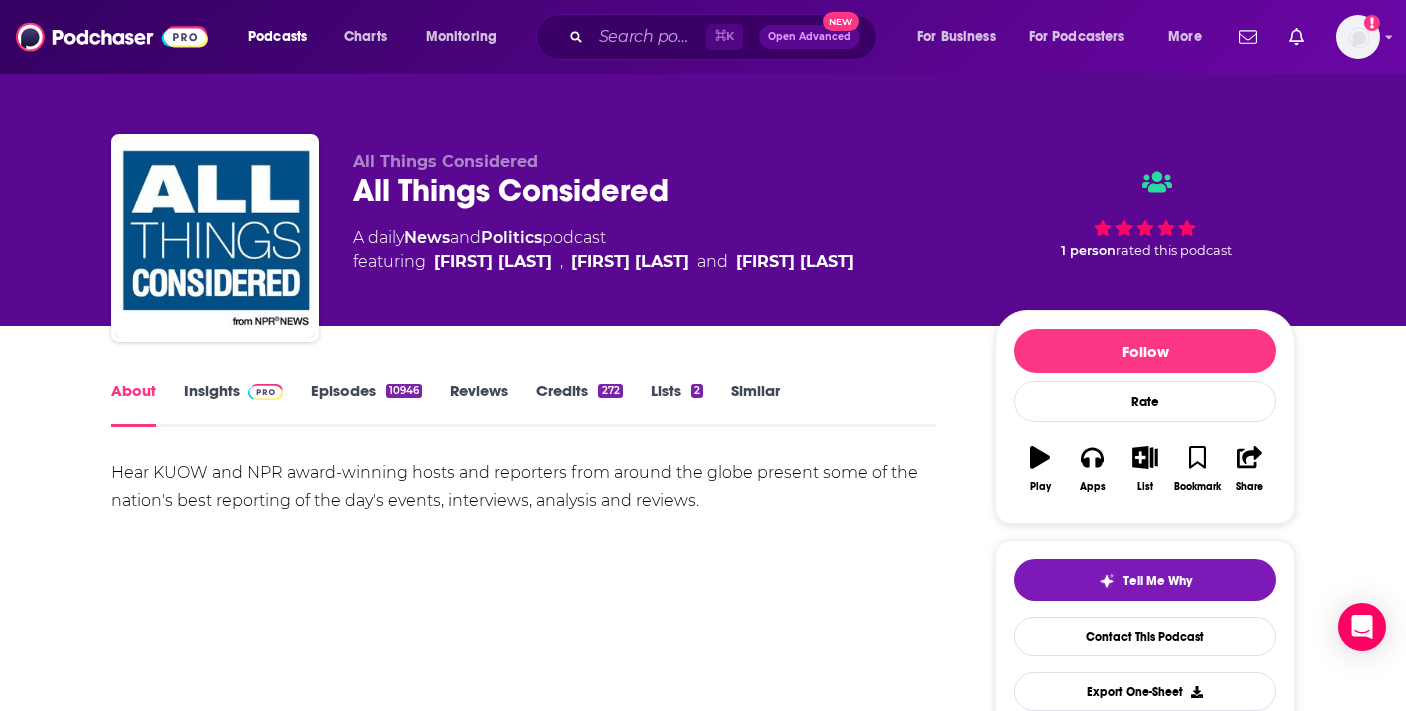 click on "Insights" at bounding box center [233, 404] 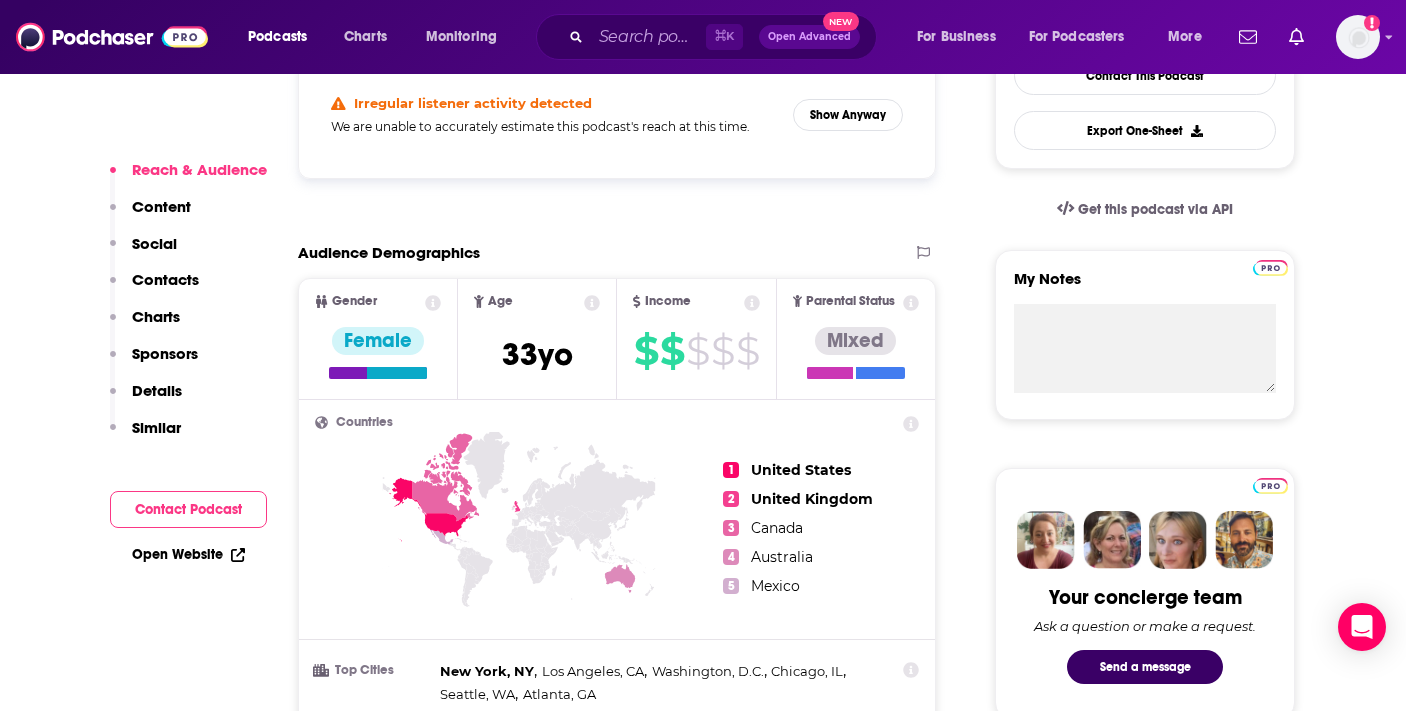 scroll, scrollTop: 471, scrollLeft: 0, axis: vertical 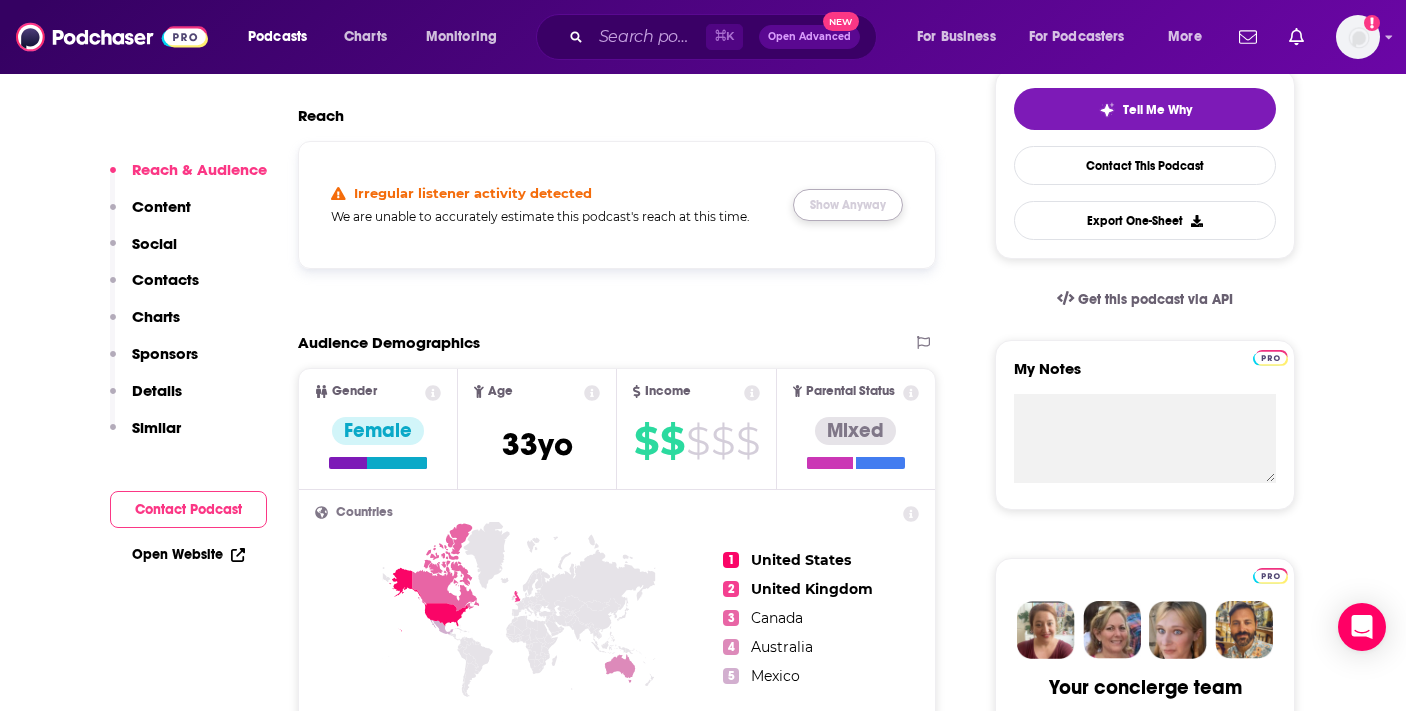 click on "Show Anyway" at bounding box center [848, 205] 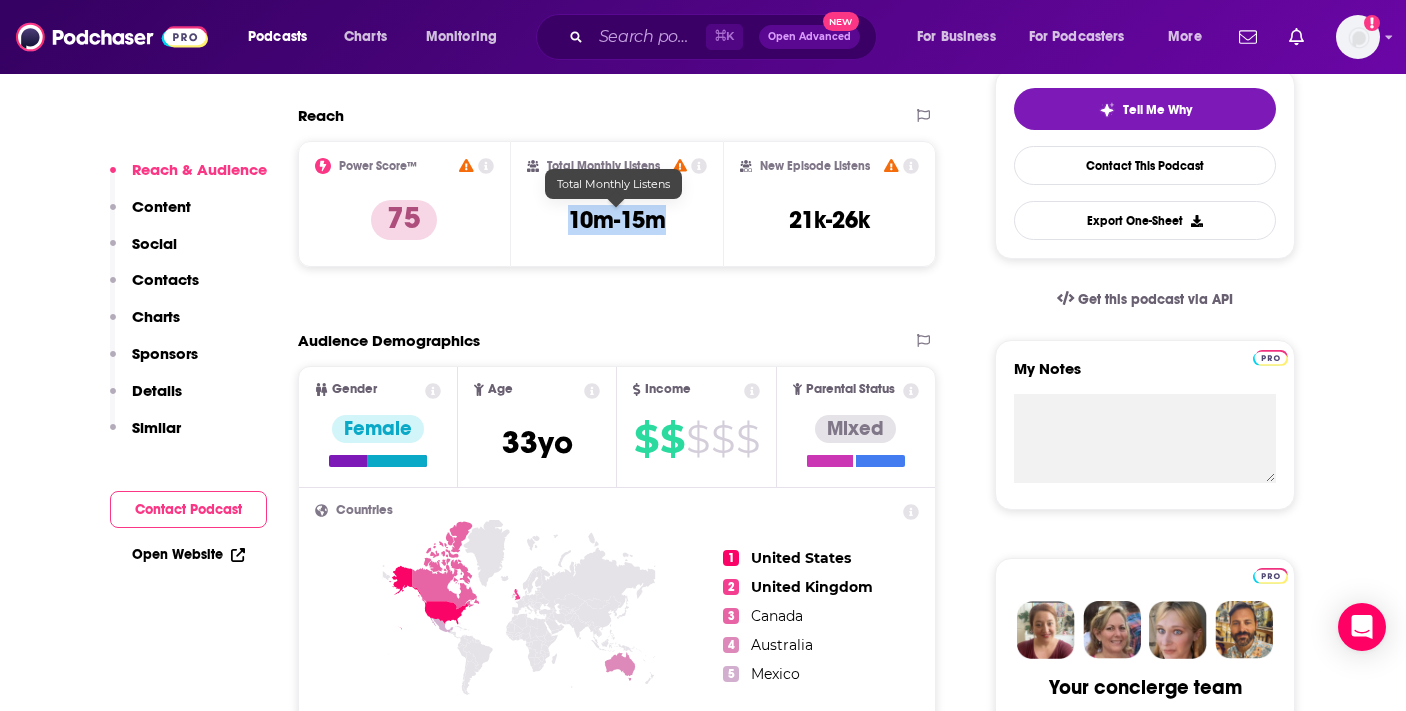 drag, startPoint x: 675, startPoint y: 218, endPoint x: 566, endPoint y: 219, distance: 109.004585 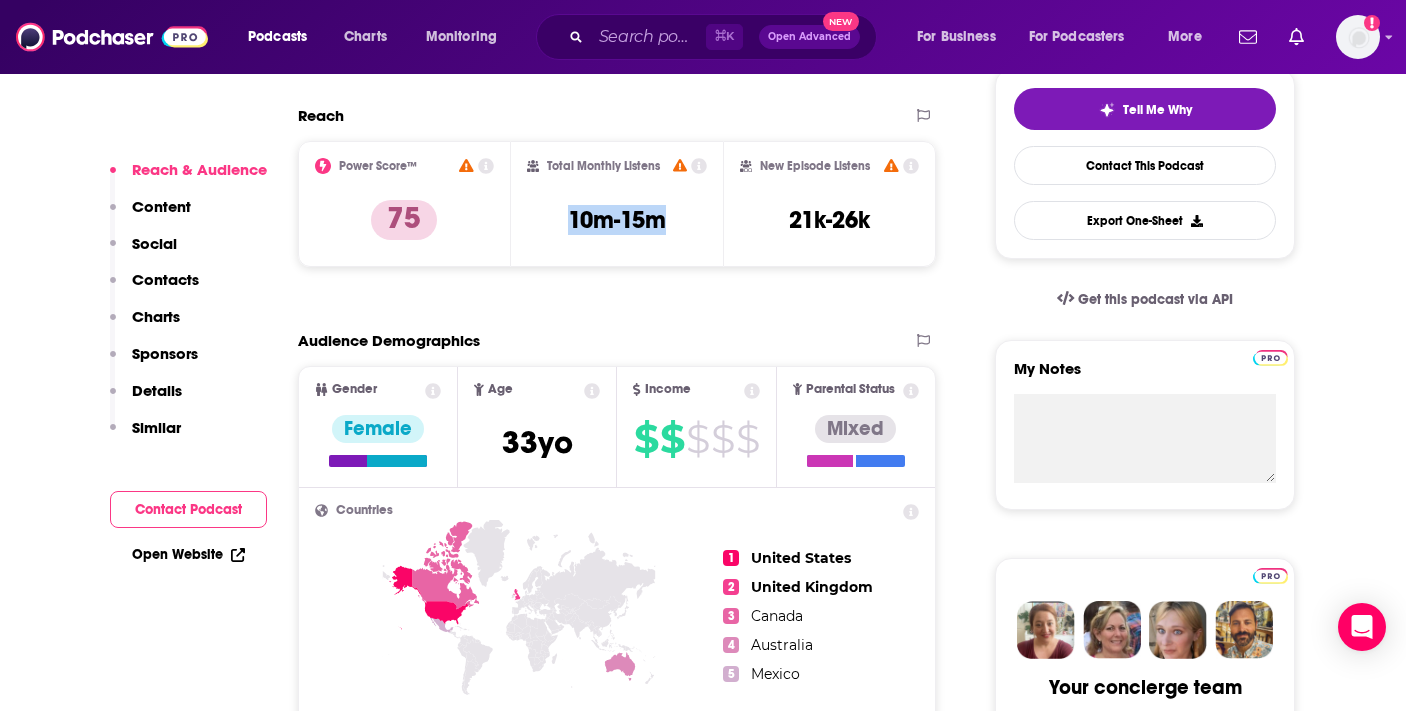 copy on "10m-15m" 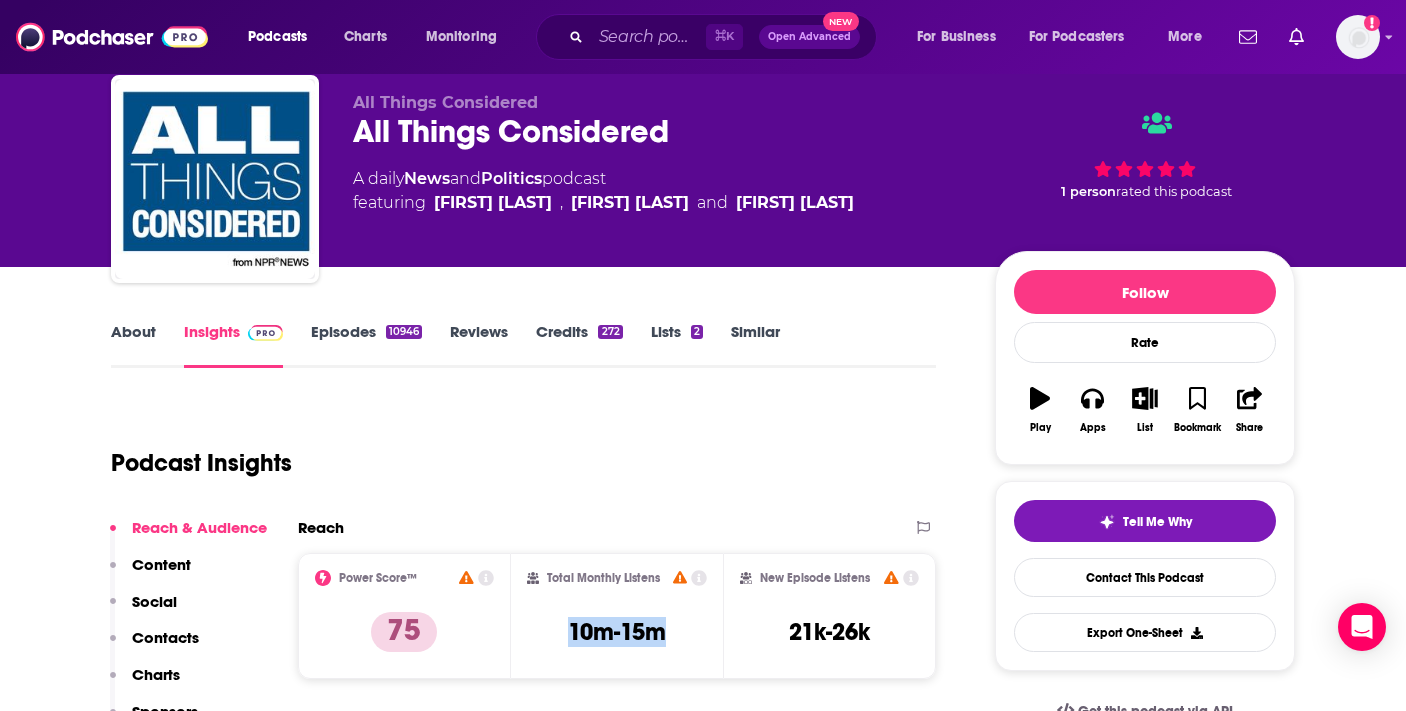 scroll, scrollTop: 0, scrollLeft: 0, axis: both 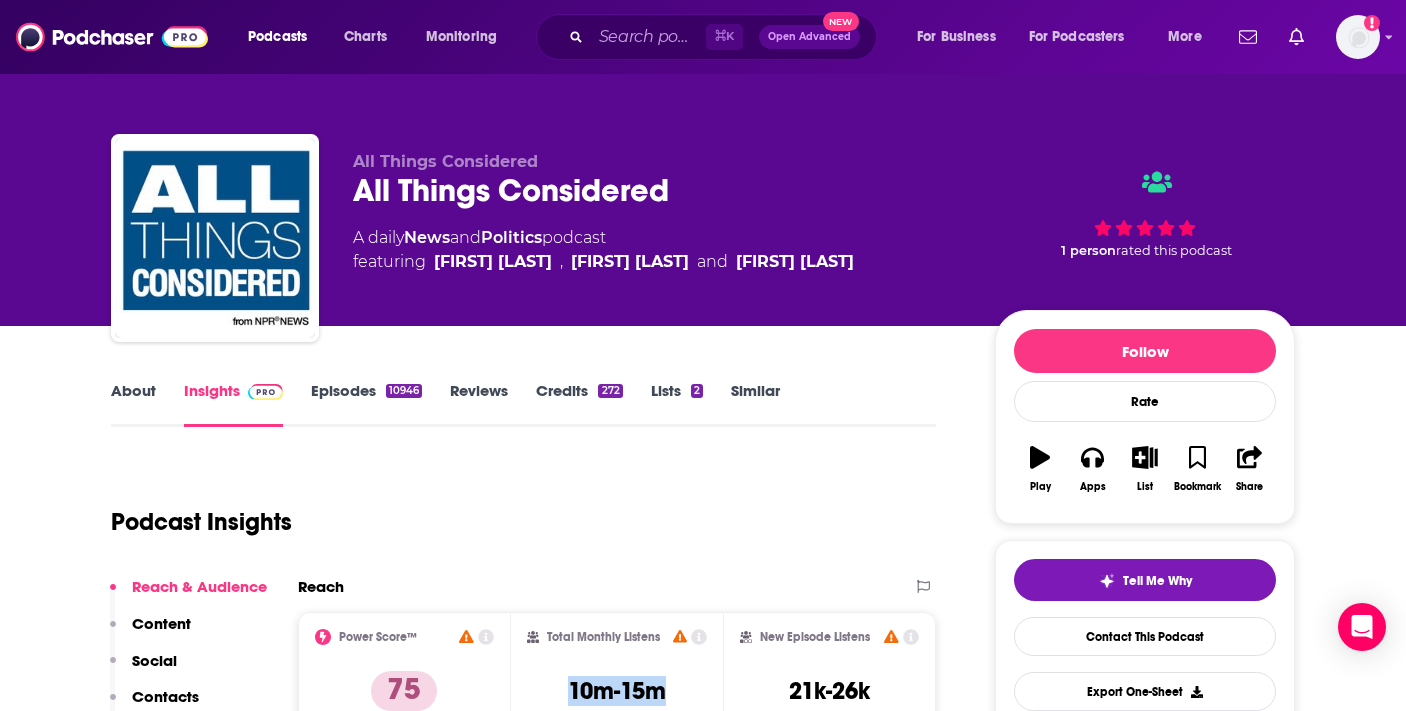 click on "About" at bounding box center [133, 404] 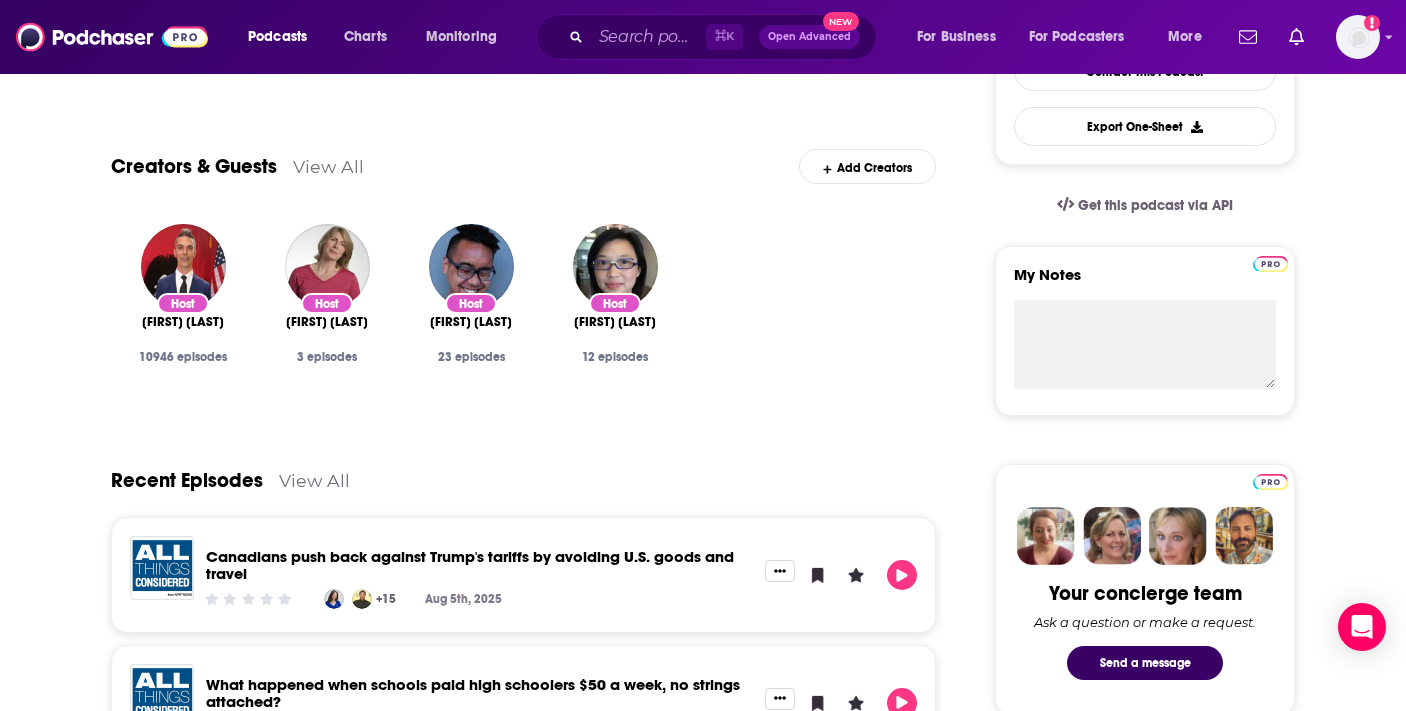 scroll, scrollTop: 449, scrollLeft: 0, axis: vertical 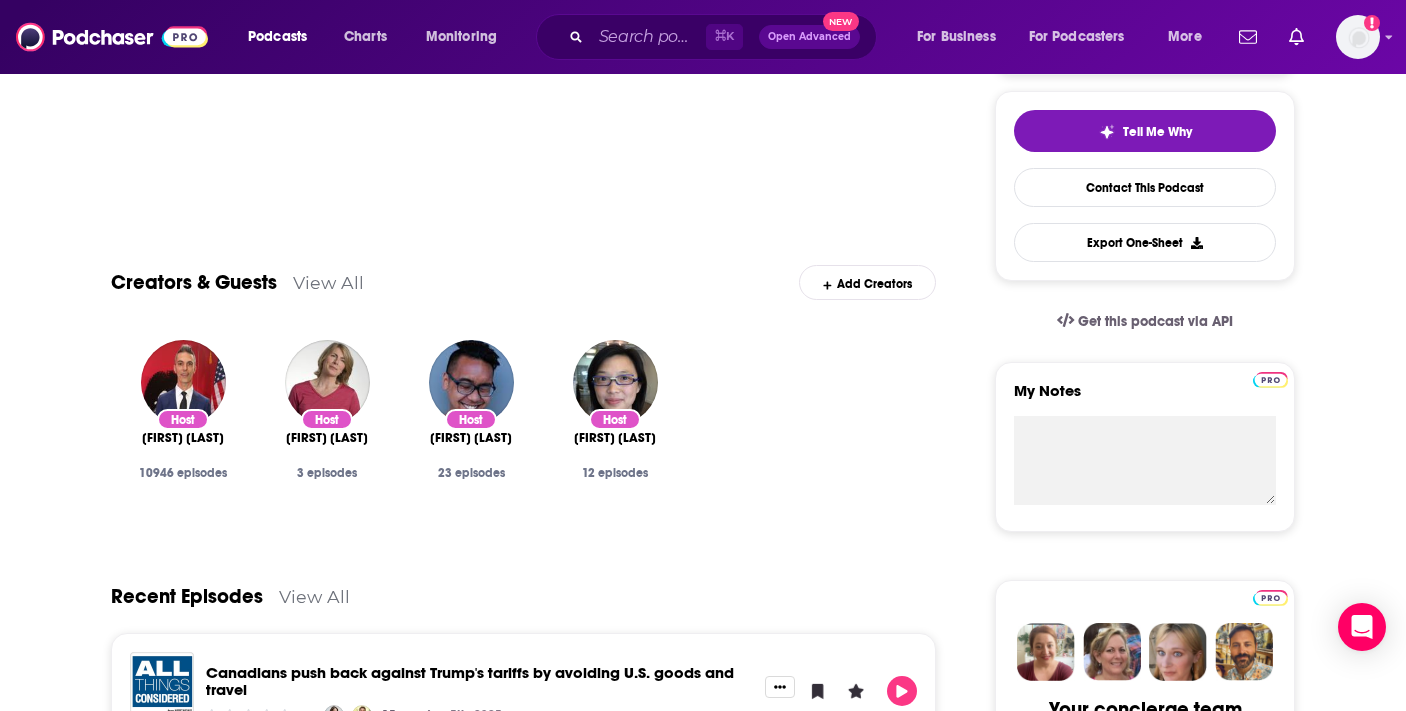 click on "Creators & Guests View All Add Creators" at bounding box center [523, 270] 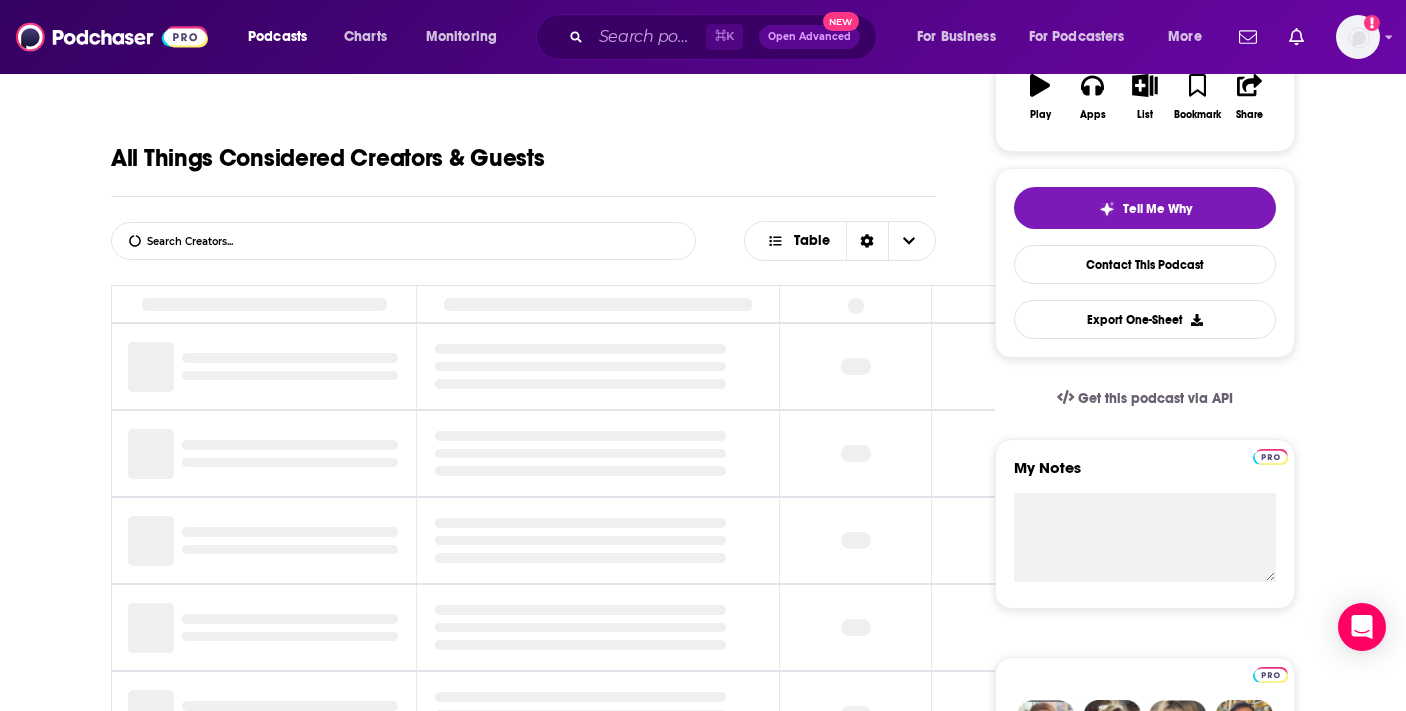 scroll, scrollTop: 378, scrollLeft: 0, axis: vertical 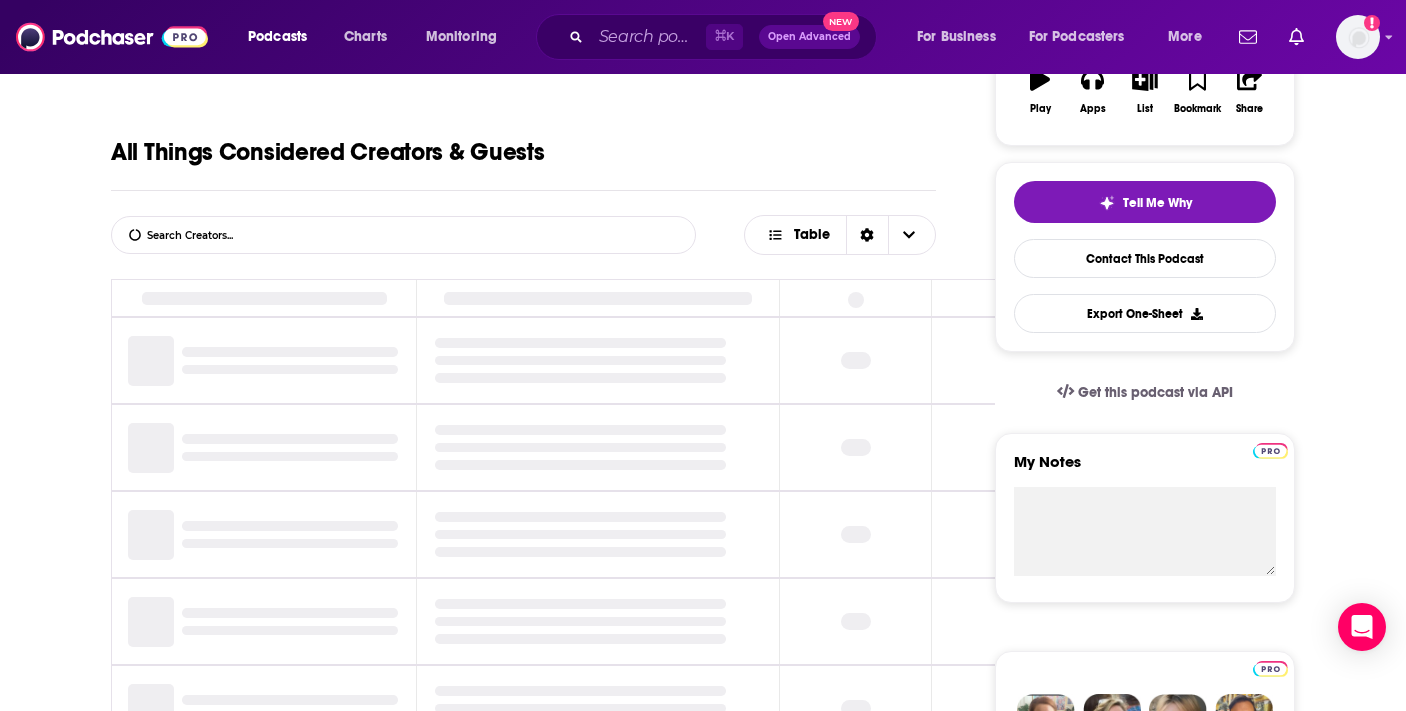 click on "About Insights Episodes 10946 Reviews Credits 272 Lists 2 Similar     All Things Considered Creators & Guests List Search Input Search Creators... Table Add Creators Follow Rate Play Apps List Bookmark Share Tell Me Why Contact This Podcast Export One-Sheet Get this podcast via API My Notes Your concierge team Ask a question or make a request. Send a message Share This Podcast Recommendation sent https://www.podchaser.com/podcasts/all-things-considered-1383542 Copy Link Followers 9 +5 Official Website kuow.org RSS Feed kuow.org Facebook https://www.facebook.com/npratc X/Twitter twitter.com/npratc Instagram instagram.com/npratc" at bounding box center (703, 1237) 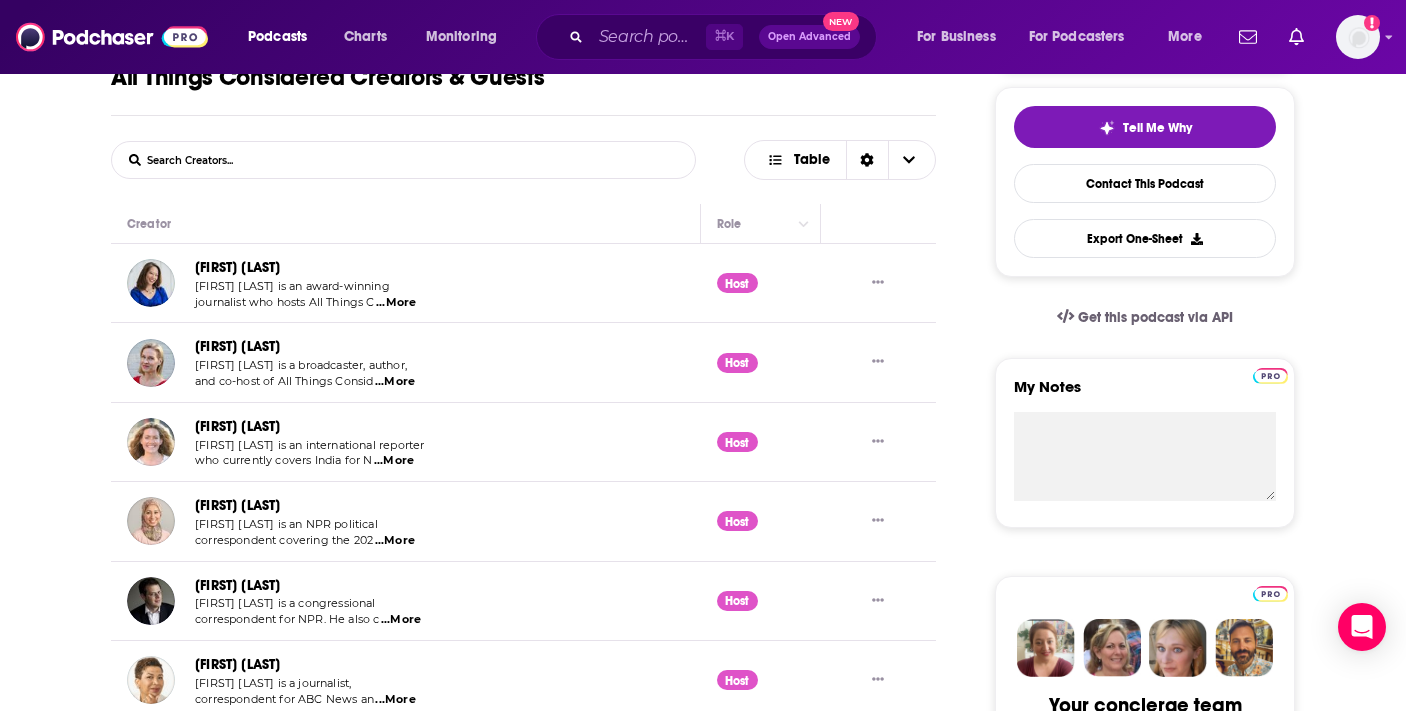 scroll, scrollTop: 445, scrollLeft: 0, axis: vertical 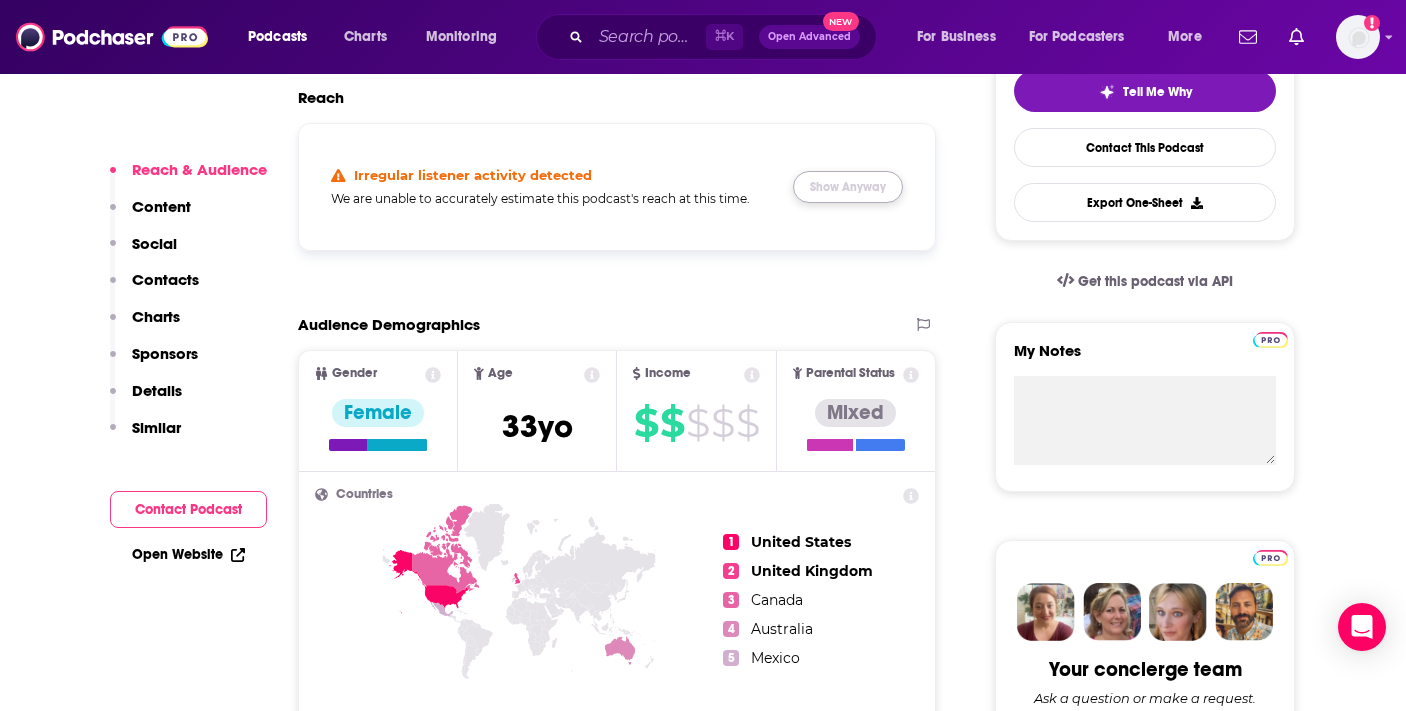 click on "Show Anyway" at bounding box center [848, 187] 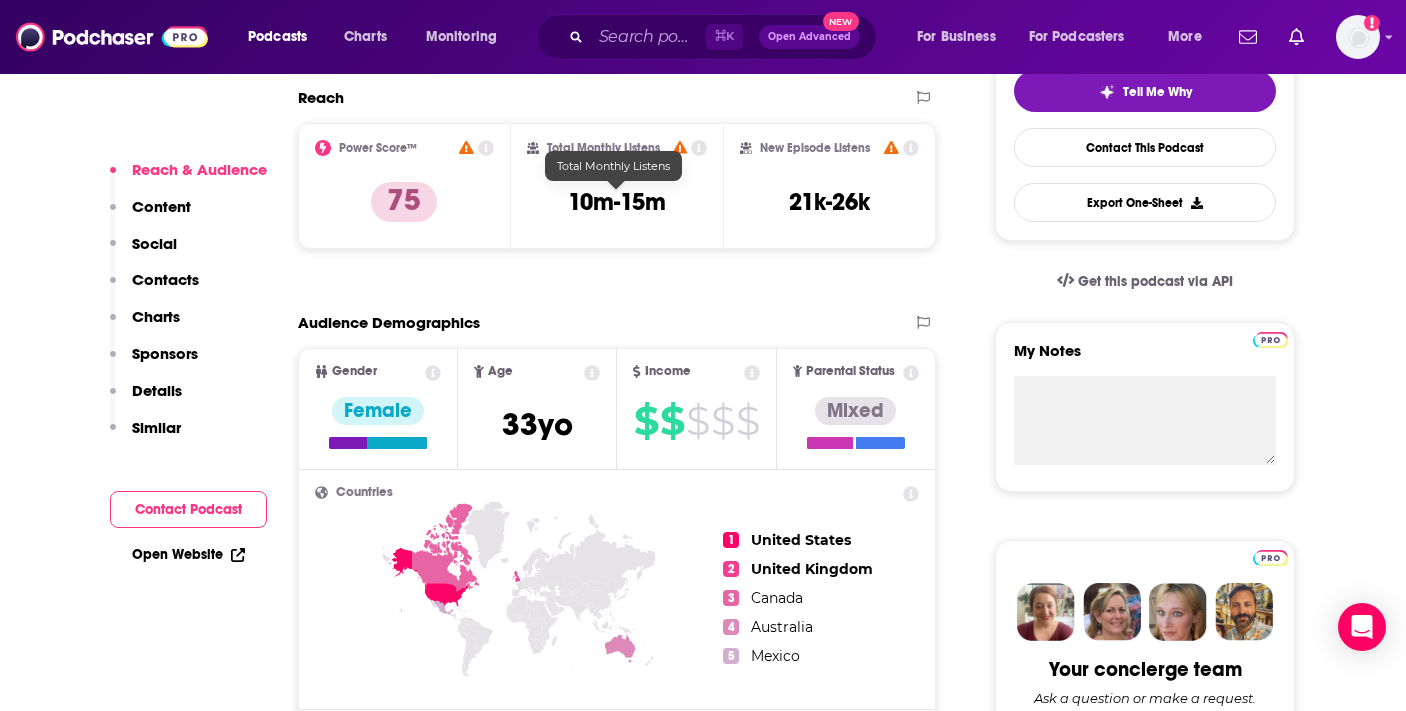 drag, startPoint x: 571, startPoint y: 191, endPoint x: 562, endPoint y: 208, distance: 19.235384 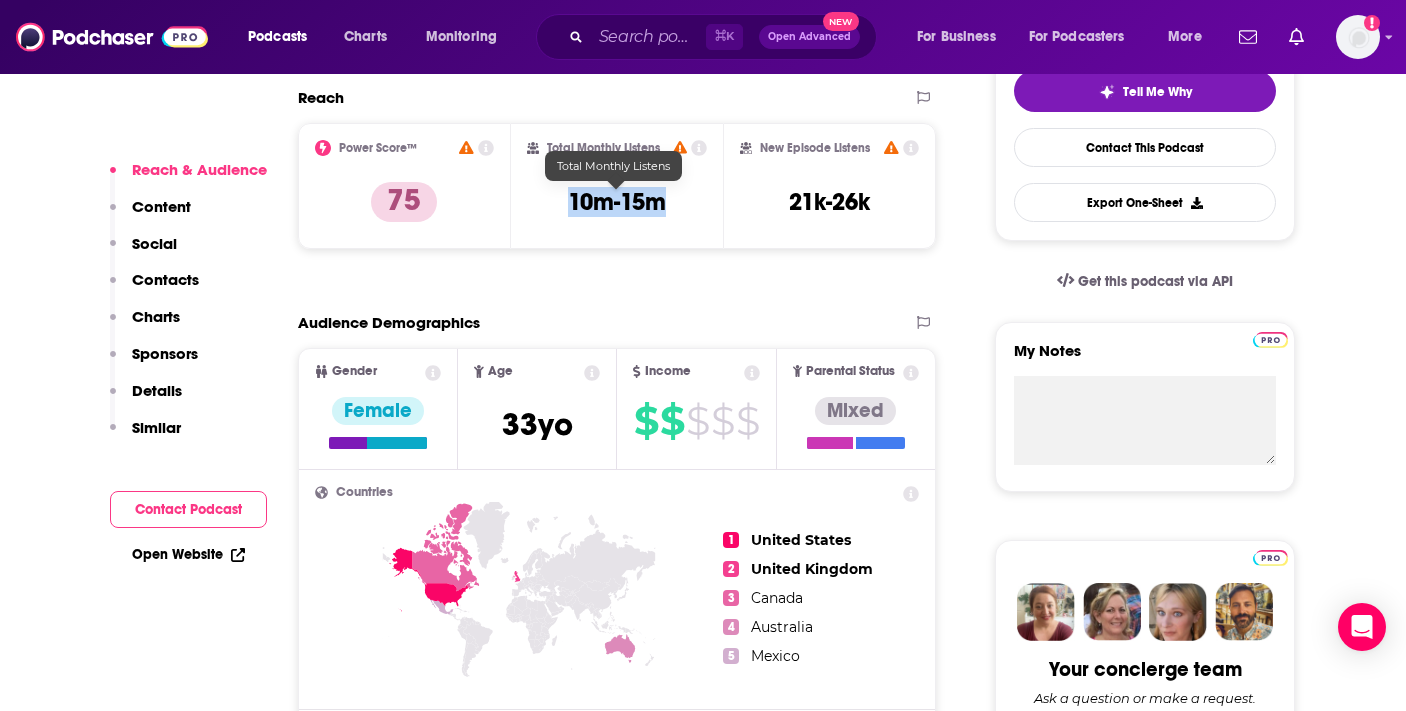 drag, startPoint x: 568, startPoint y: 202, endPoint x: 664, endPoint y: 206, distance: 96.0833 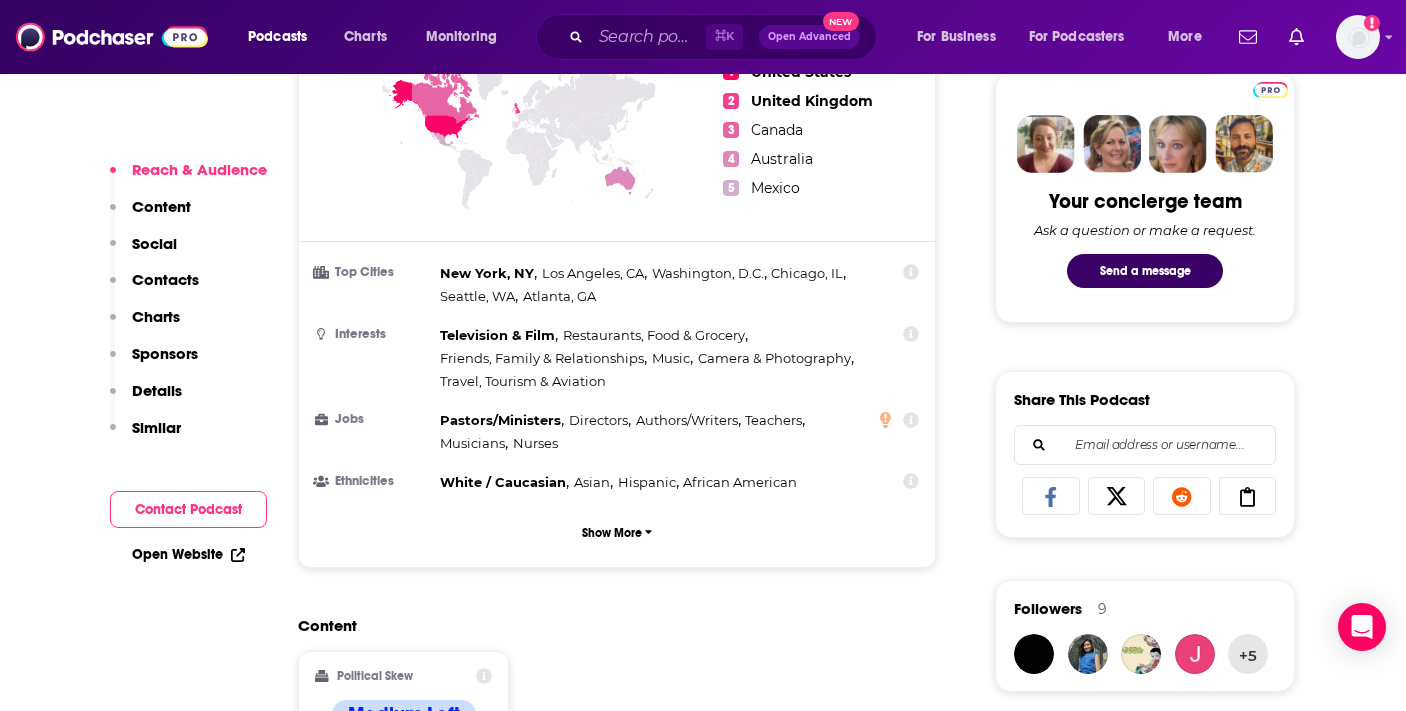 scroll, scrollTop: 1207, scrollLeft: 0, axis: vertical 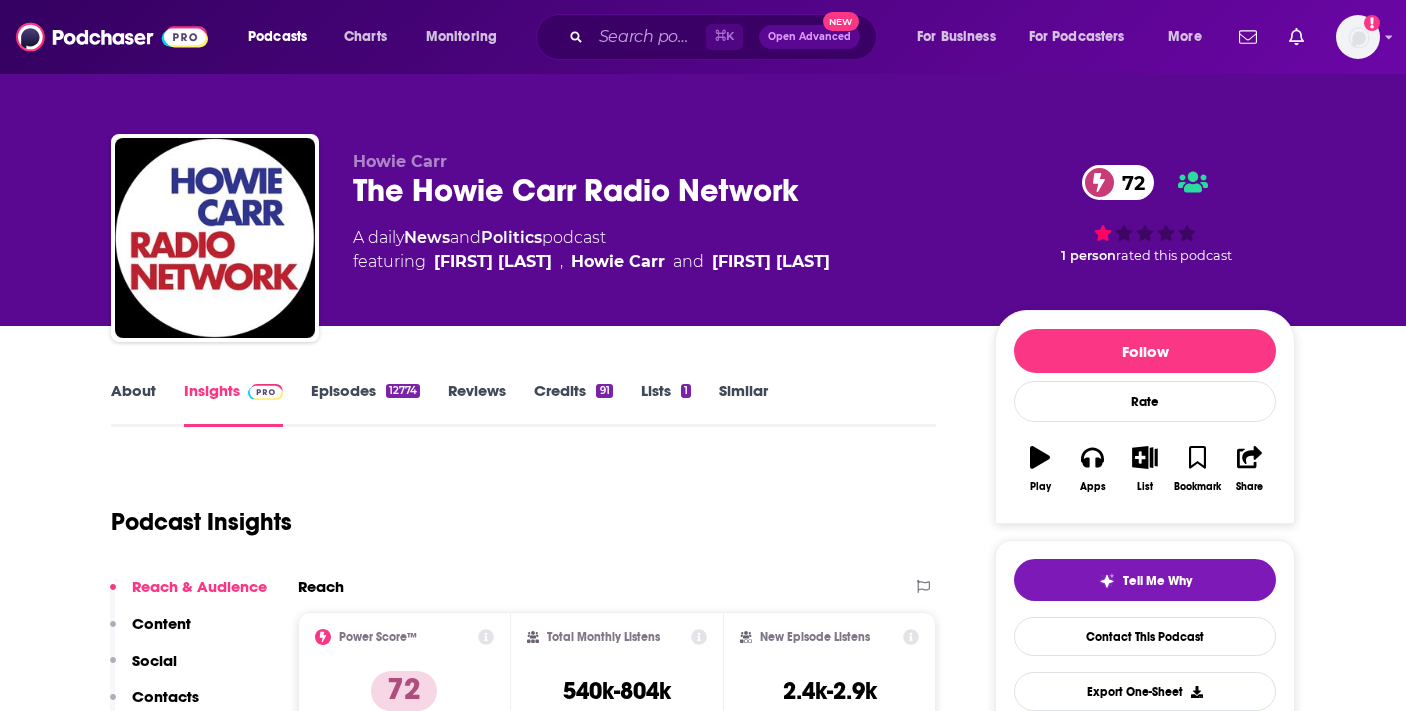 click on "The [NAME] Radio Network 72" at bounding box center [658, 190] 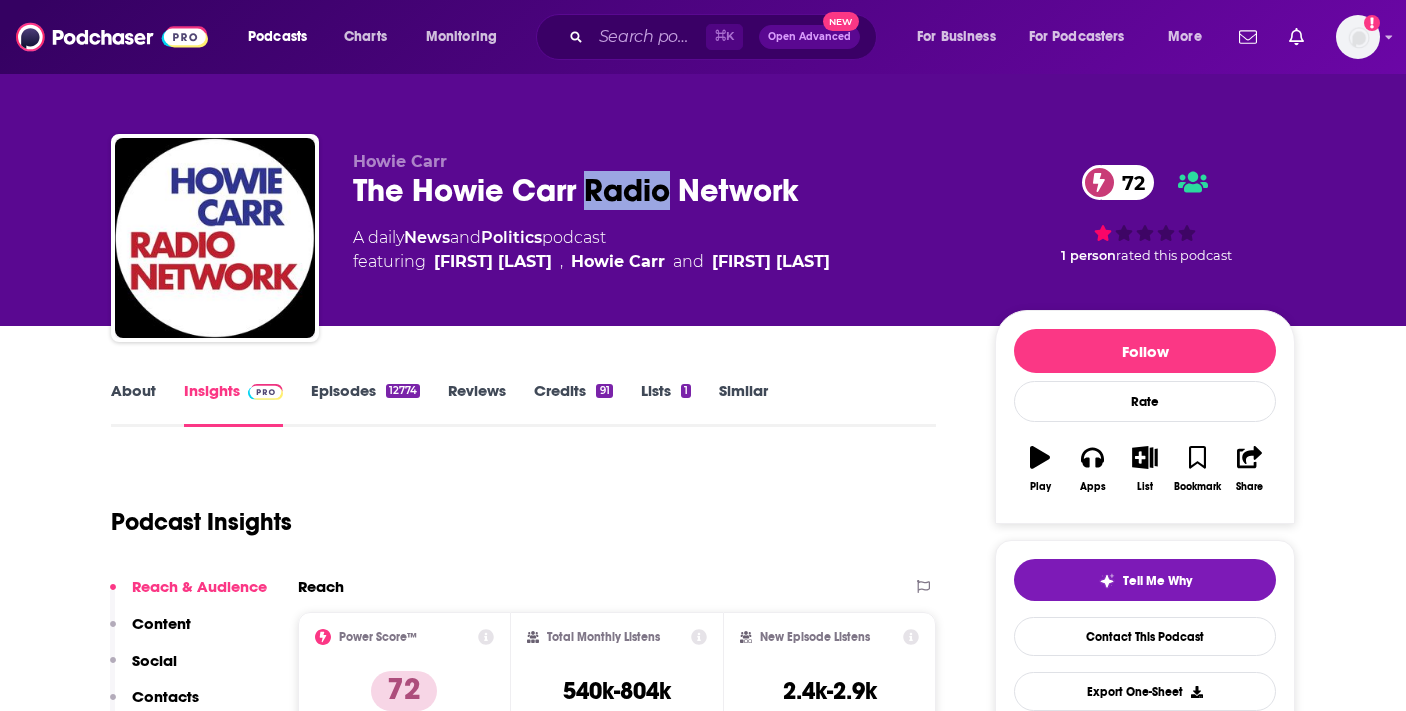click on "The [NAME] Radio Network 72" at bounding box center [658, 190] 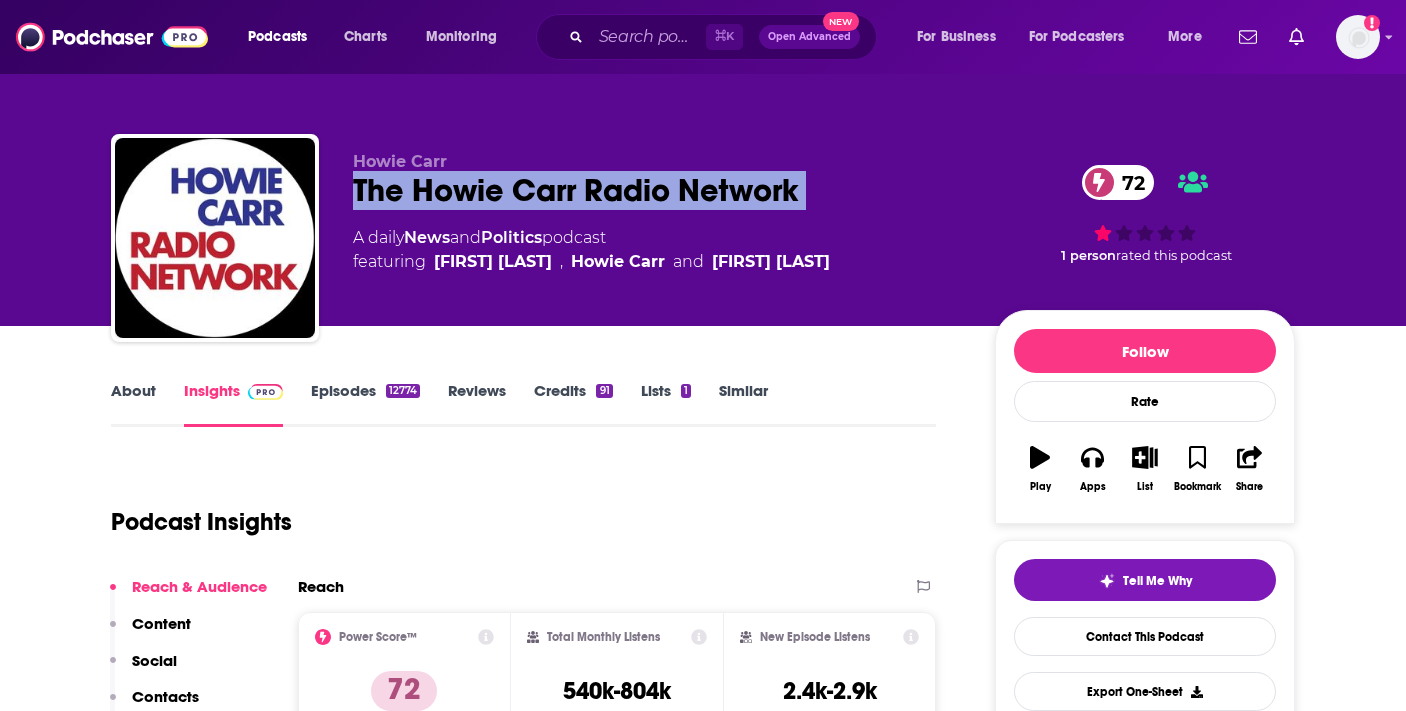 click on "The [NAME] Radio Network 72" at bounding box center [658, 190] 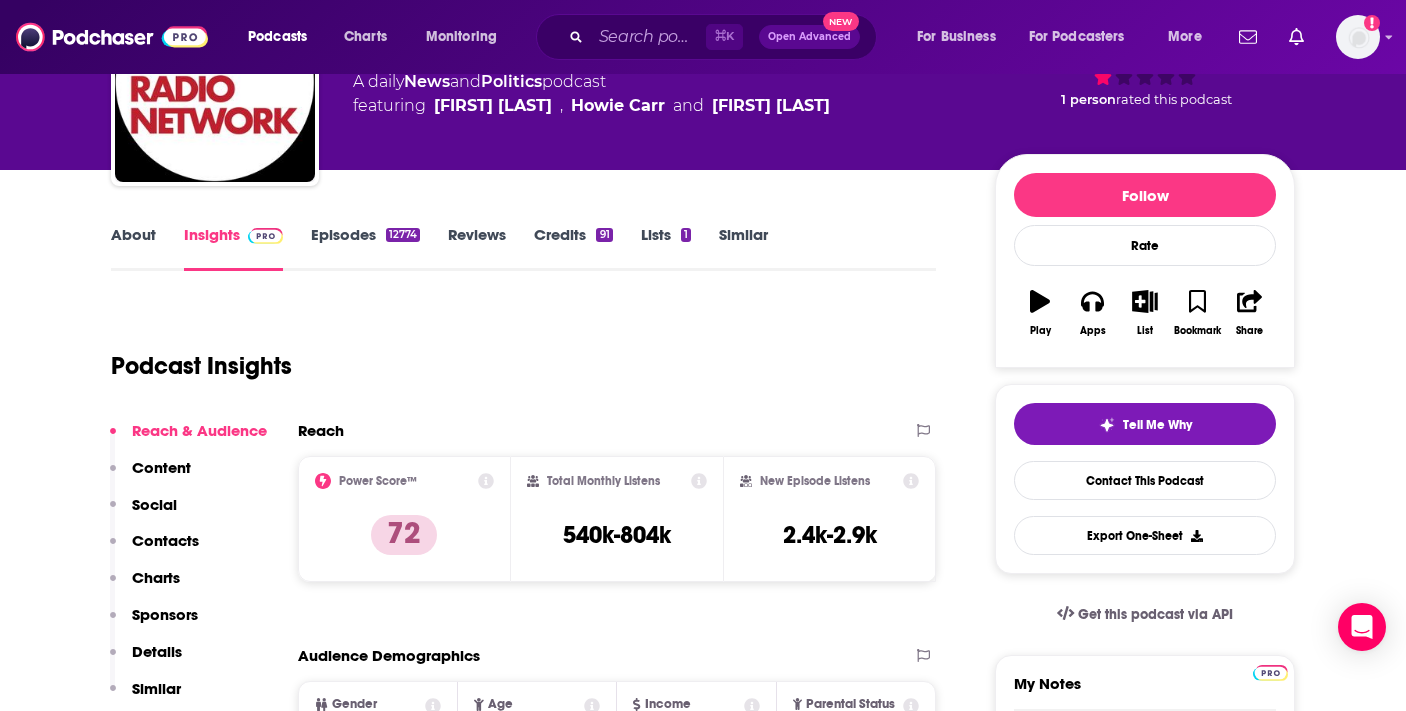 scroll, scrollTop: 158, scrollLeft: 0, axis: vertical 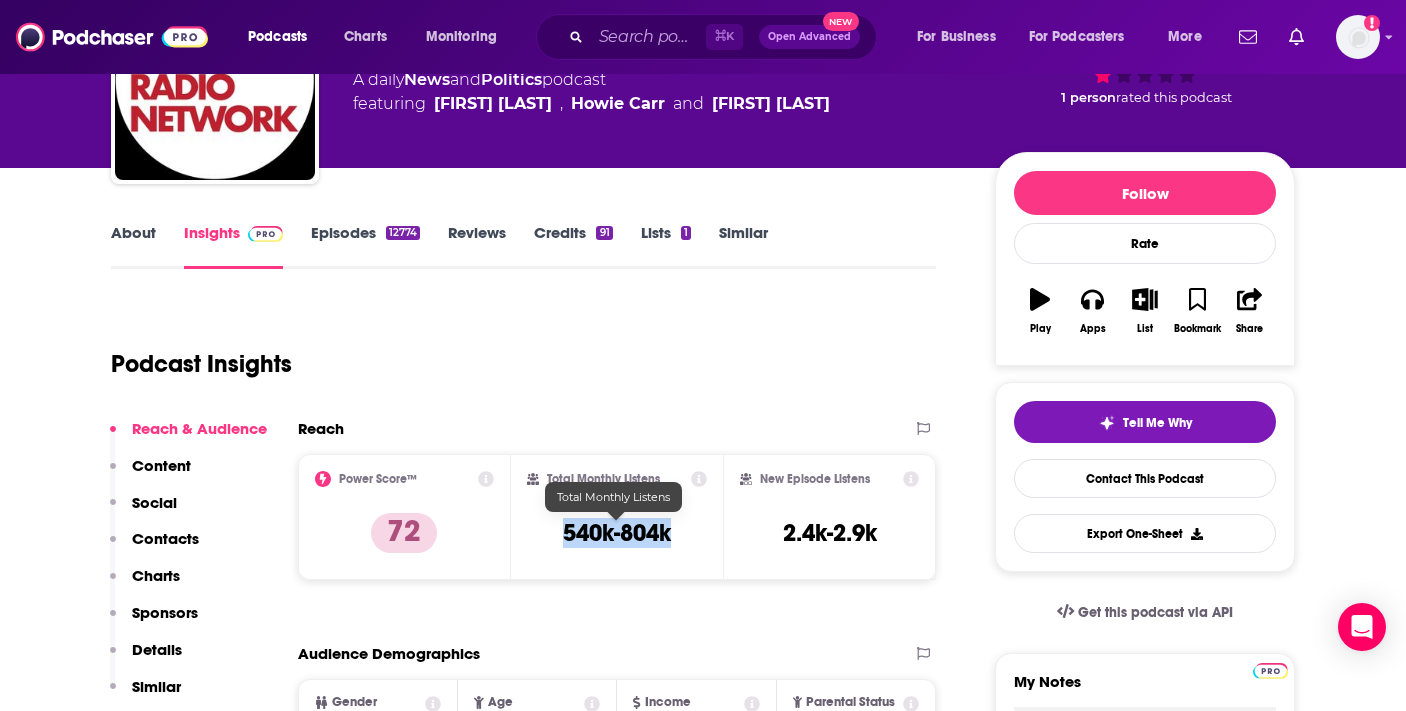 drag, startPoint x: 567, startPoint y: 535, endPoint x: 674, endPoint y: 525, distance: 107.46627 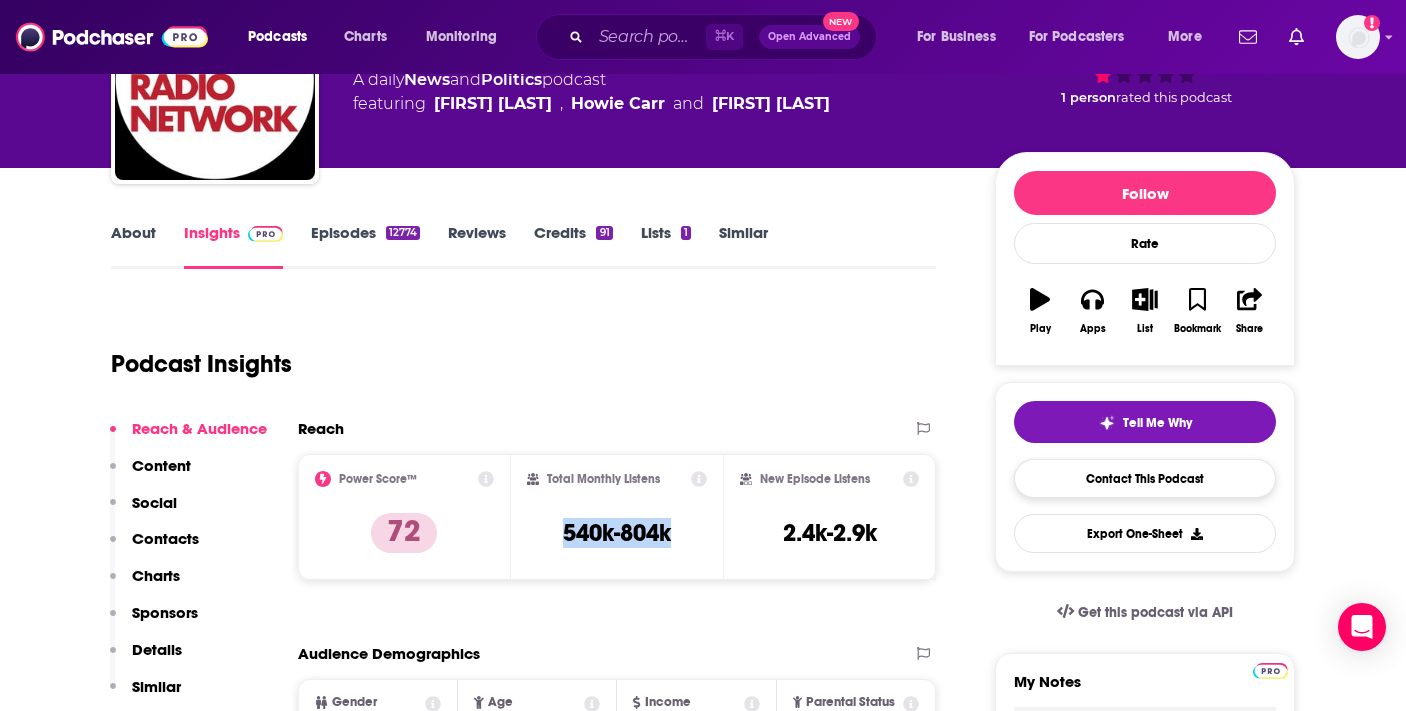 copy on "540k-804k" 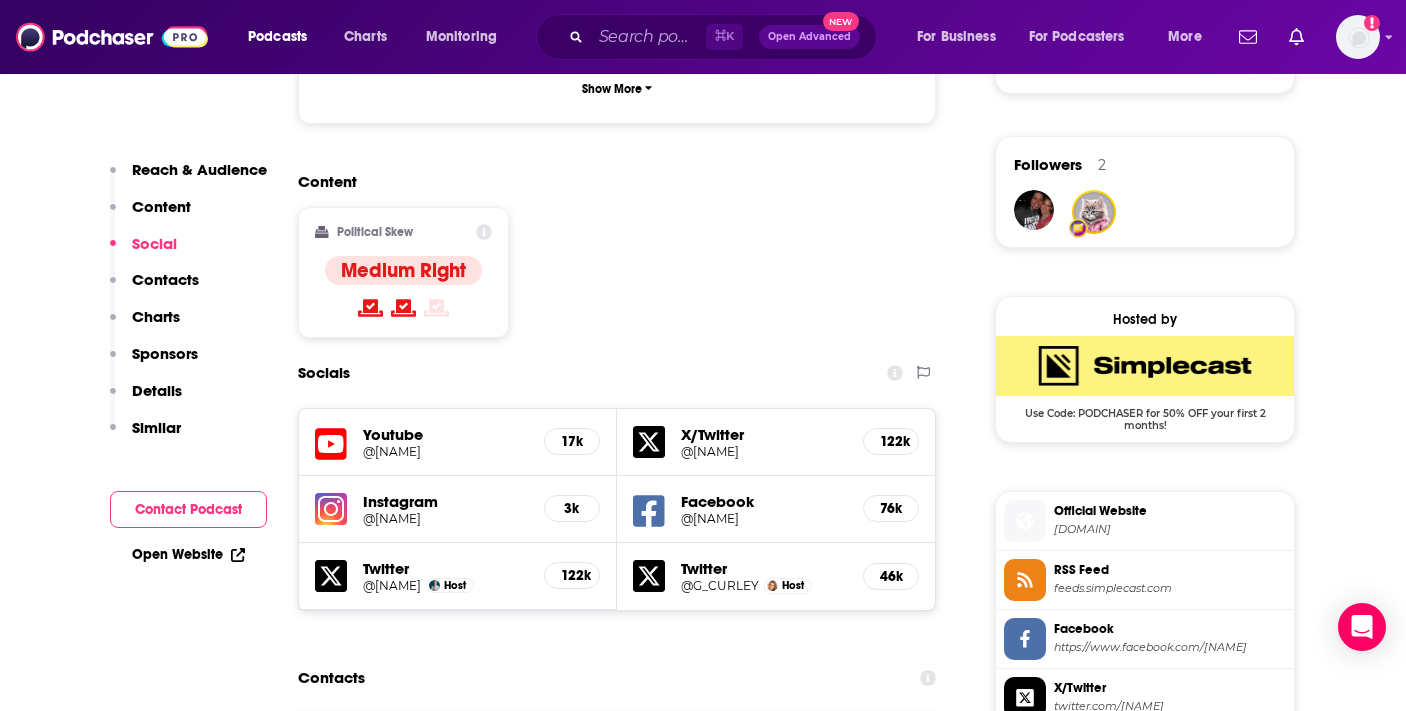 scroll, scrollTop: 65, scrollLeft: 0, axis: vertical 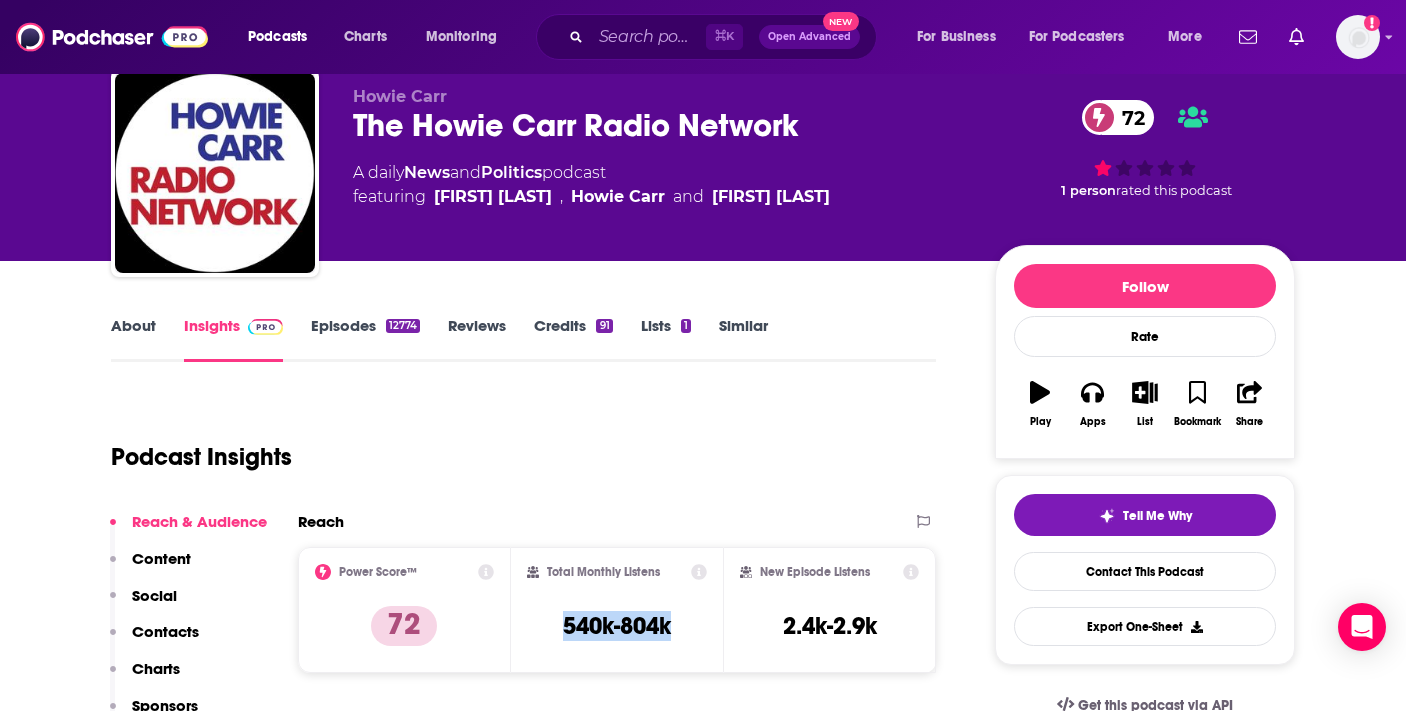 click on "About" at bounding box center (133, 339) 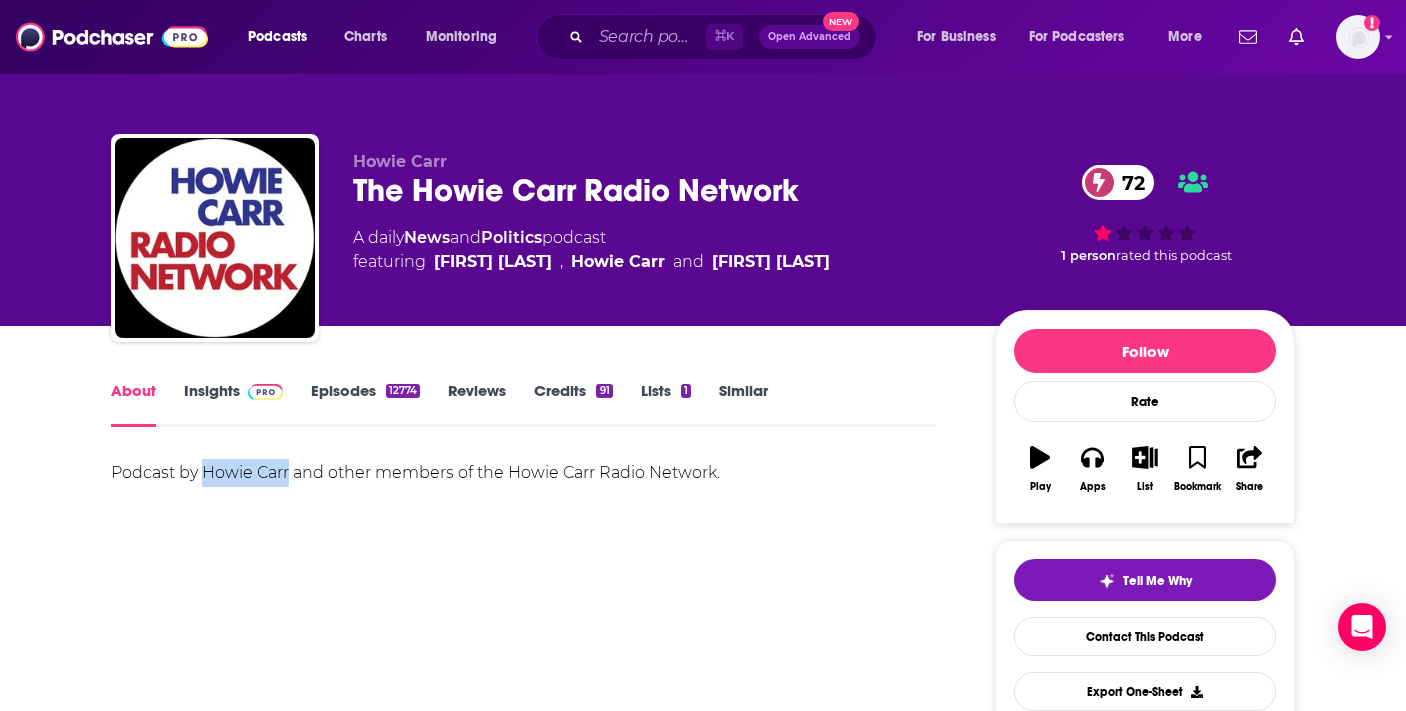 drag, startPoint x: 204, startPoint y: 470, endPoint x: 288, endPoint y: 472, distance: 84.0238 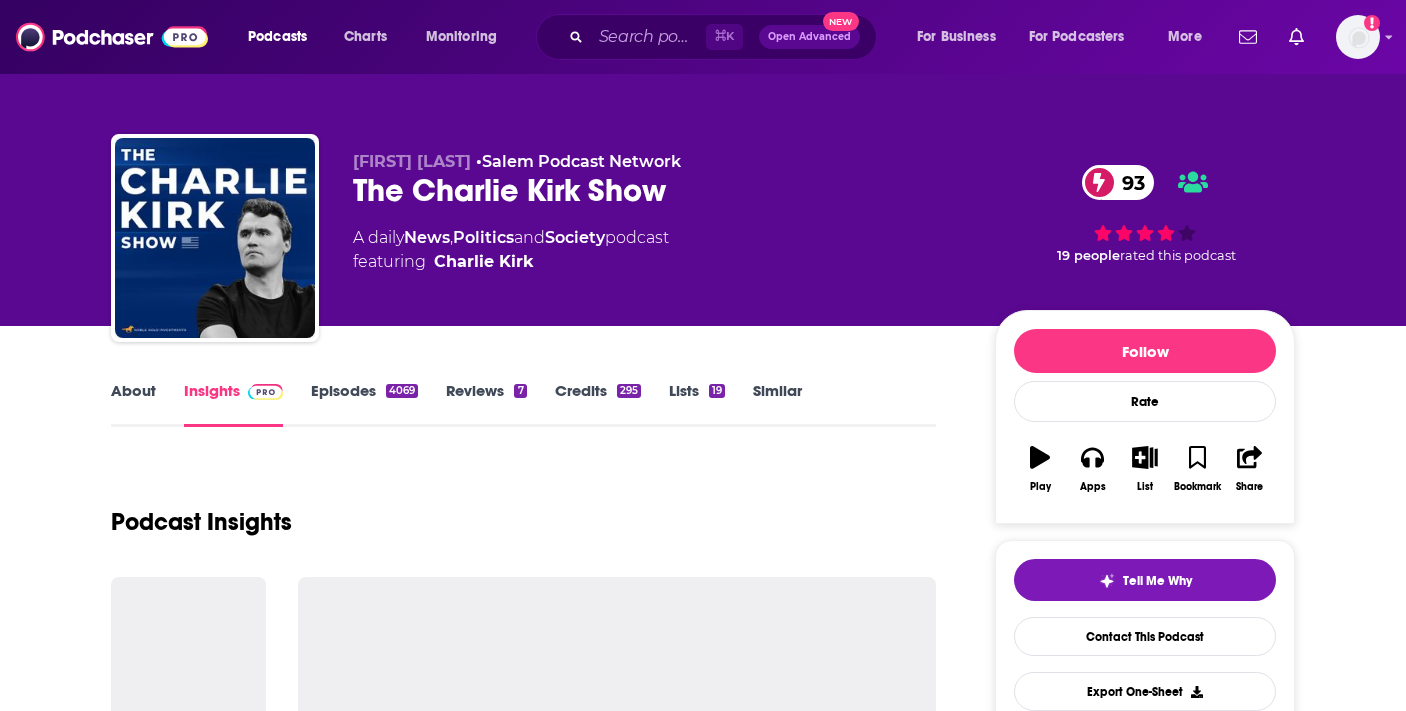 scroll, scrollTop: 0, scrollLeft: 0, axis: both 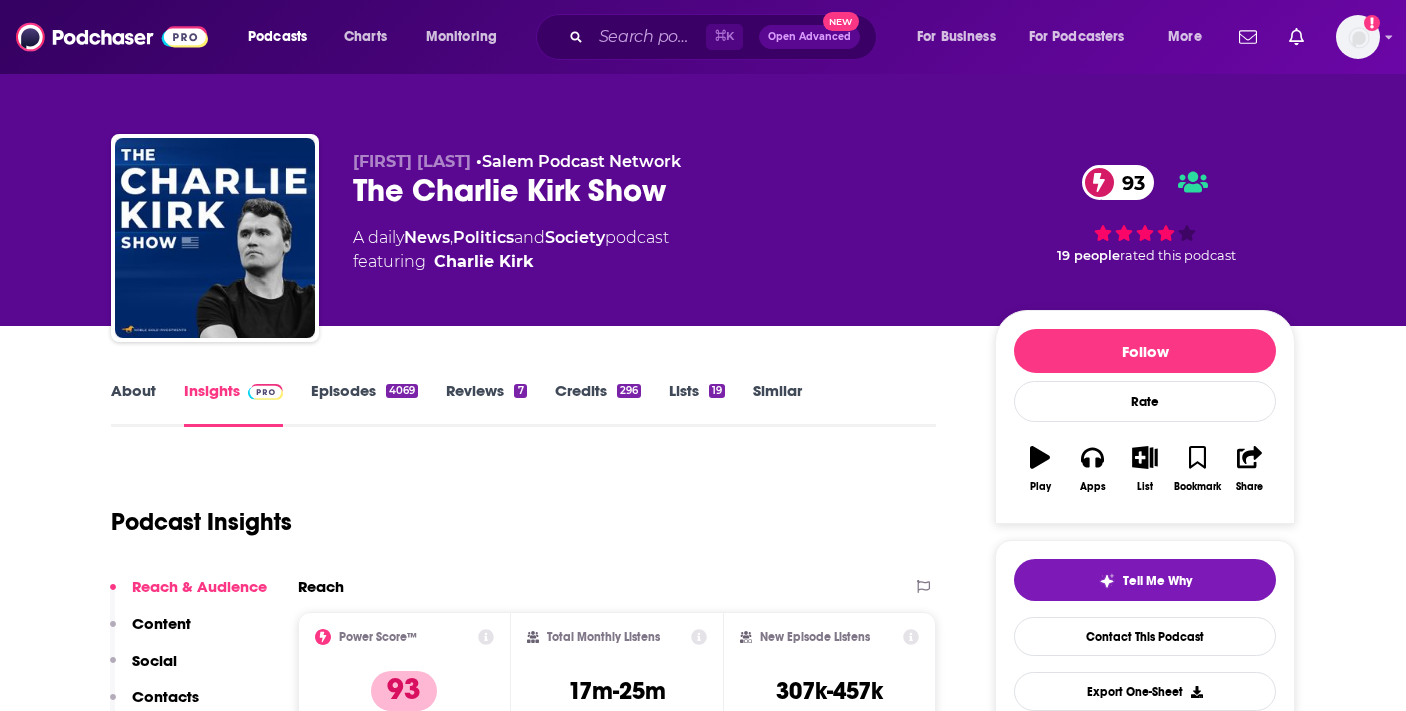 click on "The Charlie Kirk Show 93" at bounding box center [658, 190] 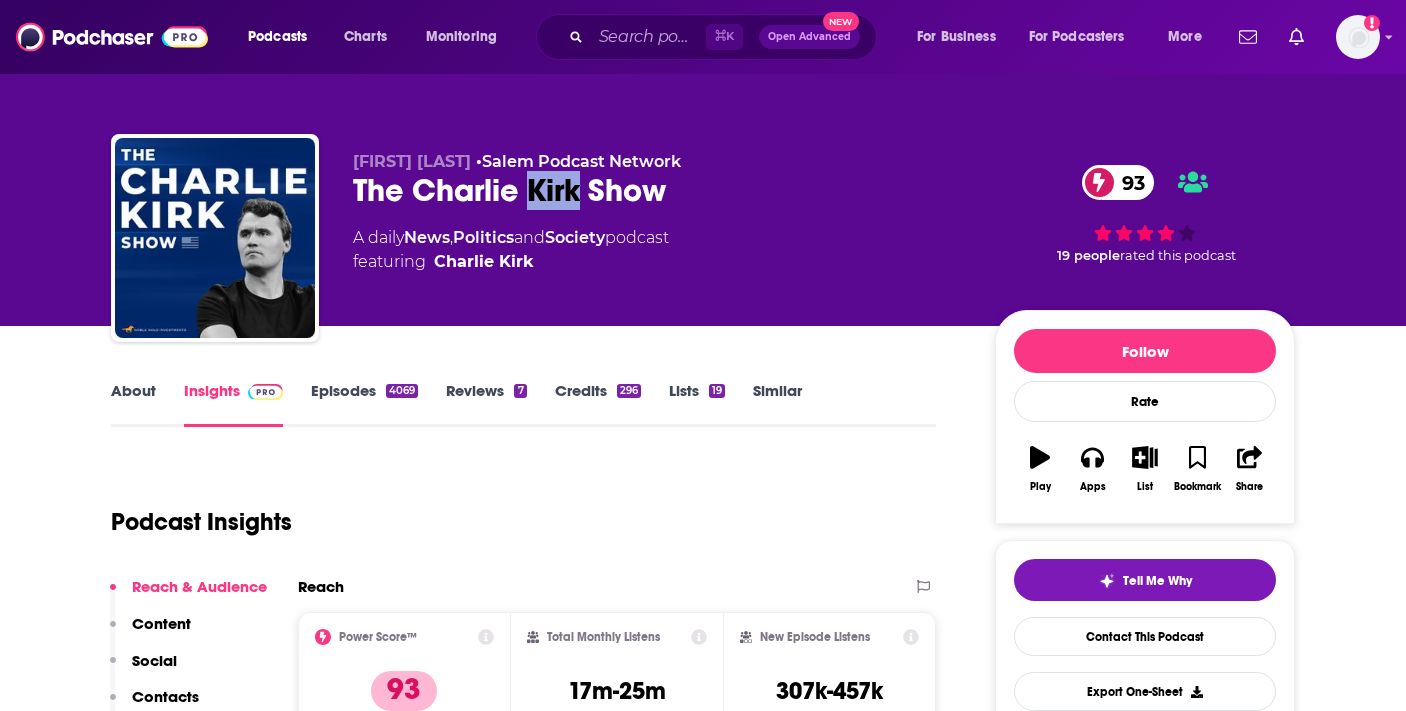 click on "The Charlie Kirk Show 93" at bounding box center (658, 190) 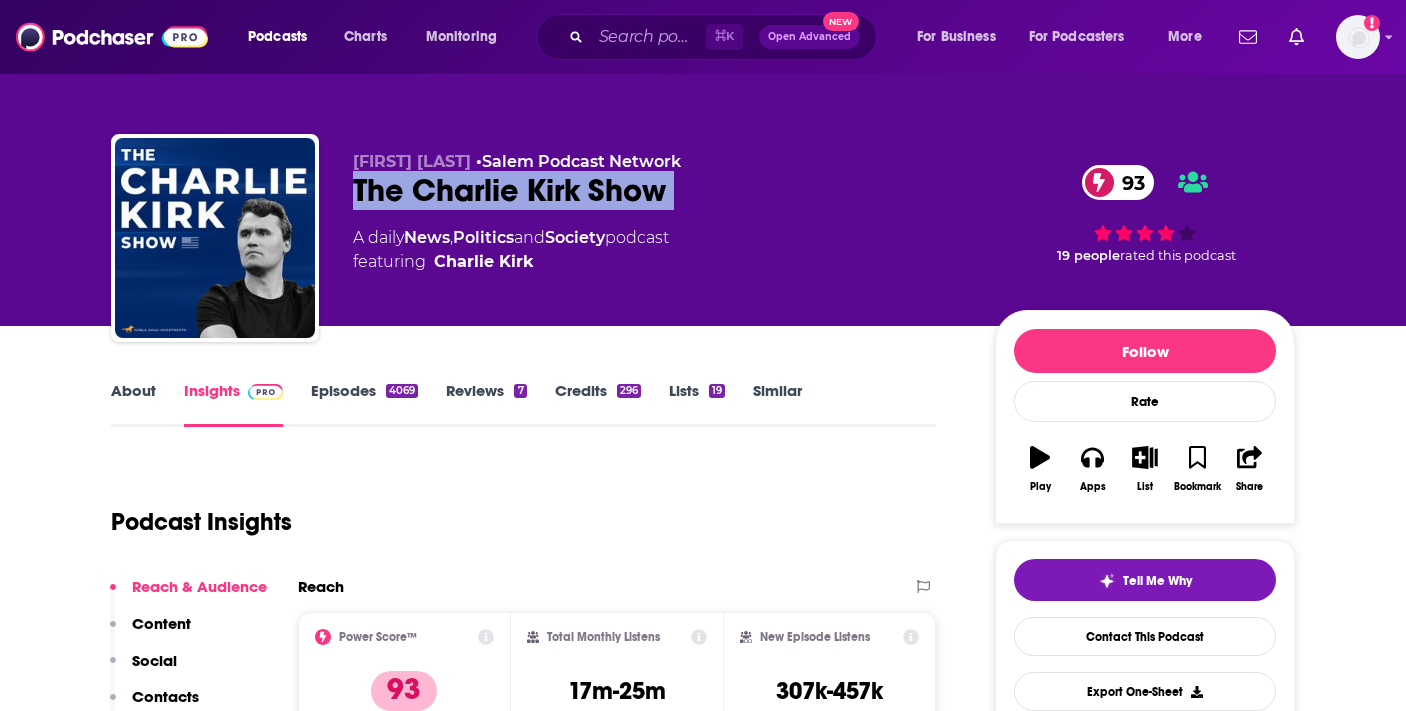 click on "The Charlie Kirk Show 93" at bounding box center (658, 190) 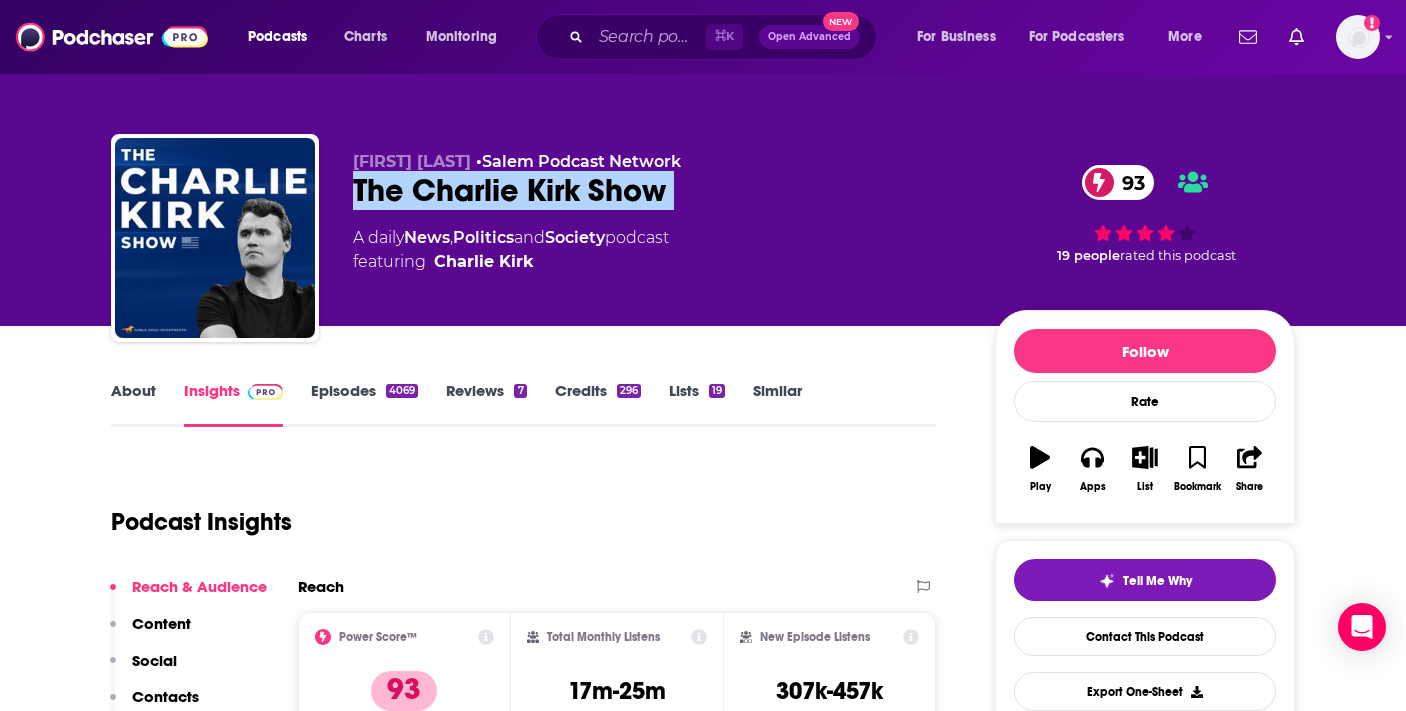 scroll, scrollTop: 236, scrollLeft: 0, axis: vertical 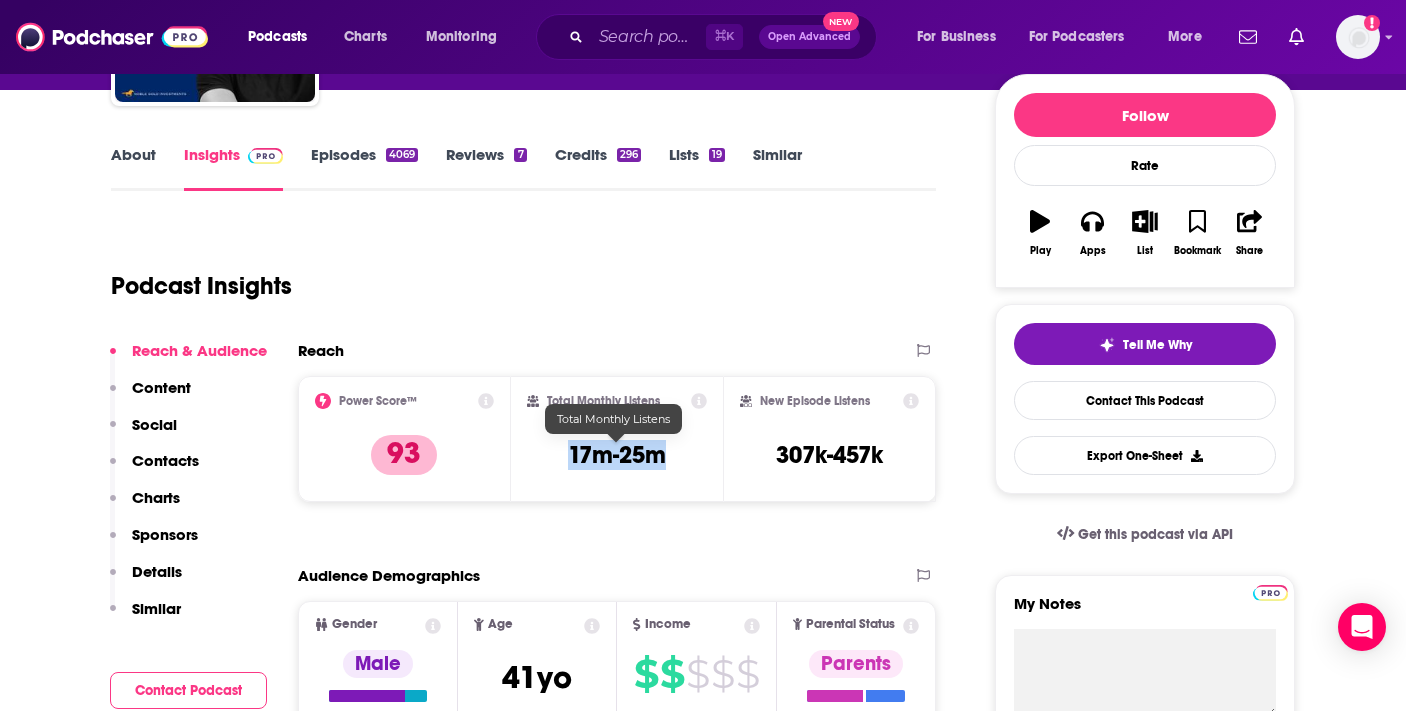 drag, startPoint x: 564, startPoint y: 448, endPoint x: 659, endPoint y: 459, distance: 95.63472 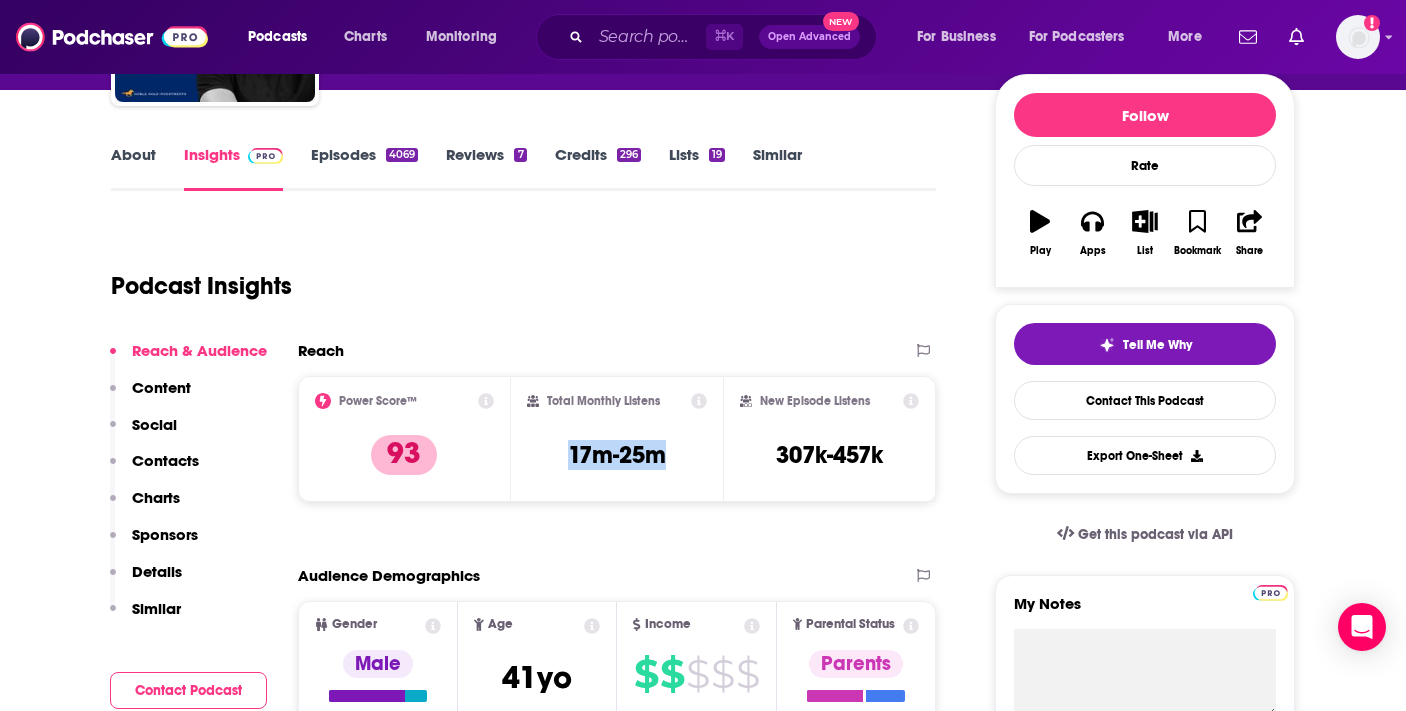 copy on "17m-25m" 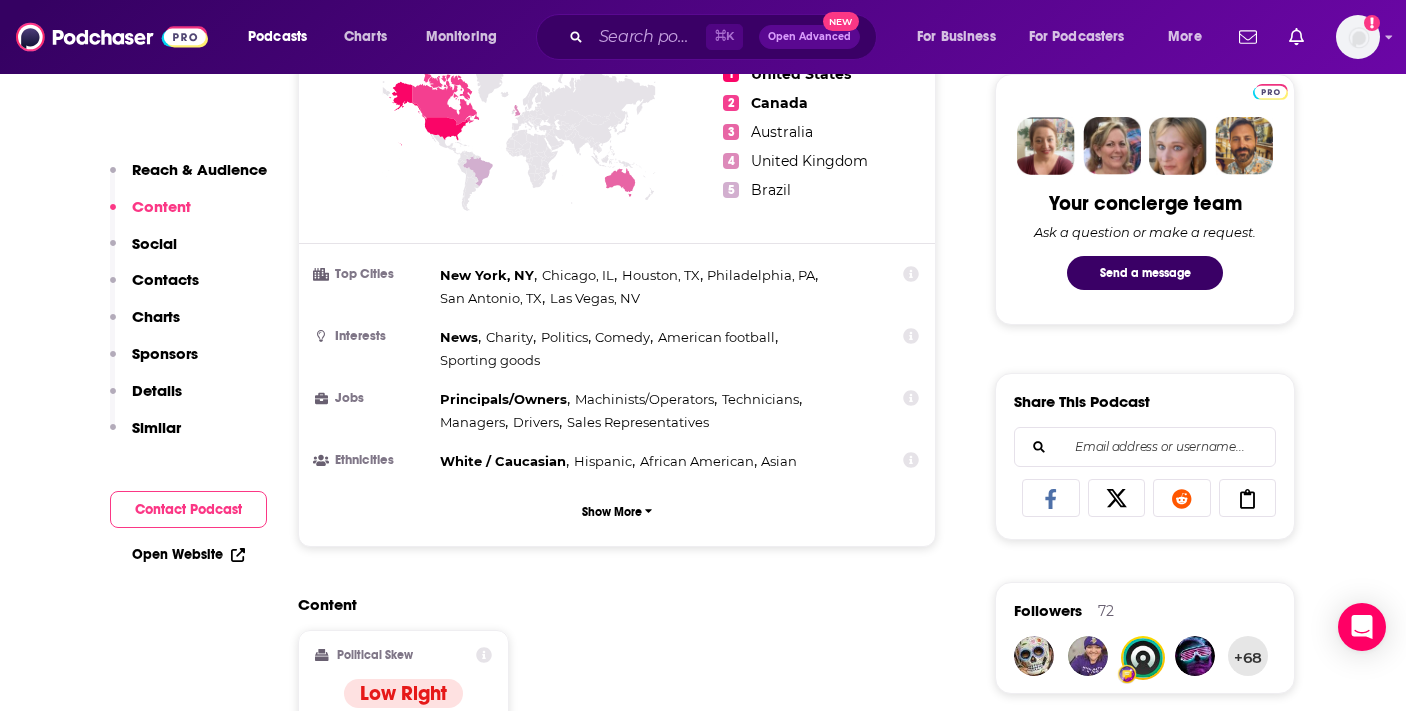 scroll, scrollTop: 948, scrollLeft: 0, axis: vertical 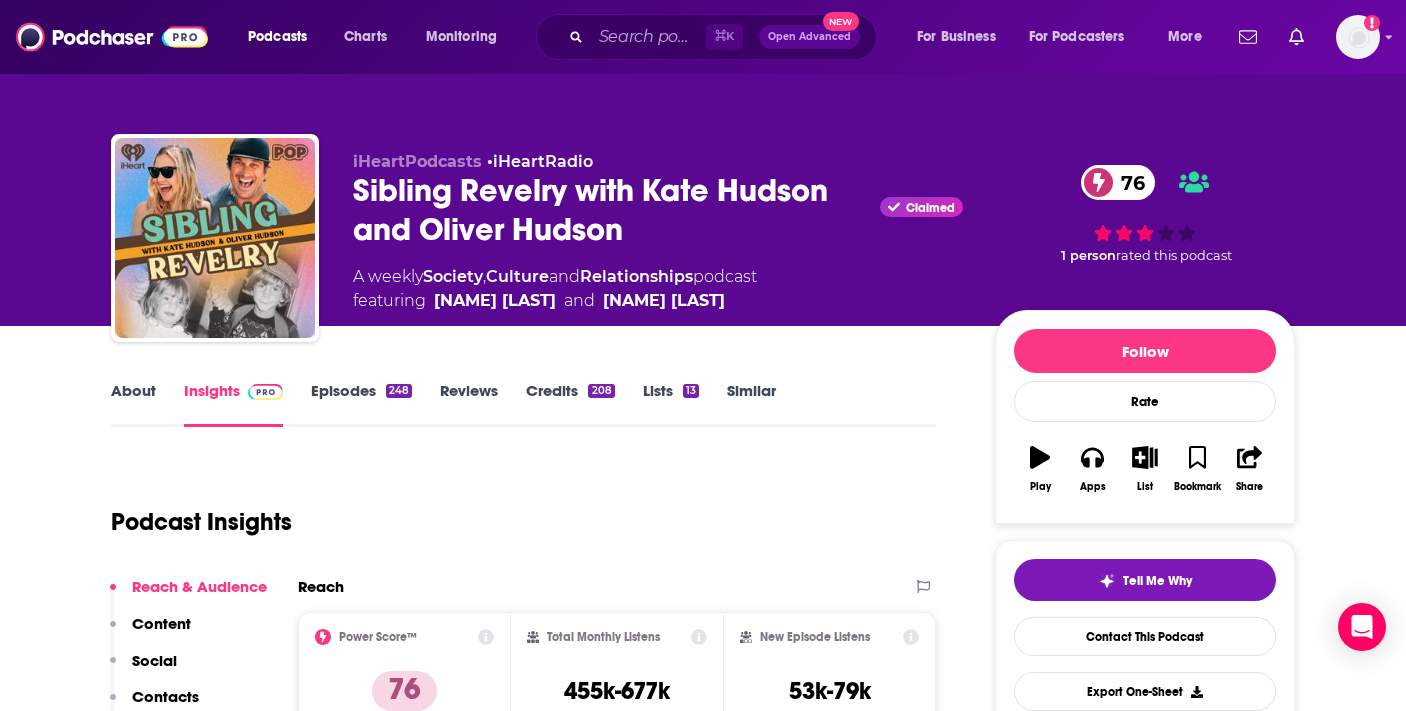 click on "Sibling Revelry with Kate Hudson and Oliver Hudson Claimed 76" at bounding box center [658, 210] 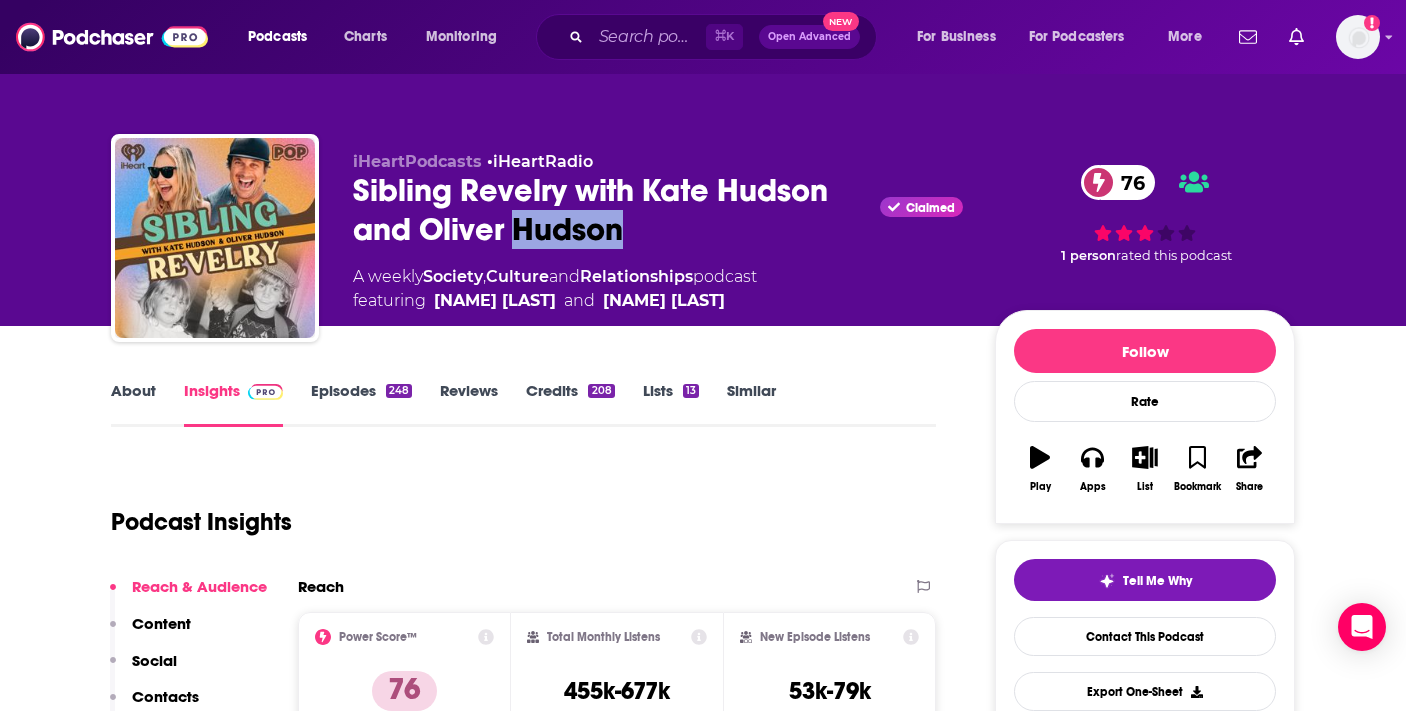 click on "Sibling Revelry with Kate Hudson and Oliver Hudson Claimed 76" at bounding box center (658, 210) 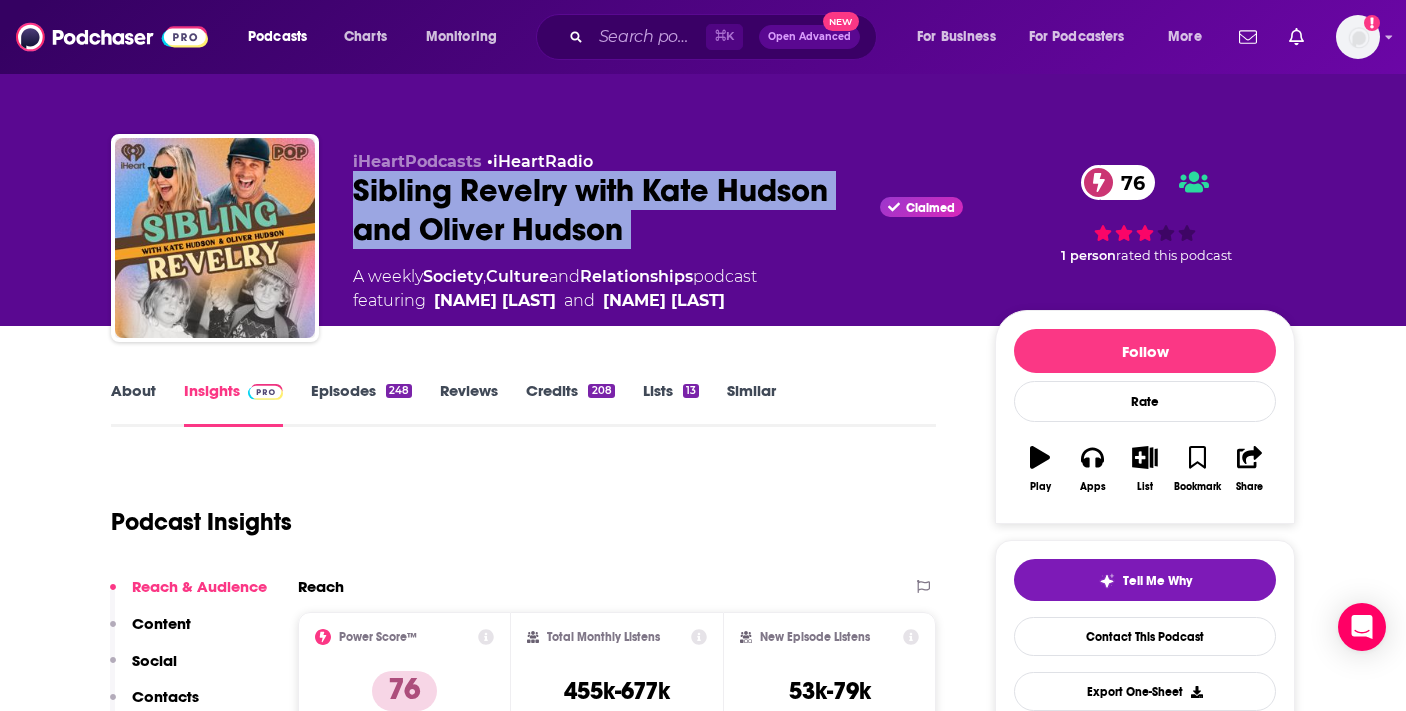 click on "Sibling Revelry with Kate Hudson and Oliver Hudson Claimed 76" at bounding box center (658, 210) 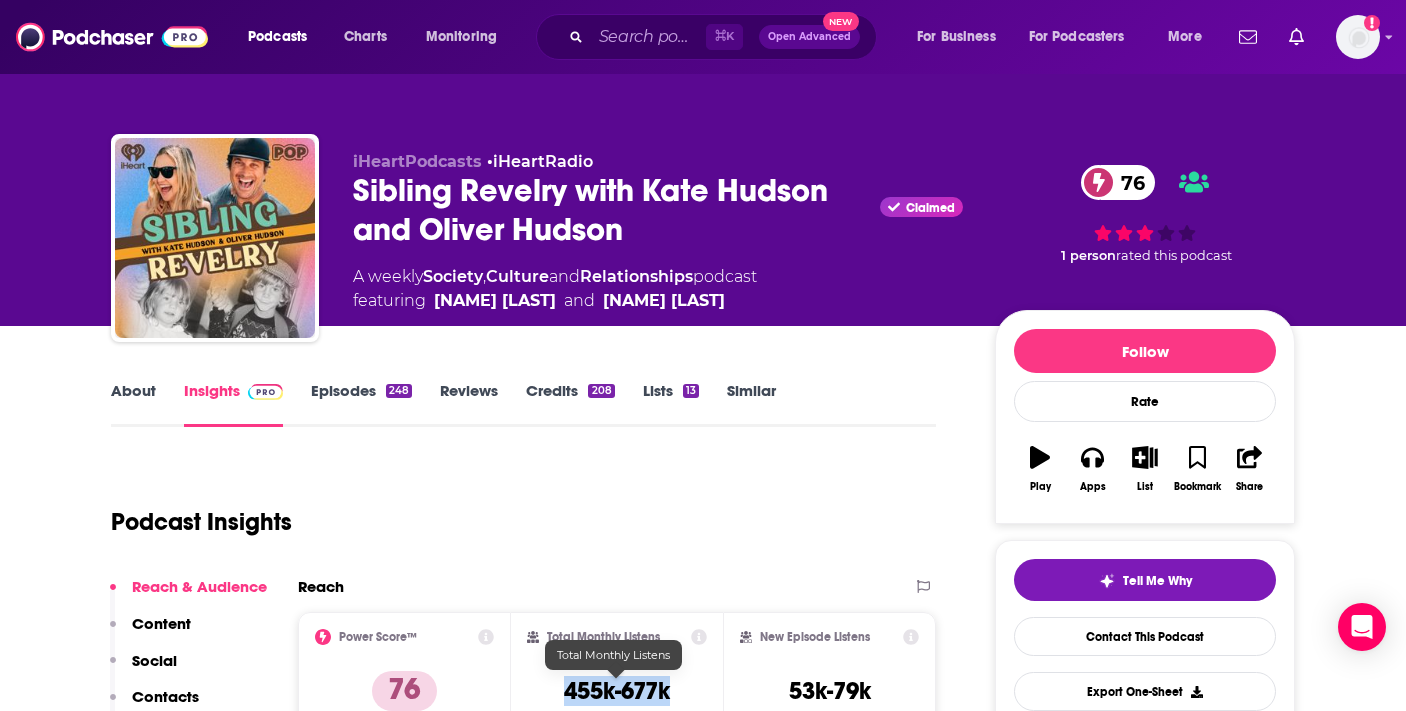 drag, startPoint x: 557, startPoint y: 687, endPoint x: 672, endPoint y: 685, distance: 115.01739 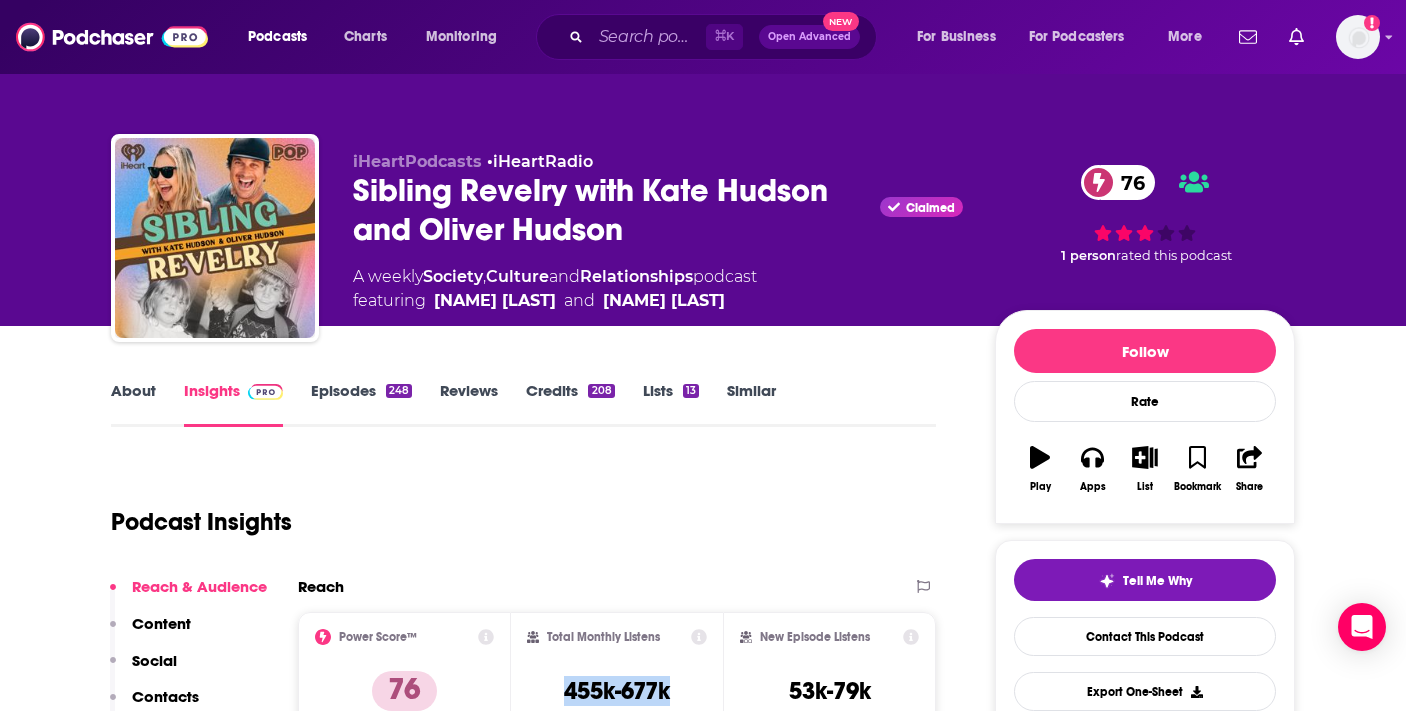 click on "Episodes 248" at bounding box center [361, 404] 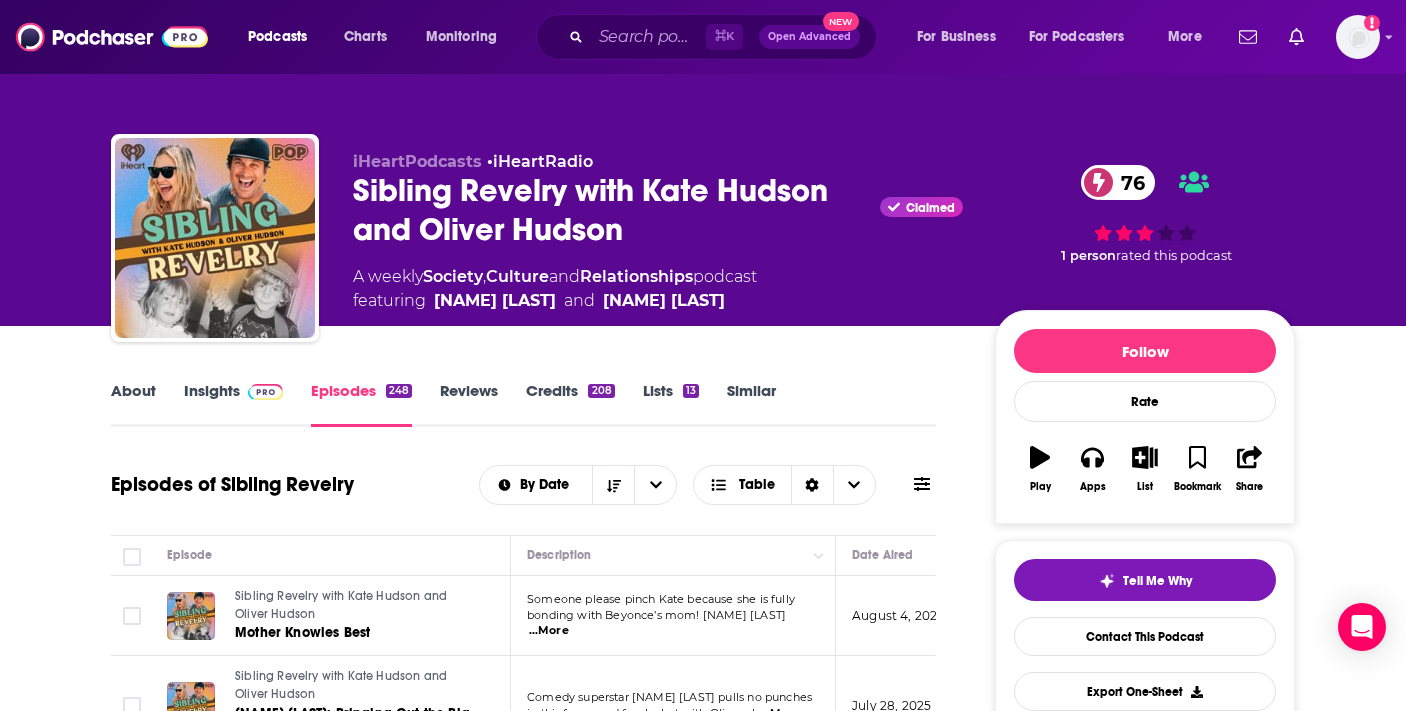 scroll, scrollTop: 4, scrollLeft: 0, axis: vertical 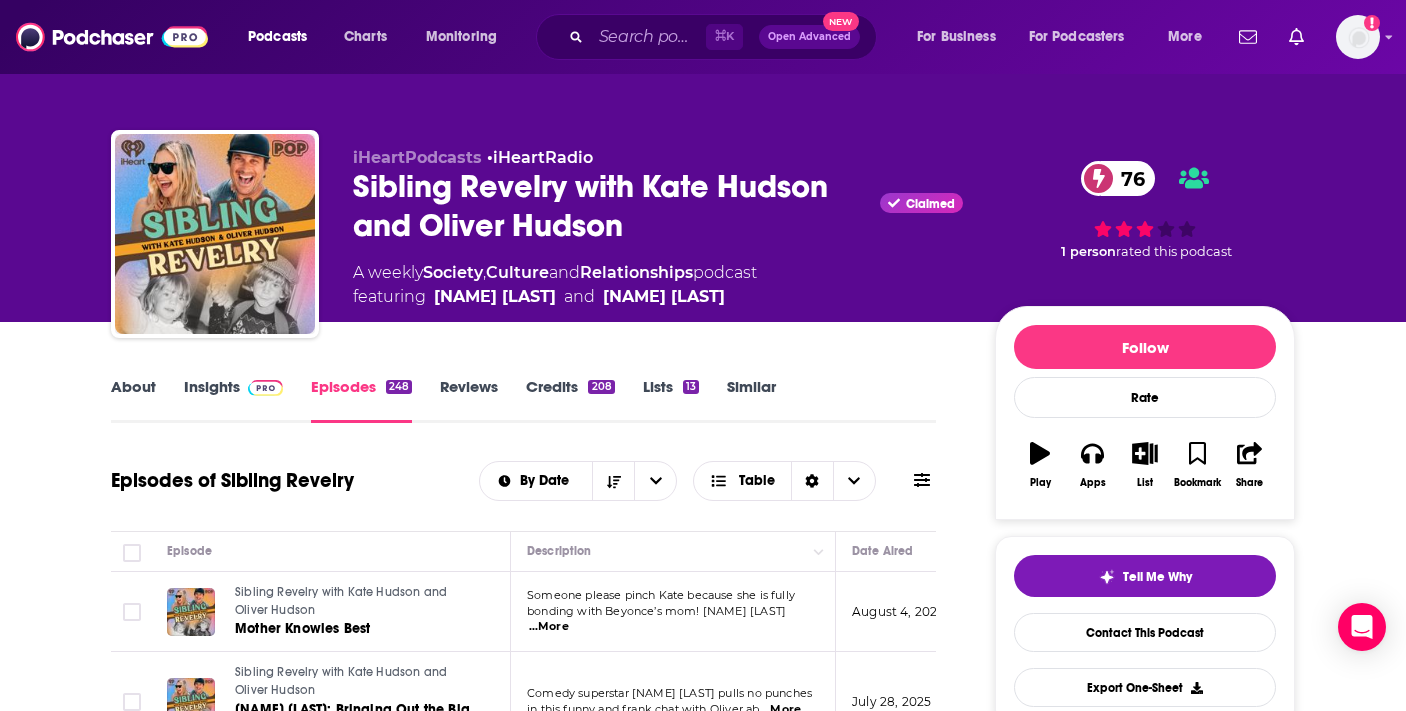 click on "About" at bounding box center (133, 400) 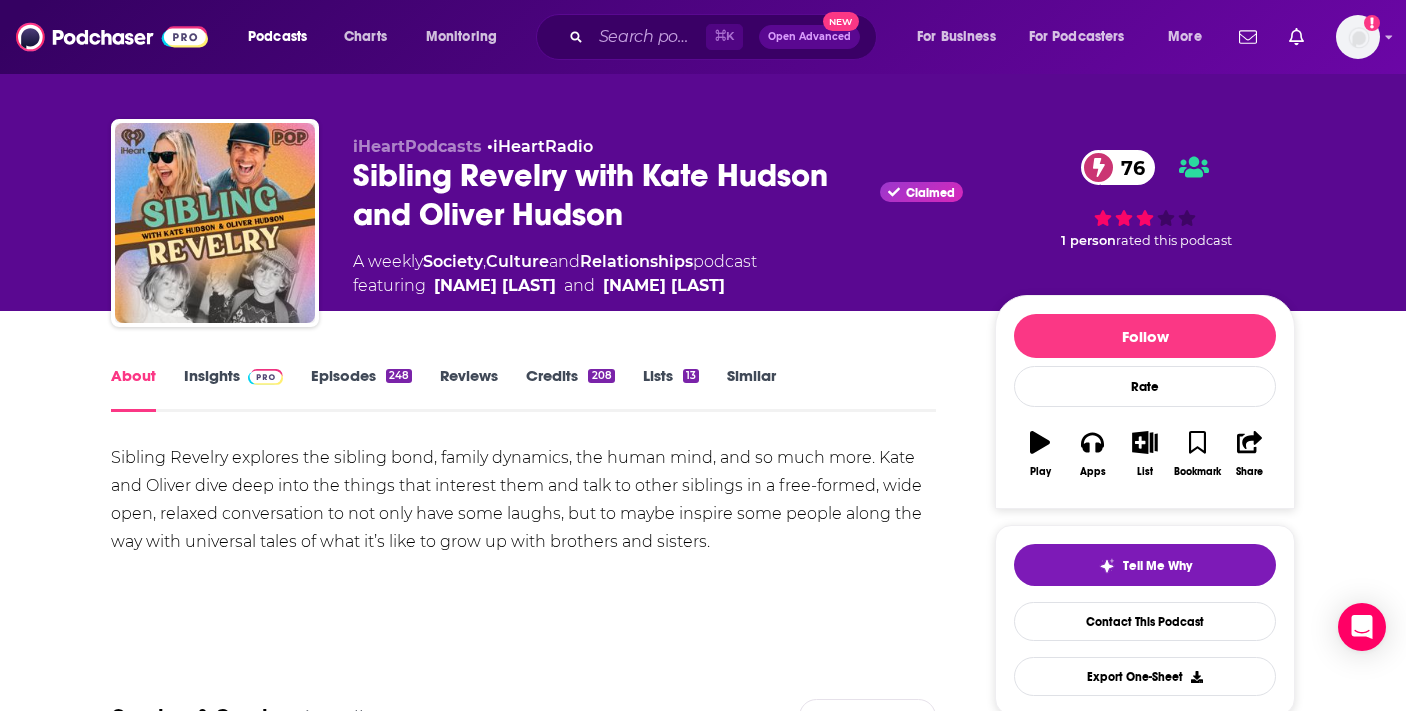 scroll, scrollTop: 39, scrollLeft: 0, axis: vertical 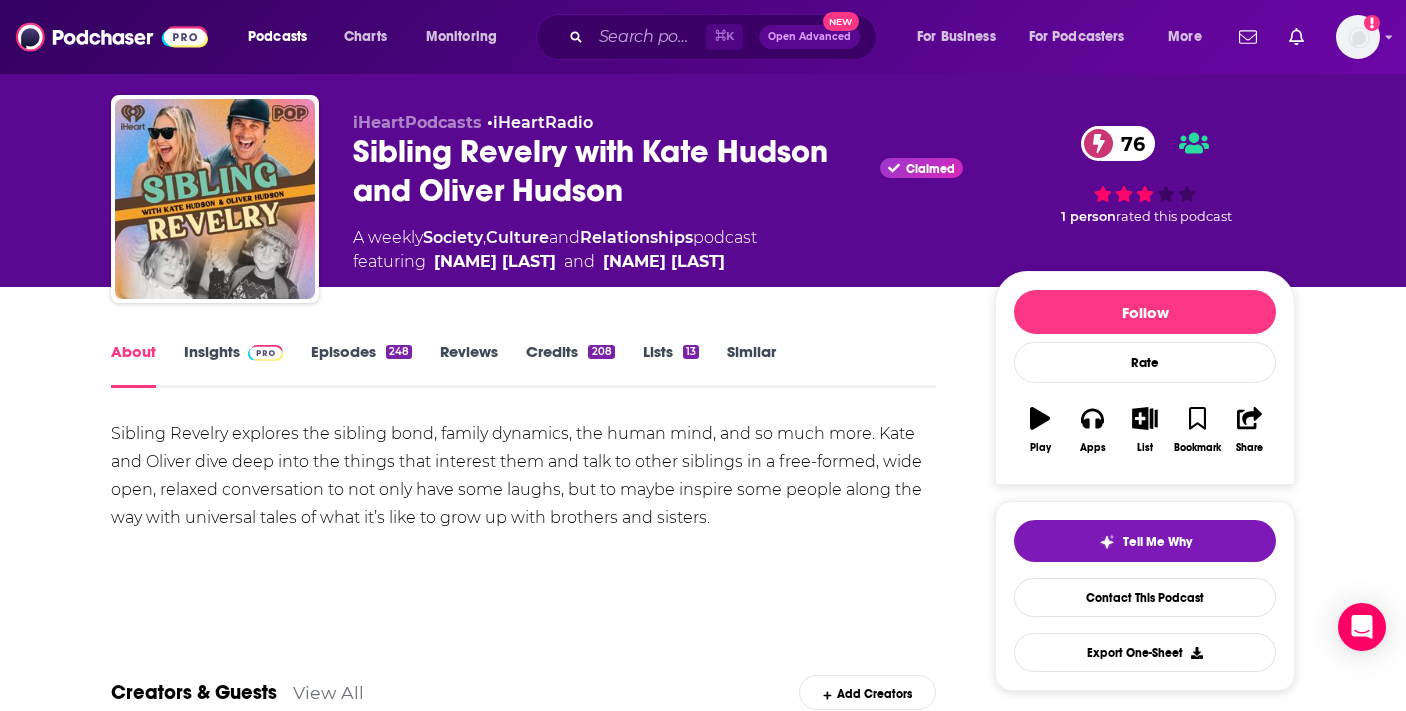 click at bounding box center [261, 351] 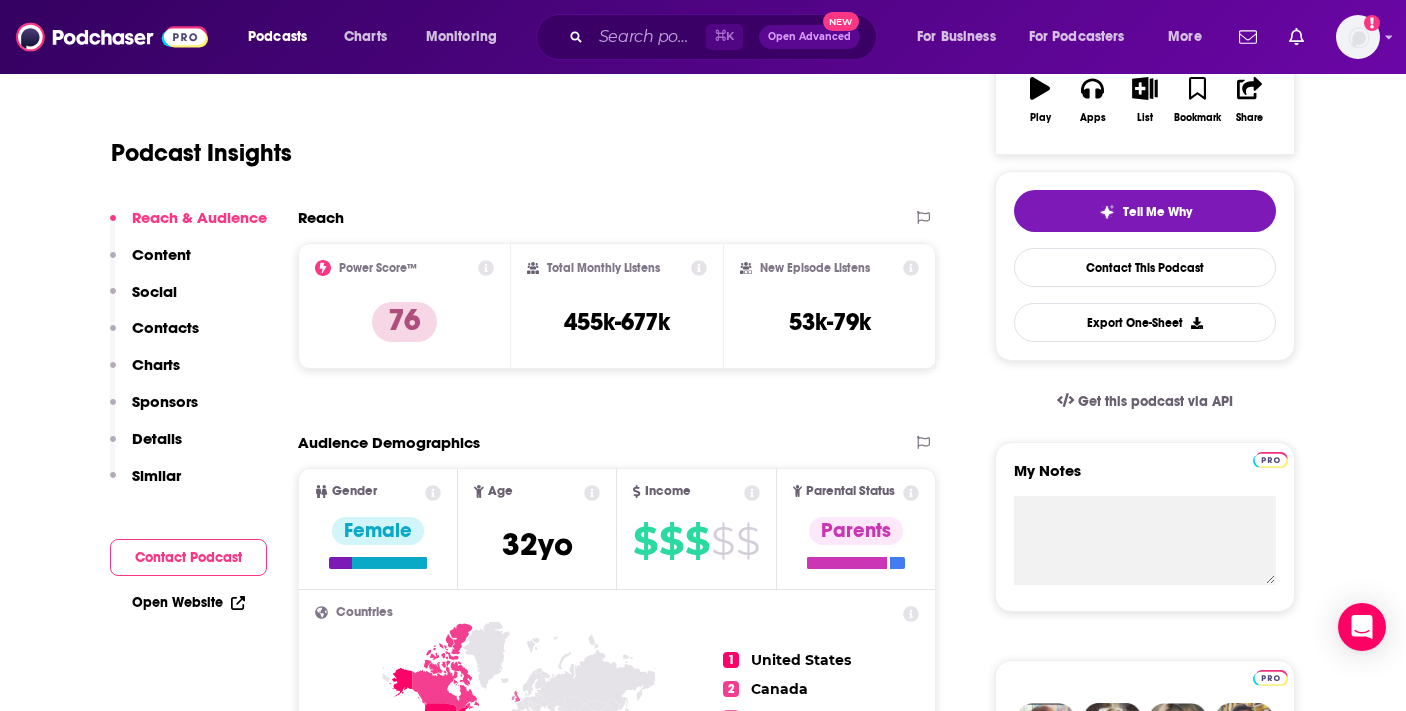 scroll, scrollTop: 0, scrollLeft: 0, axis: both 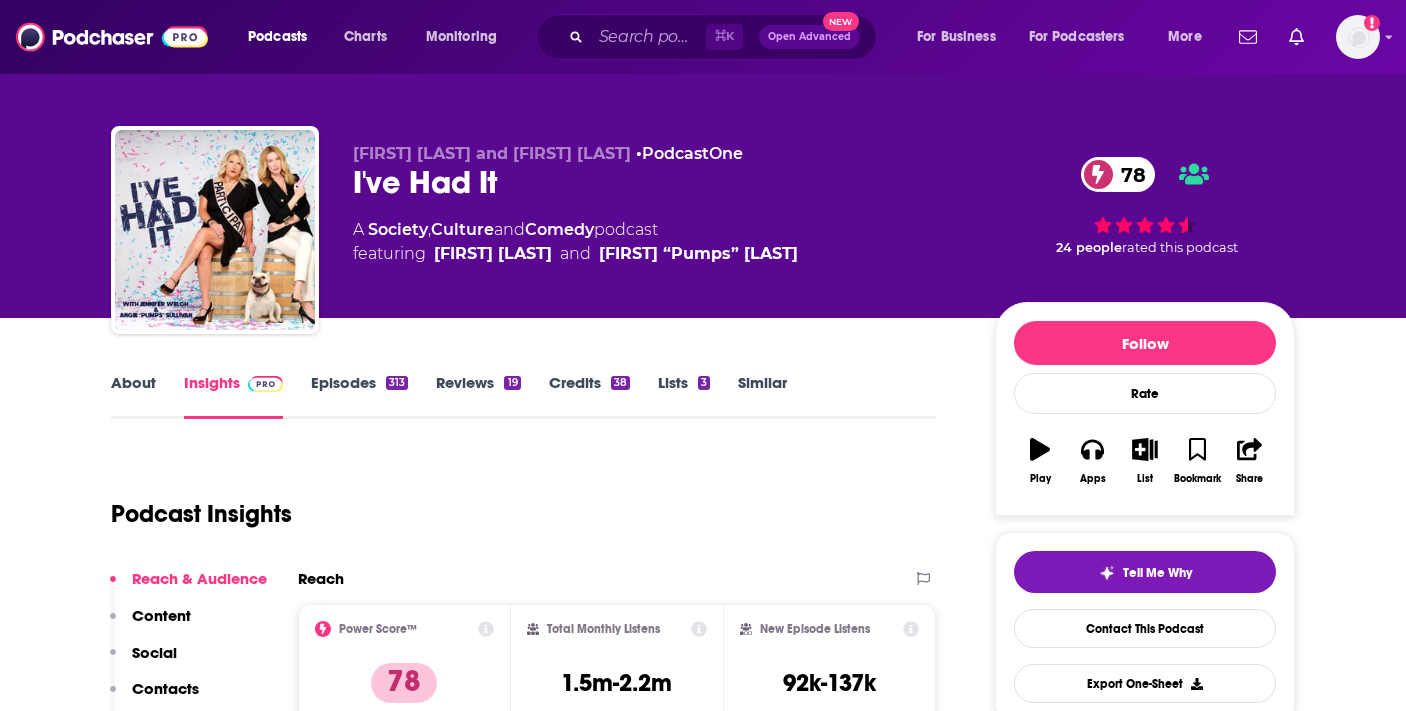 click on "[FIRST] [LAST] and [FIRST] [LAST]" at bounding box center [492, 153] 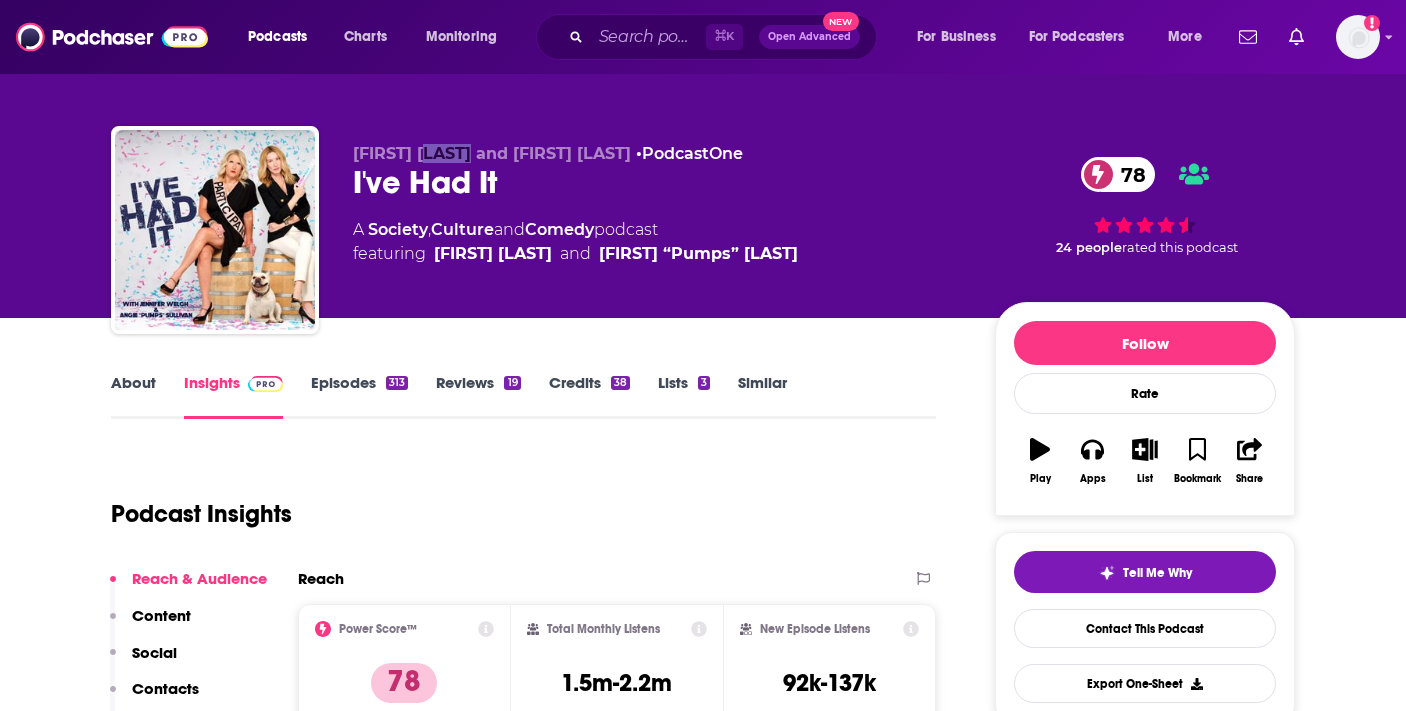 click on "[FIRST] [LAST] and [FIRST] [LAST]" at bounding box center (492, 153) 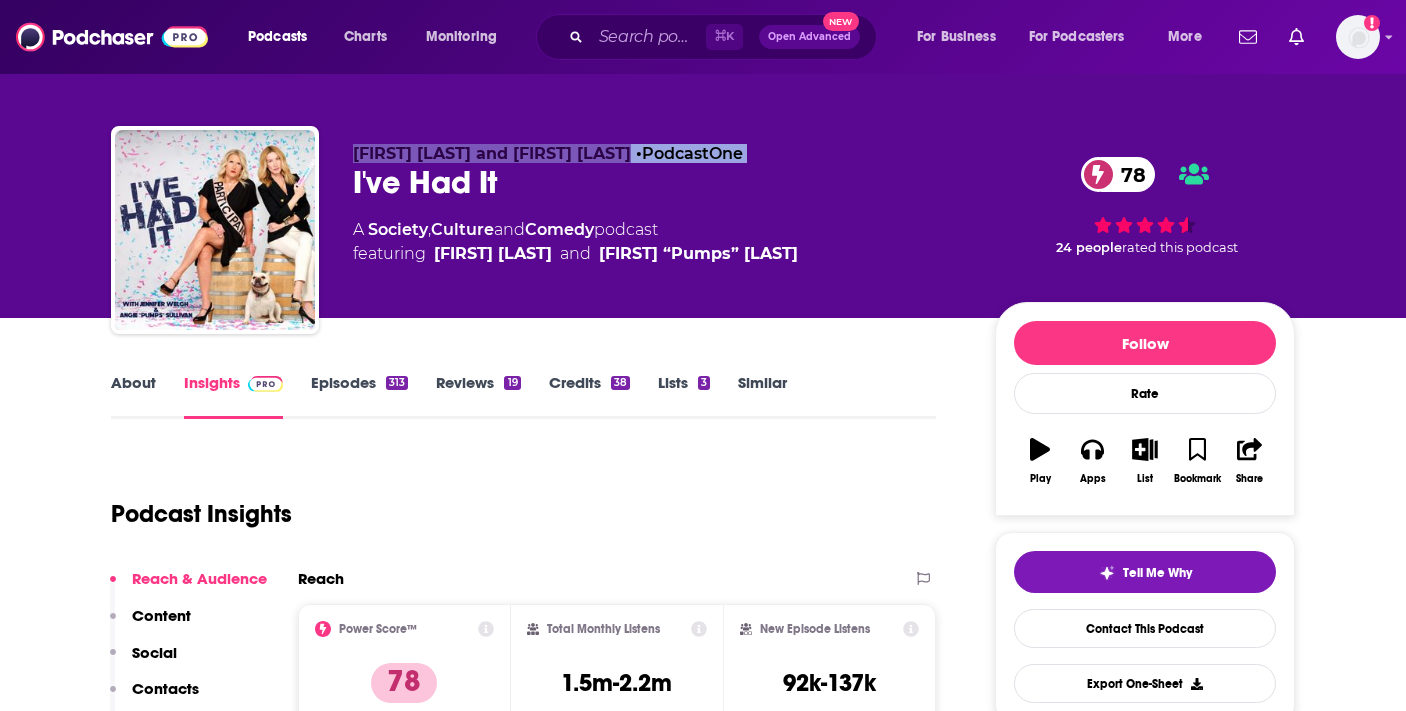 click on "[FIRST] [LAST] and [FIRST] [LAST]" at bounding box center [492, 153] 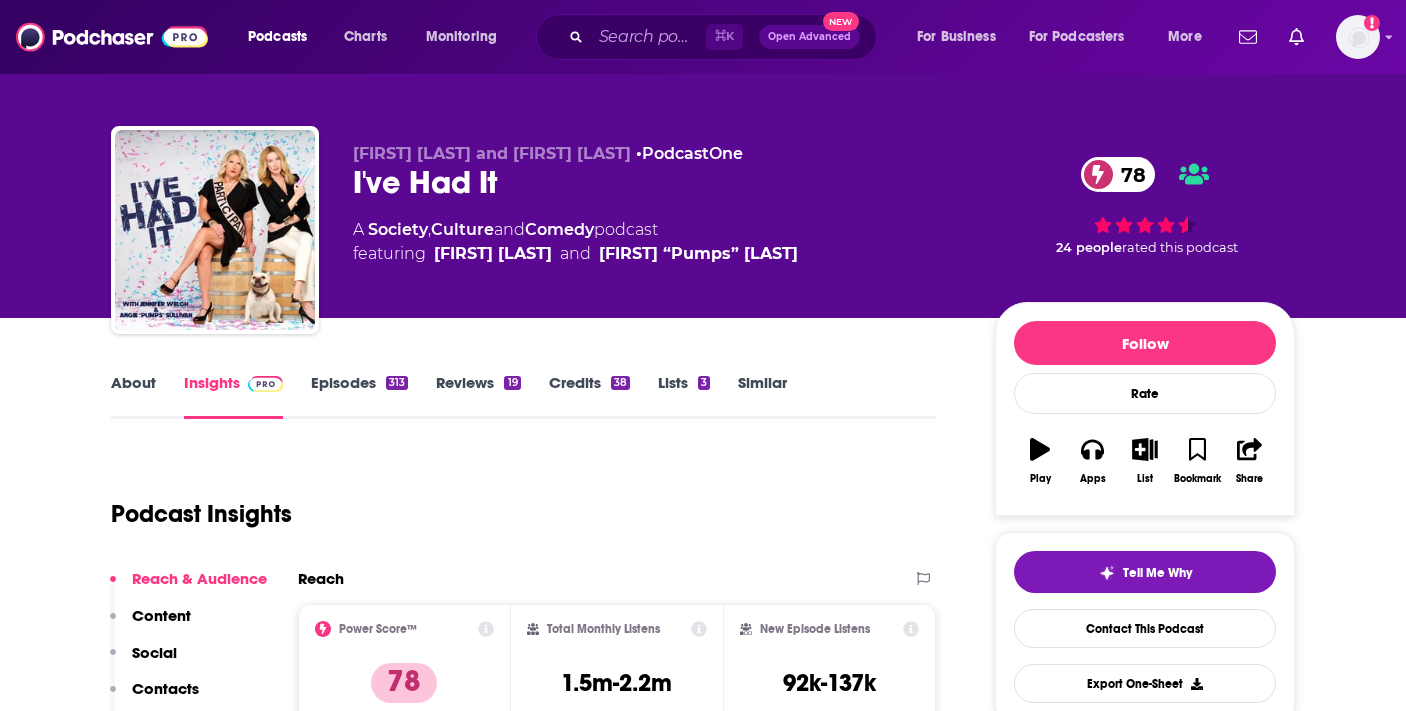 click on "I've Had It 78" at bounding box center [658, 182] 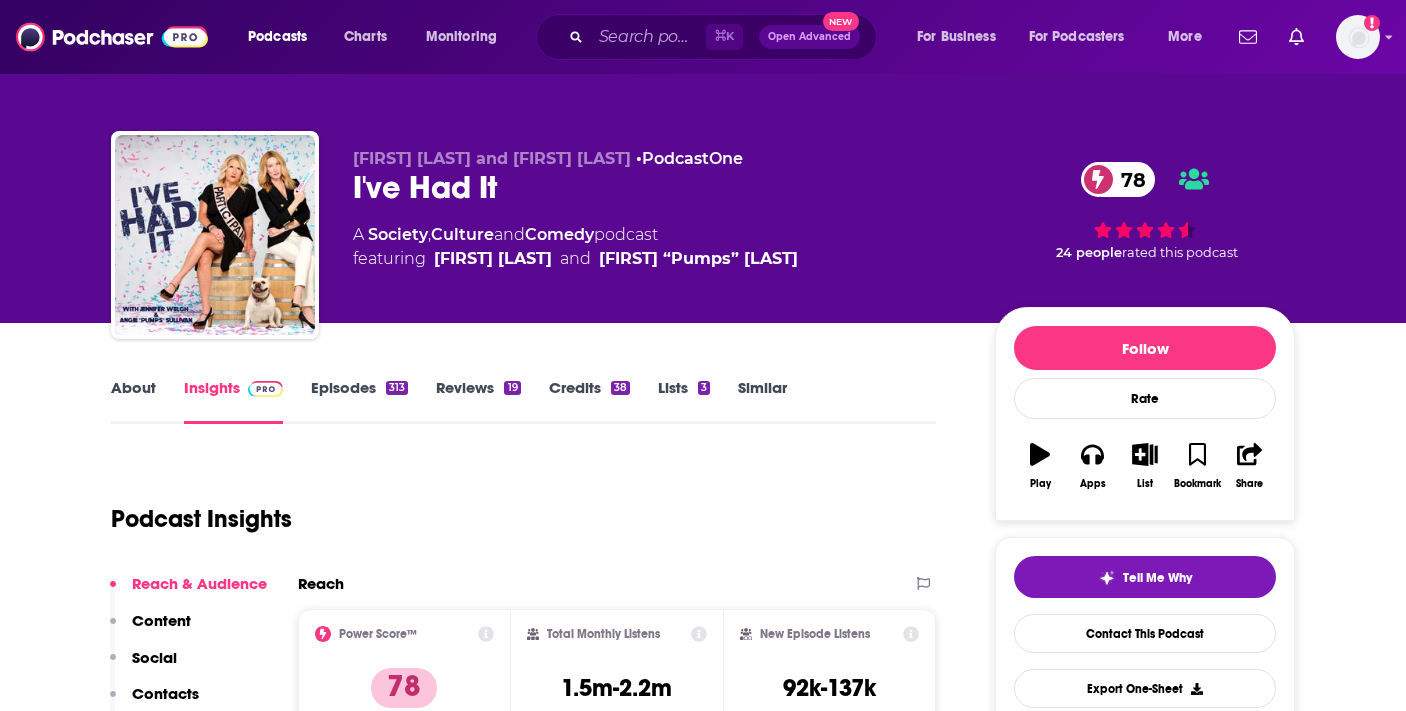 scroll, scrollTop: 0, scrollLeft: 0, axis: both 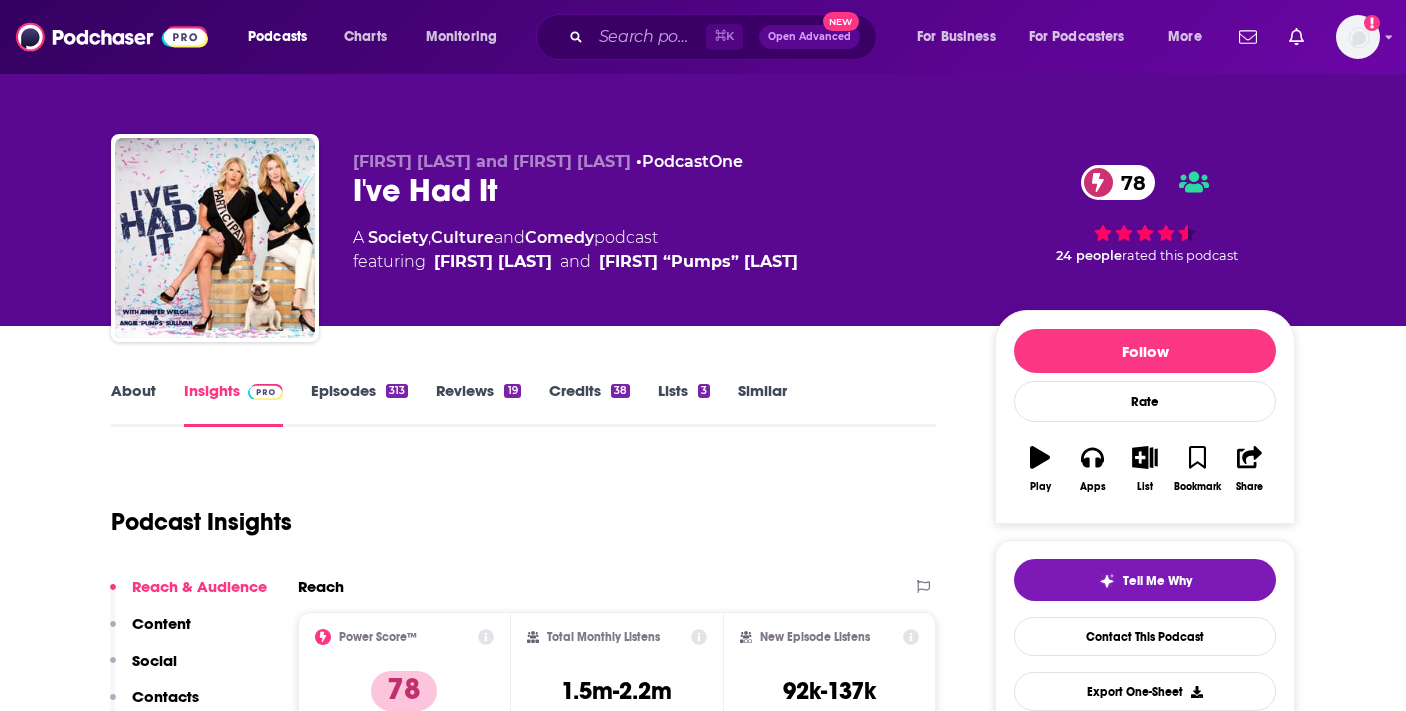 click on "About Insights Episodes 313 Reviews 19 Credits 38 Lists 3 Similar Podcast Insights Reach  Audience Content Social Contacts Charts Sponsors Details Similar Contact Podcast Open Website  Reach Power Score™ 78 Total Monthly Listens 1.5m-2.2m New Episode Listens 92k-137k Export One-Sheet Audience Demographics Gender Female Age 32 yo Income $ $ $ $ $ Parental Status Mixed Countries 1 United States 2 United Kingdom 3 Canada 4 Australia Top Cities [CITY], [STATE] , [CITY], [STATE] , [CITY], [STATE] , [CITY], [STATE] , [CITY], [STATE] , [CITY], [STATE] Interests Society , Friends, Family  Relationships , Comedy , Education , Toys, Children  Baby , Restaurants, Food  Grocery Jobs Athletes/Sportspersons , Managers , Real Estate Agents , Journalists/Reporters , Principals/Owners , Authors/Writers Ethnicities White / Caucasian , Hispanic , African American , Asian Show More Content Political Skew Low Left Socials Youtube @Podcastone 49k Contacts   RSS  Podcast Email [FIRST] [LAST] [EMAIL]   RSS  Charts" at bounding box center (703, 5737) 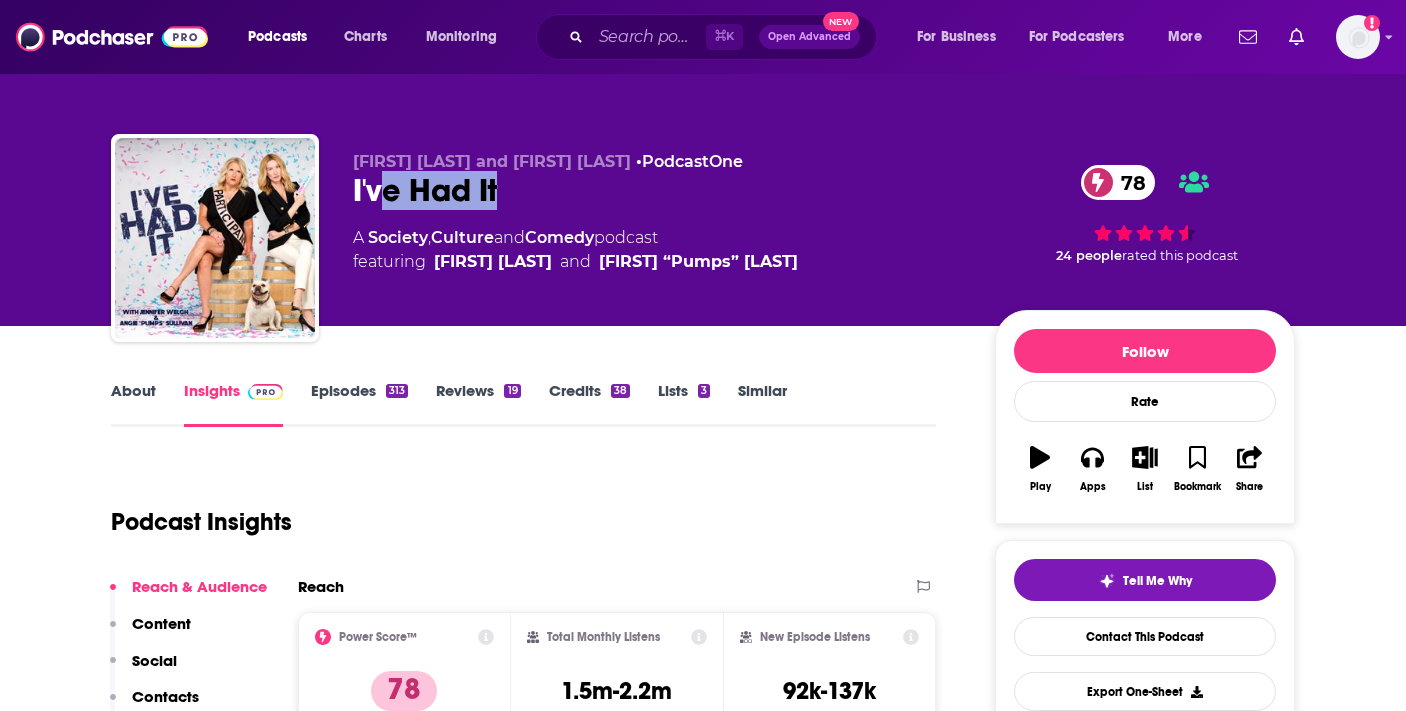 drag, startPoint x: 507, startPoint y: 189, endPoint x: 379, endPoint y: 198, distance: 128.31601 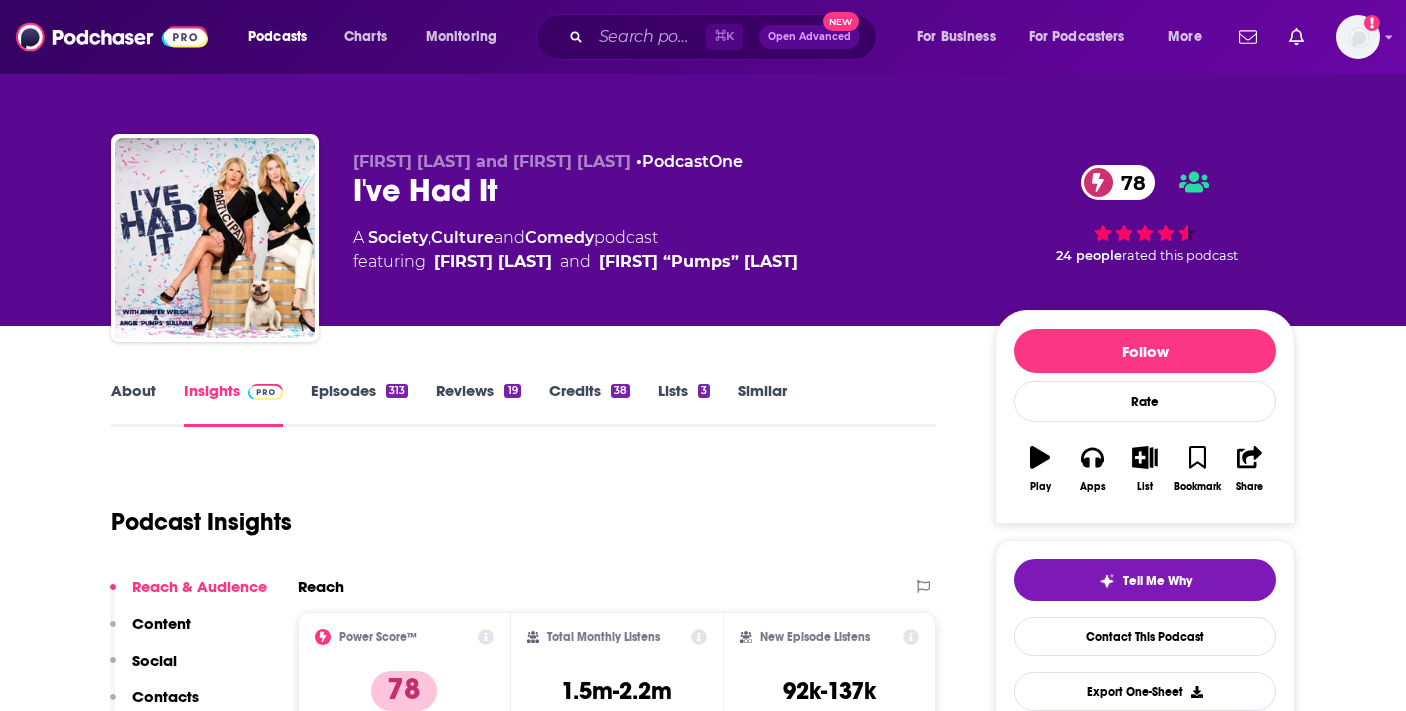 click on "I've Had It 78" at bounding box center (658, 190) 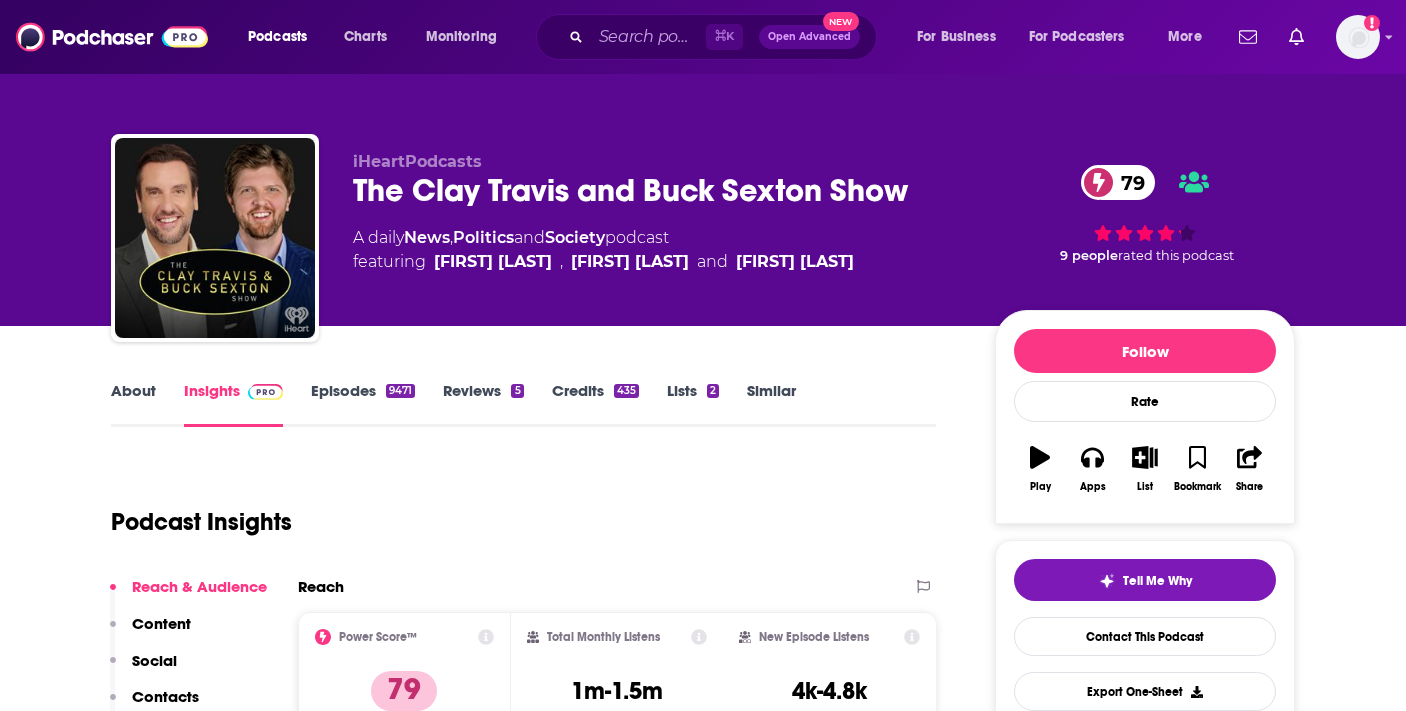 scroll, scrollTop: 0, scrollLeft: 0, axis: both 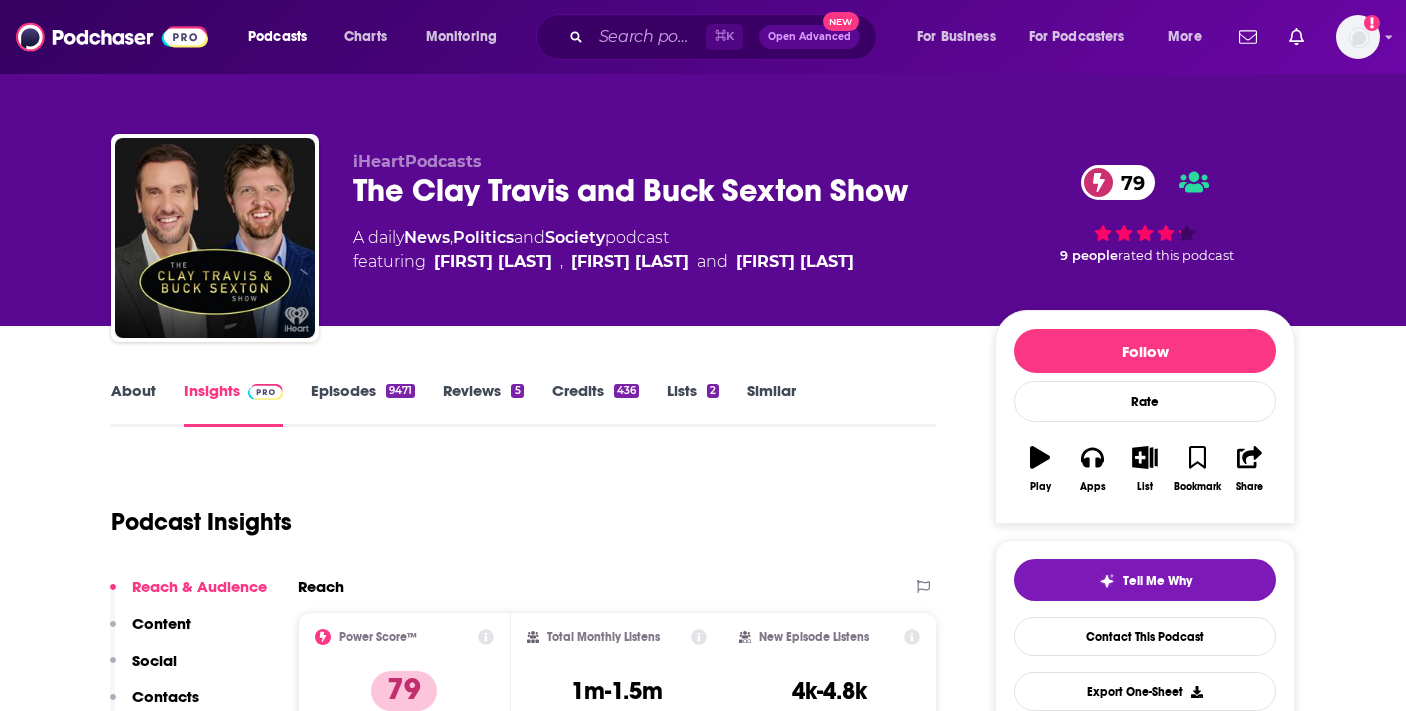 click on "The Clay Travis and Buck Sexton Show 79" at bounding box center (658, 190) 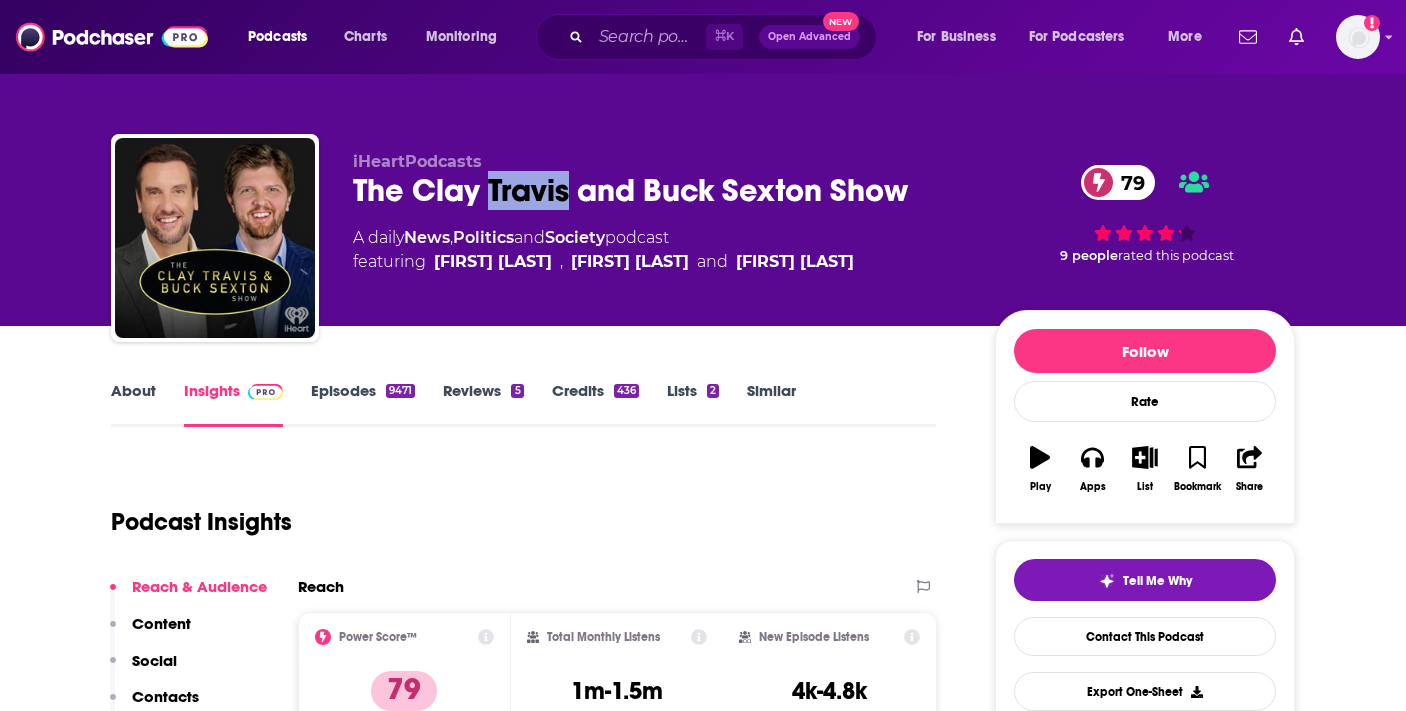 click on "The Clay Travis and Buck Sexton Show 79" at bounding box center [658, 190] 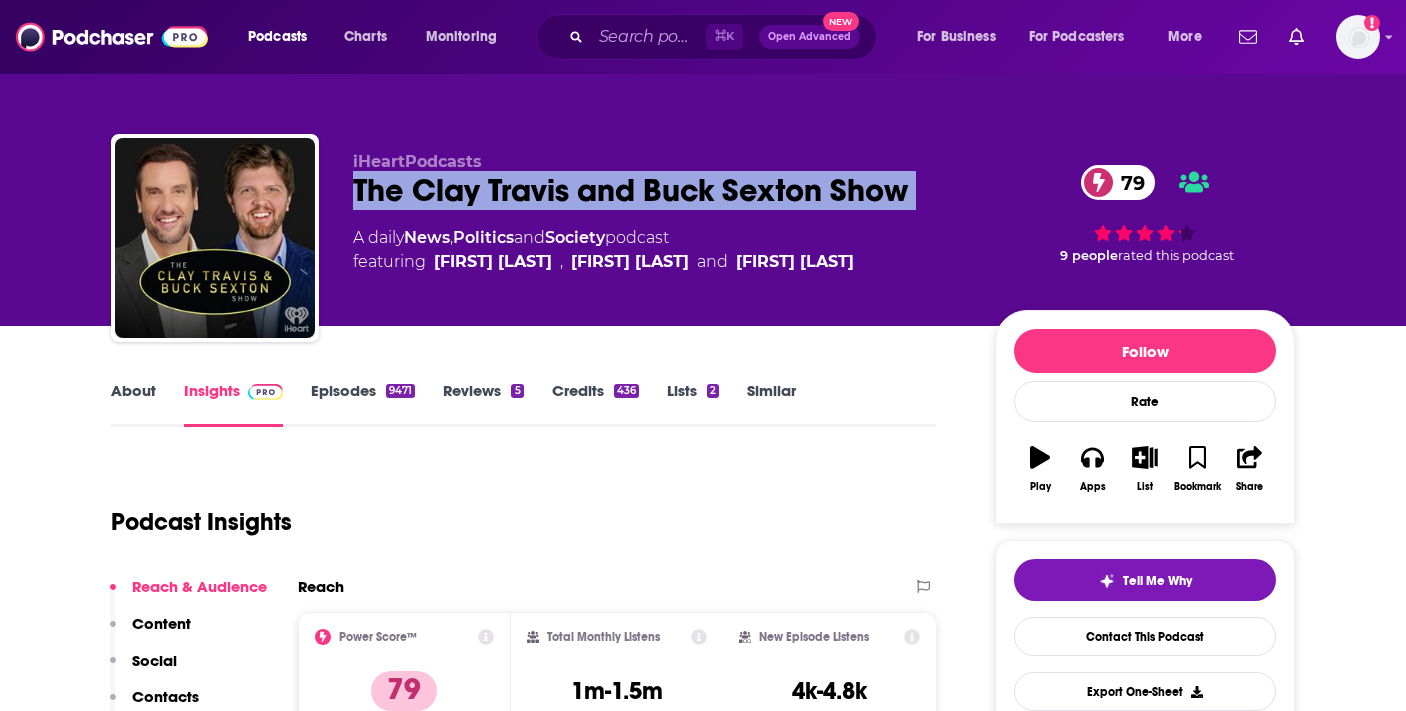 click on "The Clay Travis and Buck Sexton Show 79" at bounding box center [658, 190] 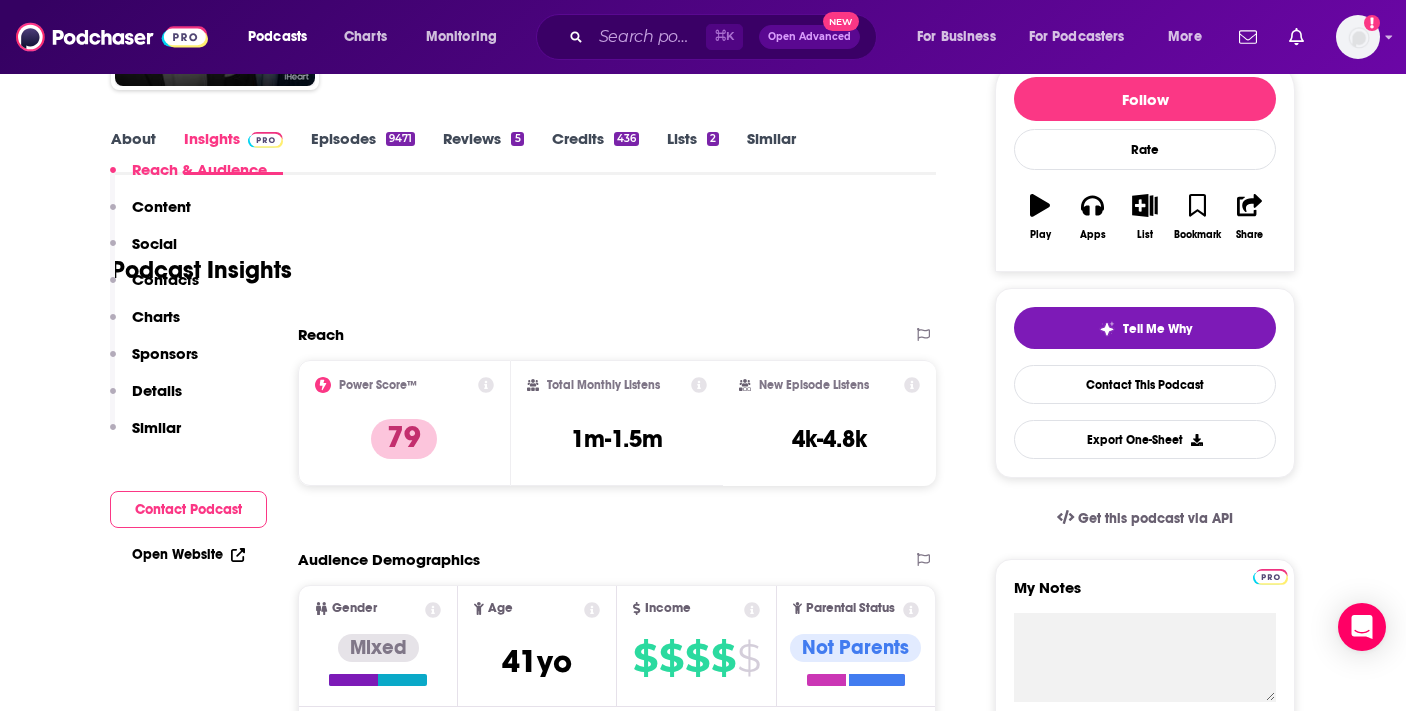 scroll, scrollTop: 537, scrollLeft: 0, axis: vertical 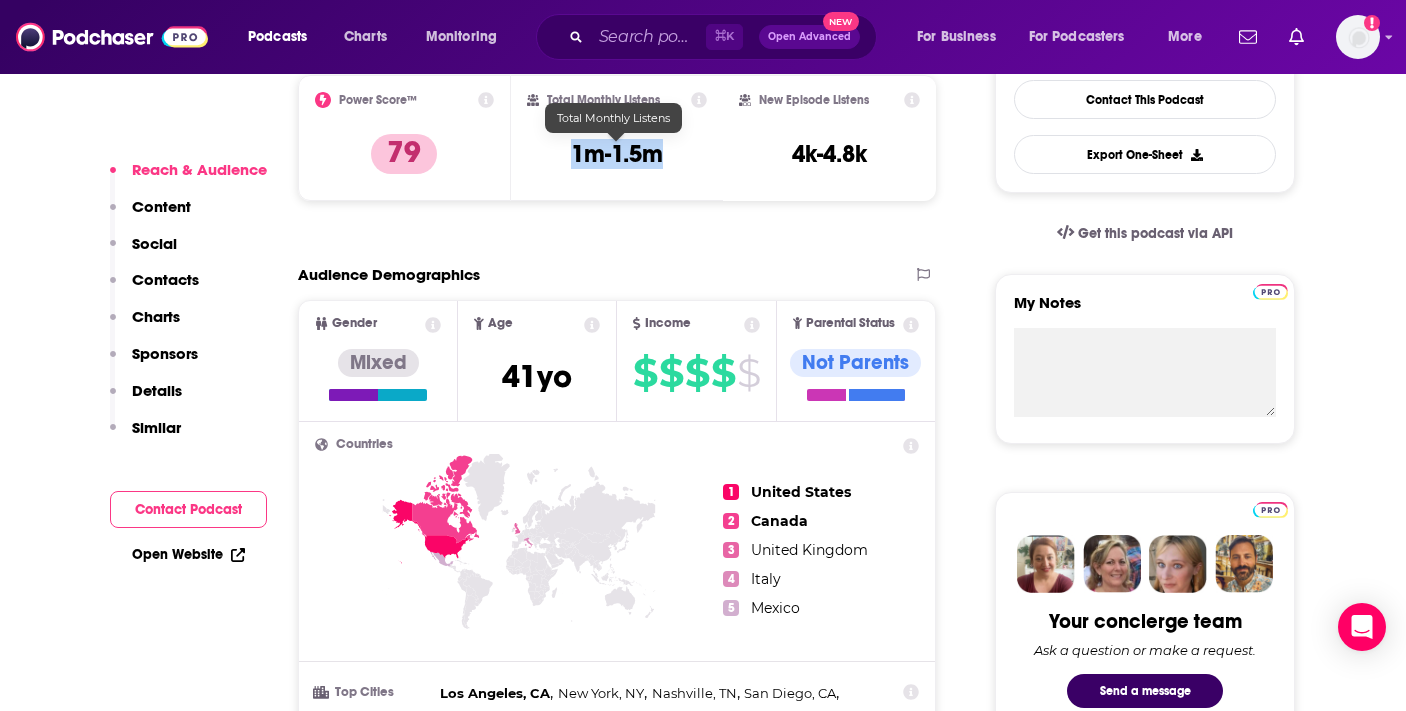 drag, startPoint x: 568, startPoint y: 154, endPoint x: 658, endPoint y: 168, distance: 91.08238 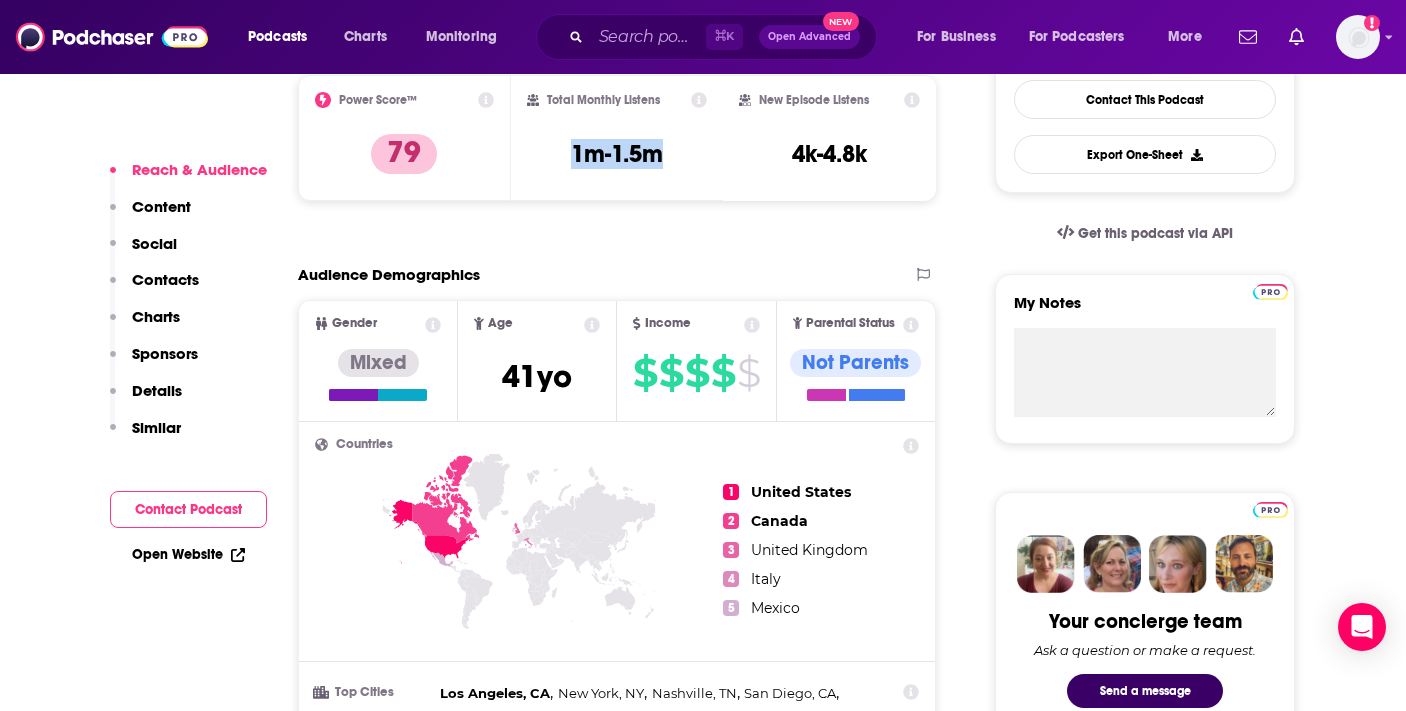 copy on "1m-1.5m" 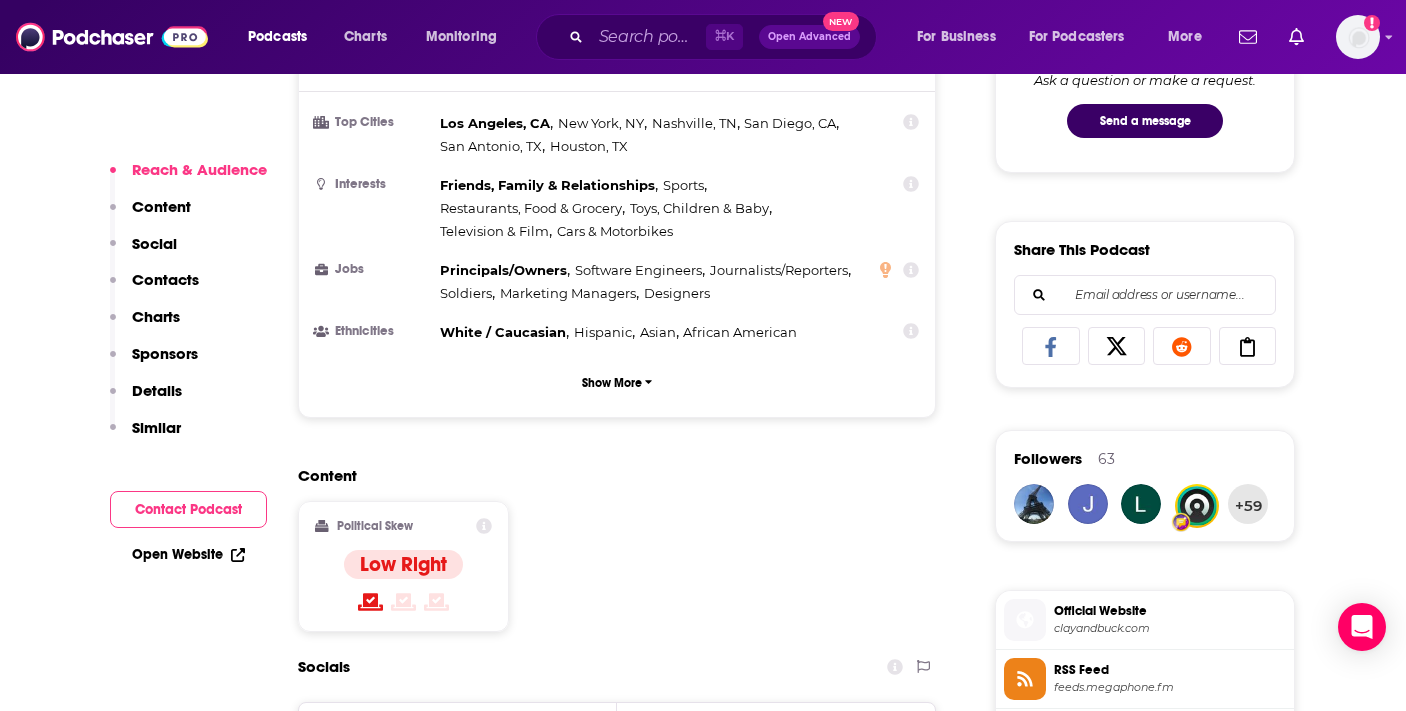 scroll, scrollTop: 195, scrollLeft: 0, axis: vertical 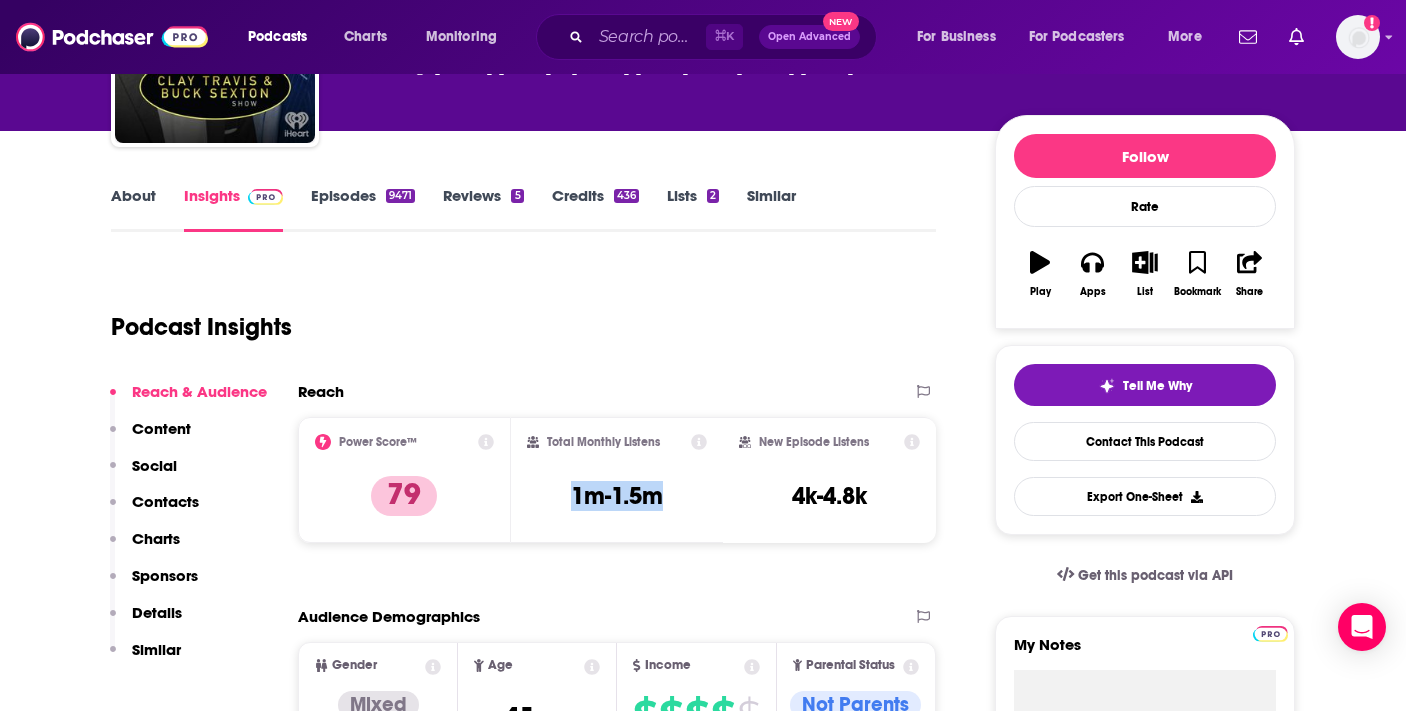 click on "About" at bounding box center [133, 209] 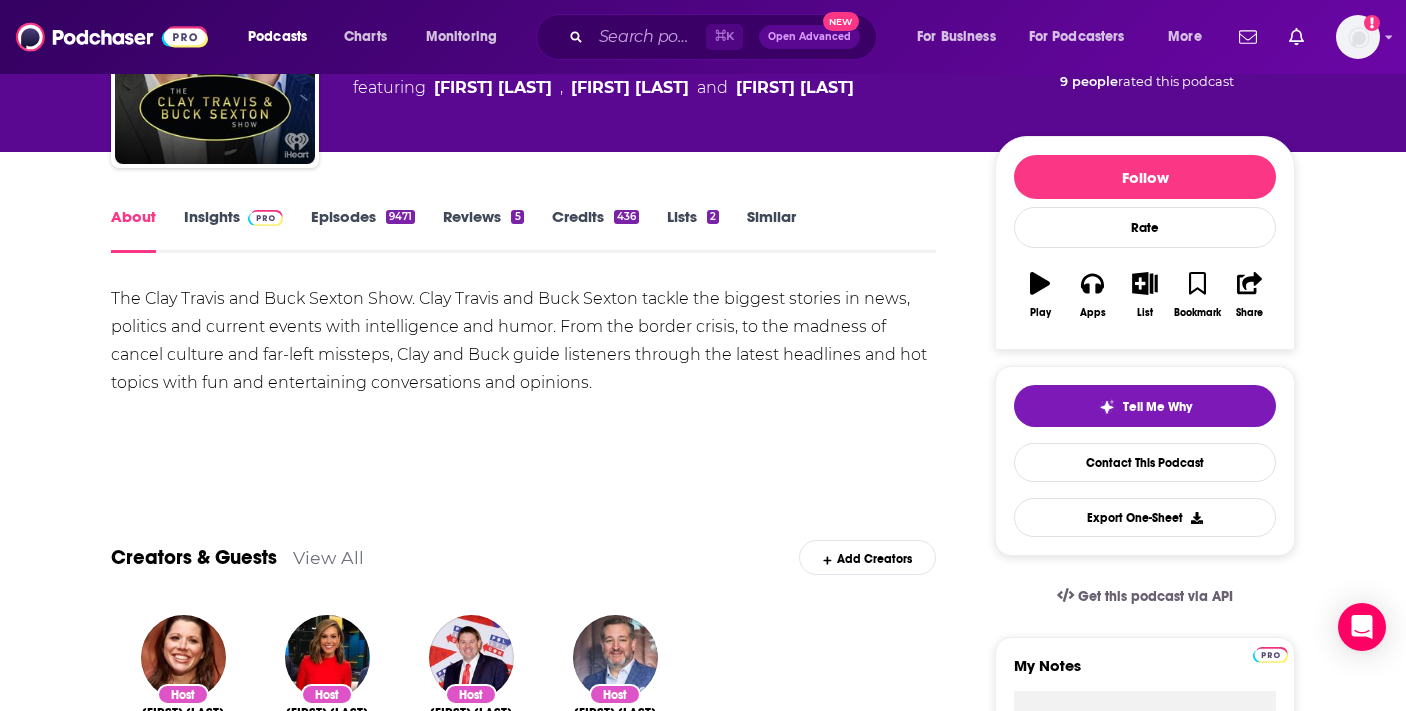 scroll, scrollTop: 161, scrollLeft: 0, axis: vertical 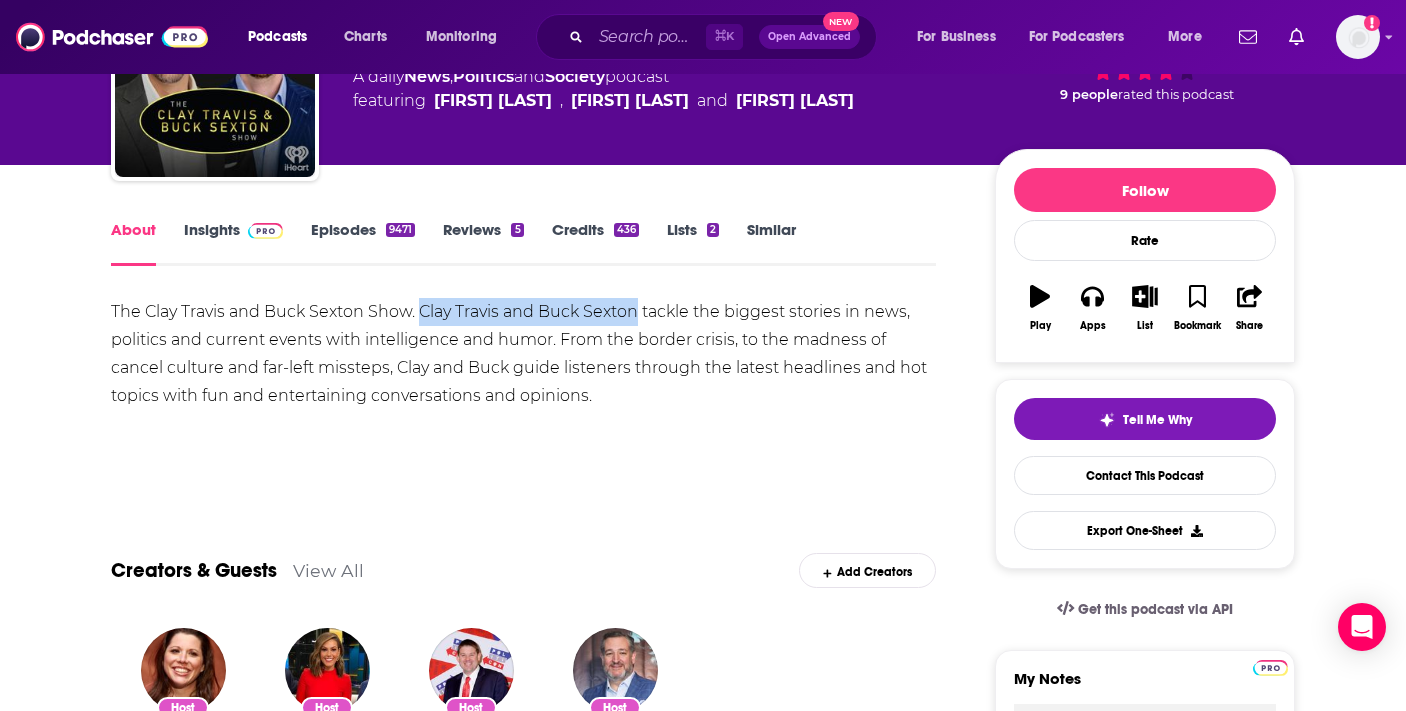 drag, startPoint x: 423, startPoint y: 314, endPoint x: 635, endPoint y: 320, distance: 212.08488 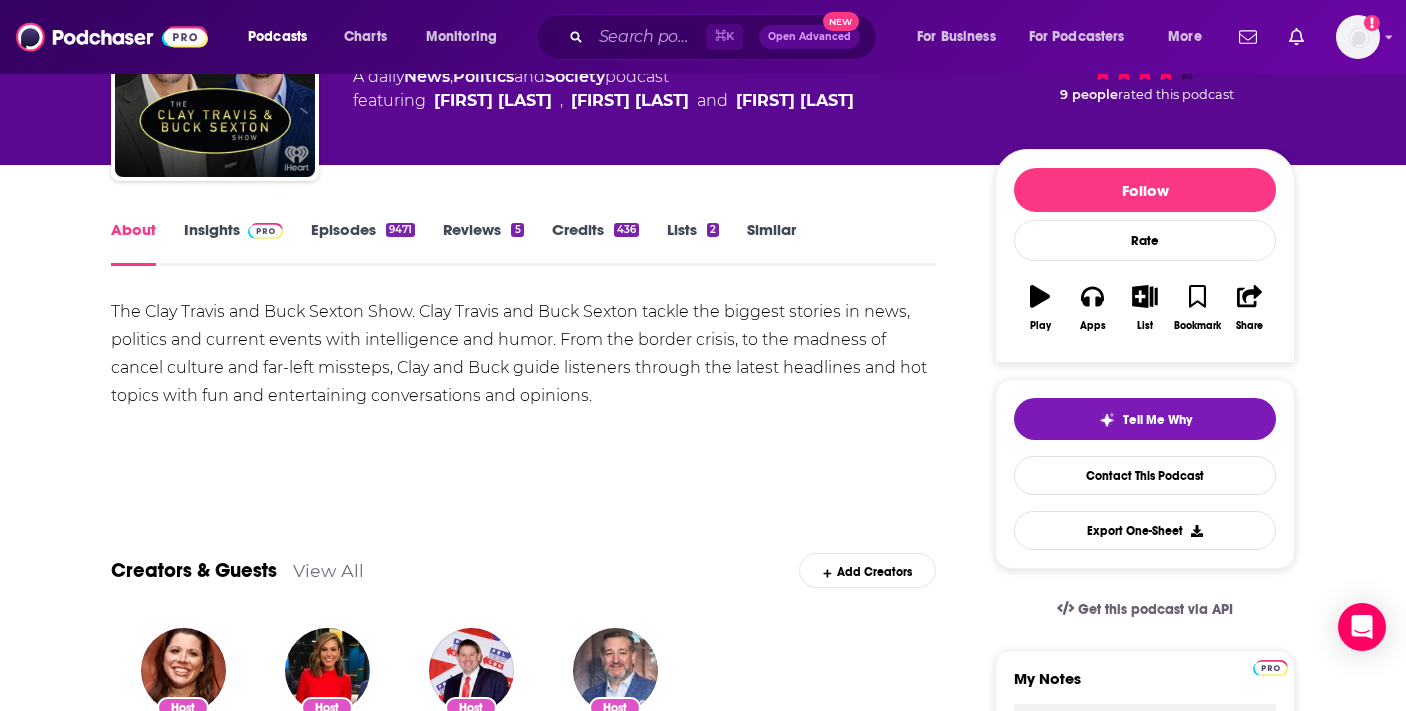 click on "The Clay Travis and Buck Sexton Show. Clay Travis and Buck Sexton tackle the biggest stories in news, politics and current events with intelligence and humor. From the border crisis, to the madness of cancel culture and far-left missteps, Clay and Buck guide listeners through the latest headlines and hot topics with fun and entertaining conversations and opinions." at bounding box center [523, 354] 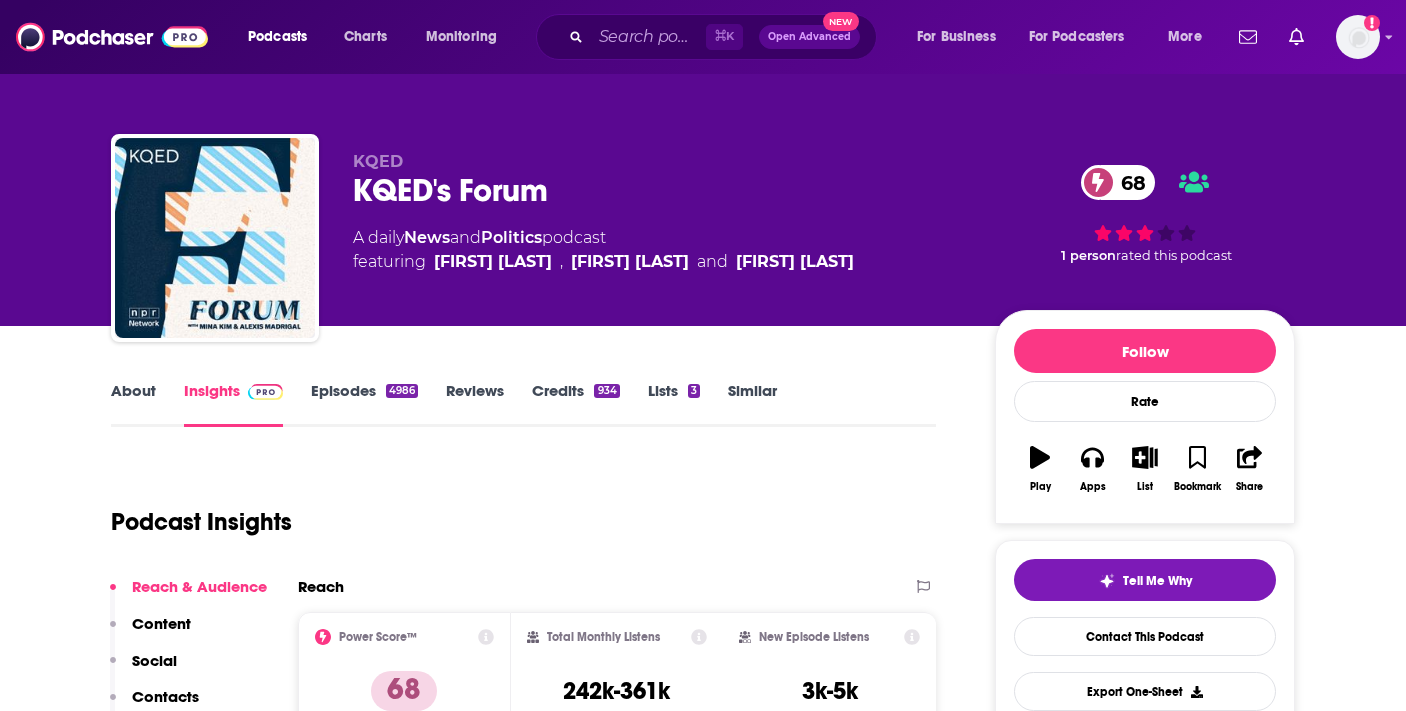 scroll, scrollTop: 0, scrollLeft: 0, axis: both 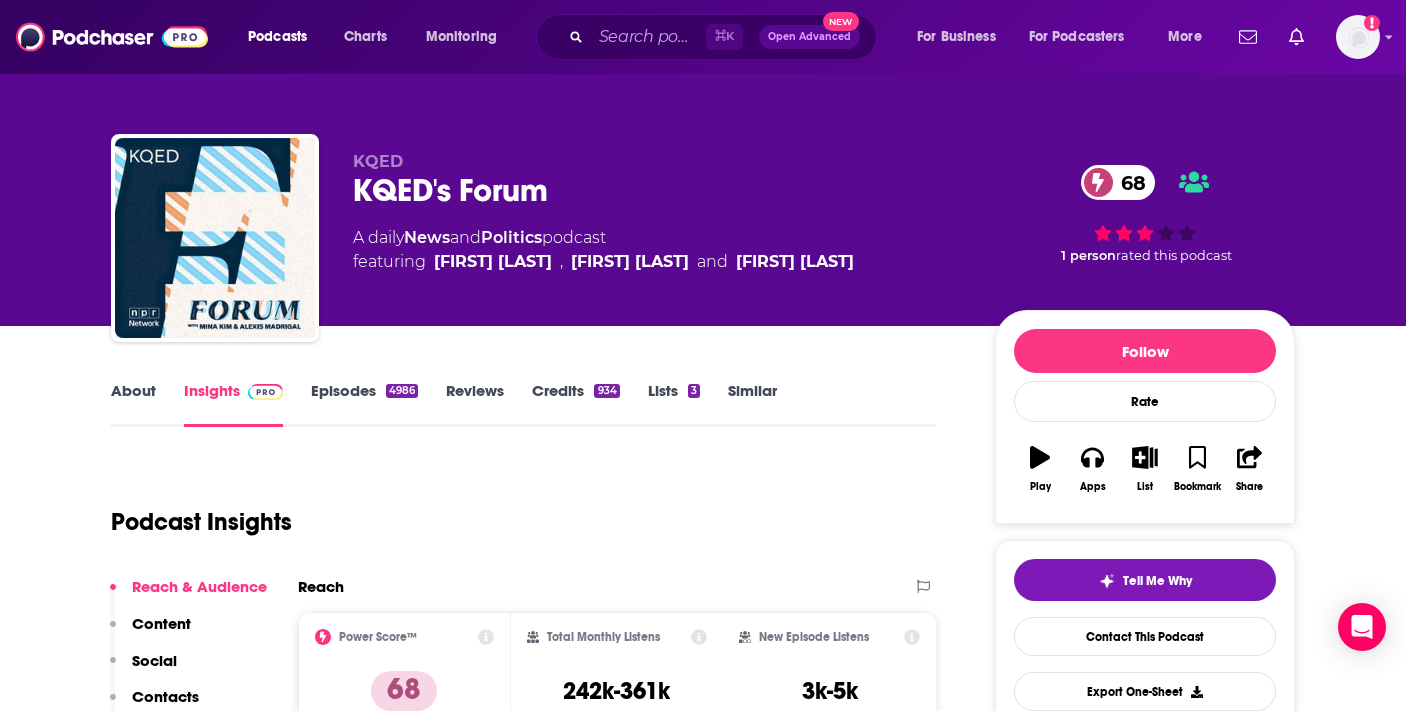 click on "Podcast Insights" at bounding box center (515, 510) 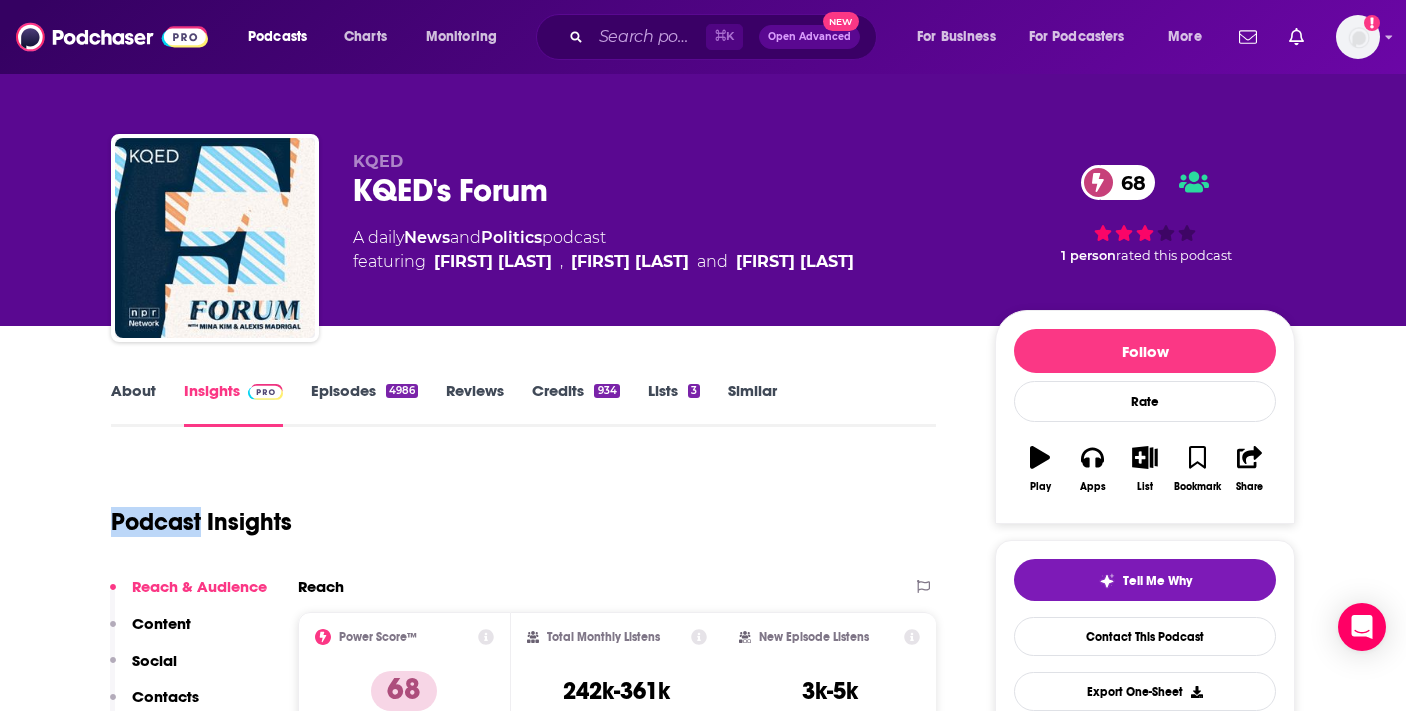click on "Podcast Insights" at bounding box center (201, 522) 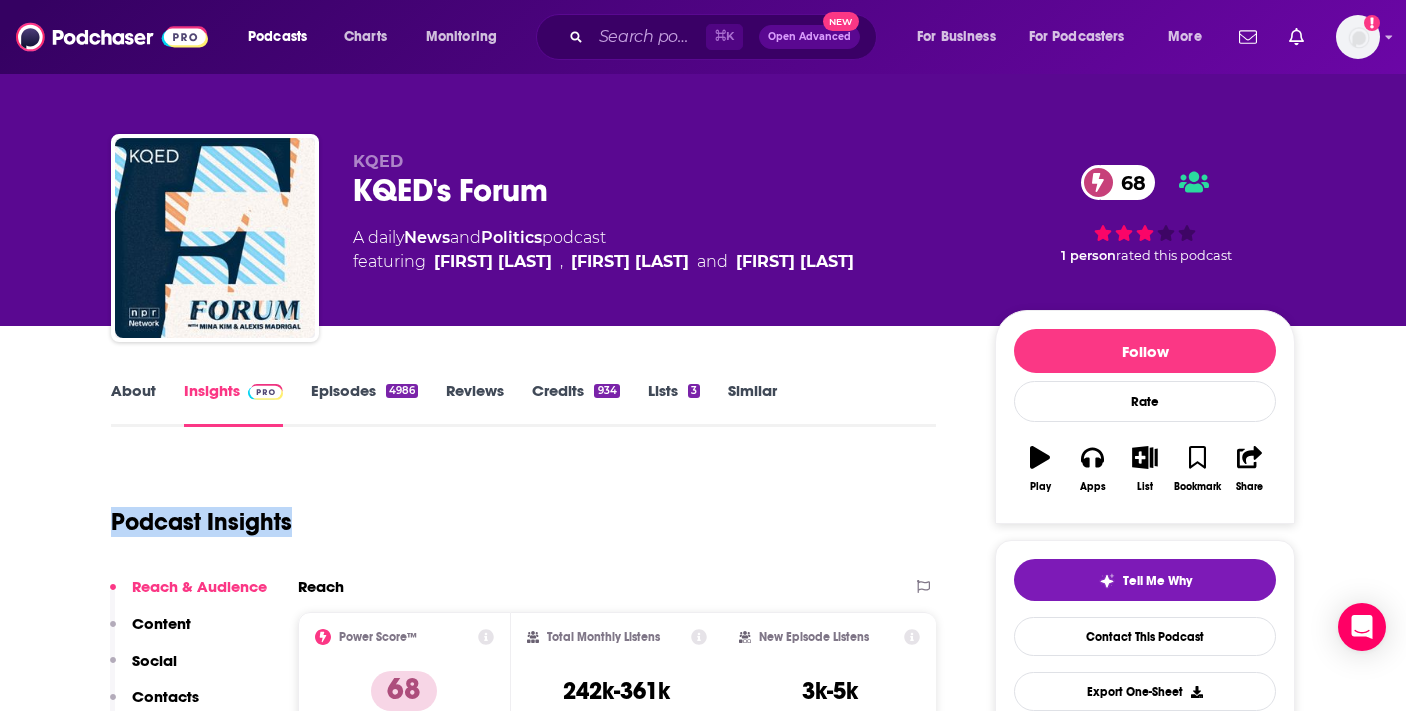 click on "Podcast Insights" at bounding box center [201, 522] 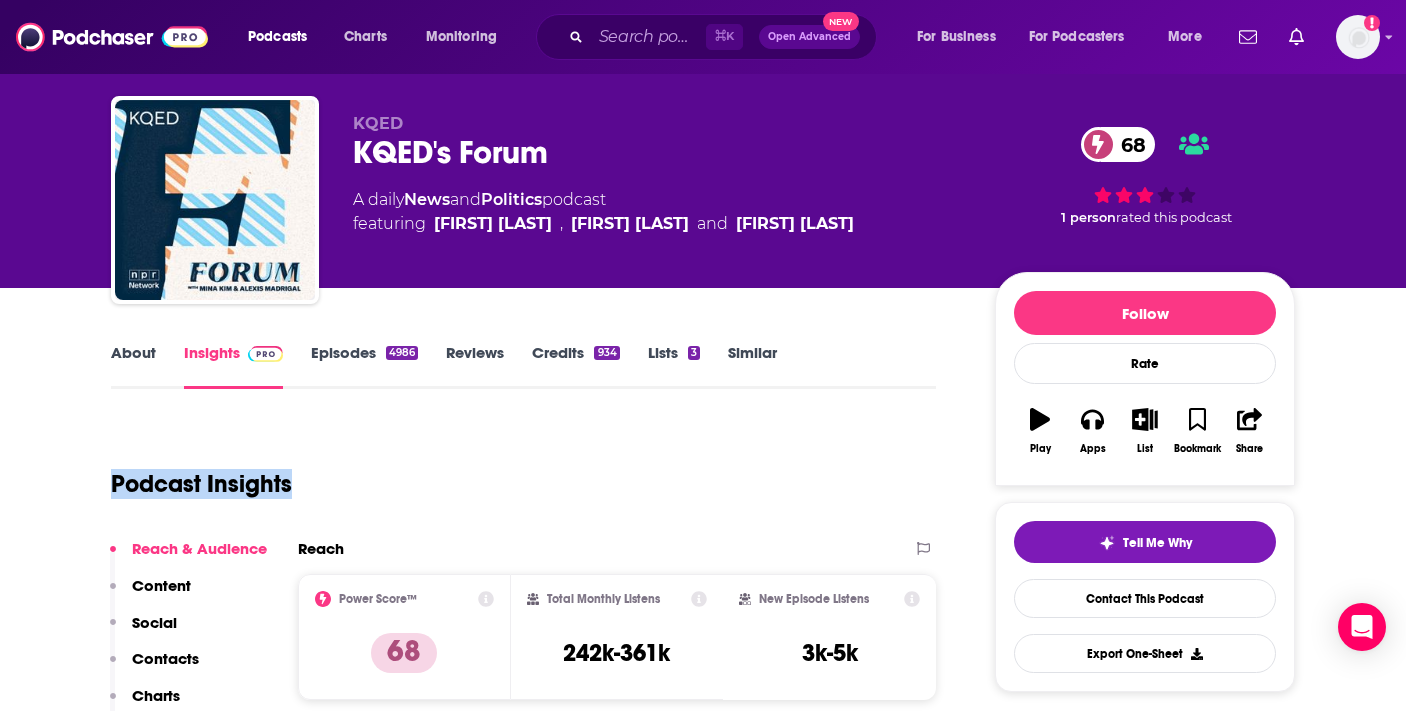 click on "Podcast Insights" at bounding box center [515, 472] 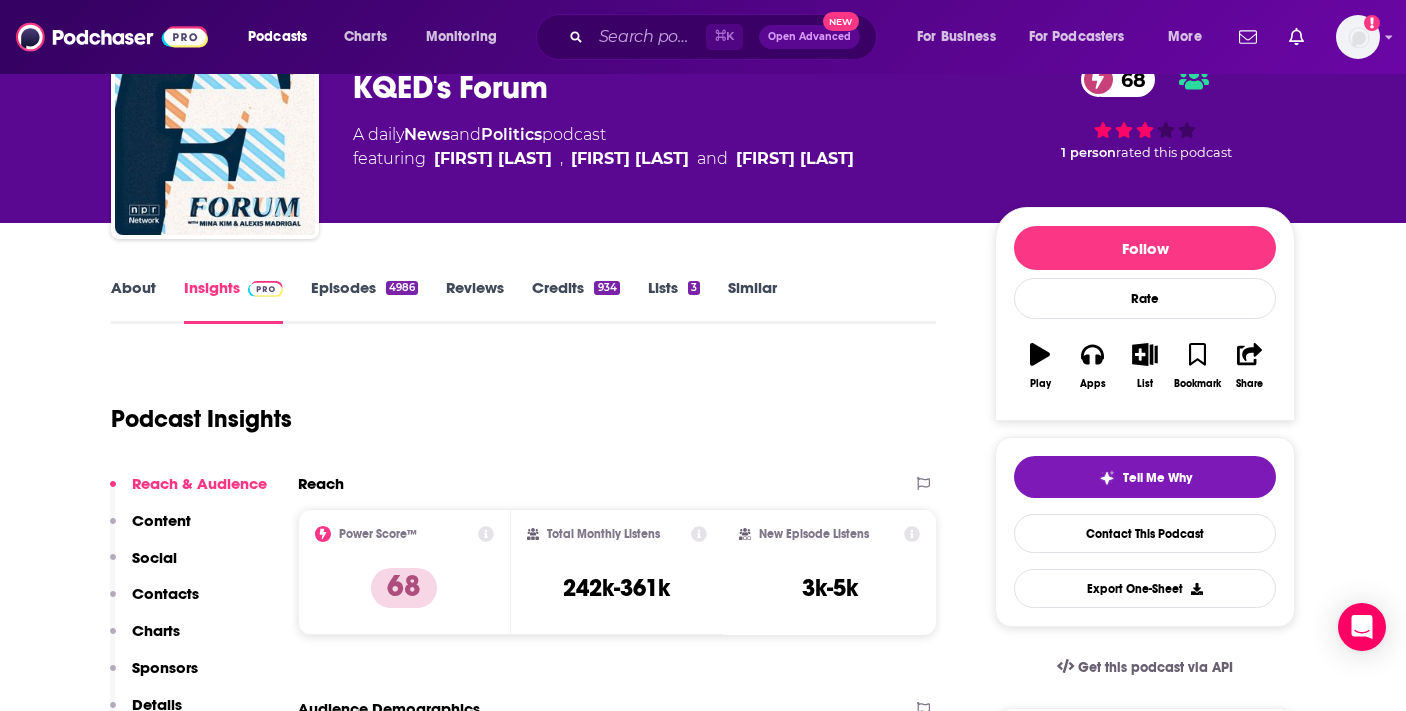 scroll, scrollTop: 433, scrollLeft: 0, axis: vertical 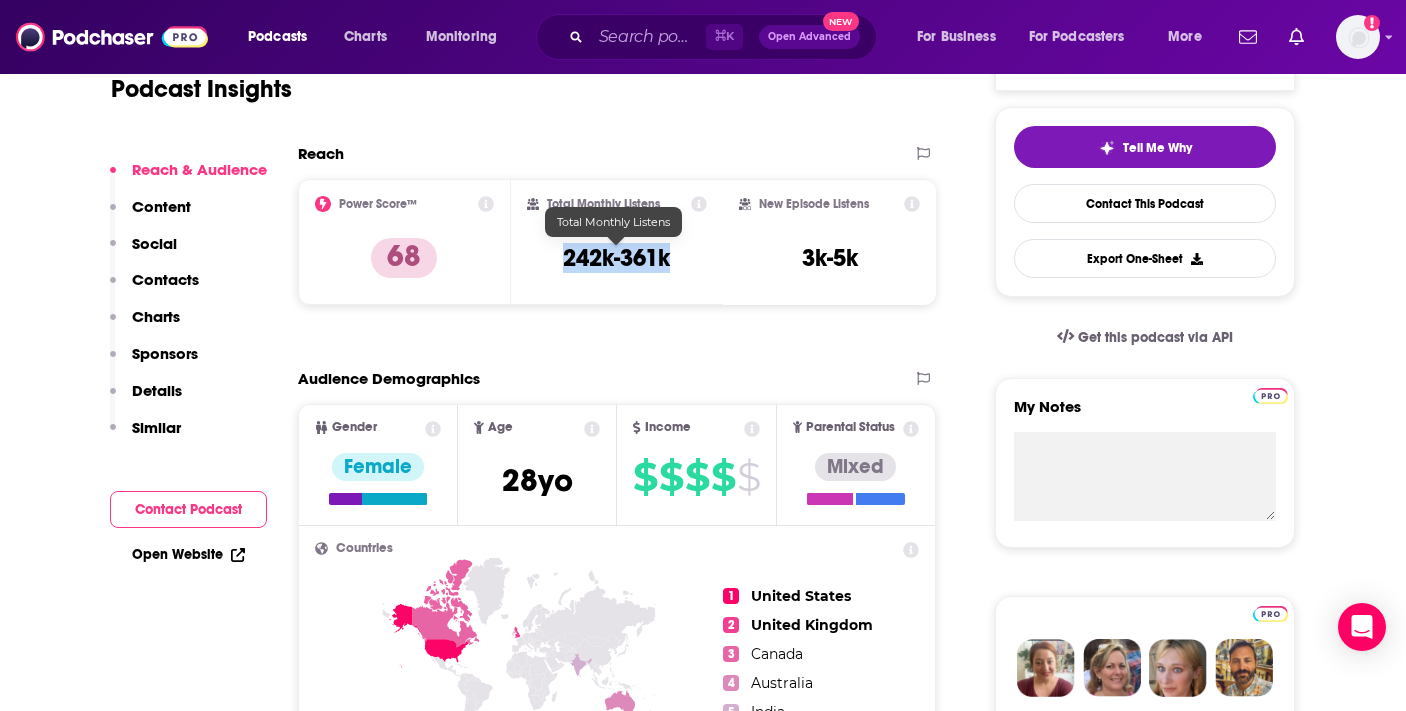 drag, startPoint x: 564, startPoint y: 258, endPoint x: 675, endPoint y: 266, distance: 111.28792 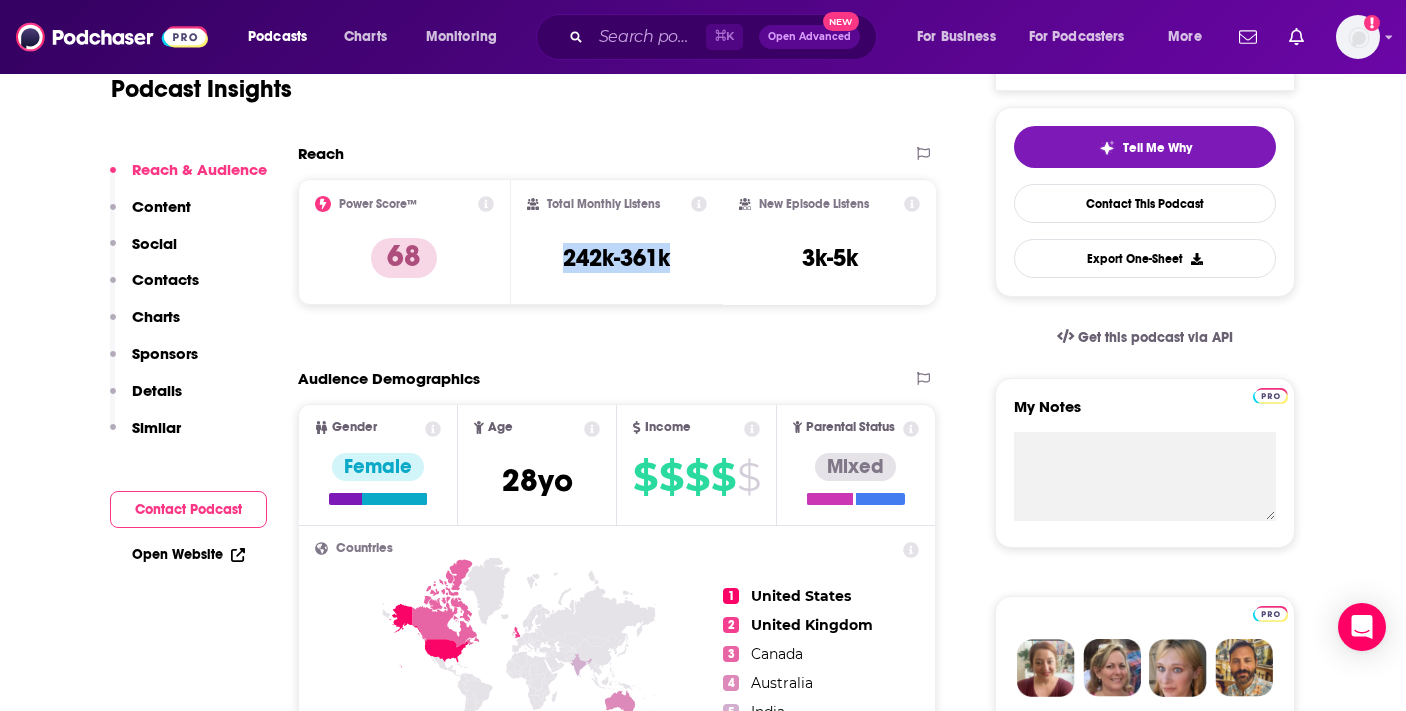 copy on "242k-361k" 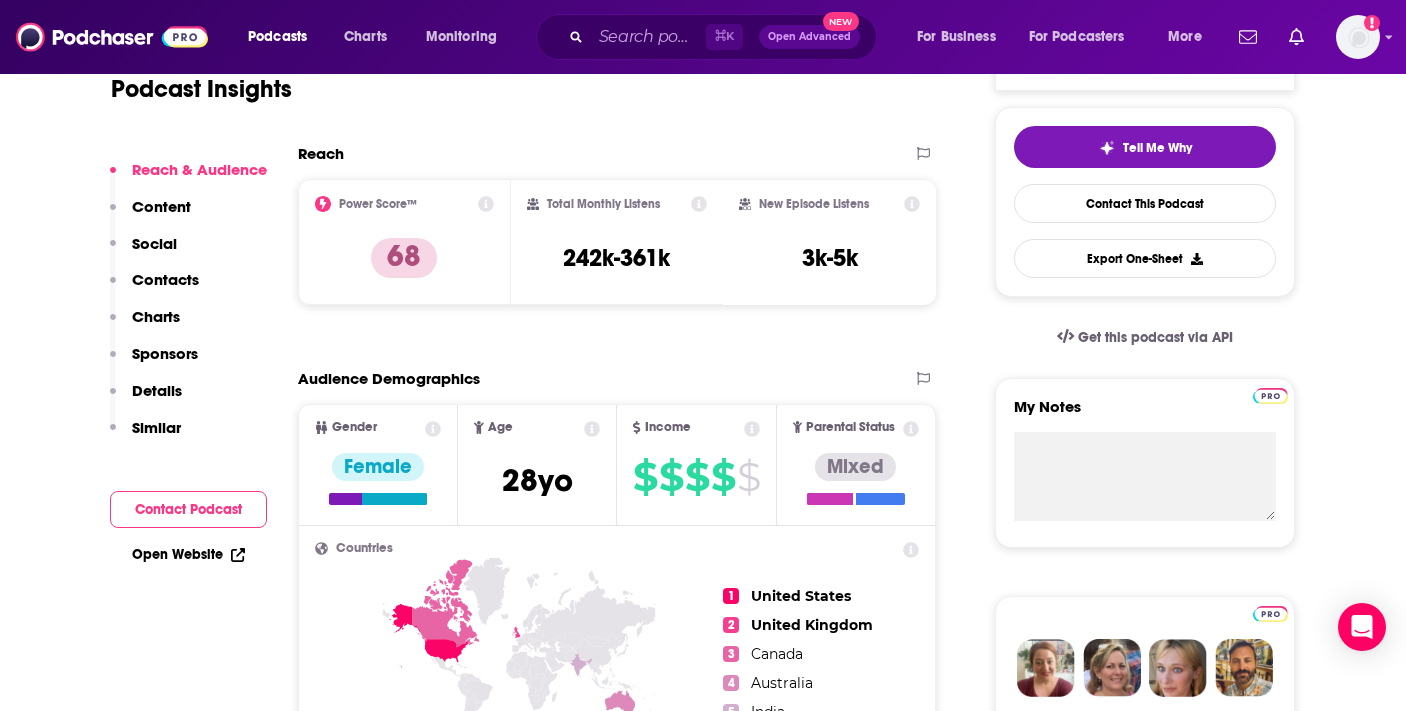 click on "Podcast Insights" at bounding box center [515, 77] 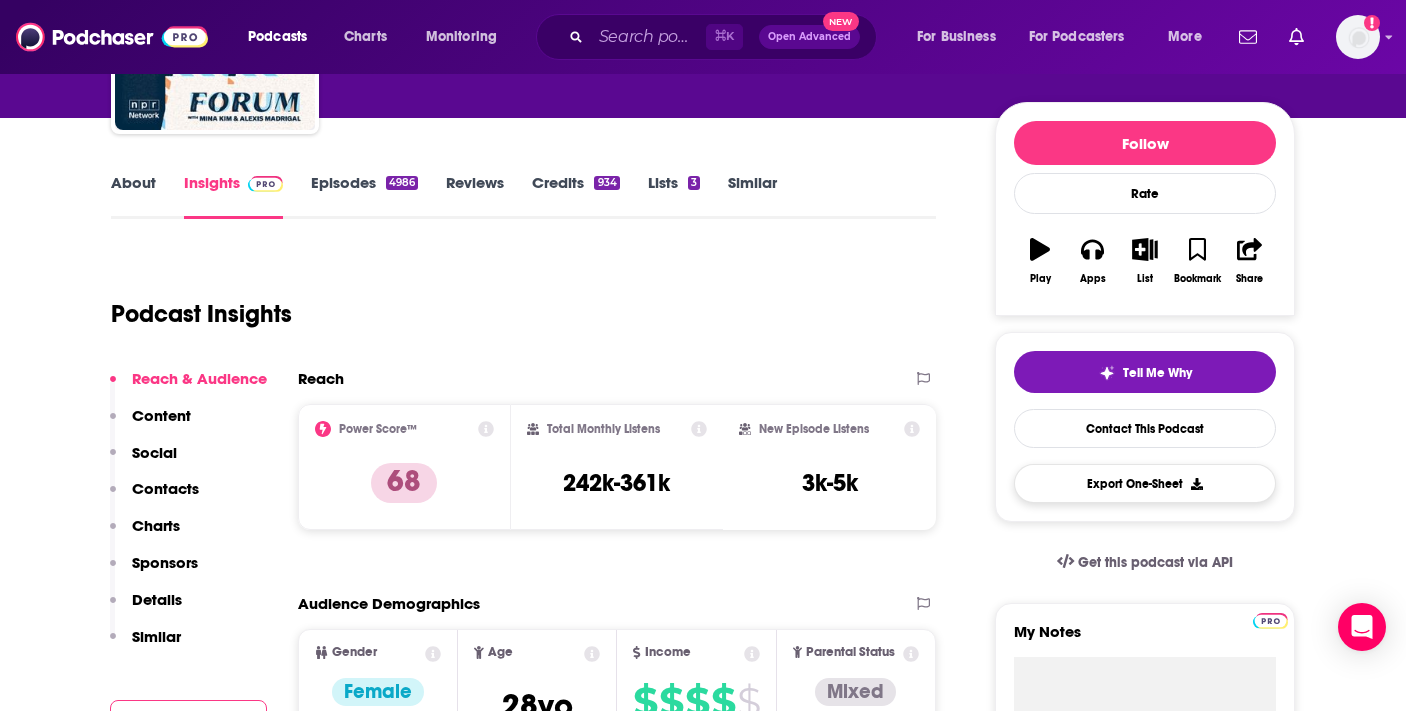scroll, scrollTop: 0, scrollLeft: 0, axis: both 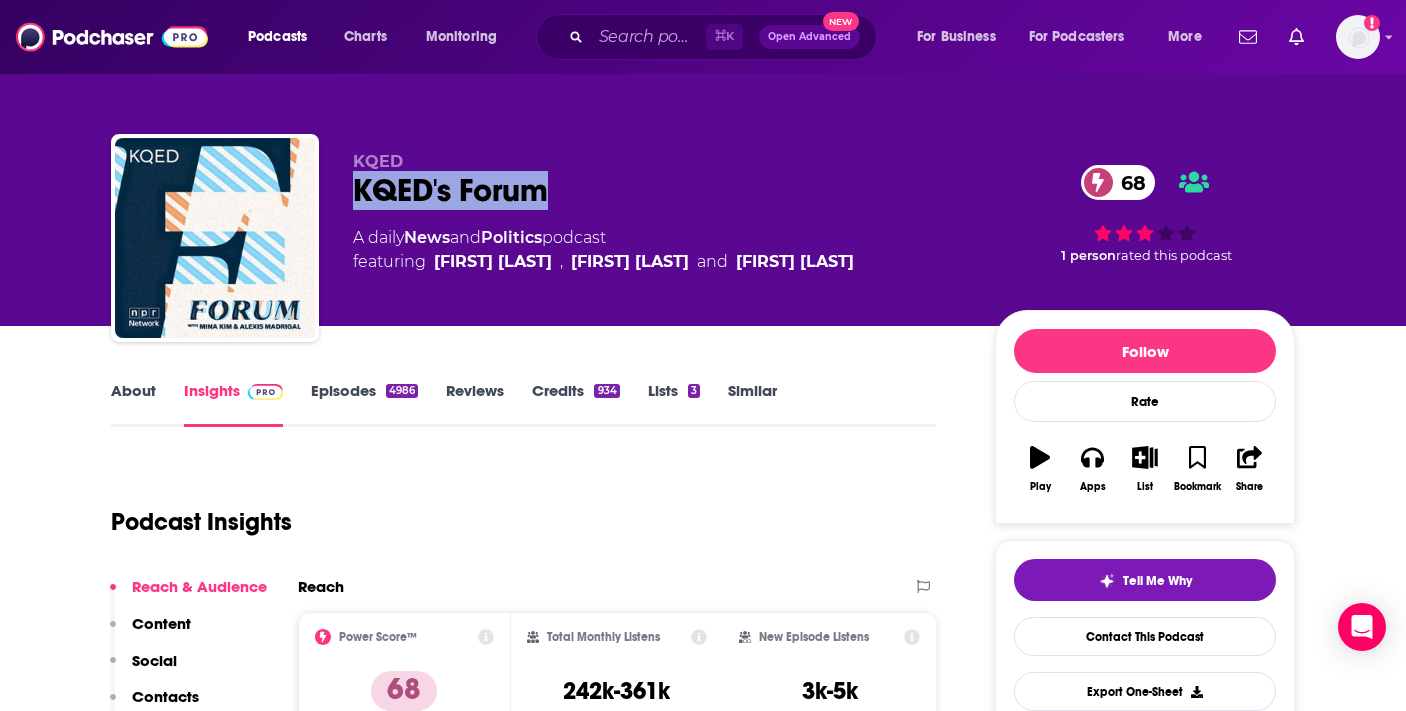 drag, startPoint x: 349, startPoint y: 187, endPoint x: 570, endPoint y: 209, distance: 222.09232 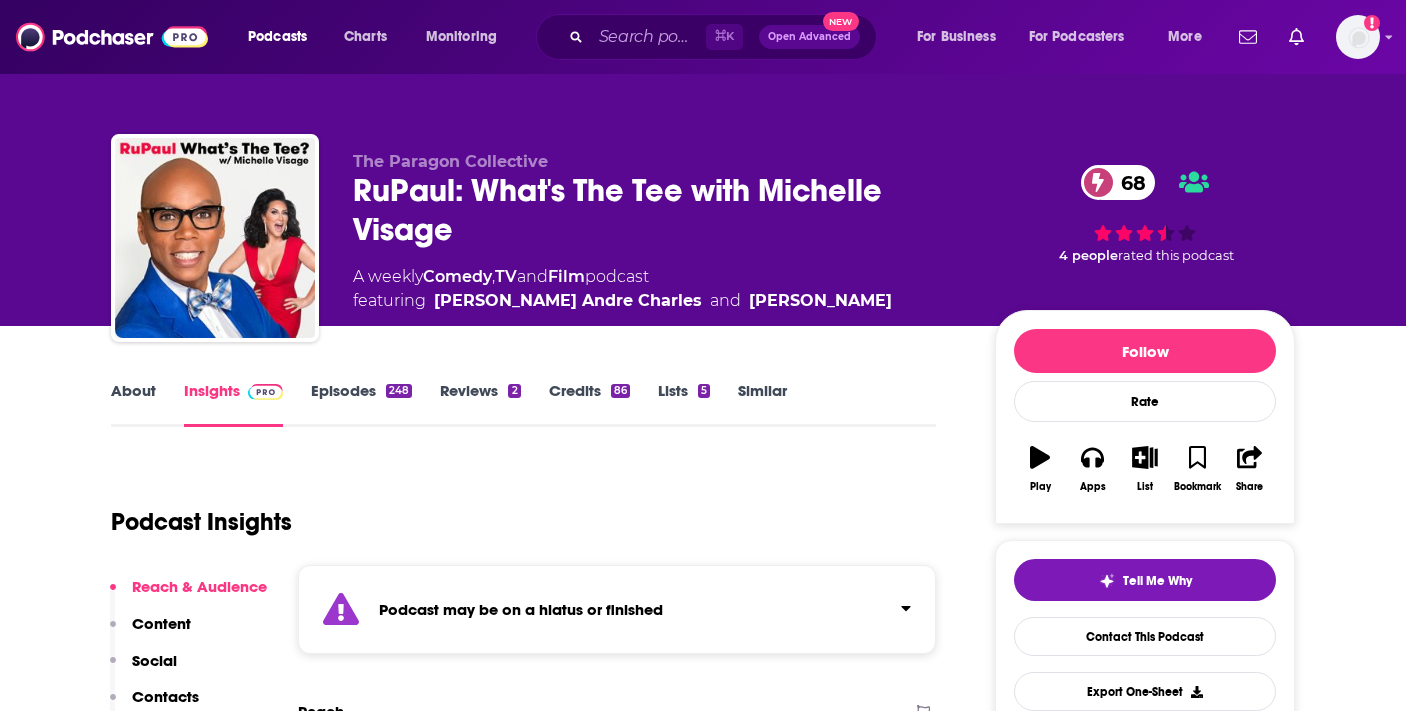 scroll, scrollTop: 0, scrollLeft: 0, axis: both 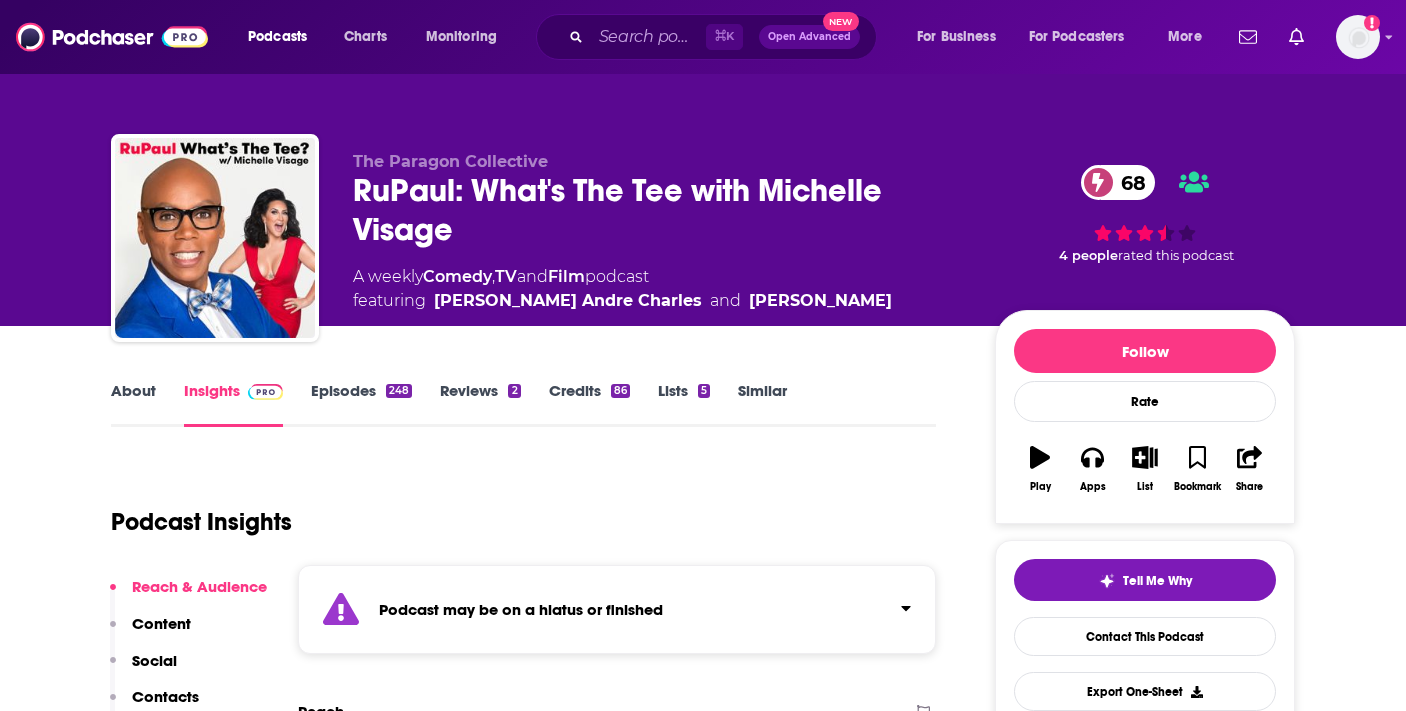 click on "Episodes 248" at bounding box center [361, 404] 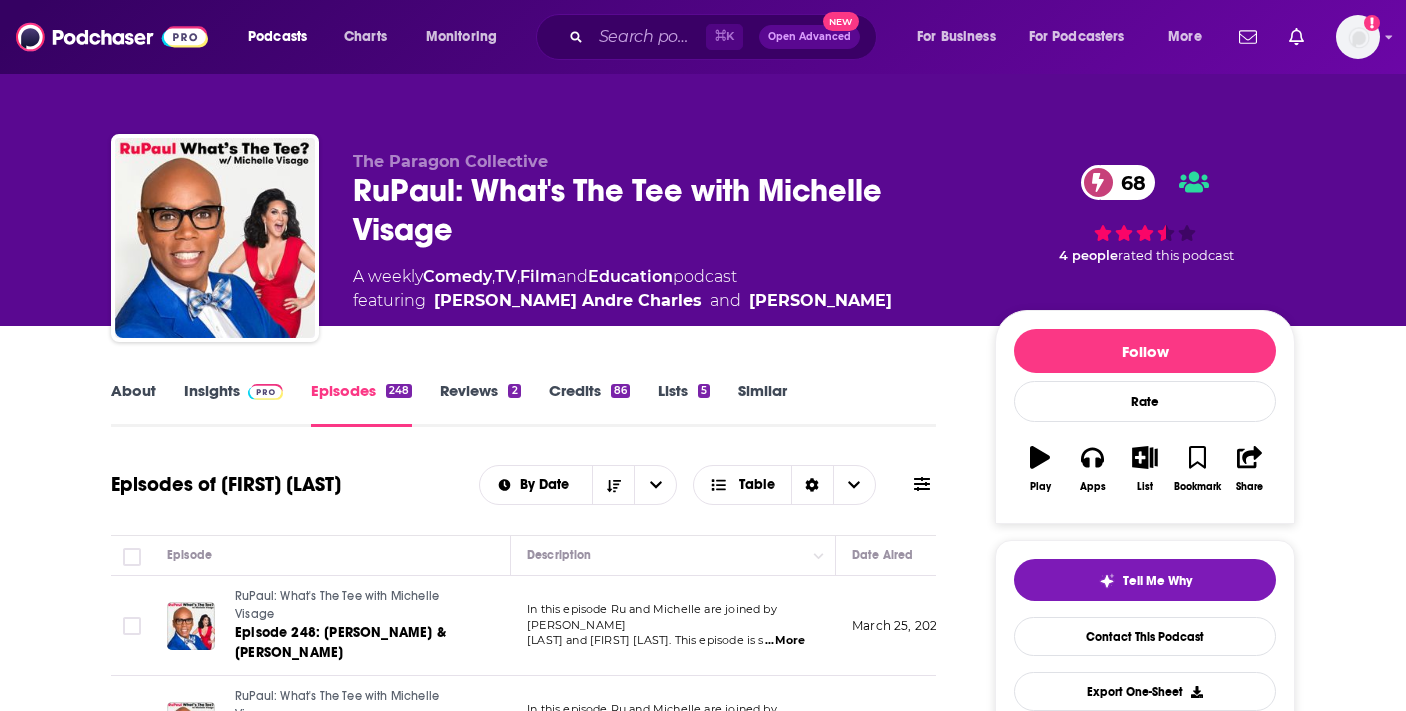 scroll, scrollTop: 223, scrollLeft: 0, axis: vertical 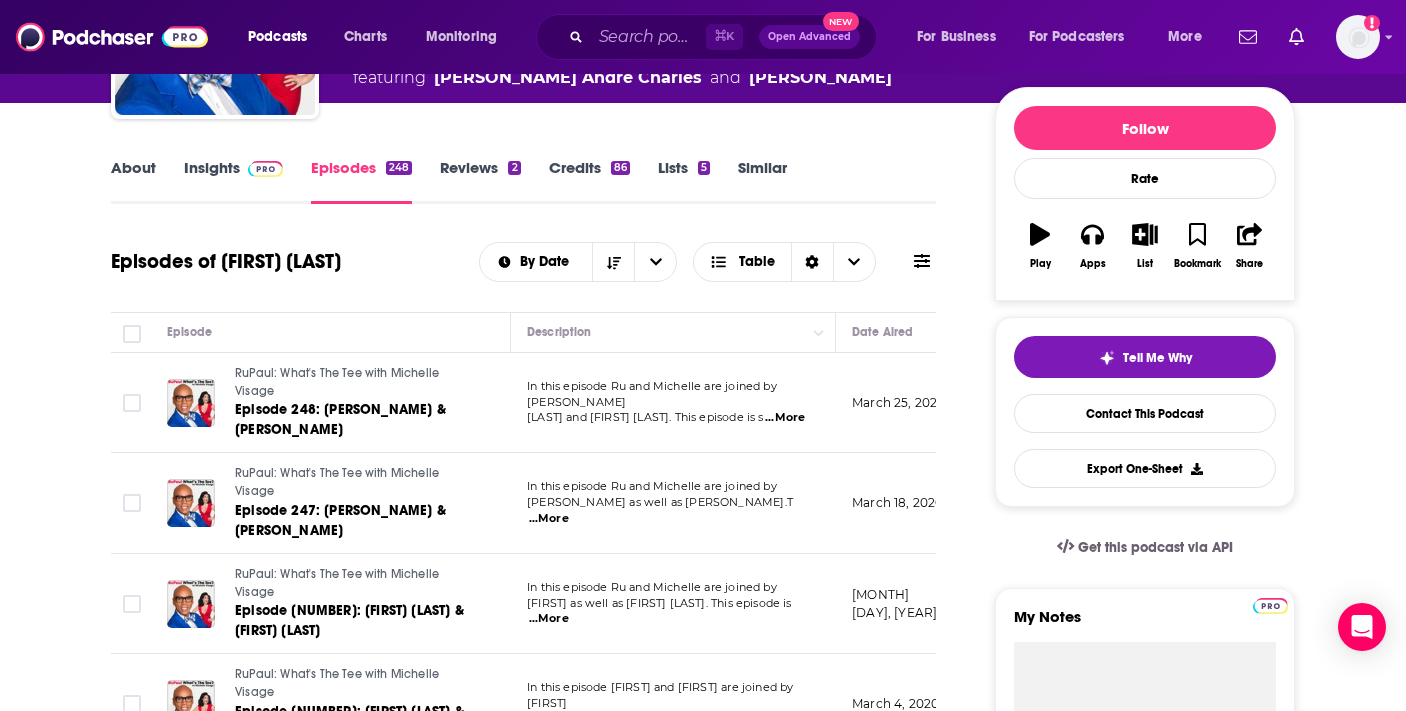 click on "March 25, 2020" at bounding box center (898, 402) 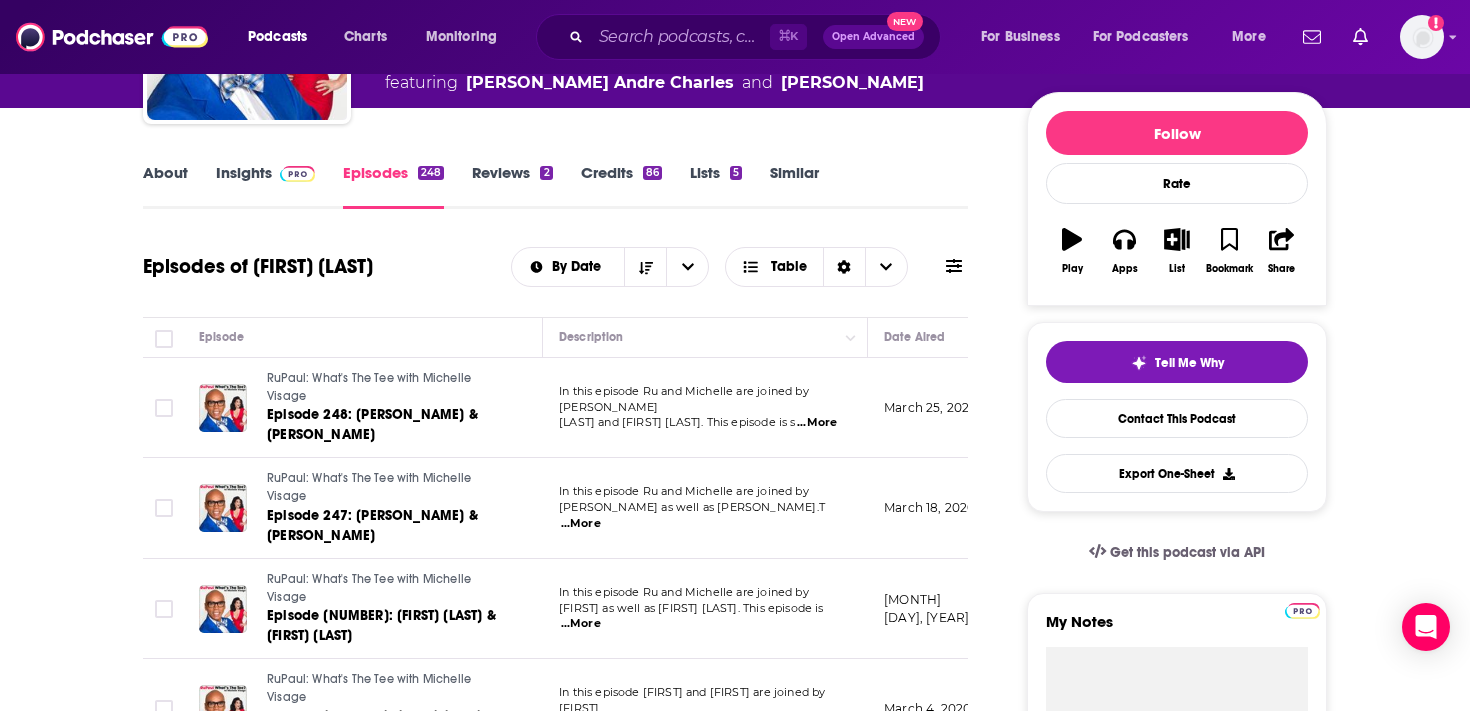 scroll, scrollTop: 216, scrollLeft: 0, axis: vertical 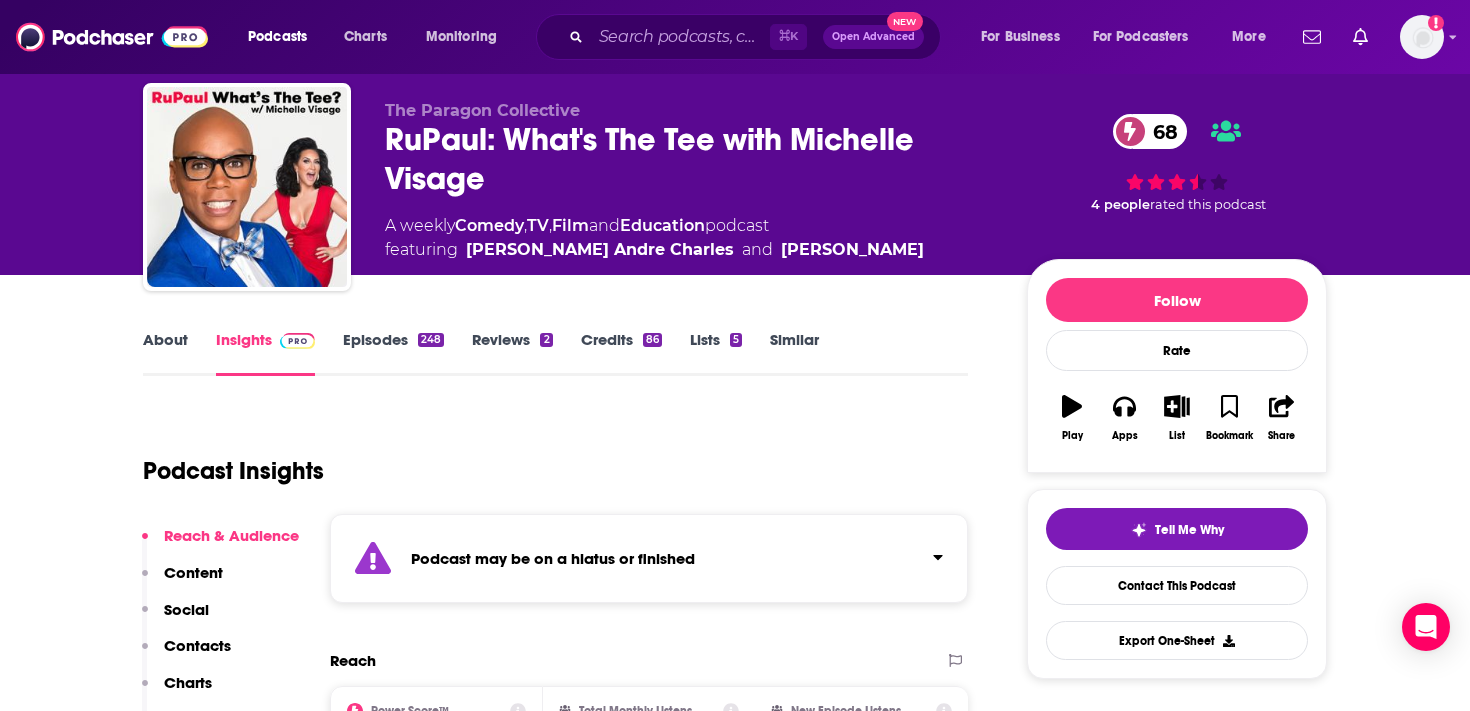 click on "About Insights Episodes 248 Reviews 2 Credits 86 Lists 5 Similar Podcast Insights Reach & Audience Content Social Contacts Charts Sponsors Details Similar Contact Podcast Open Website  Podcast may be on a hiatus or finished Reach Power Score™ 68 Total Monthly Listens Under 2.2k New Episode Listens Under 1k Export One-Sheet Audience Demographics Gender Mixed Age 24 yo Income $ $ $ $ $ Parental Status Not Parents Countries 1 United States 2 Canada 3 United Kingdom 4 Chile 5 Australia Top Cities Los Angeles, CA , Chicago, IL , New York, NY , Los Ángeles , Washington, D. C. , San Francisco, CA Interests Pets , Education , Humor , Movies and Tv - Movies , Movies and Tv , Society - Work Jobs Performers/Entertainers , Actors/Actresses , Authors/Writers , Hosts/Hostesses , Historians , Professors Ethnicities White / Caucasian , White / Caucasian , Hispanic , African American , Asian Show More Content Political Skew Not Available Socials X/Twitter @[PERSON_NAME] 67 Instagram @robynkonichiwa 398k Twitter @[PERSON_NAME] 1m" at bounding box center [735, 5366] 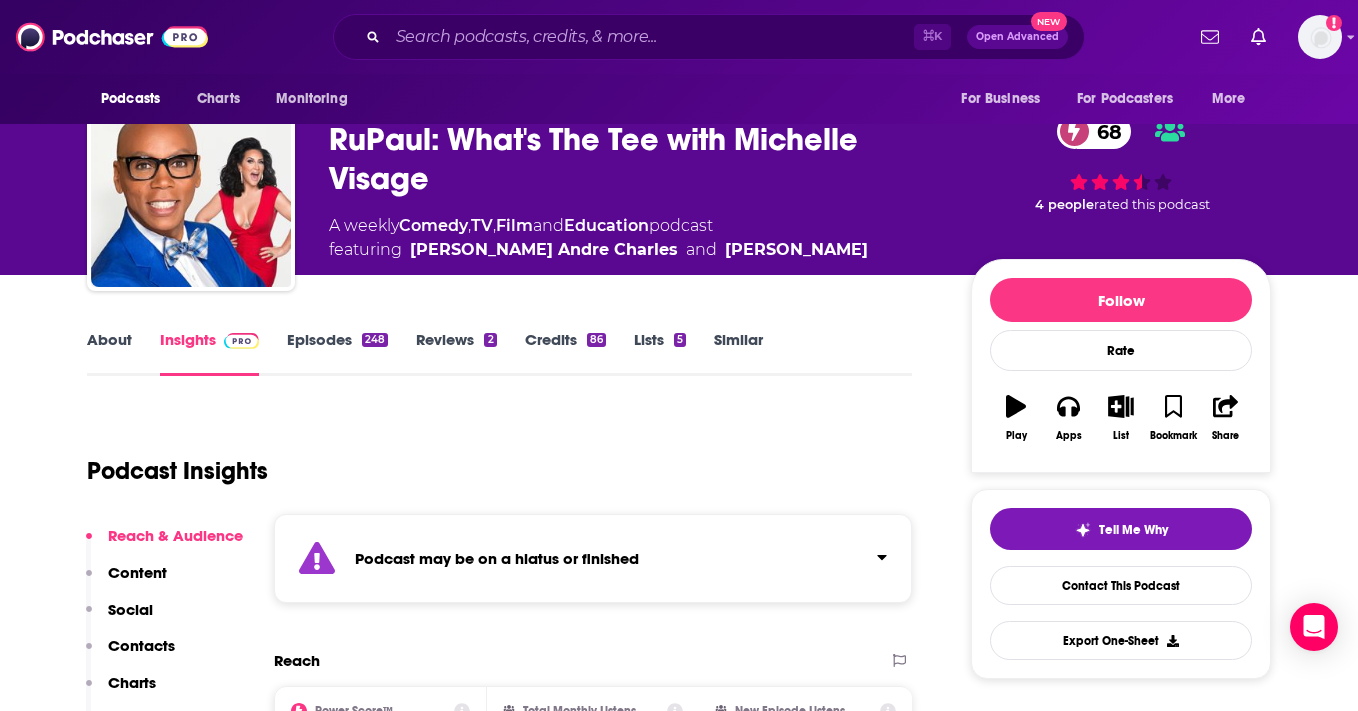 click on "Episodes 248" at bounding box center (337, 353) 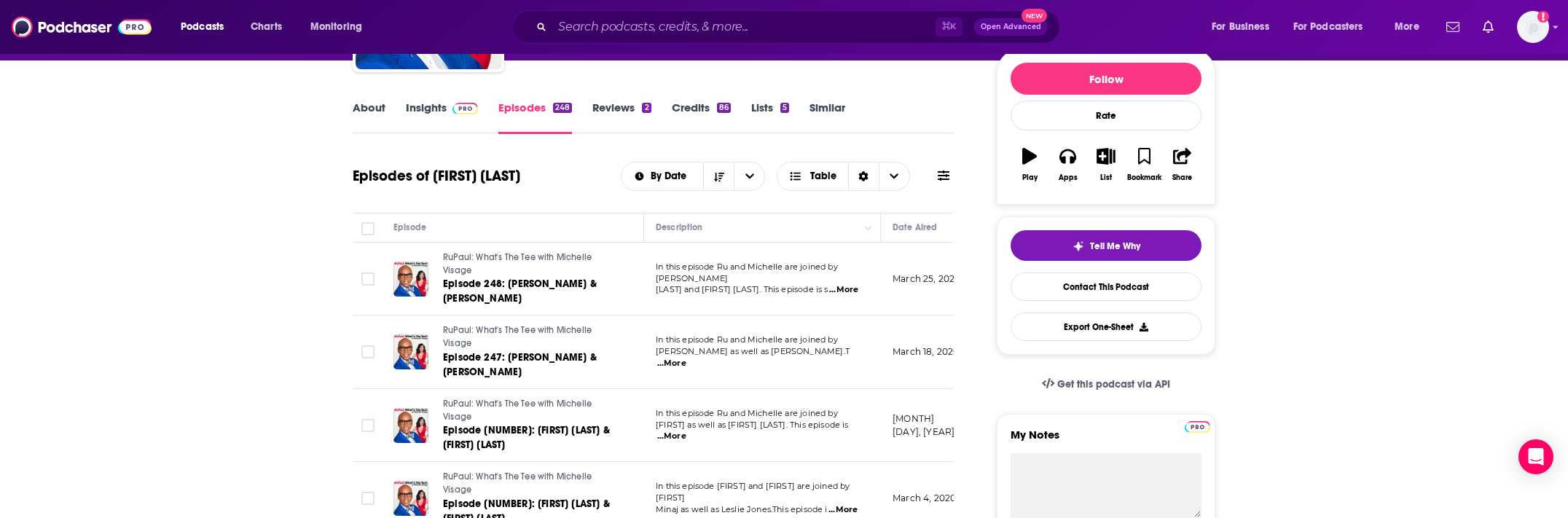 scroll, scrollTop: 176, scrollLeft: 0, axis: vertical 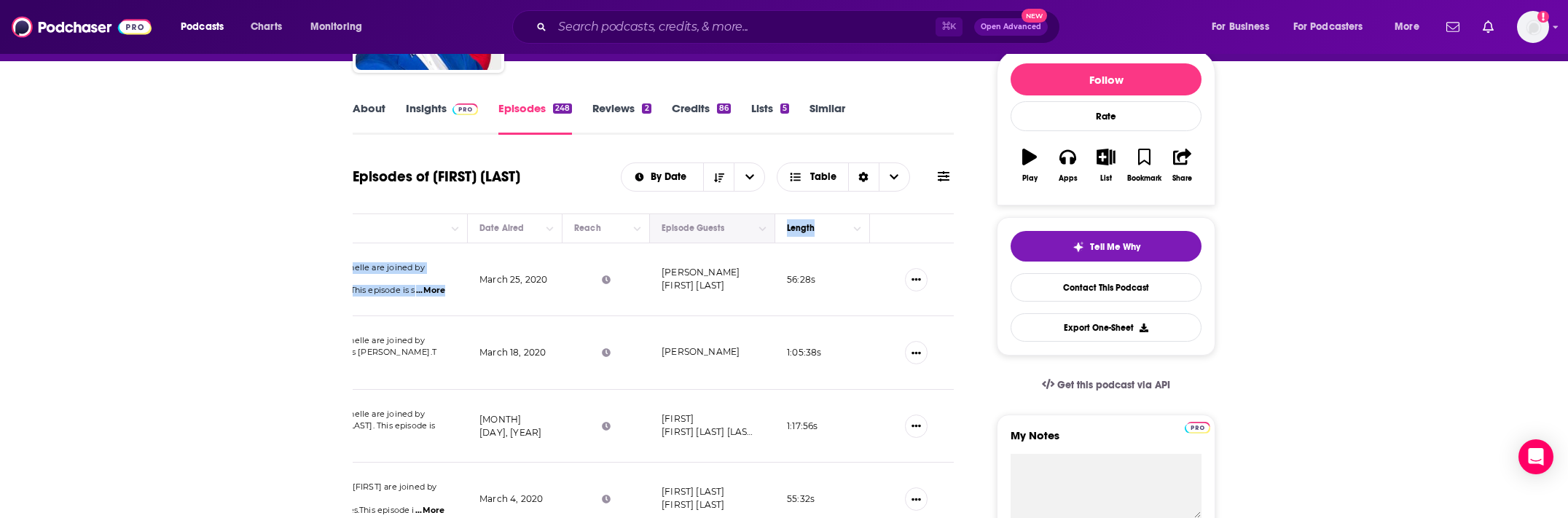 drag, startPoint x: 898, startPoint y: 259, endPoint x: 671, endPoint y: 240, distance: 227.79377 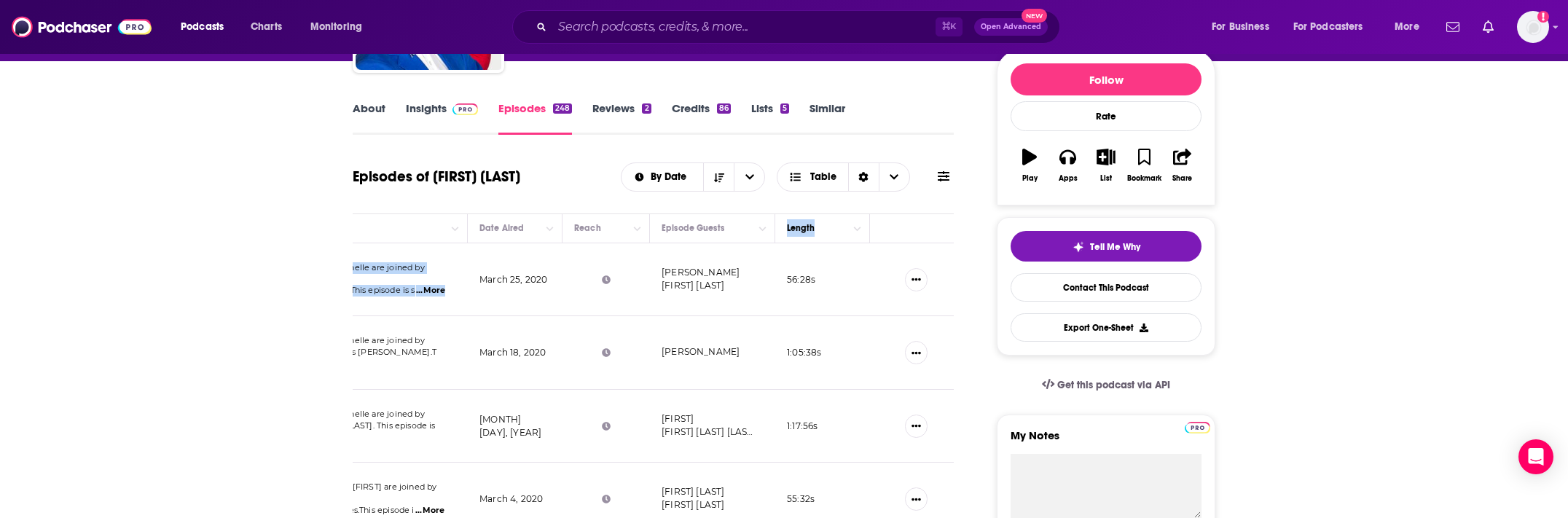 click on "About Insights Episodes 248 Reviews 2 Credits 86 Lists 5 Similar Episodes of [PERSON_NAME] By Date Table Episode Description Date Aired Reach Episode Guests Length [PERSON_NAME]: What's The Tee with [PERSON_NAME] Episode 248: [PERSON_NAME] & [PERSON_NAME] In this episode Ru and Michelle are joined by [PERSON_NAME] and [PERSON_NAME]. This episode is s  ...More [MONTH] [DAY], [YEAR]   [PERSON_NAME] [PERSON_NAME] 56:28 s [PERSON_NAME]: What's The Tee with [PERSON_NAME] Episode 247: [PERSON_NAME] & [PERSON_NAME] In this episode Ru and Michelle are joined by [PERSON_NAME] as well as [PERSON_NAME].T  ...More [MONTH] [DAY], [YEAR]   [PERSON_NAME] 1:05:38 s [PERSON_NAME]: What's The Tee with [PERSON_NAME] Episode 246: [PERSON_NAME] & [PERSON_NAME] In this episode Ru and Michelle are joined by [PERSON_NAME] as well as [PERSON_NAME]. This episode is   ...More [MONTH] [DAY], [YEAR]   [PERSON_NAME] [PERSON_NAME] 1:17:56 s [PERSON_NAME]: What's The Tee with [PERSON_NAME] Episode 245: [PERSON_NAME] & [PERSON_NAME] In this episode Ru and Michelle are joined by [PERSON_NAME]  ...More [MONTH] [DAY], [YEAR]   [PERSON_NAME]" at bounding box center [784, 1036] 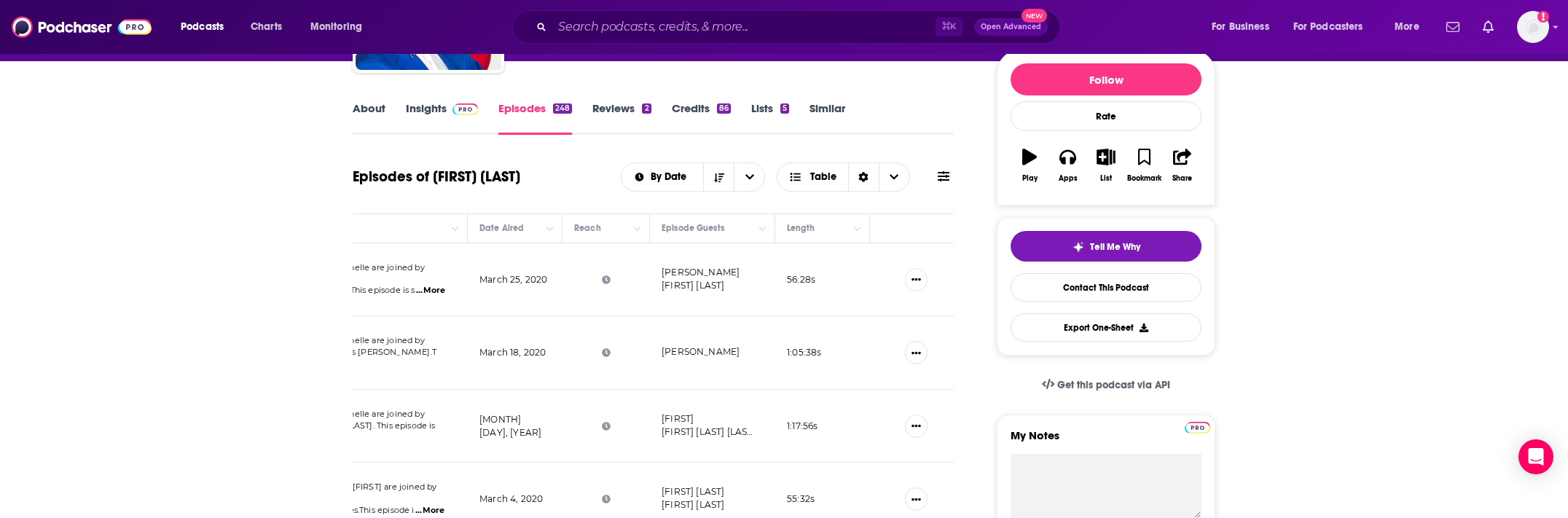 scroll, scrollTop: 0, scrollLeft: 414, axis: horizontal 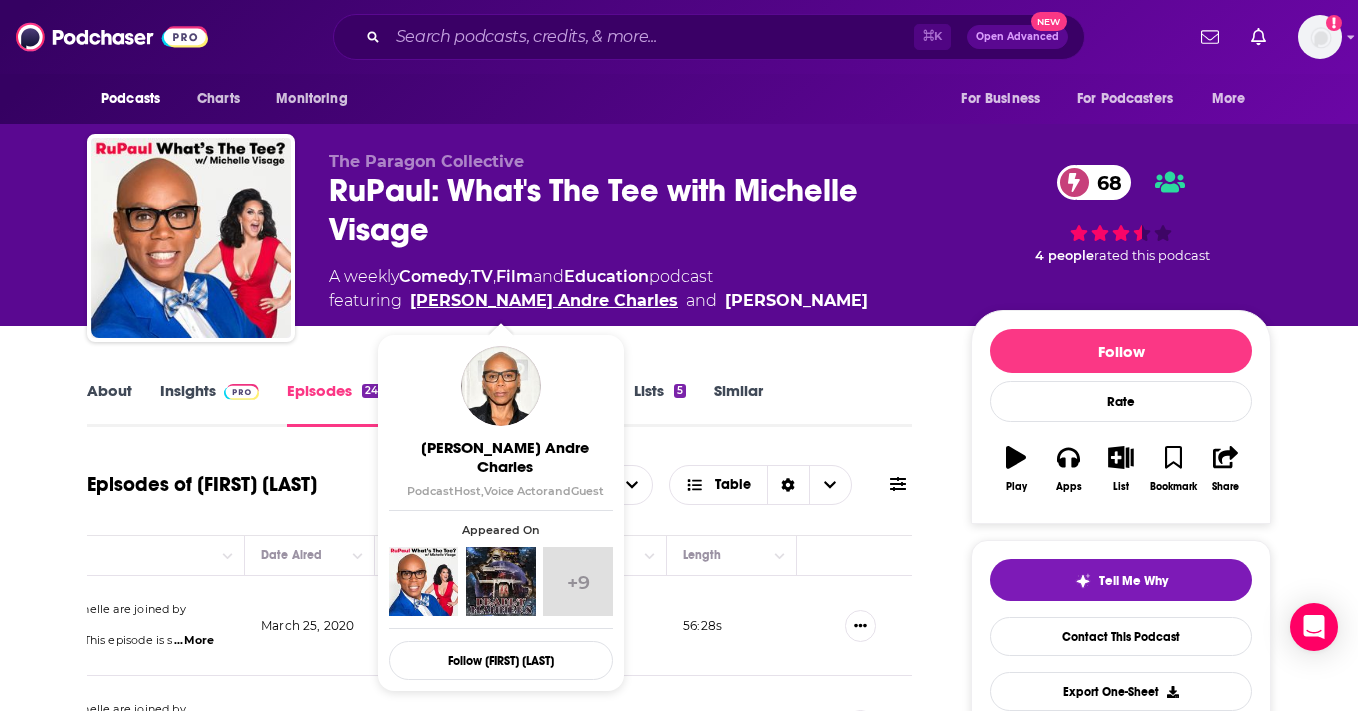 click on "RuPaul Andre Charles" at bounding box center (544, 301) 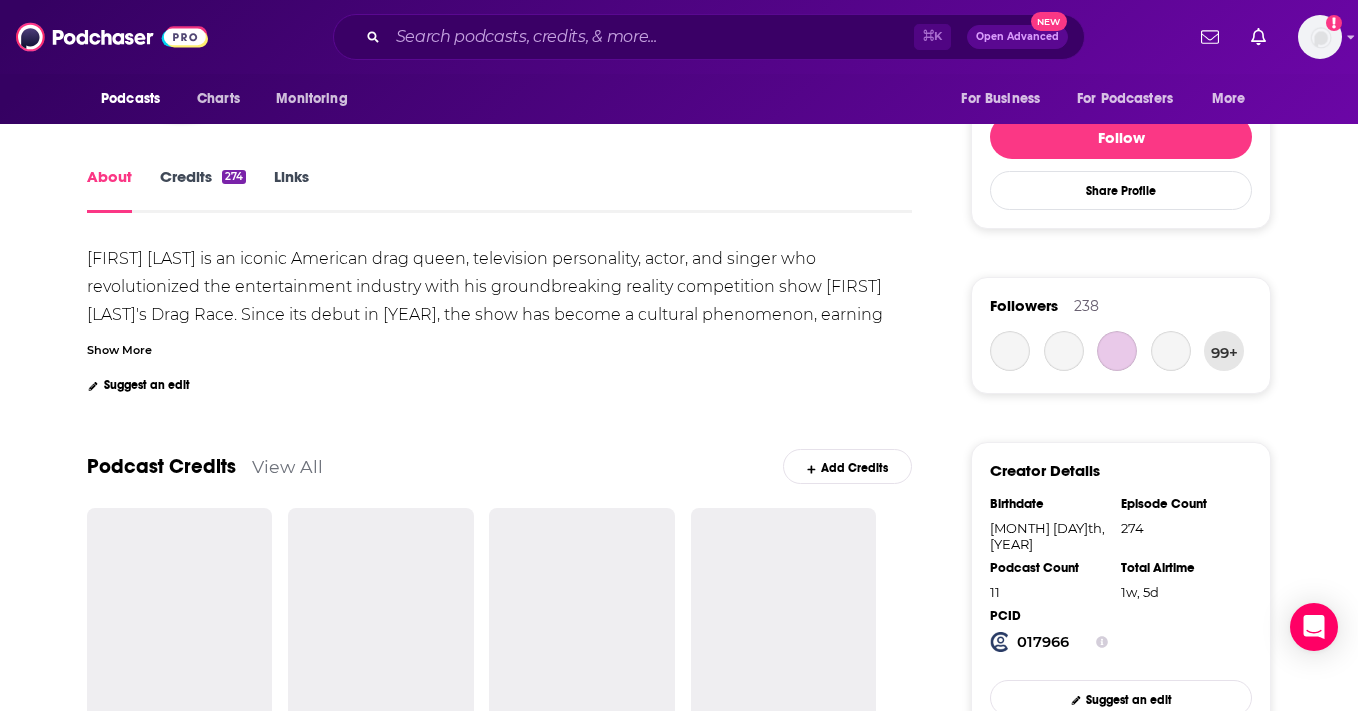 scroll, scrollTop: 548, scrollLeft: 0, axis: vertical 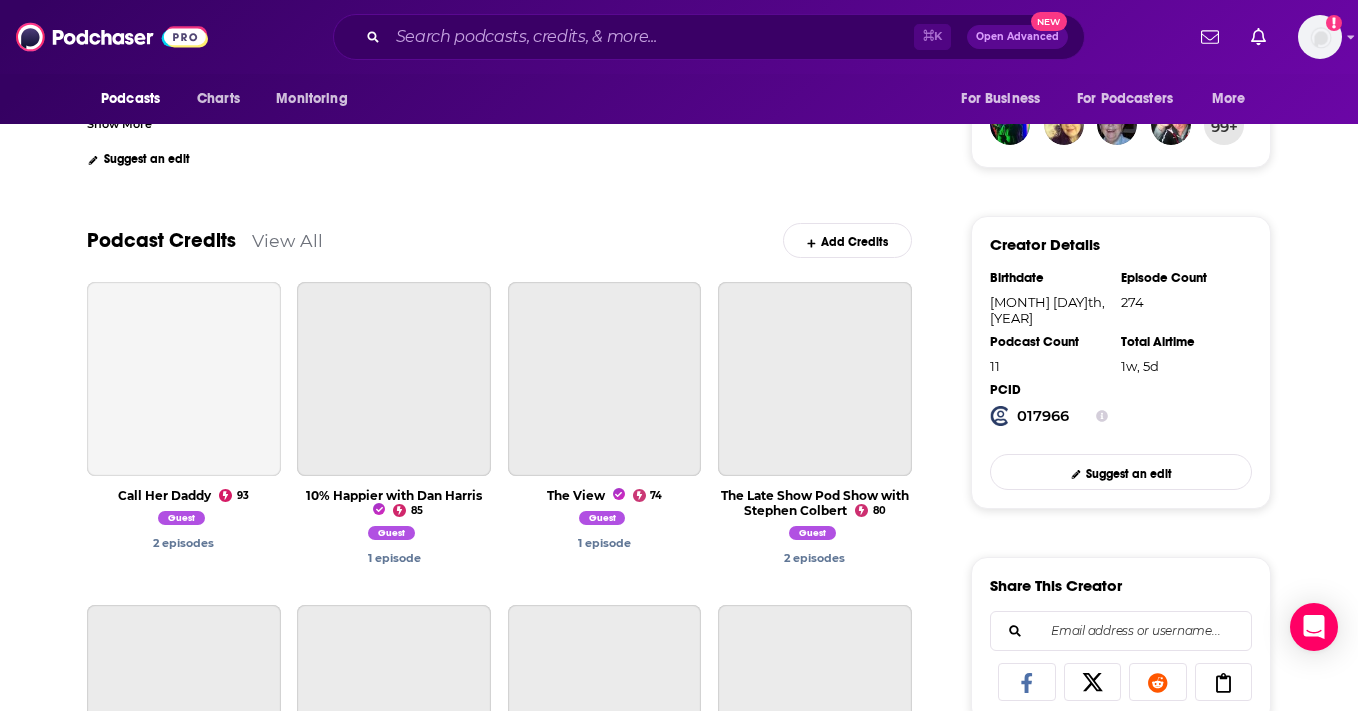 click on "View All" at bounding box center [287, 240] 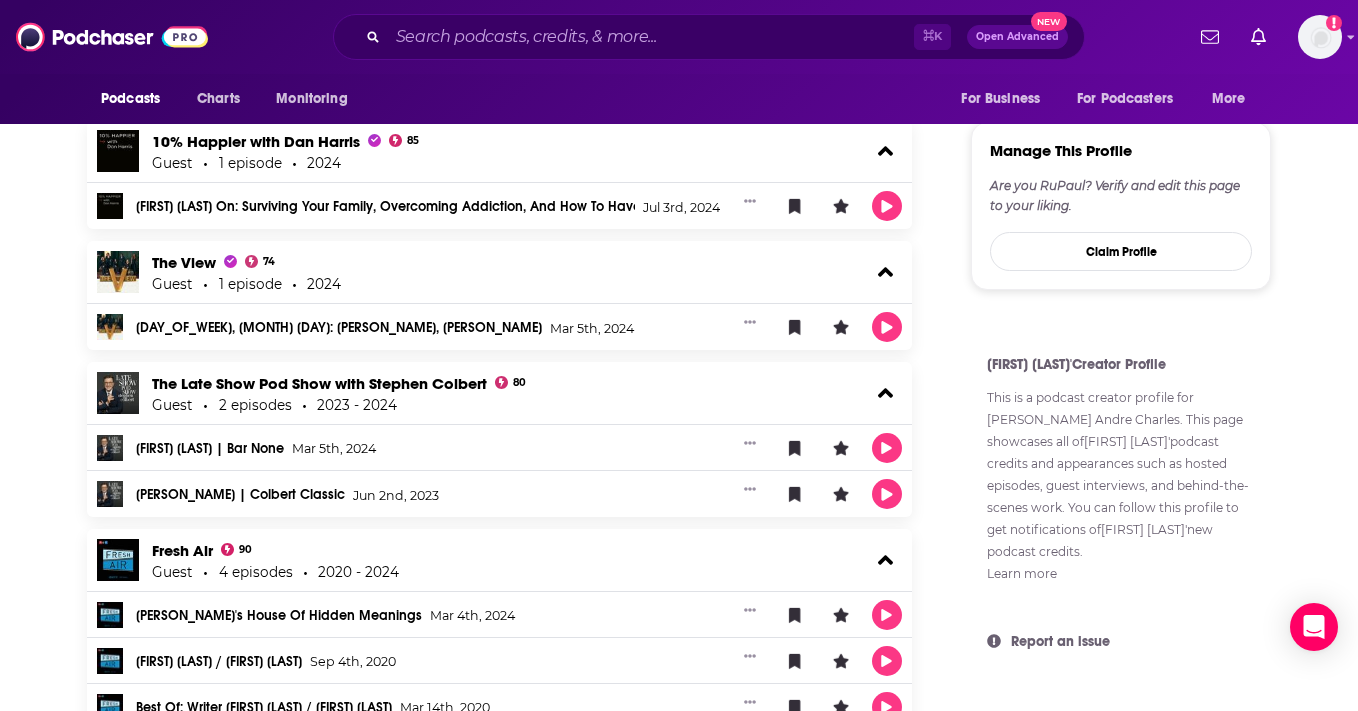 scroll, scrollTop: 1331, scrollLeft: 0, axis: vertical 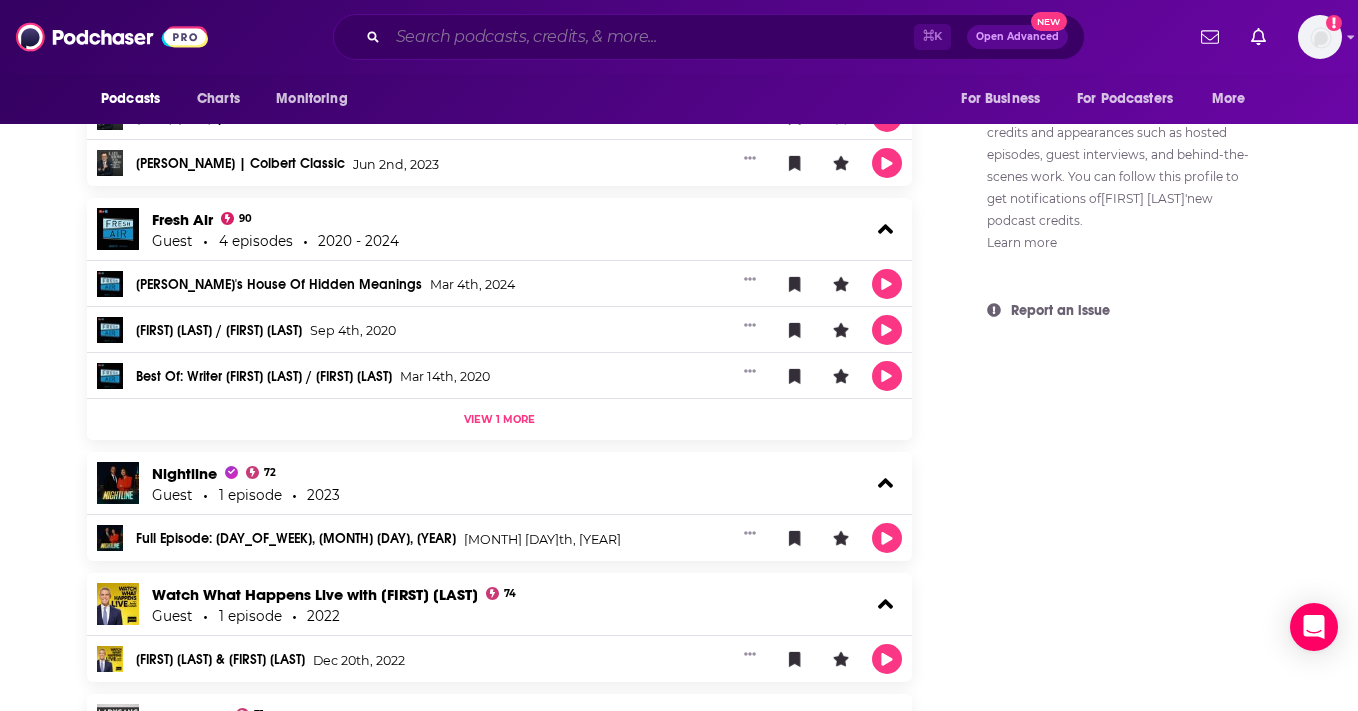 click at bounding box center (651, 37) 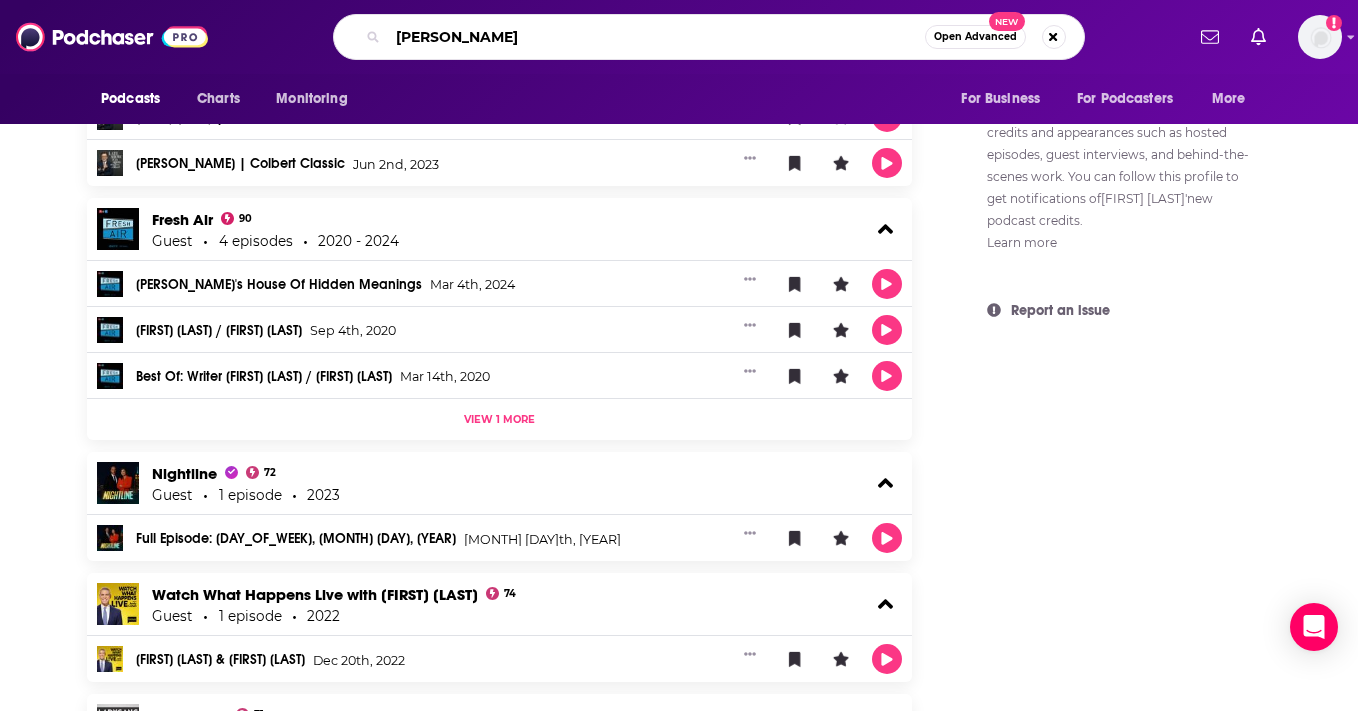 type on "amy klobuchar" 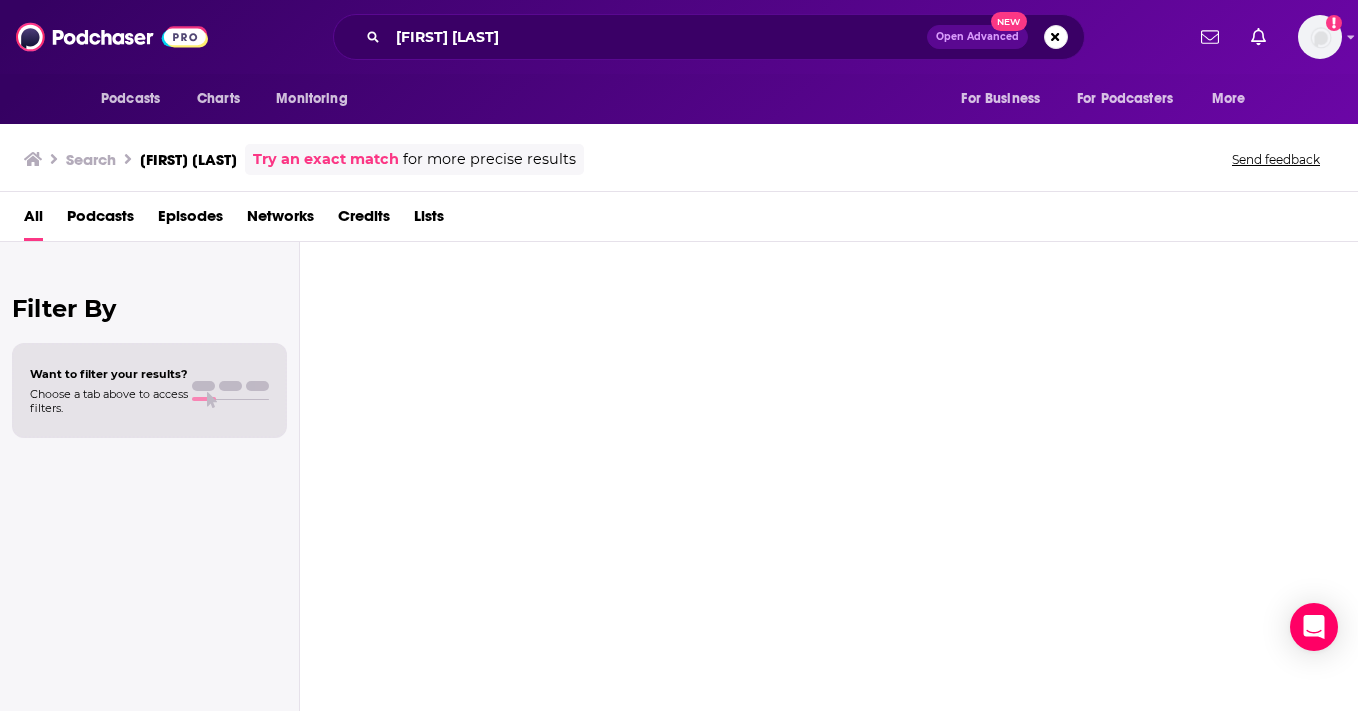 scroll, scrollTop: 0, scrollLeft: 0, axis: both 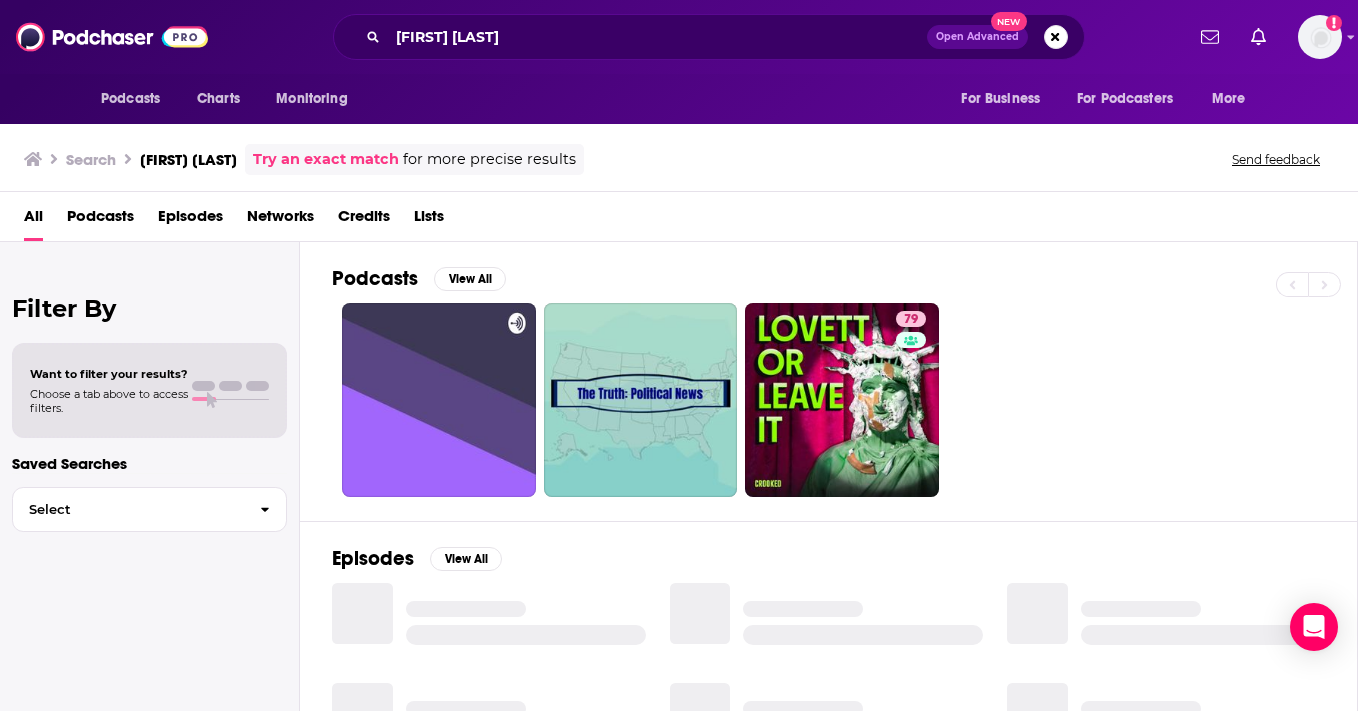 click on "Credits" at bounding box center [364, 220] 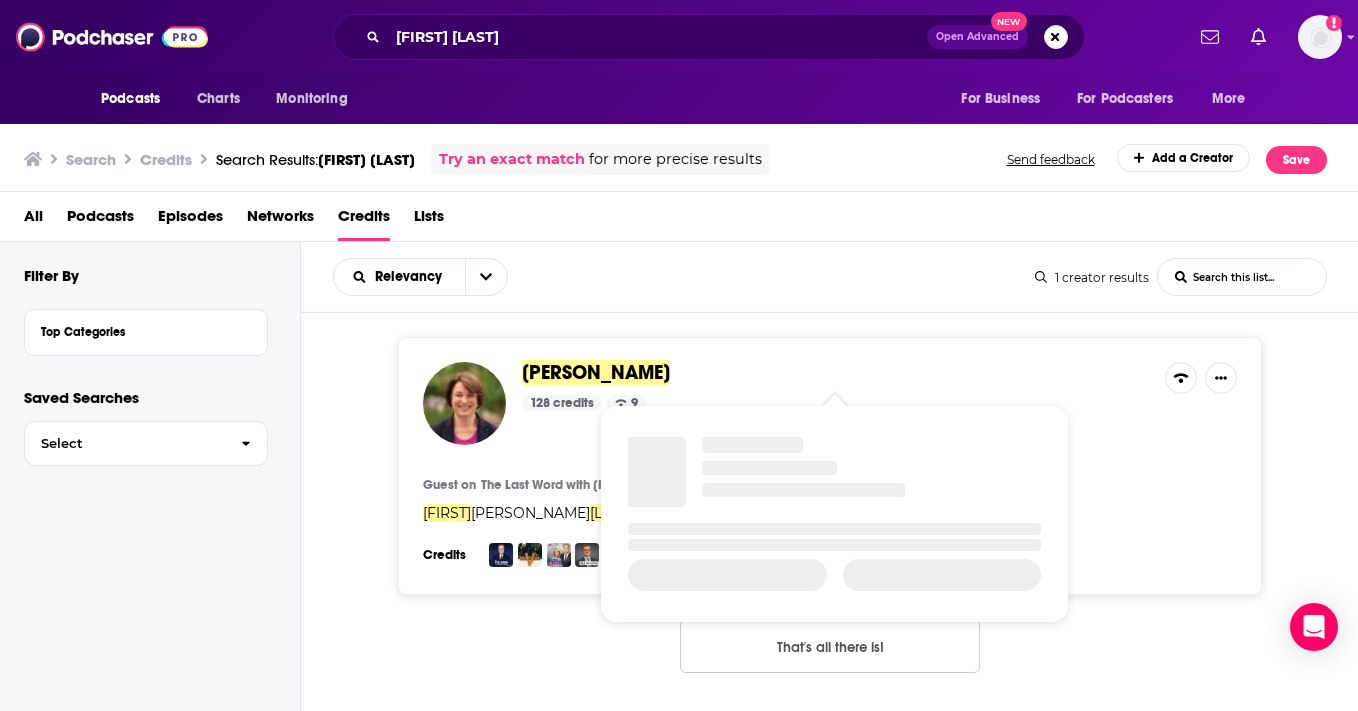 click on "Amy Klobuchar" at bounding box center (596, 372) 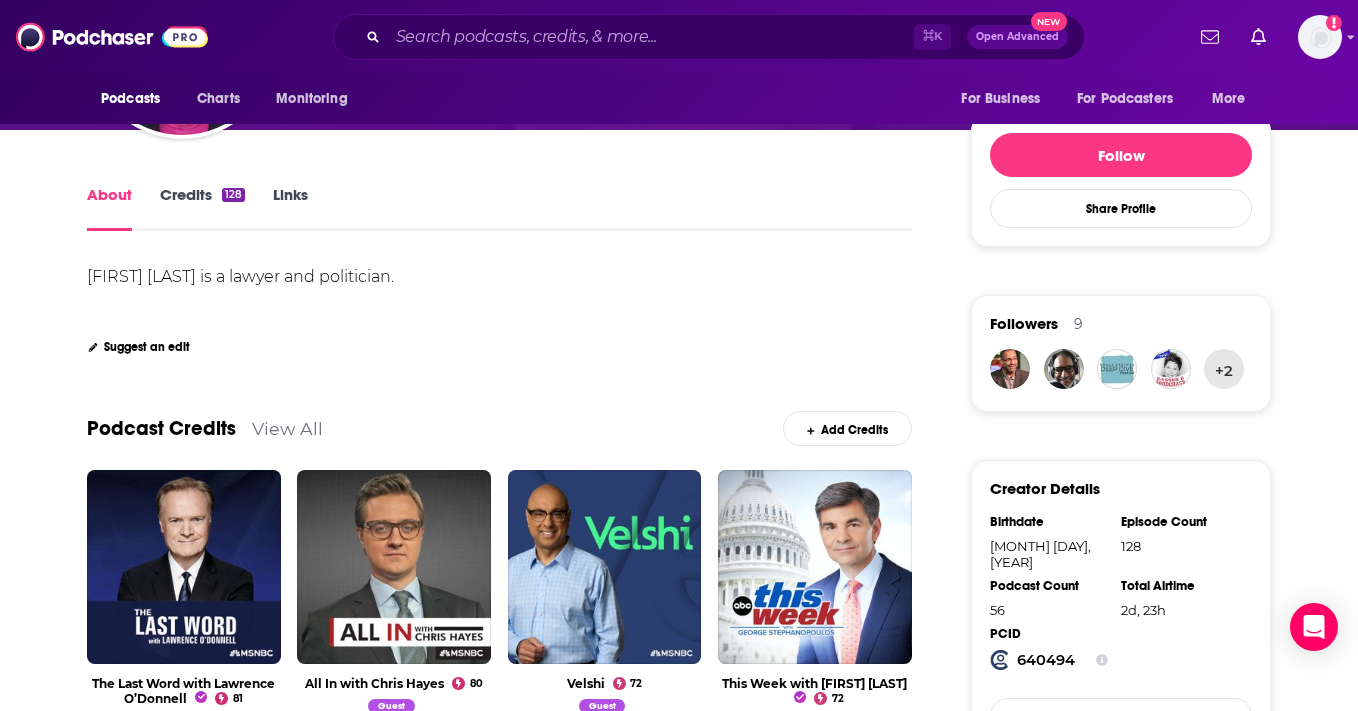 scroll, scrollTop: 329, scrollLeft: 0, axis: vertical 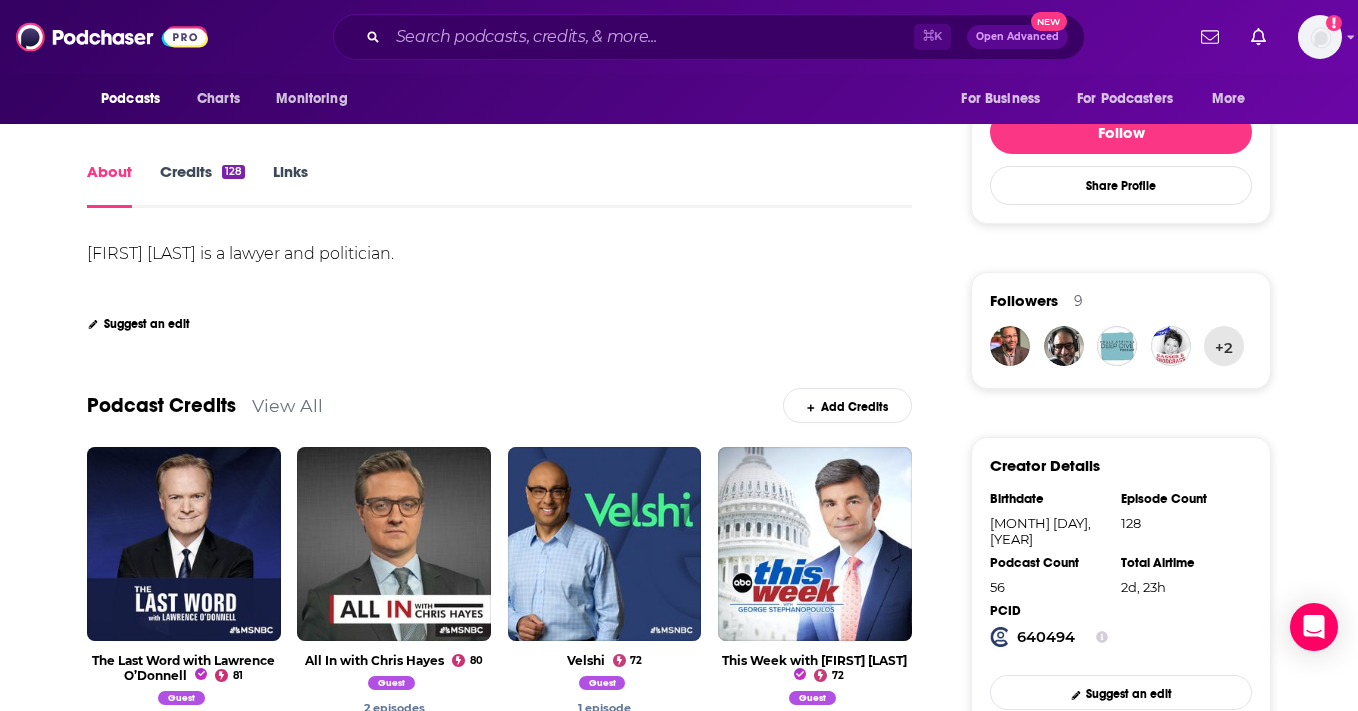 click on "View All" at bounding box center (287, 405) 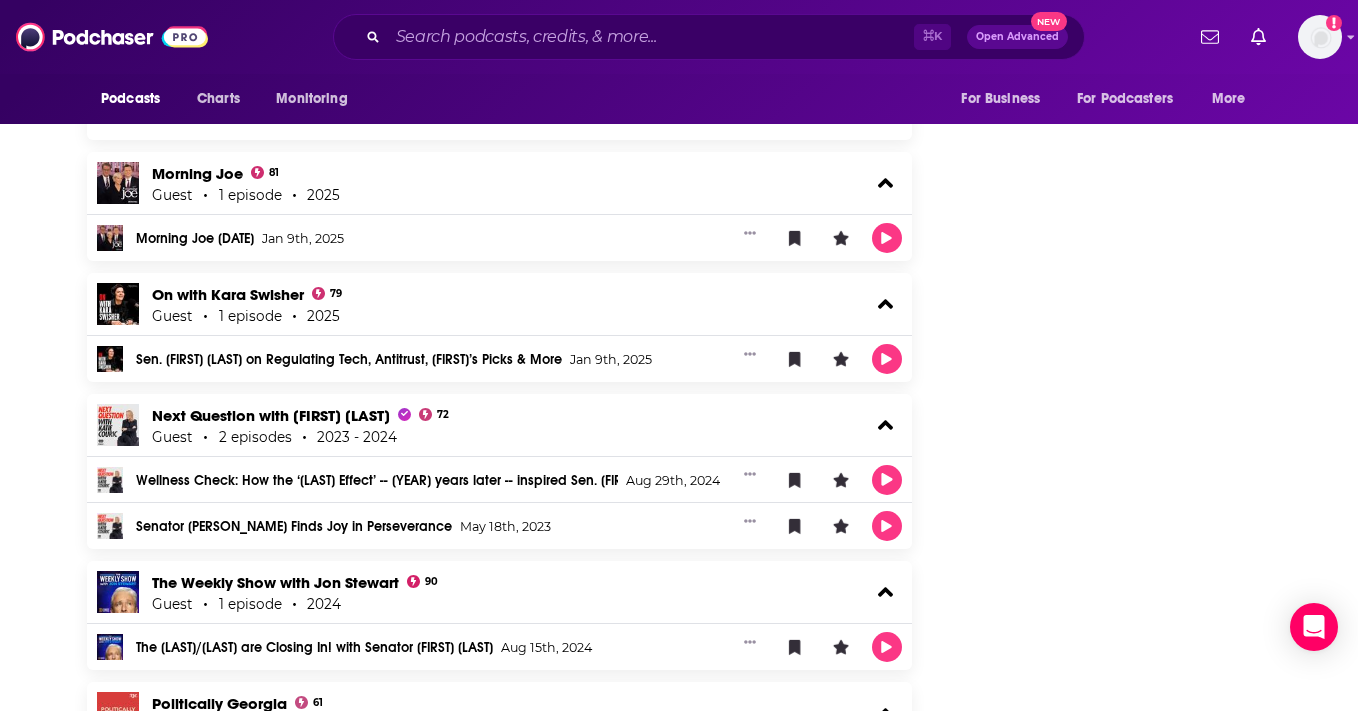 scroll, scrollTop: 2134, scrollLeft: 0, axis: vertical 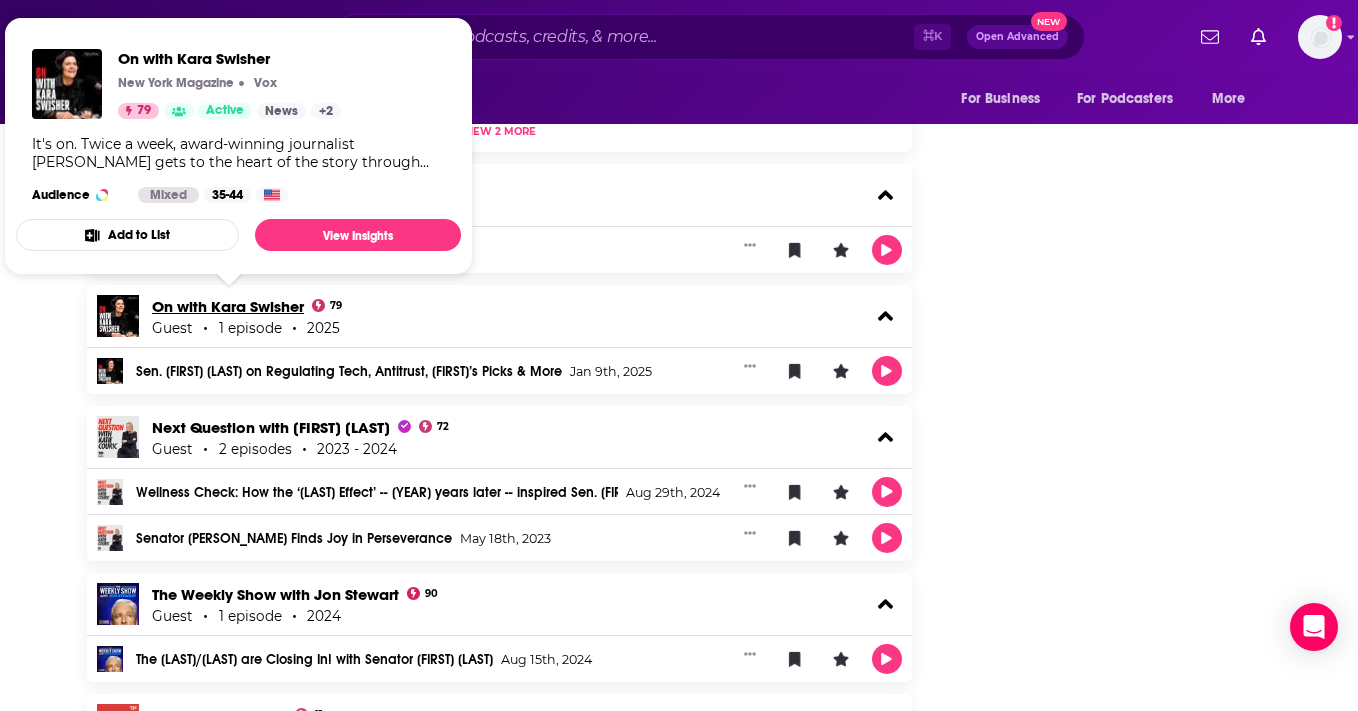 click on "On with Kara Swisher" at bounding box center (228, 306) 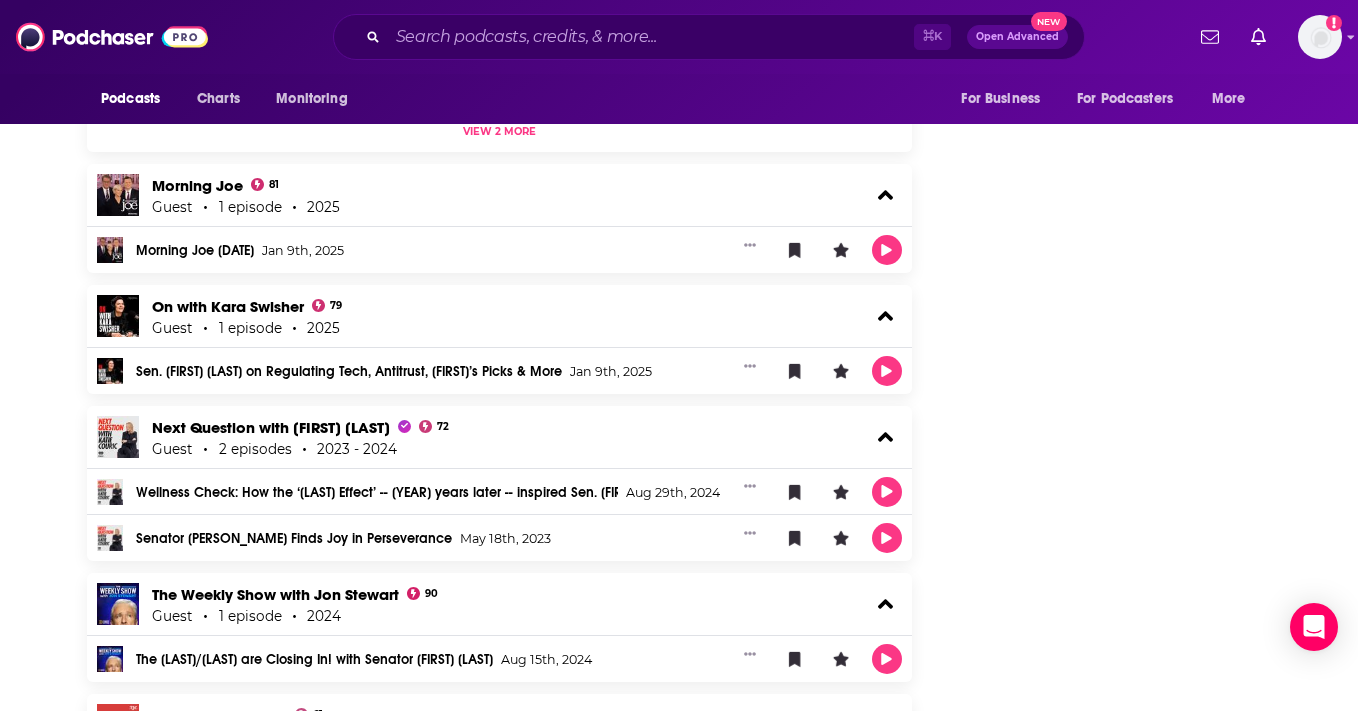 click on "Follow Share Profile Followers 9 +2 Creator Details Birthdate May 25th, 1960 Episode Count 128 Podcast Count 56 Total Airtime 2d, 23h PCID   640494 Suggest an edit Share This Creator Recommendation sent https://www.podchaser.com/creators/amy-klobuchar-107ZztJE6L Copy Link Manage This Profile Are you Amy? Verify and edit this page to your liking. Claim Profile Amy Klobuchar's  Creator Profile This is a podcast creator profile for   Amy Klobuchar . This page showcases all of  Amy Klobuchar's  podcast credits and appearances such as hosted episodes, guest interviews, and behind-the-scenes work. You can follow this profile to get notifications of  Amy Klobuchar's  new podcast credits. Learn more   Report an issue" at bounding box center [1121, 2449] 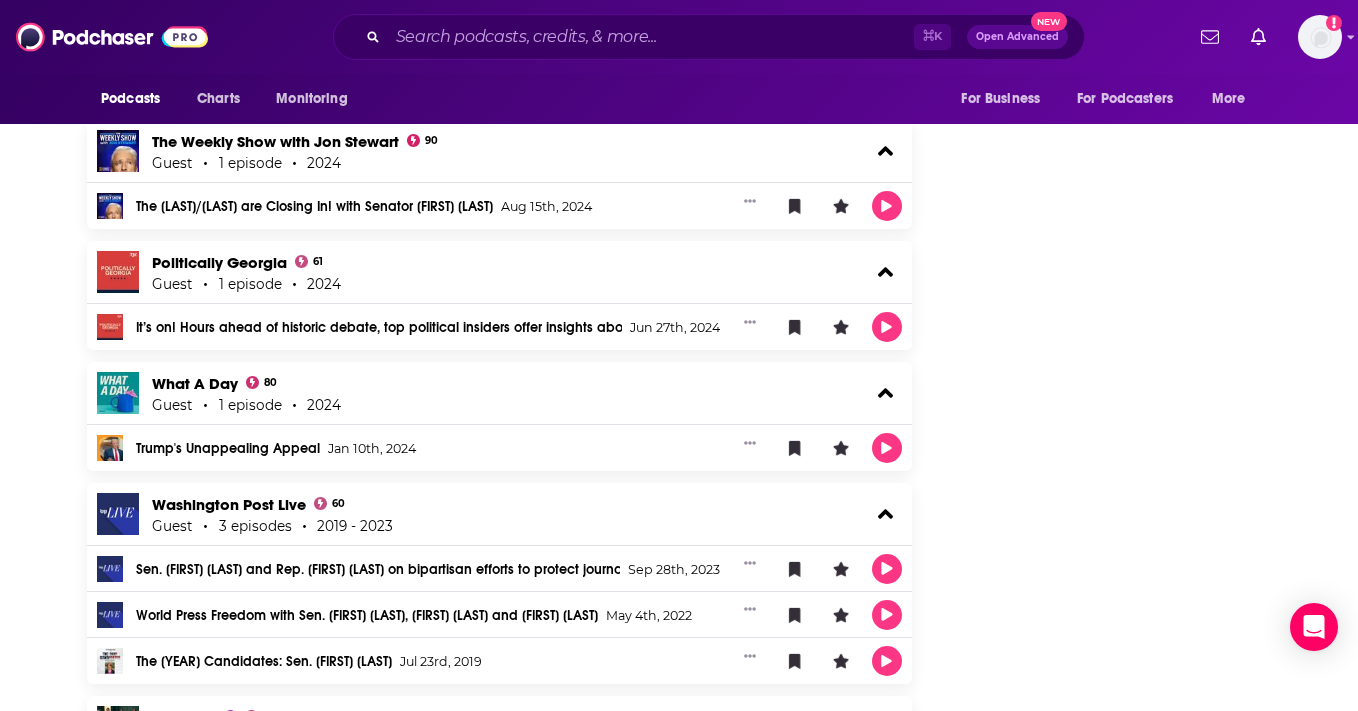 scroll, scrollTop: 2588, scrollLeft: 0, axis: vertical 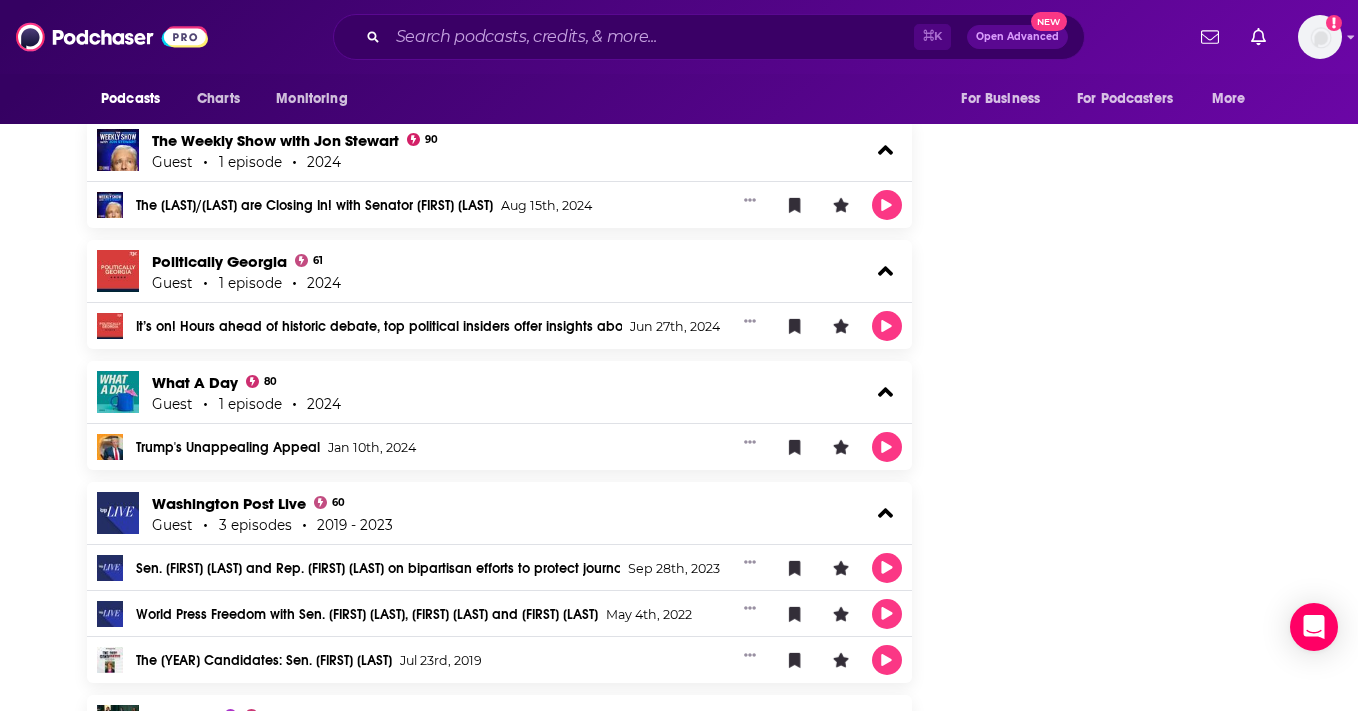 click on "Follow Share Profile Followers 9 +2 Creator Details Birthdate May 25th, 1960 Episode Count 128 Podcast Count 56 Total Airtime 2d, 23h PCID   640494 Suggest an edit Share This Creator Recommendation sent https://www.podchaser.com/creators/amy-klobuchar-107ZztJE6L Copy Link Manage This Profile Are you Amy? Verify and edit this page to your liking. Claim Profile Amy Klobuchar's  Creator Profile This is a podcast creator profile for   Amy Klobuchar . This page showcases all of  Amy Klobuchar's  podcast credits and appearances such as hosted episodes, guest interviews, and behind-the-scenes work. You can follow this profile to get notifications of  Amy Klobuchar's  new podcast credits. Learn more   Report an issue" at bounding box center [1121, 1995] 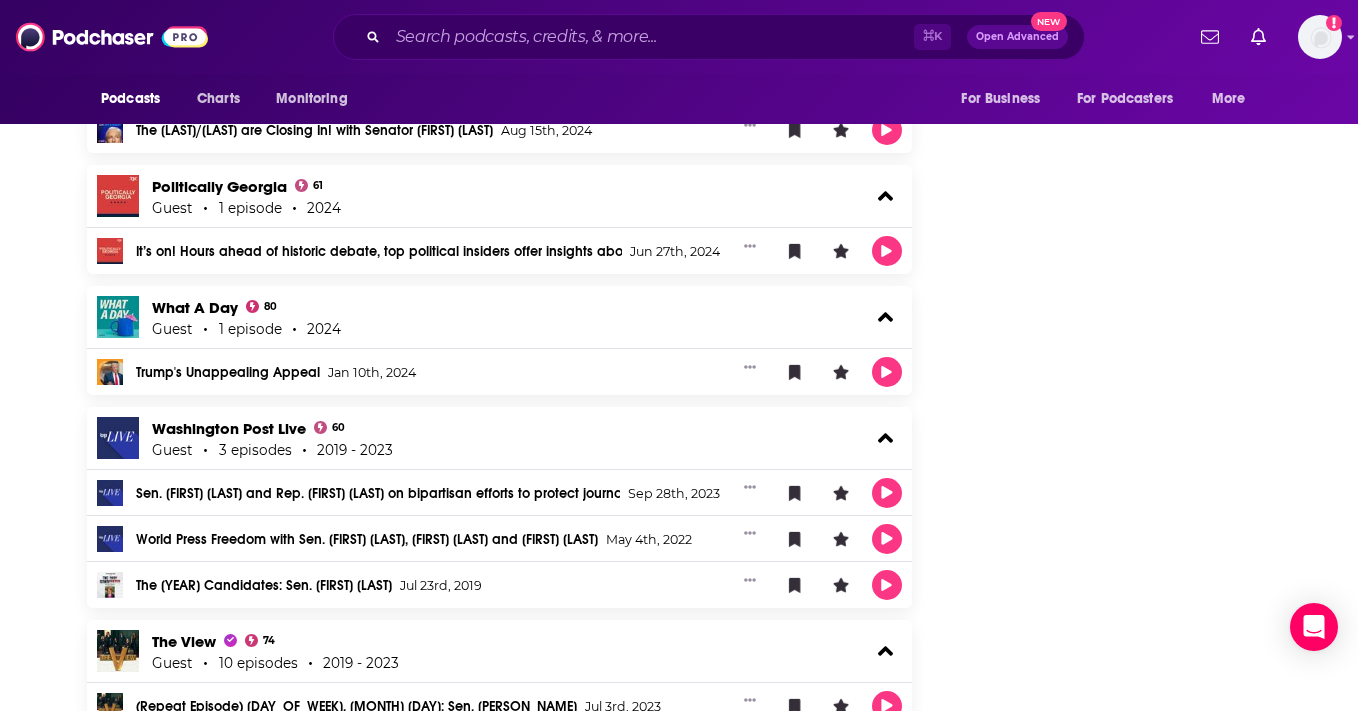 scroll, scrollTop: 2786, scrollLeft: 0, axis: vertical 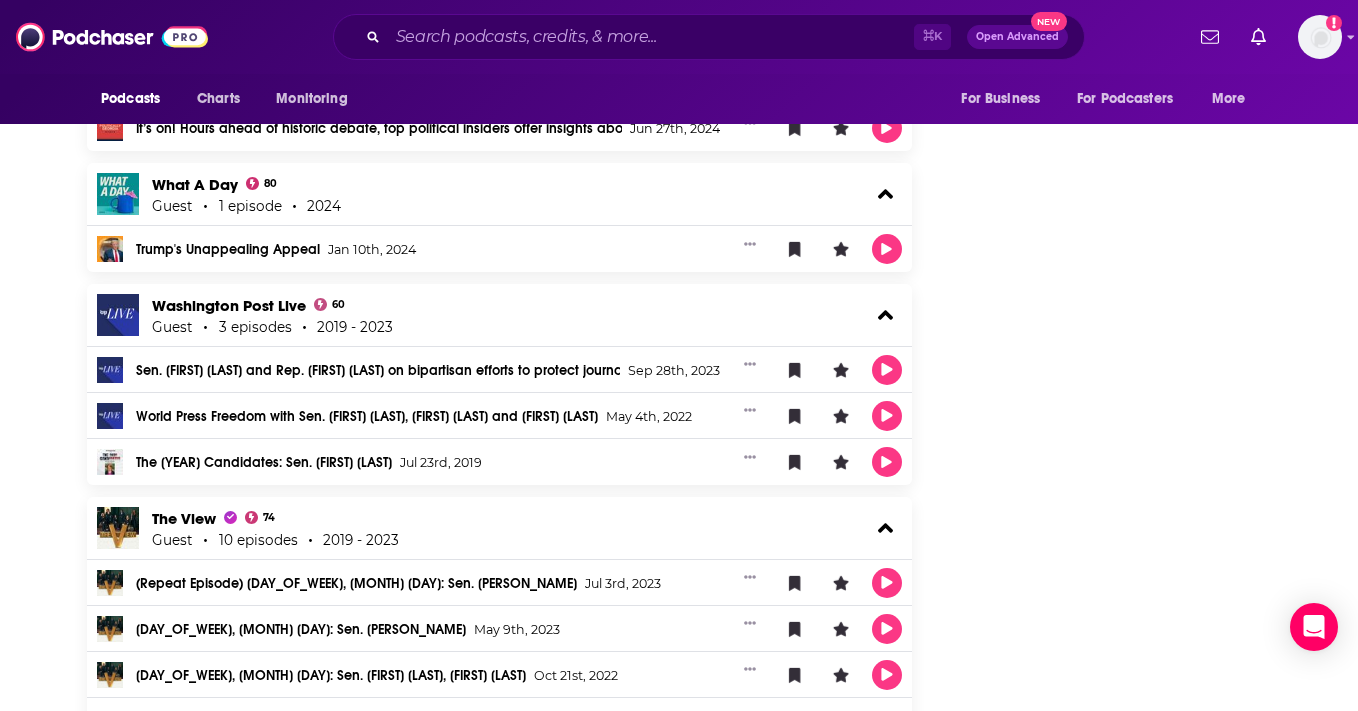 click on "Follow Share Profile Followers 9 +2 Creator Details Birthdate May 25th, 1960 Episode Count 128 Podcast Count 56 Total Airtime 2d, 23h PCID   640494 Suggest an edit Share This Creator Recommendation sent https://www.podchaser.com/creators/amy-klobuchar-107ZztJE6L Copy Link Manage This Profile Are you Amy? Verify and edit this page to your liking. Claim Profile Amy Klobuchar's  Creator Profile This is a podcast creator profile for   Amy Klobuchar . This page showcases all of  Amy Klobuchar's  podcast credits and appearances such as hosted episodes, guest interviews, and behind-the-scenes work. You can follow this profile to get notifications of  Amy Klobuchar's  new podcast credits. Learn more   Report an issue" at bounding box center (1121, 1797) 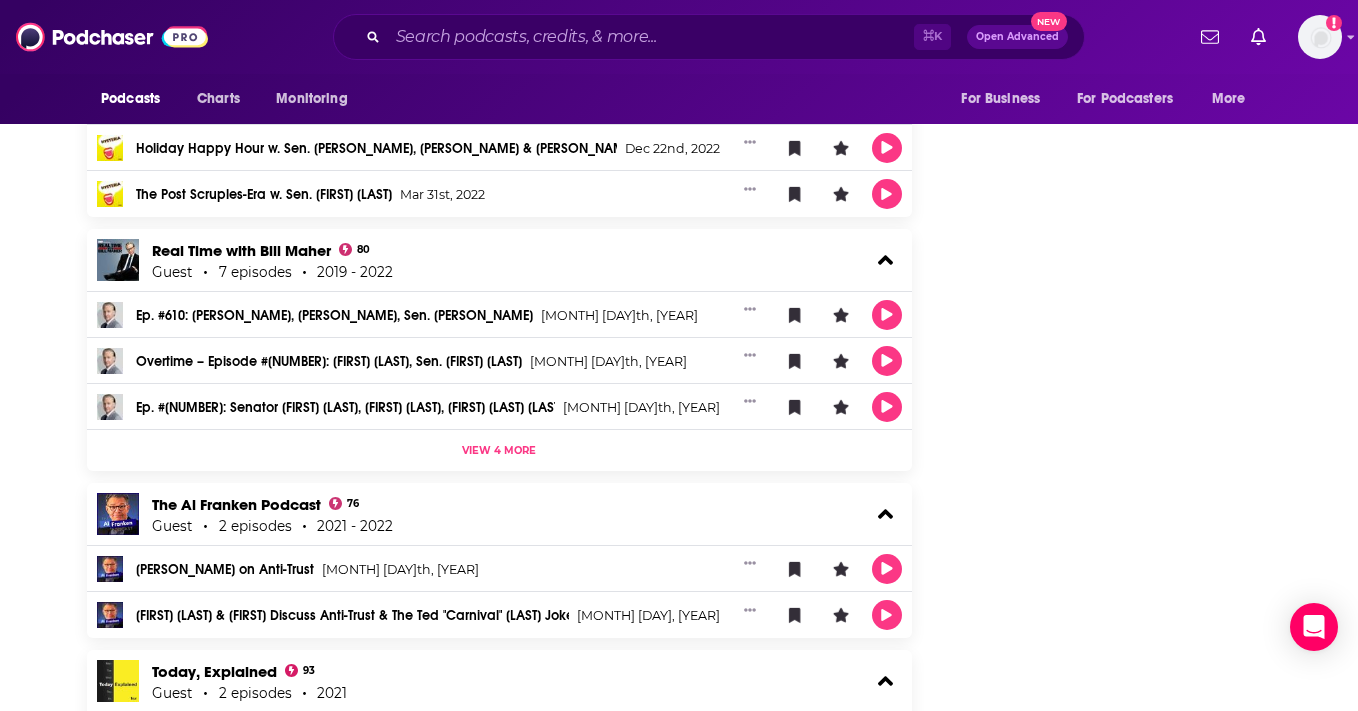 scroll, scrollTop: 3537, scrollLeft: 0, axis: vertical 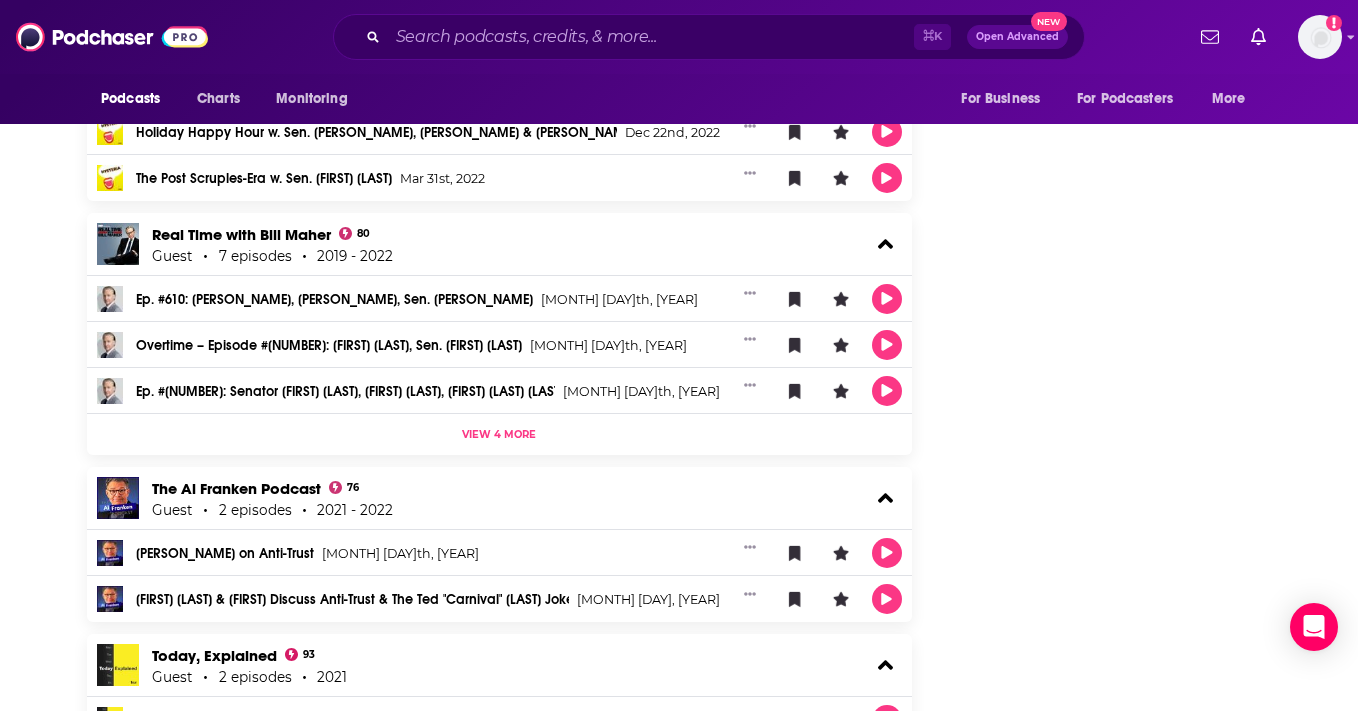 click on "Follow Share Profile Followers 9 +2 Creator Details Birthdate May 25th, 1960 Episode Count 128 Podcast Count 56 Total Airtime 2d, 23h PCID   640494 Suggest an edit Share This Creator Recommendation sent https://www.podchaser.com/creators/amy-klobuchar-107ZztJE6L Copy Link Manage This Profile Are you Amy? Verify and edit this page to your liking. Claim Profile Amy Klobuchar's  Creator Profile This is a podcast creator profile for   Amy Klobuchar . This page showcases all of  Amy Klobuchar's  podcast credits and appearances such as hosted episodes, guest interviews, and behind-the-scenes work. You can follow this profile to get notifications of  Amy Klobuchar's  new podcast credits. Learn more   Report an issue" at bounding box center [1121, 1046] 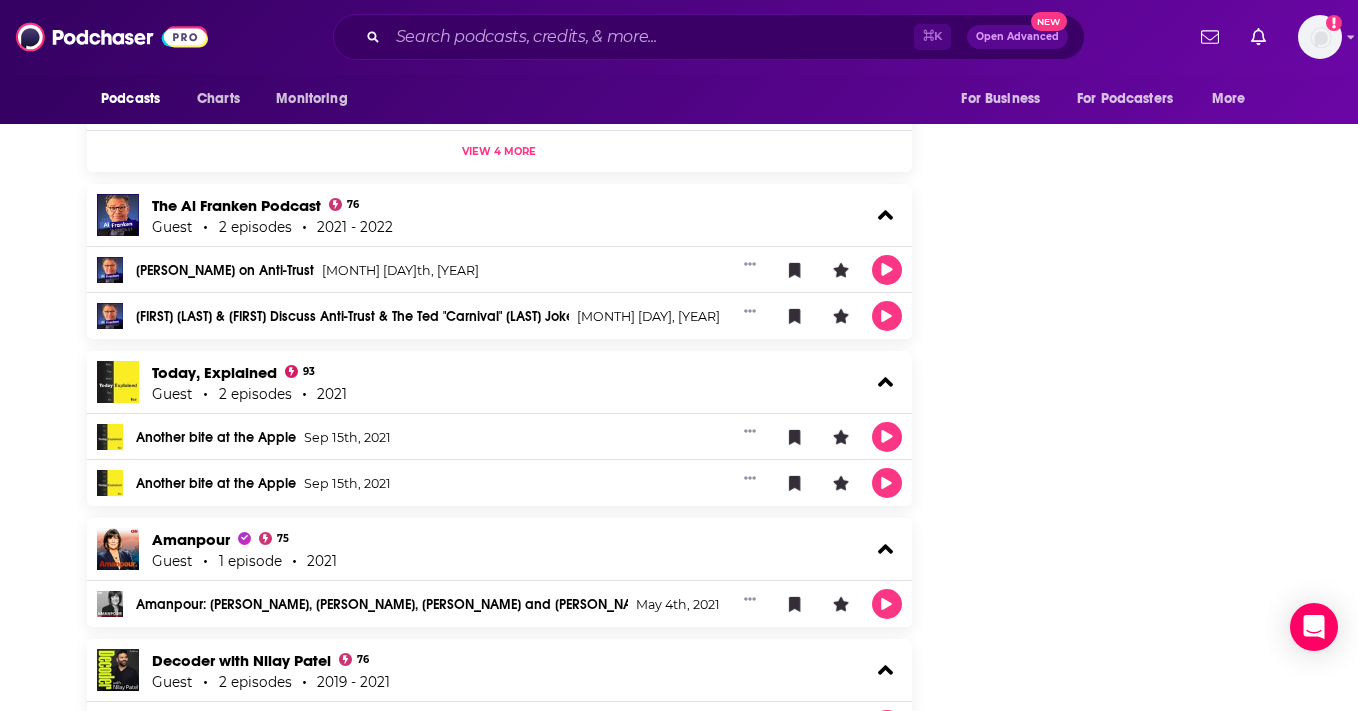 scroll, scrollTop: 3862, scrollLeft: 0, axis: vertical 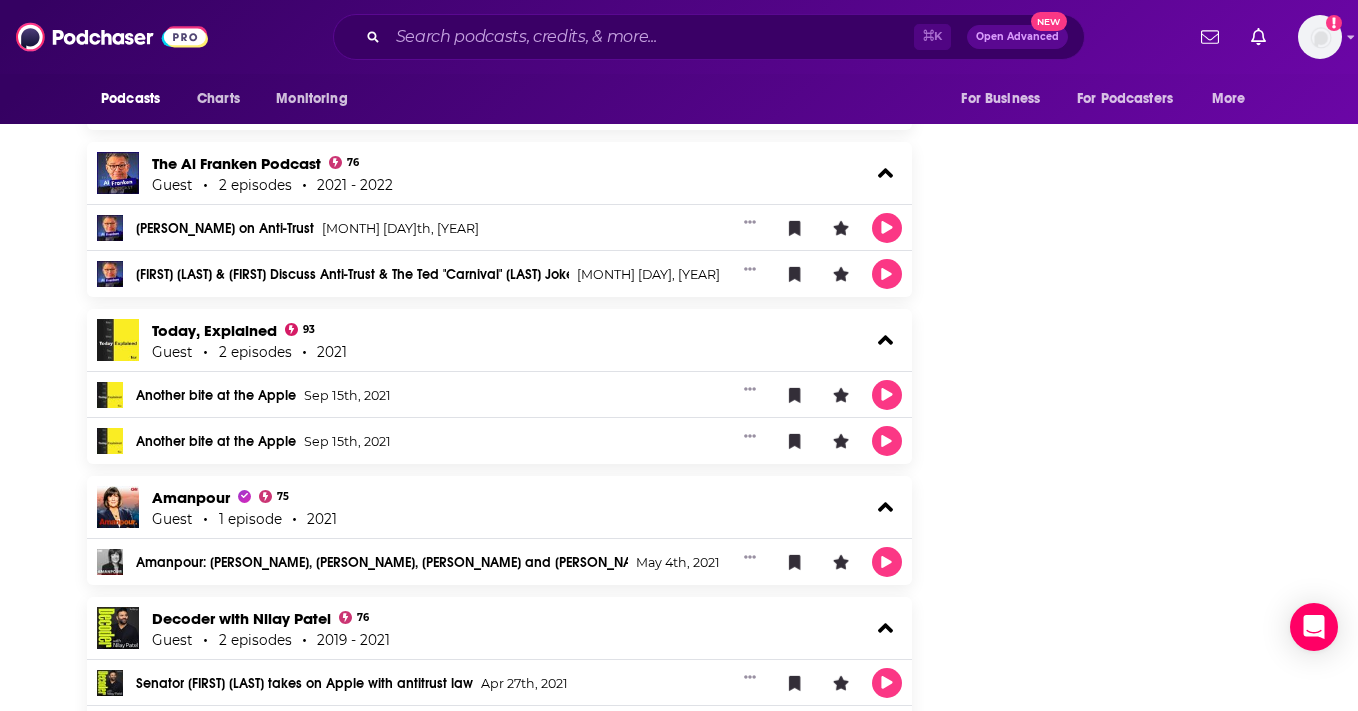 click on "Follow Share Profile Followers 9 +2 Creator Details Birthdate May 25th, 1960 Episode Count 128 Podcast Count 56 Total Airtime 2d, 23h PCID   640494 Suggest an edit Share This Creator Recommendation sent https://www.podchaser.com/creators/amy-klobuchar-107ZztJE6L Copy Link Manage This Profile Are you Amy? Verify and edit this page to your liking. Claim Profile Amy Klobuchar's  Creator Profile This is a podcast creator profile for   Amy Klobuchar . This page showcases all of  Amy Klobuchar's  podcast credits and appearances such as hosted episodes, guest interviews, and behind-the-scenes work. You can follow this profile to get notifications of  Amy Klobuchar's  new podcast credits. Learn more   Report an issue" at bounding box center (1121, 721) 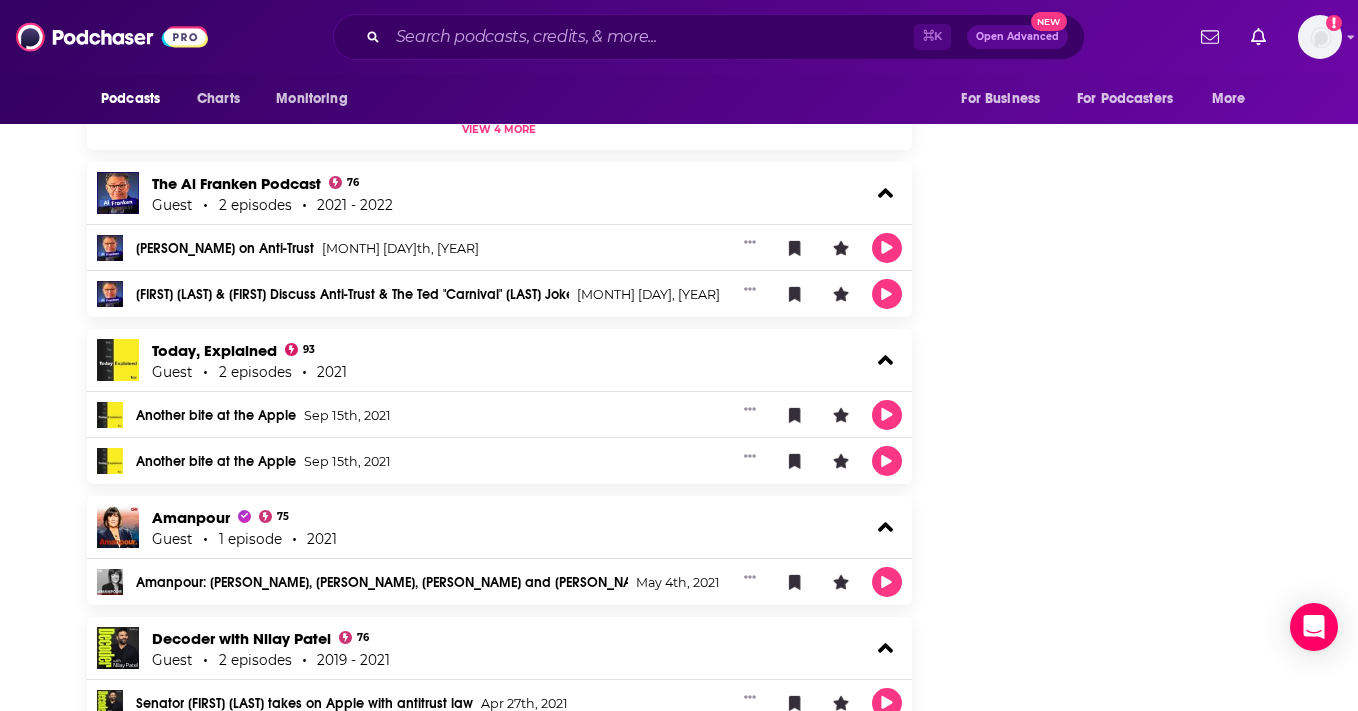 scroll, scrollTop: 3815, scrollLeft: 0, axis: vertical 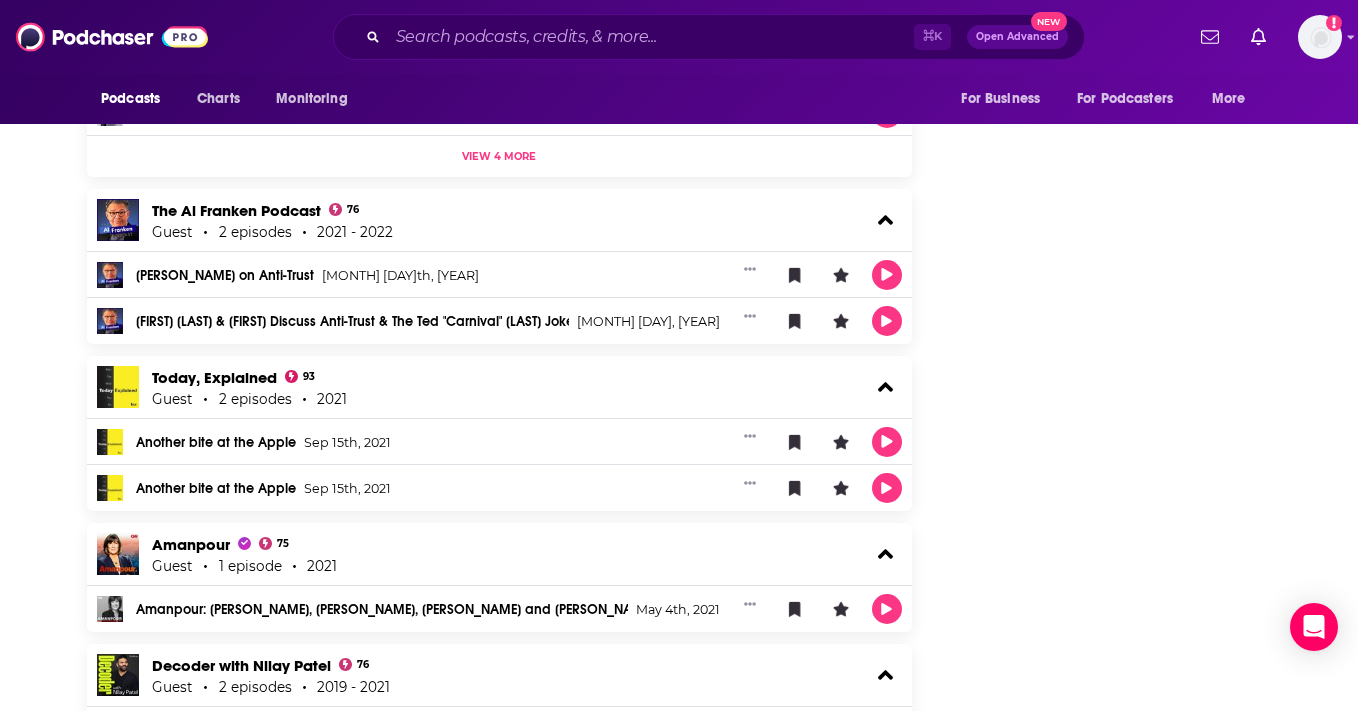 click on "Follow Share Profile Followers 9 +2 Creator Details Birthdate May 25th, 1960 Episode Count 128 Podcast Count 56 Total Airtime 2d, 23h PCID   640494 Suggest an edit Share This Creator Recommendation sent https://www.podchaser.com/creators/amy-klobuchar-107ZztJE6L Copy Link Manage This Profile Are you Amy? Verify and edit this page to your liking. Claim Profile Amy Klobuchar's  Creator Profile This is a podcast creator profile for   Amy Klobuchar . This page showcases all of  Amy Klobuchar's  podcast credits and appearances such as hosted episodes, guest interviews, and behind-the-scenes work. You can follow this profile to get notifications of  Amy Klobuchar's  new podcast credits. Learn more   Report an issue" at bounding box center [1121, 768] 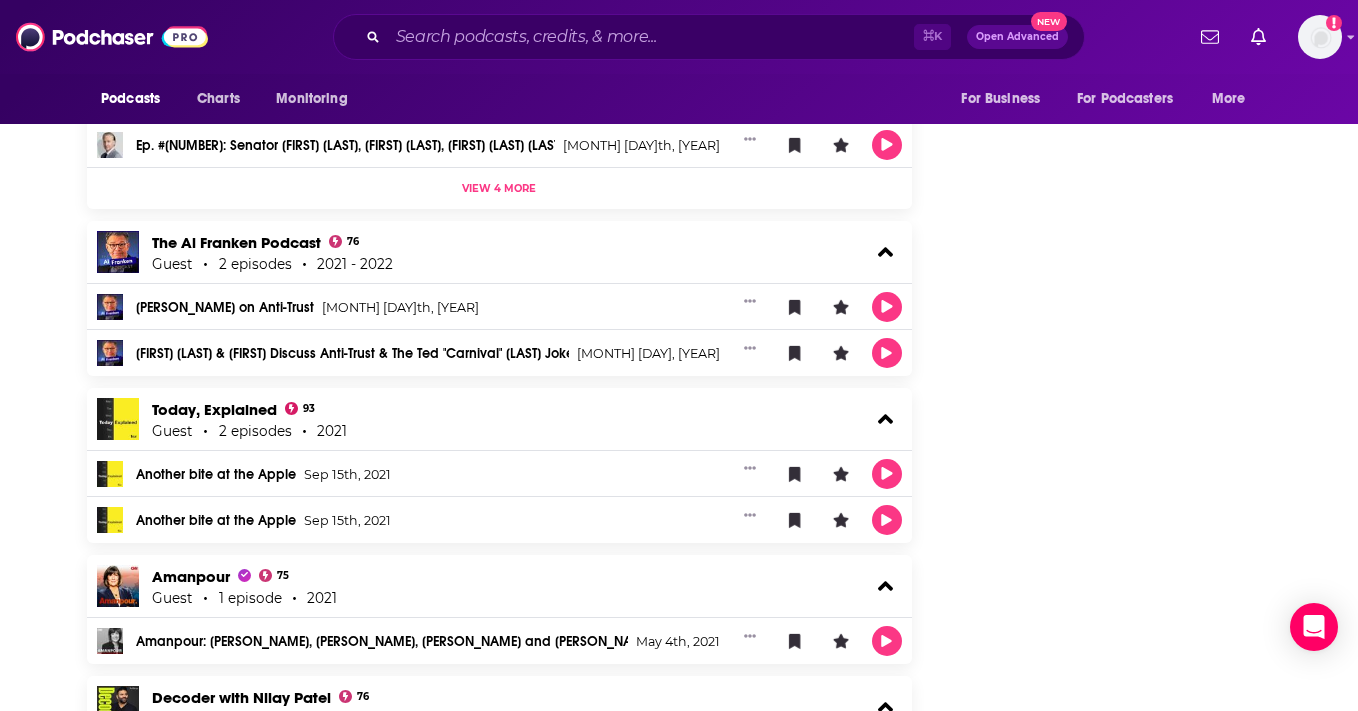 scroll, scrollTop: 3895, scrollLeft: 0, axis: vertical 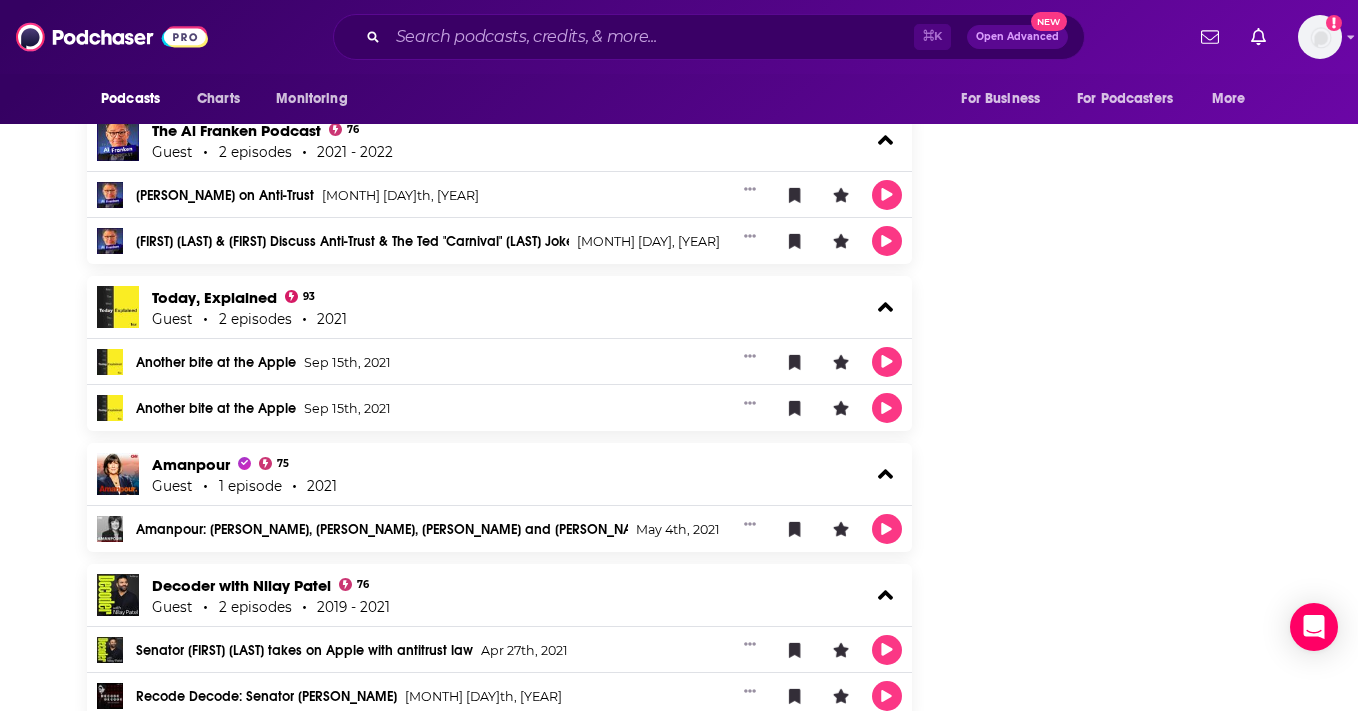 drag, startPoint x: 1135, startPoint y: 340, endPoint x: 1138, endPoint y: 321, distance: 19.235384 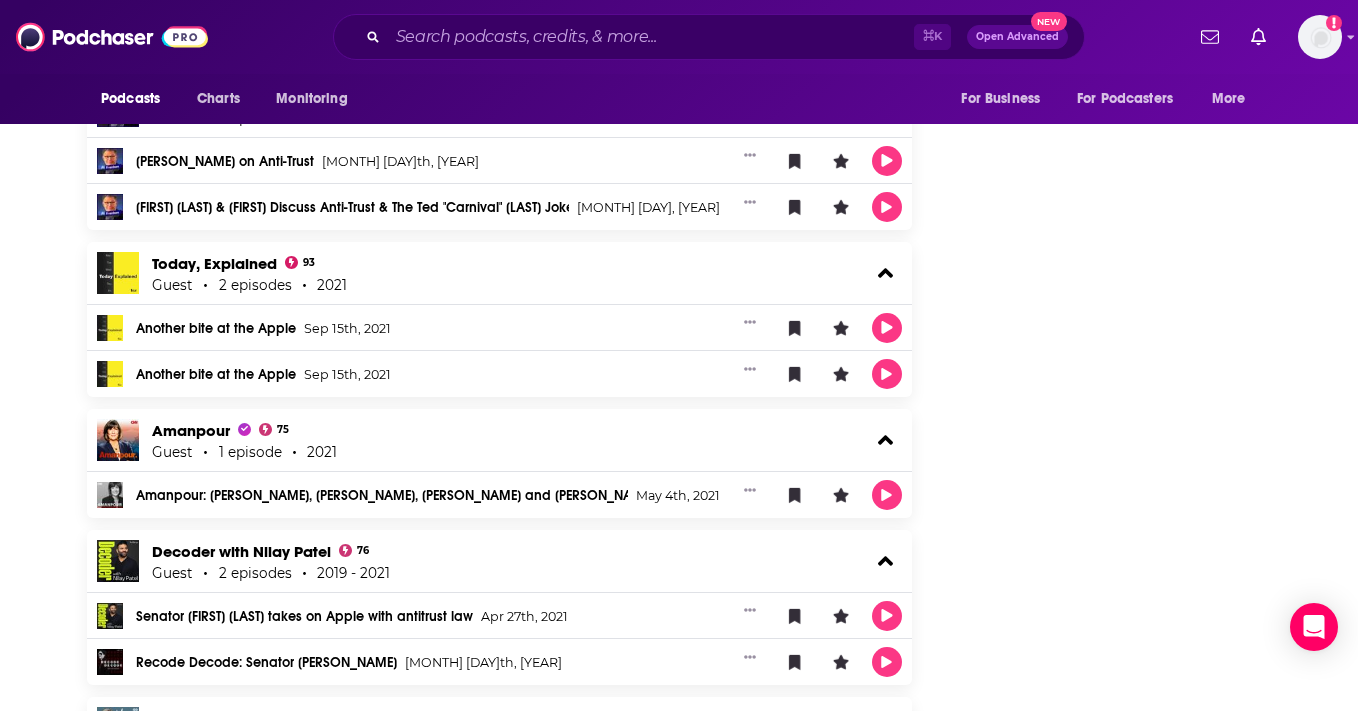 scroll, scrollTop: 4074, scrollLeft: 0, axis: vertical 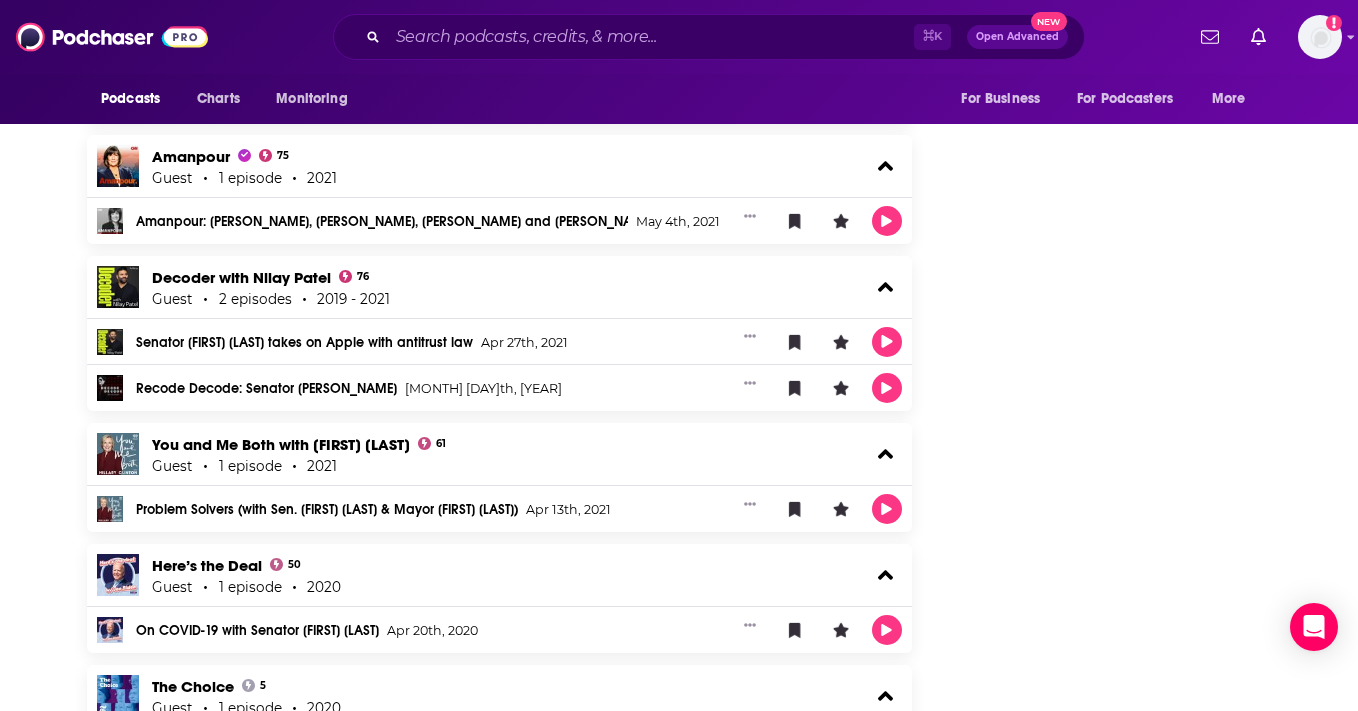click on "Follow Share Profile Followers 9 +2 Creator Details Birthdate May 25th, 1960 Episode Count 128 Podcast Count 56 Total Airtime 2d, 23h PCID   640494 Suggest an edit Share This Creator Recommendation sent https://www.podchaser.com/creators/amy-klobuchar-107ZztJE6L Copy Link Manage This Profile Are you Amy? Verify and edit this page to your liking. Claim Profile Amy Klobuchar's  Creator Profile This is a podcast creator profile for   Amy Klobuchar . This page showcases all of  Amy Klobuchar's  podcast credits and appearances such as hosted episodes, guest interviews, and behind-the-scenes work. You can follow this profile to get notifications of  Amy Klobuchar's  new podcast credits. Learn more   Report an issue" at bounding box center [1121, 380] 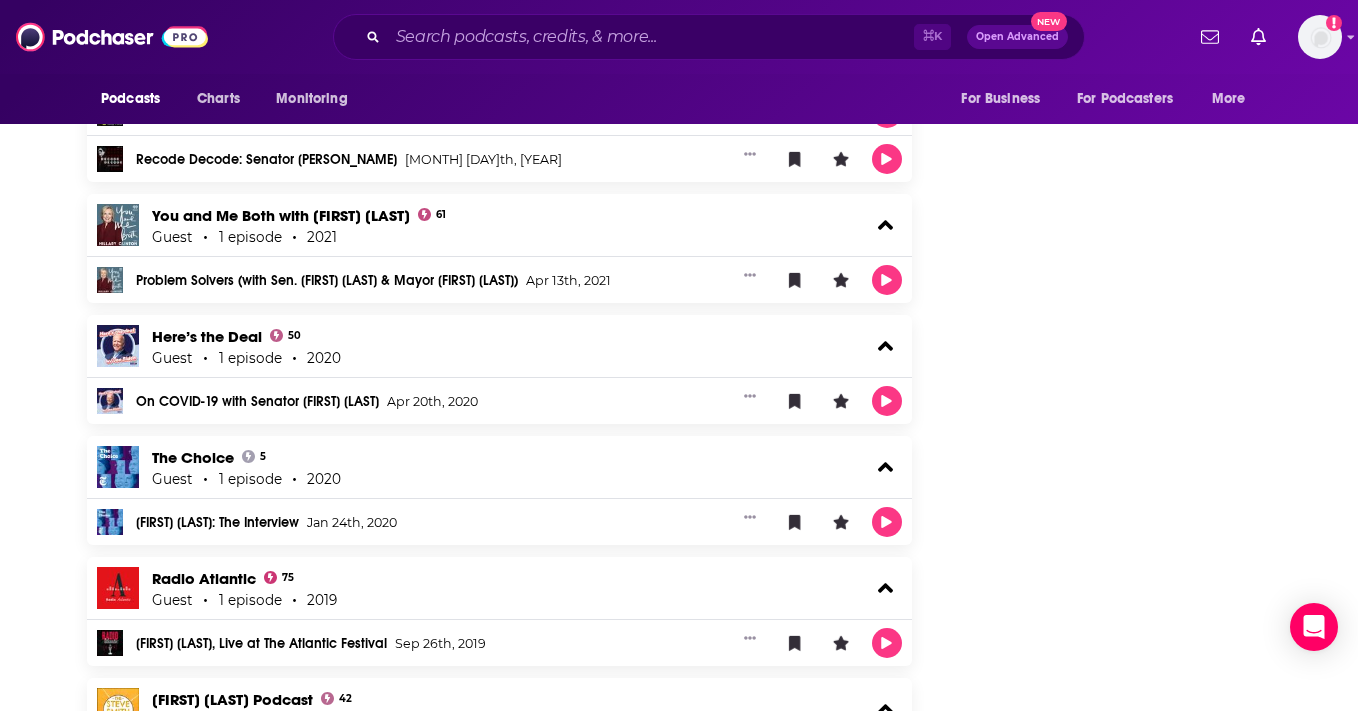scroll, scrollTop: 4432, scrollLeft: 0, axis: vertical 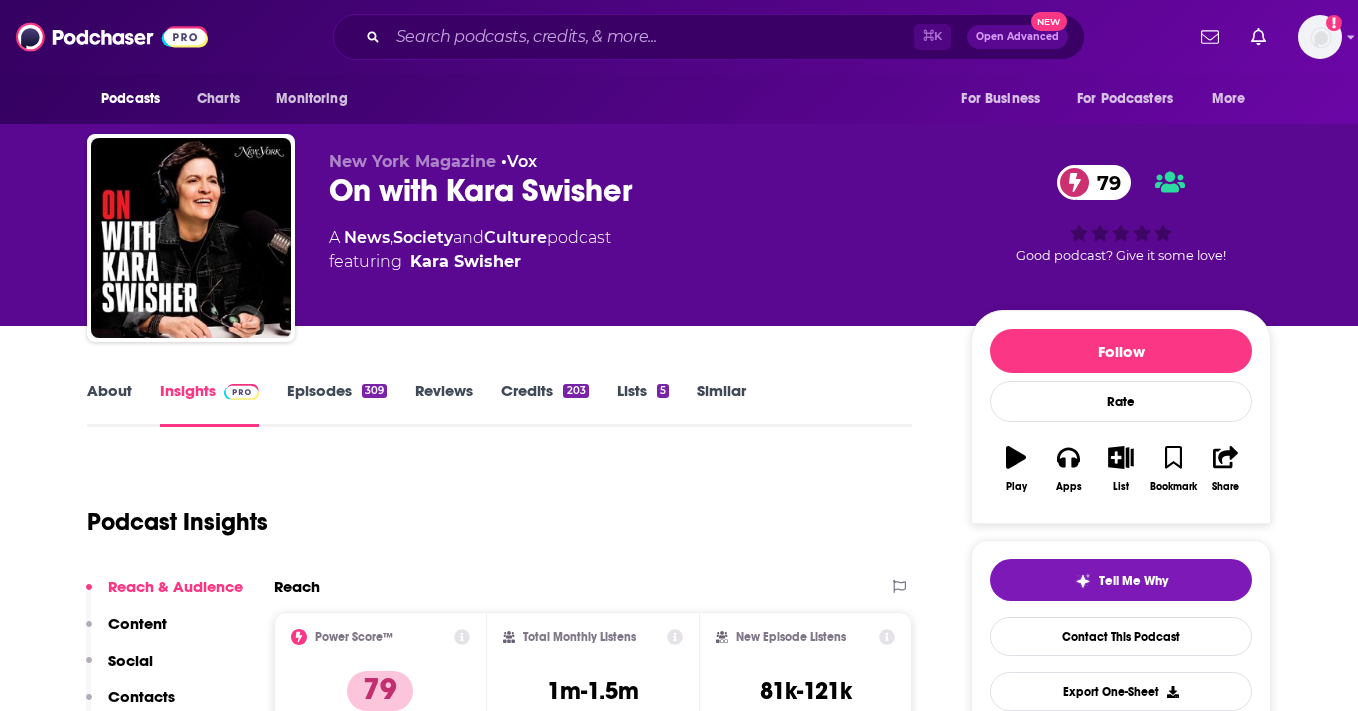 click on "About Insights Episodes 309 Reviews Credits 203 Lists 5 Similar Podcast Insights Reach & Audience Content Social Contacts Charts Sponsors Details Similar Contact Podcast Open Website  Reach Power Score™ 79 Total Monthly Listens 1m-1.5m New Episode Listens 81k-121k Export One-Sheet Audience Demographics Gender Mixed Age 36 yo Income $ $ $ $ $ Parental Status Mixed Countries 1 United States 2 Canada 3 United Kingdom 4 Australia Top Cities Memphis, TN , New York, NY , Detroit, MI , Minneapolis, MN , Washington, DC , Washington, D. C. Interests Charity , News , Restaurants, Food & Grocery , Camera & Photography , Technology , Nonfiction Jobs Journalists/Reporters , Fellows , Directors , Editors , Company Founders , PR Specialists Ethnicities White / Caucasian , Hispanic , Asian , African American Show More Content Political Skew Medium Left Socials X/Twitter @karaswisher 1m Instagram @irontheworld 8k Twitter @karaswisher Host Link Contacts   RSS   Podcast Email Vox Media Podcast Network podcasting@voxmedia.com" at bounding box center (679, 4641) 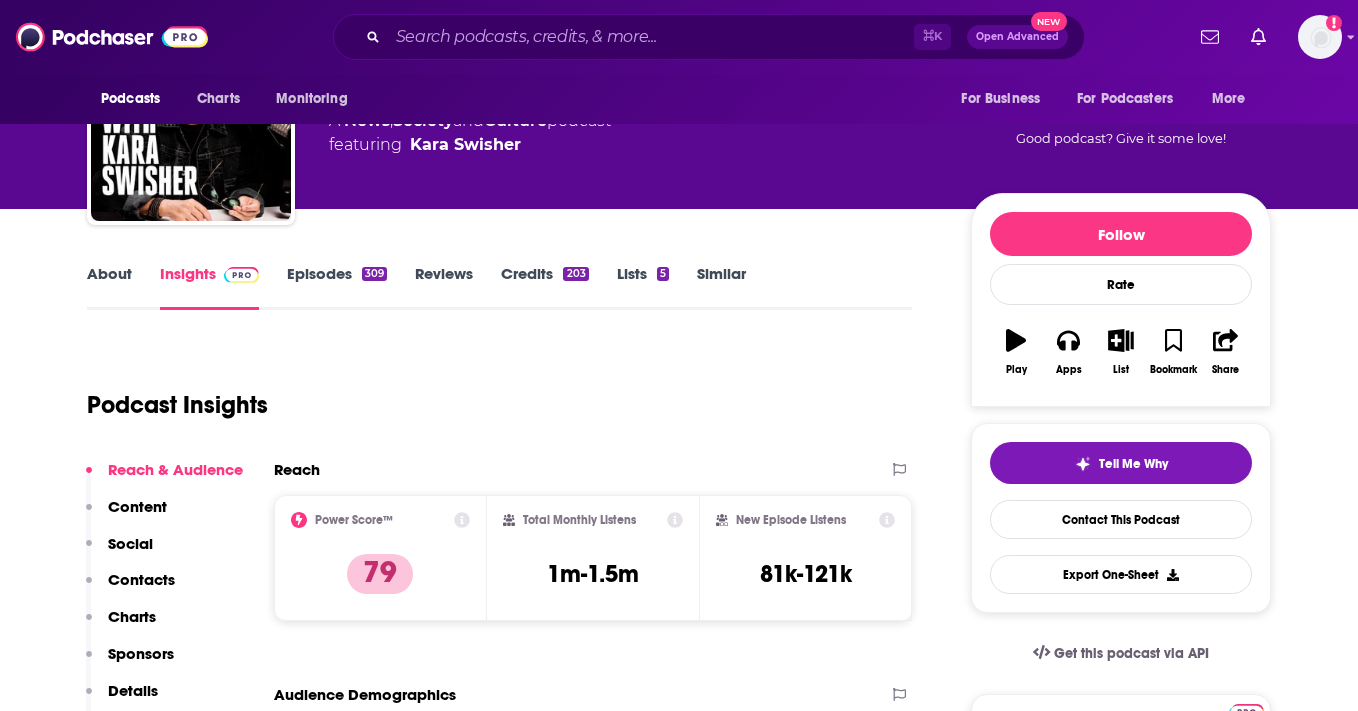 scroll, scrollTop: 0, scrollLeft: 0, axis: both 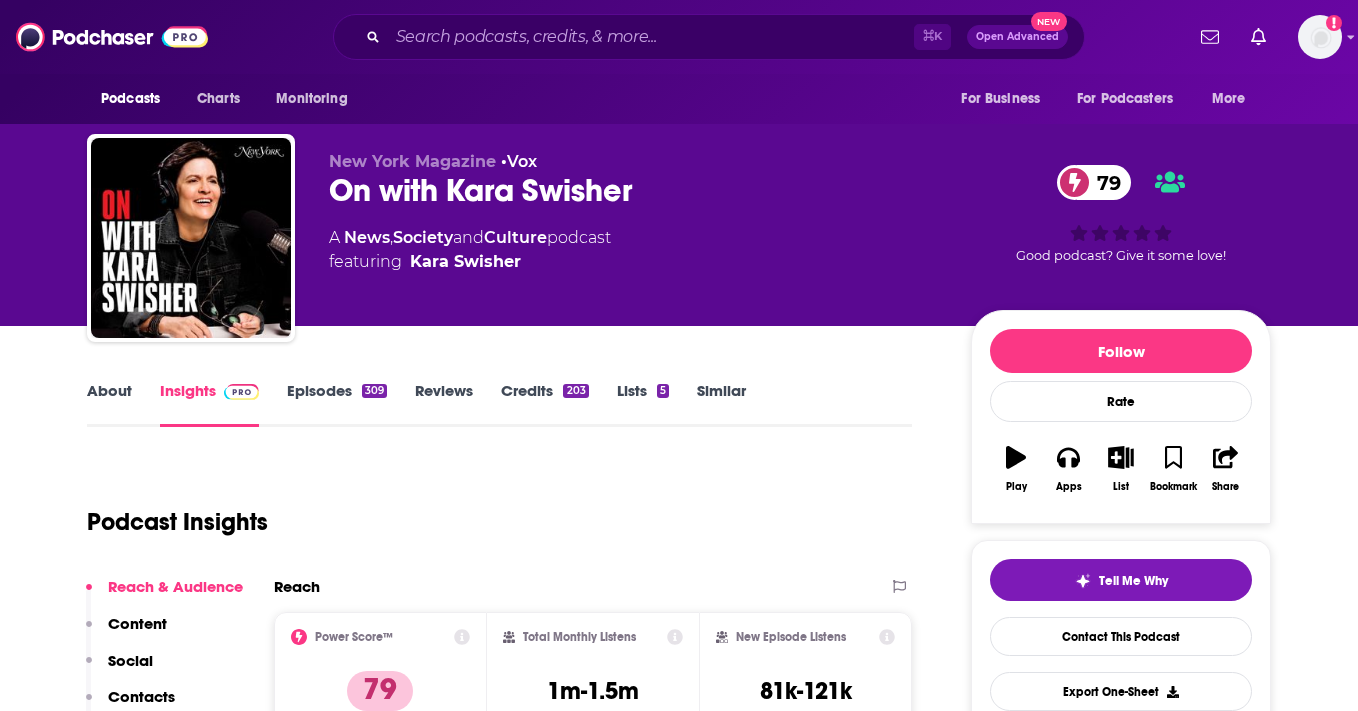 click on "On with Kara Swisher 79" at bounding box center [634, 190] 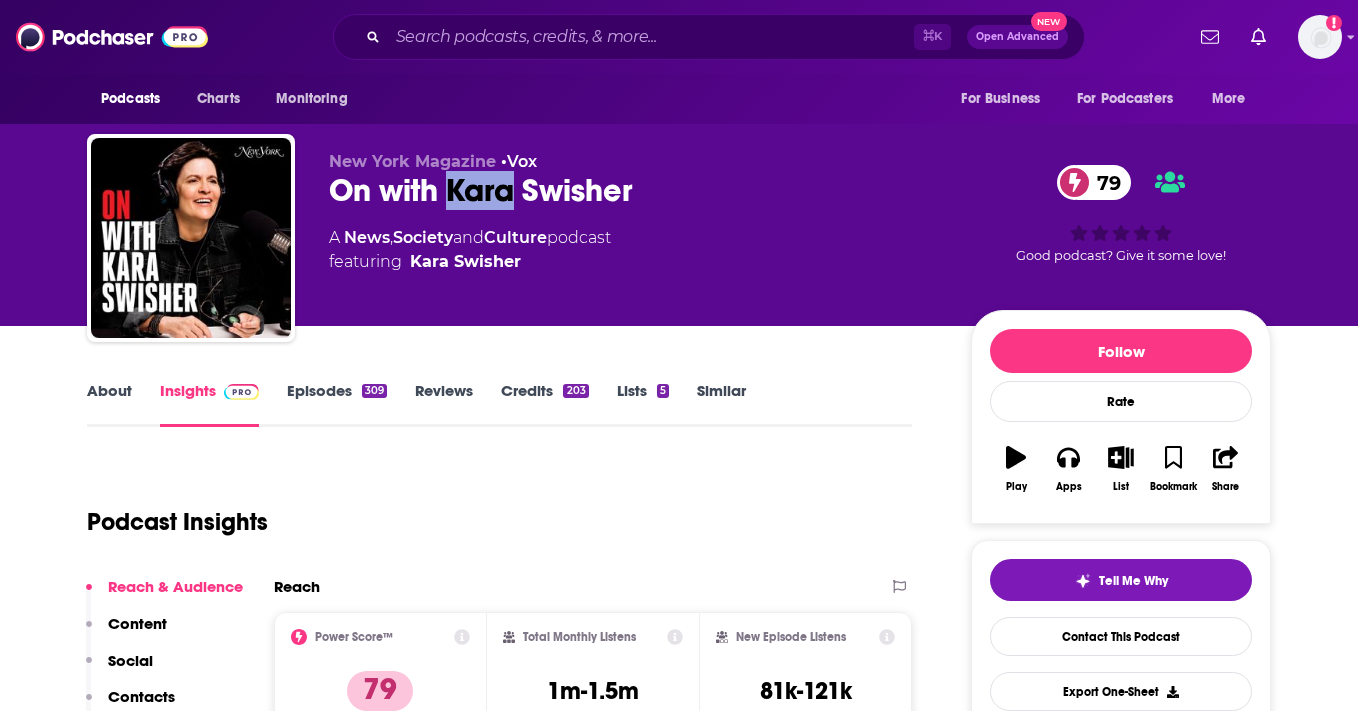click on "On with Kara Swisher 79" at bounding box center (634, 190) 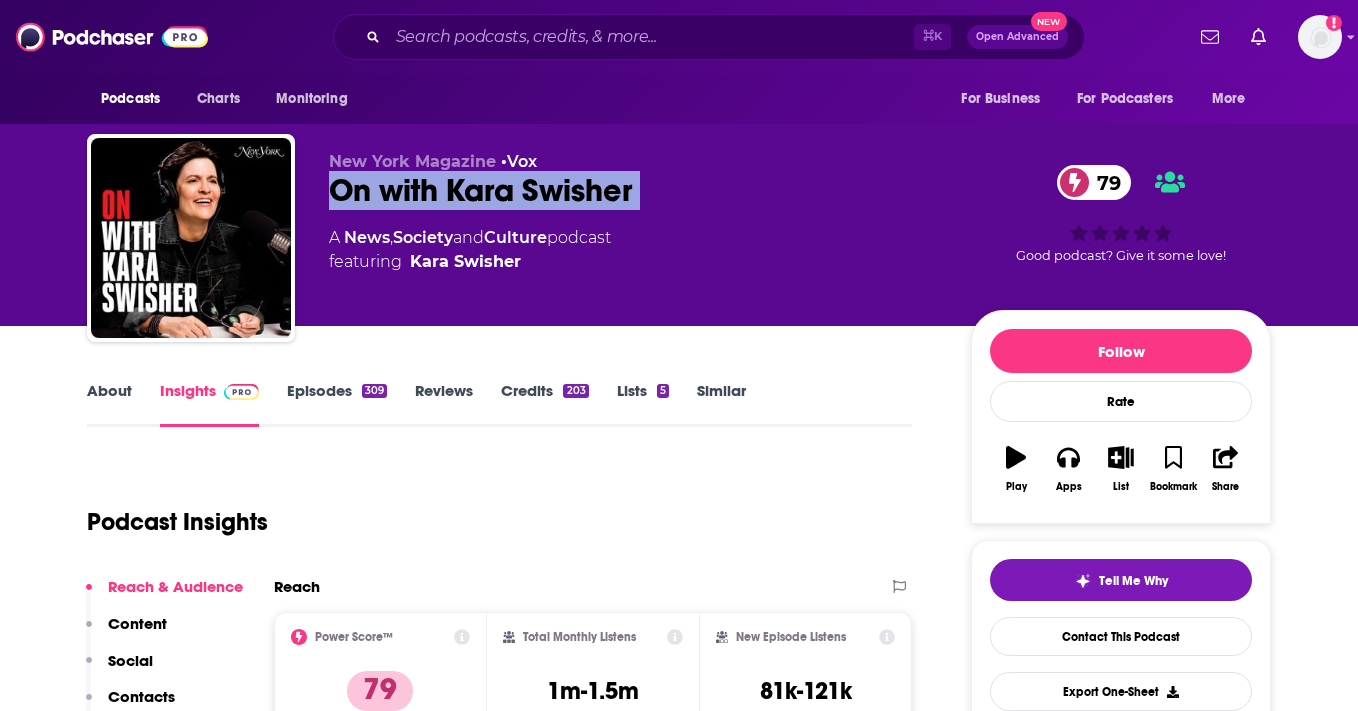 click on "On with Kara Swisher 79" at bounding box center [634, 190] 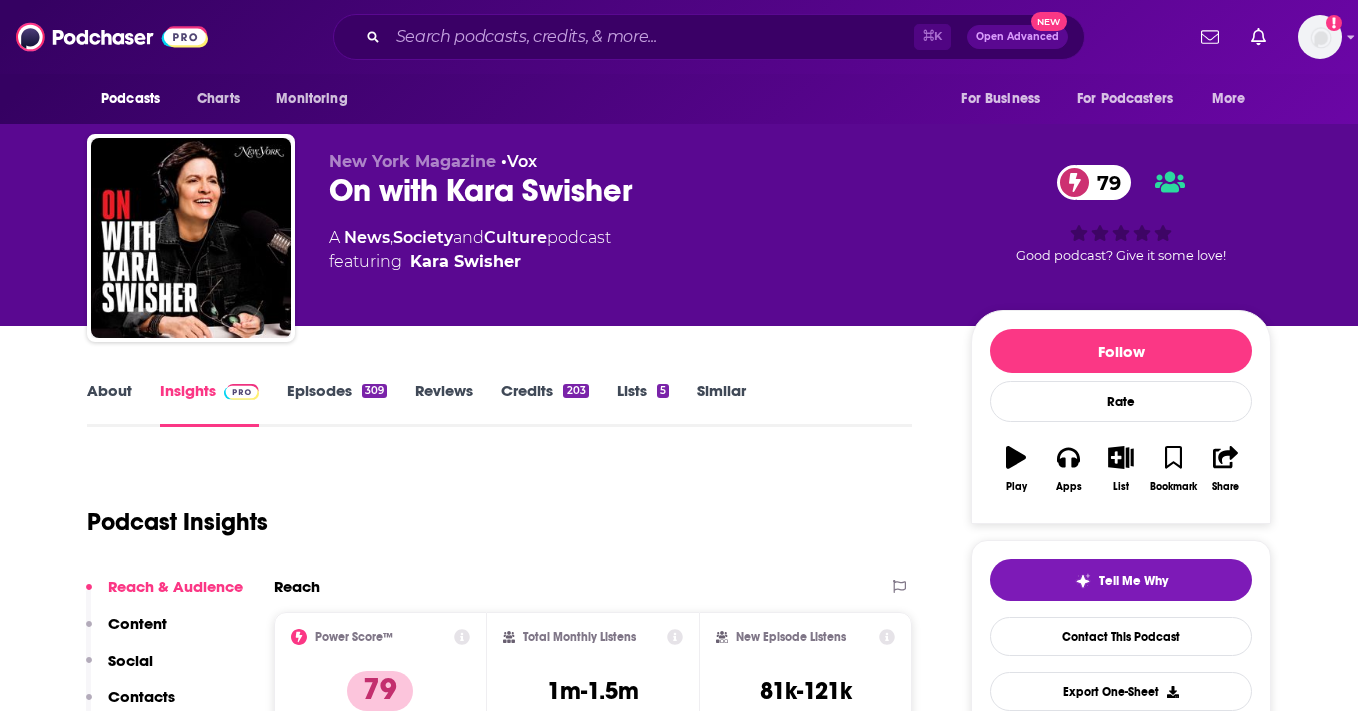 click on "About Insights Episodes 309 Reviews Credits 203 Lists 5 Similar Podcast Insights Reach & Audience Content Social Contacts Charts Sponsors Details Similar Contact Podcast Open Website  Reach Power Score™ 79 Total Monthly Listens 1m-1.5m New Episode Listens 81k-121k Export One-Sheet Audience Demographics Gender Mixed Age 36 yo Income $ $ $ $ $ Parental Status Mixed Countries 1 United States 2 Canada 3 United Kingdom 4 Australia Top Cities Memphis, TN , New York, NY , Detroit, MI , Minneapolis, MN , Washington, DC , Washington, D. C. Interests Charity , News , Restaurants, Food & Grocery , Camera & Photography , Technology , Nonfiction Jobs Journalists/Reporters , Fellows , Directors , Editors , Company Founders , PR Specialists Ethnicities White / Caucasian , Hispanic , Asian , African American Show More Content Political Skew Medium Left Socials X/Twitter @karaswisher 1m Instagram @irontheworld 8k Twitter @karaswisher Host Link Contacts   RSS   Podcast Email Vox Media Podcast Network podcasting@voxmedia.com" at bounding box center (679, 5887) 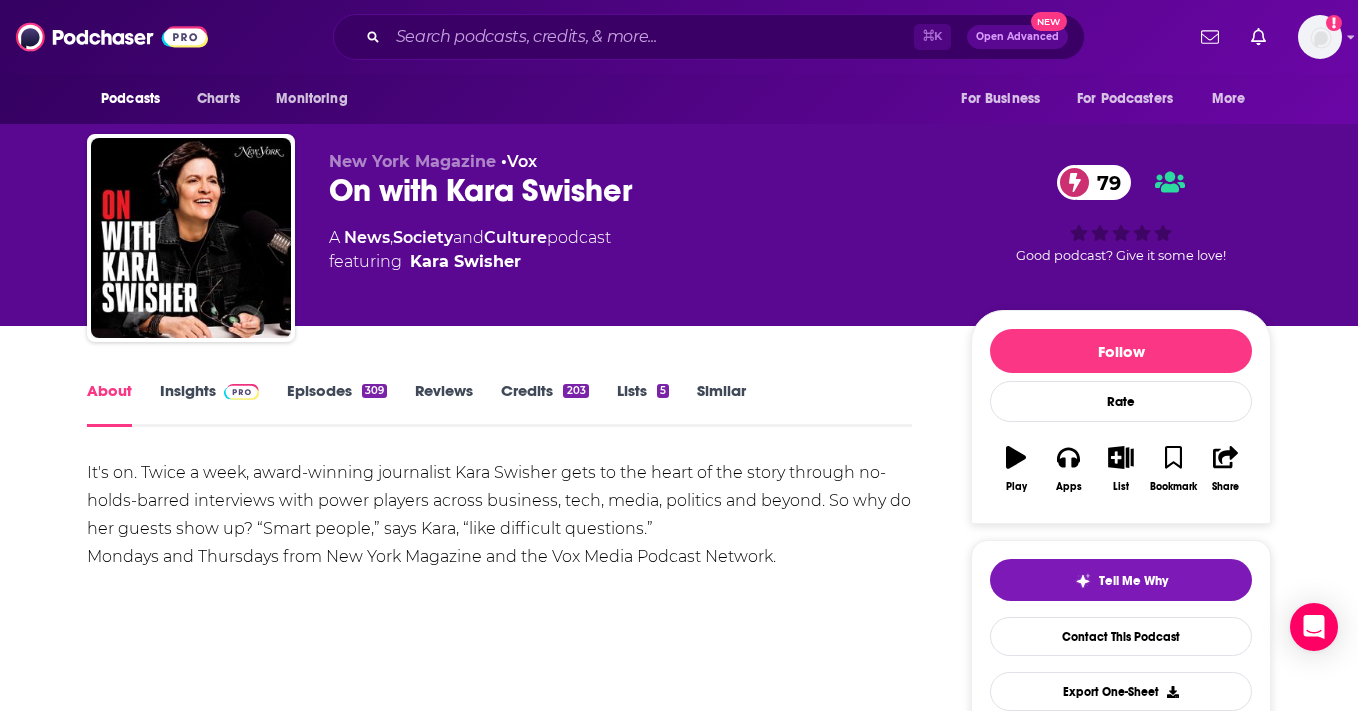 scroll, scrollTop: 34, scrollLeft: 0, axis: vertical 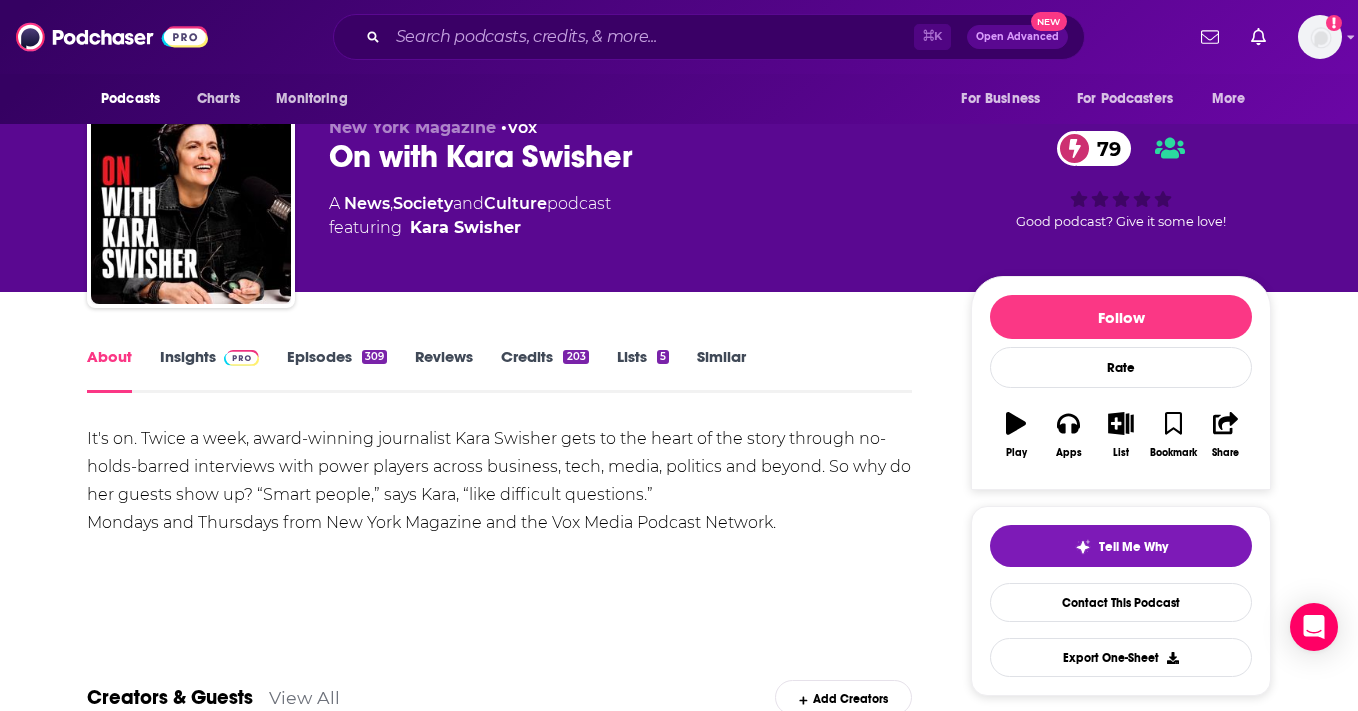 click on "It's on. Twice a week, award-winning journalist Kara Swisher gets to the heart of the story through no-holds-barred interviews with power players across business, tech, media, politics and beyond. So why do her guests show up? “Smart people,” says Kara, “like difficult questions.” Mondays and Thursdays from New York Magazine and the Vox Media Podcast Network." at bounding box center [499, 481] 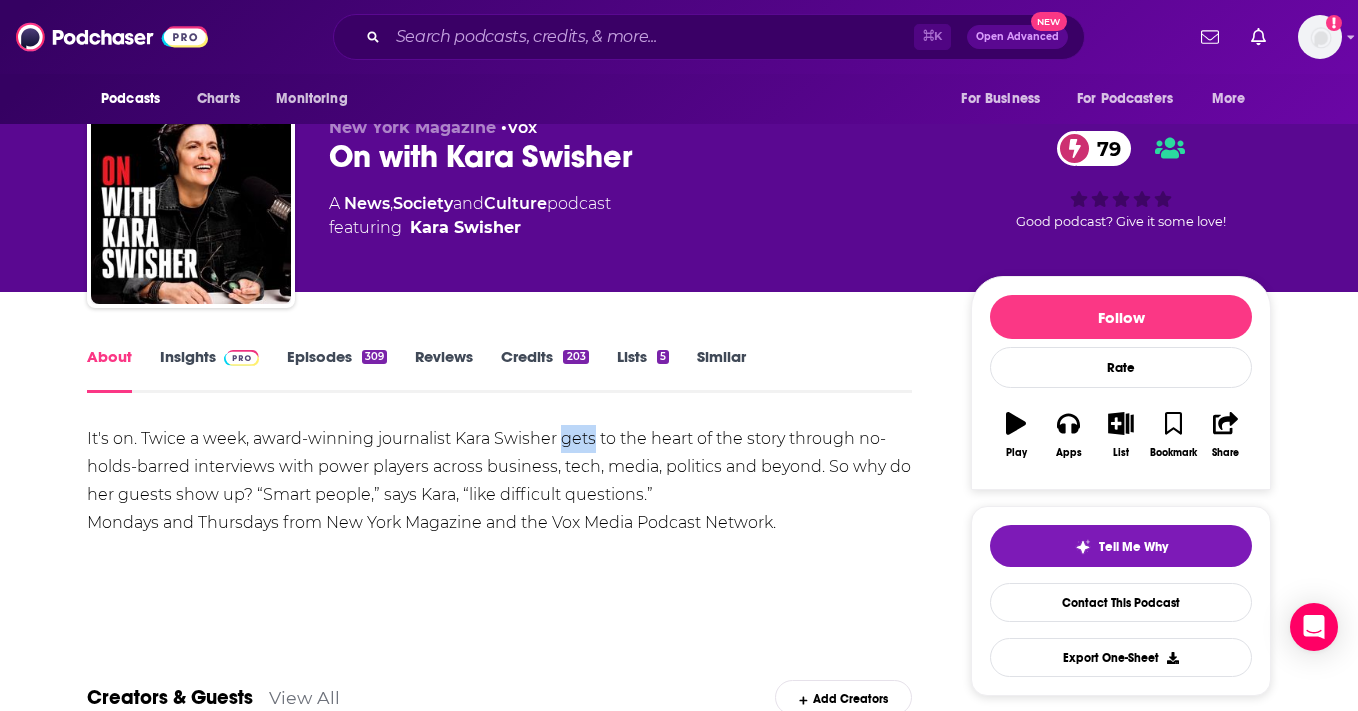 click on "It's on. Twice a week, award-winning journalist Kara Swisher gets to the heart of the story through no-holds-barred interviews with power players across business, tech, media, politics and beyond. So why do her guests show up? “Smart people,” says Kara, “like difficult questions.” Mondays and Thursdays from New York Magazine and the Vox Media Podcast Network." at bounding box center [499, 481] 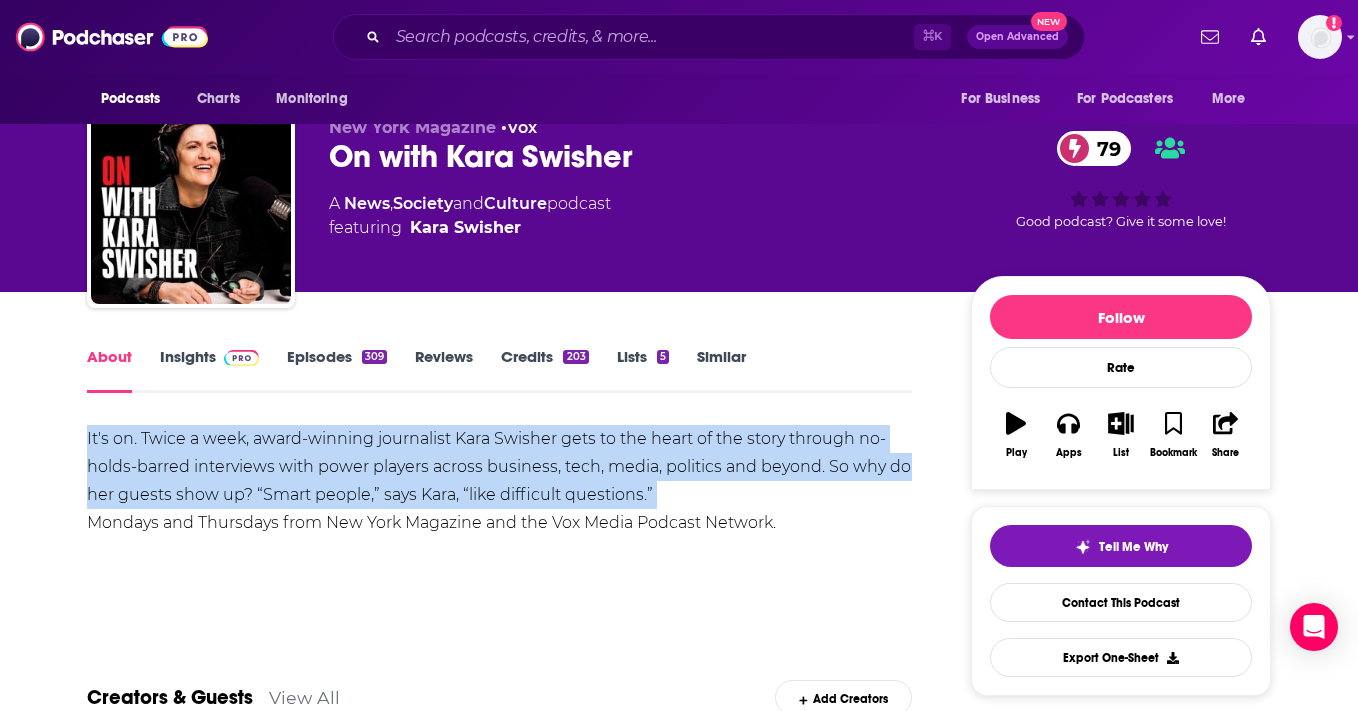 click on "It's on. Twice a week, award-winning journalist Kara Swisher gets to the heart of the story through no-holds-barred interviews with power players across business, tech, media, politics and beyond. So why do her guests show up? “Smart people,” says Kara, “like difficult questions.” Mondays and Thursdays from New York Magazine and the Vox Media Podcast Network." at bounding box center (499, 481) 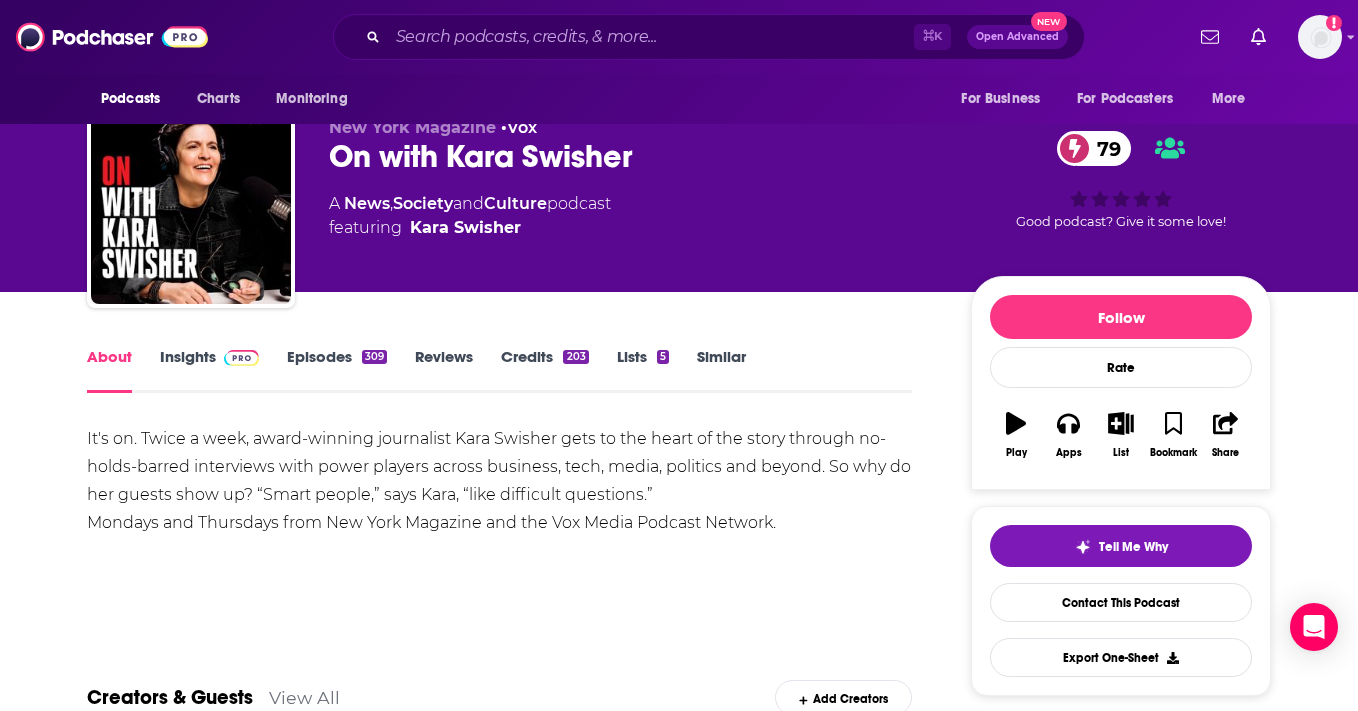 click on "It's on. Twice a week, award-winning journalist Kara Swisher gets to the heart of the story through no-holds-barred interviews with power players across business, tech, media, politics and beyond. So why do her guests show up? “Smart people,” says Kara, “like difficult questions.” Mondays and Thursdays from New York Magazine and the Vox Media Podcast Network." at bounding box center [499, 481] 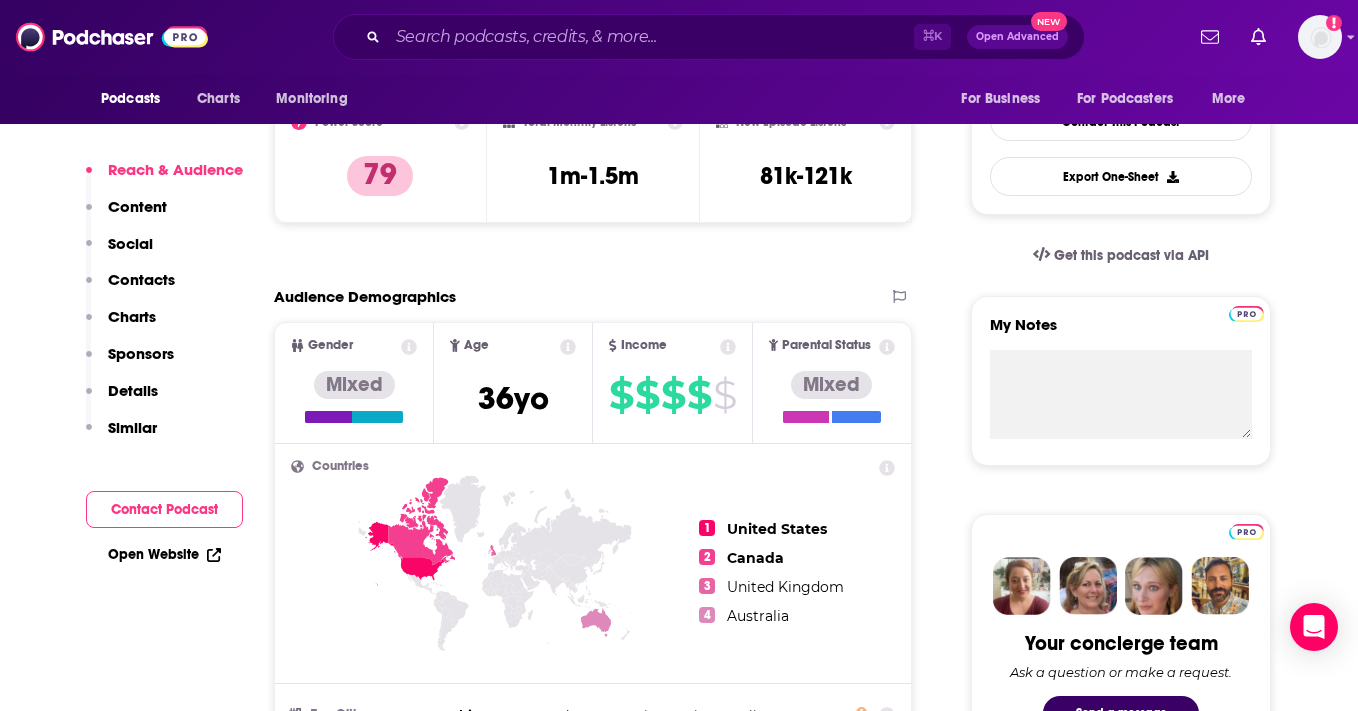scroll, scrollTop: 1379, scrollLeft: 0, axis: vertical 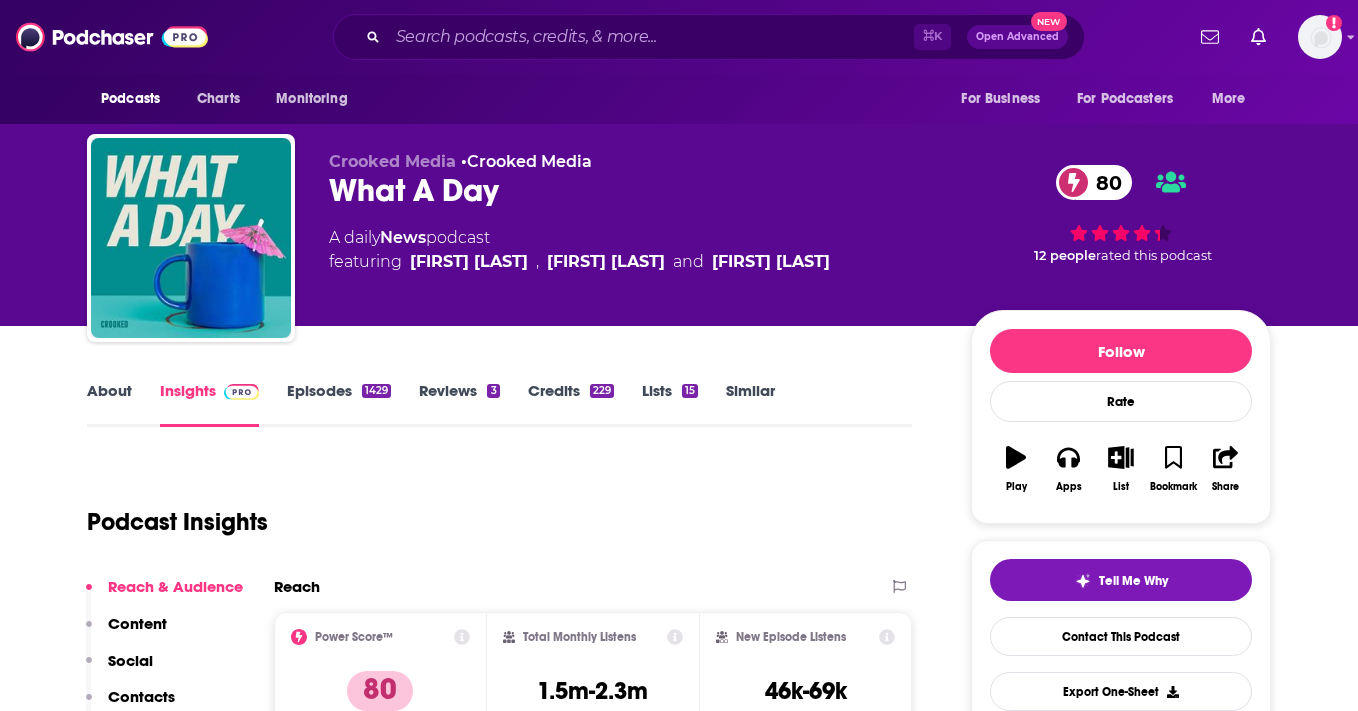 click on "What A Day 80" at bounding box center (634, 190) 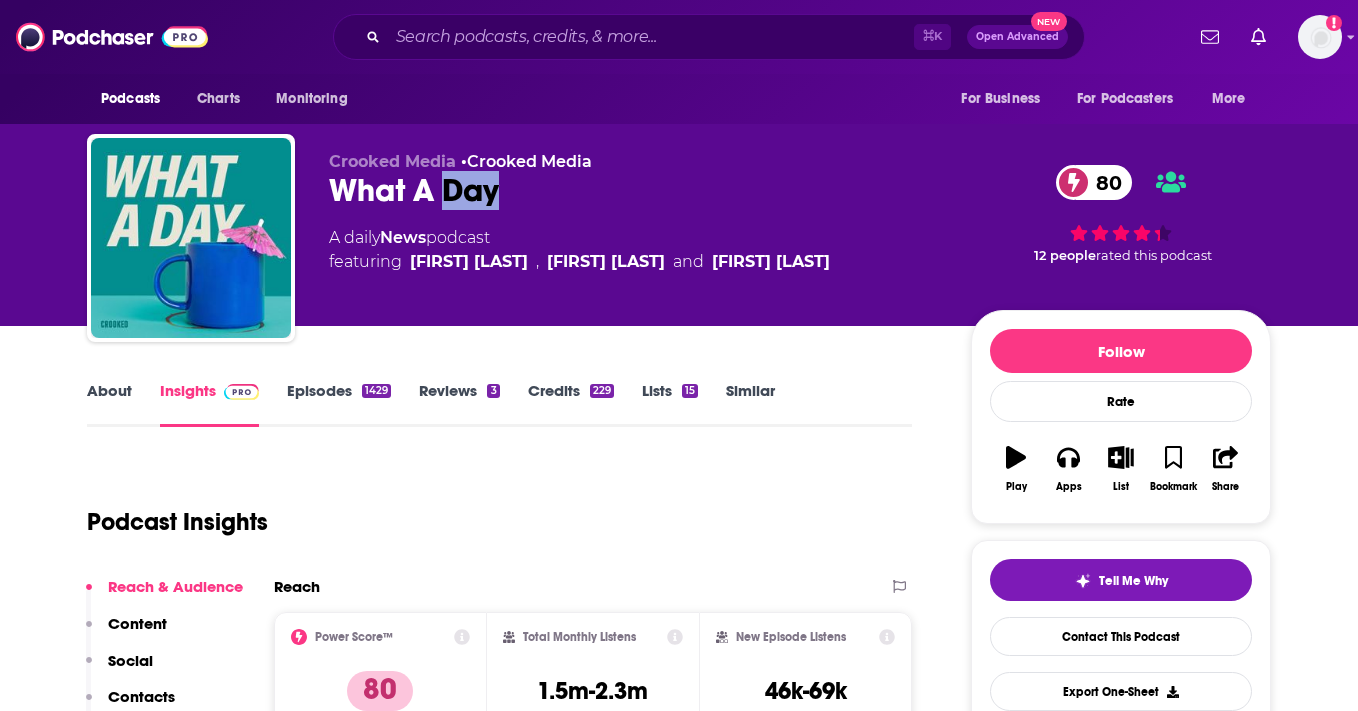 click on "What A Day 80" at bounding box center [634, 190] 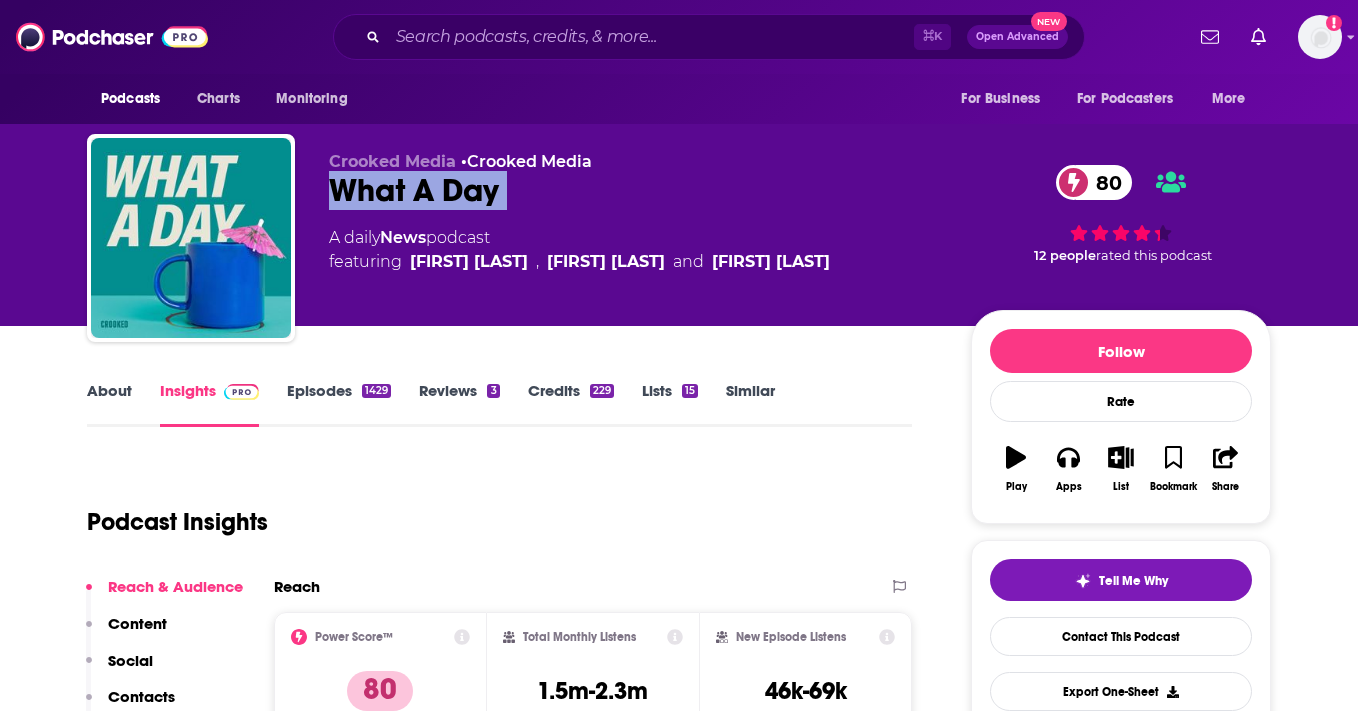 click on "What A Day 80" at bounding box center [634, 190] 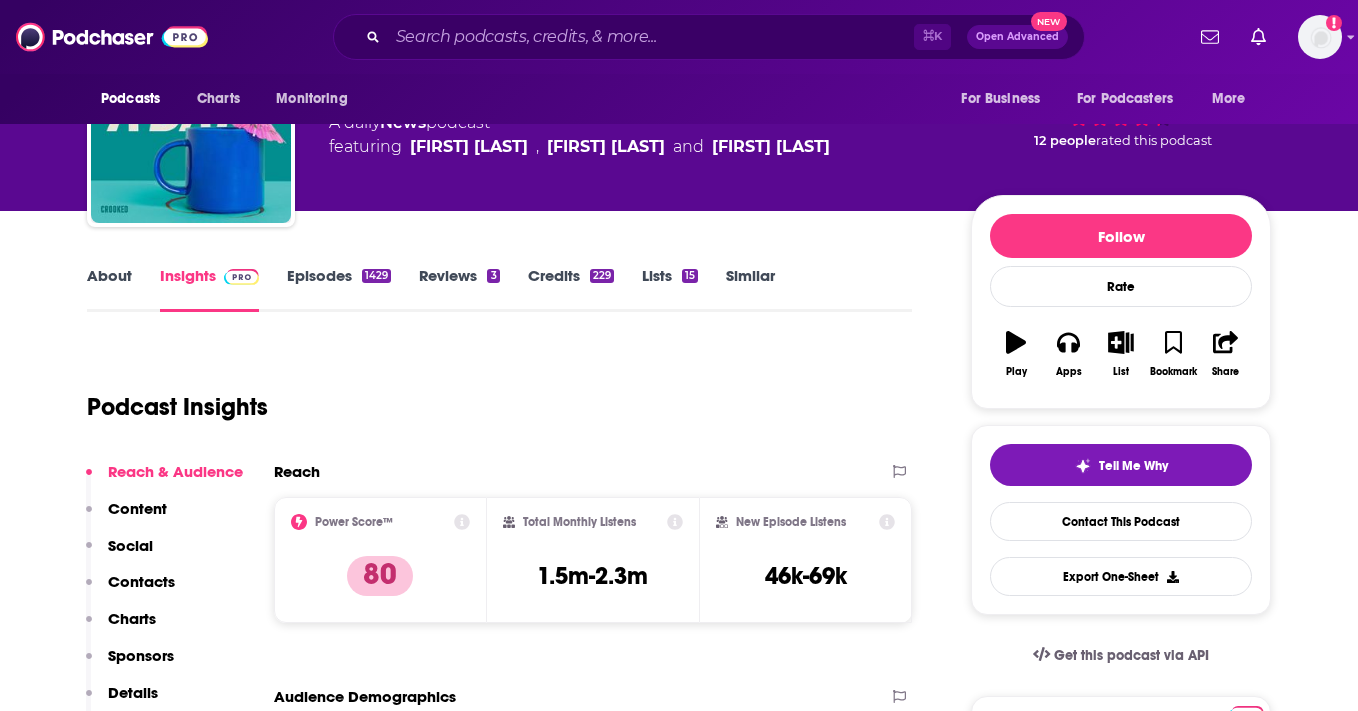 scroll, scrollTop: 164, scrollLeft: 0, axis: vertical 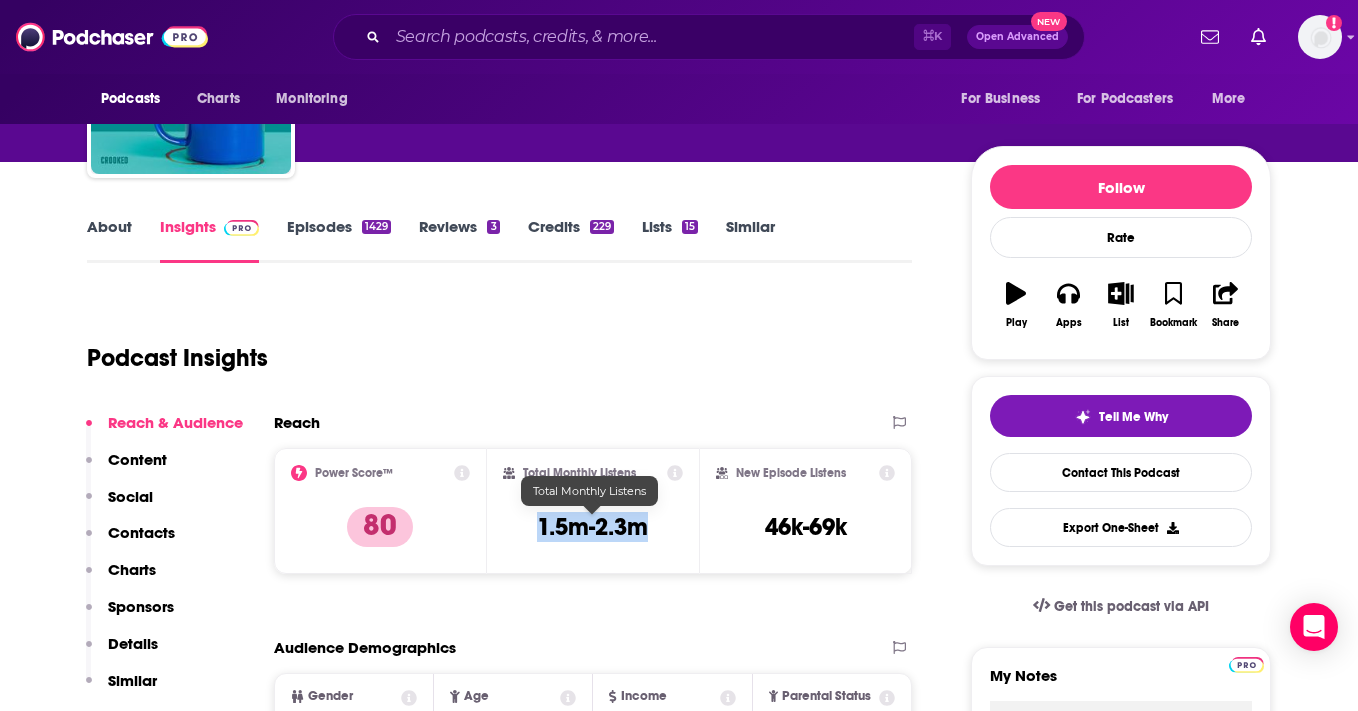 drag, startPoint x: 536, startPoint y: 531, endPoint x: 642, endPoint y: 534, distance: 106.04244 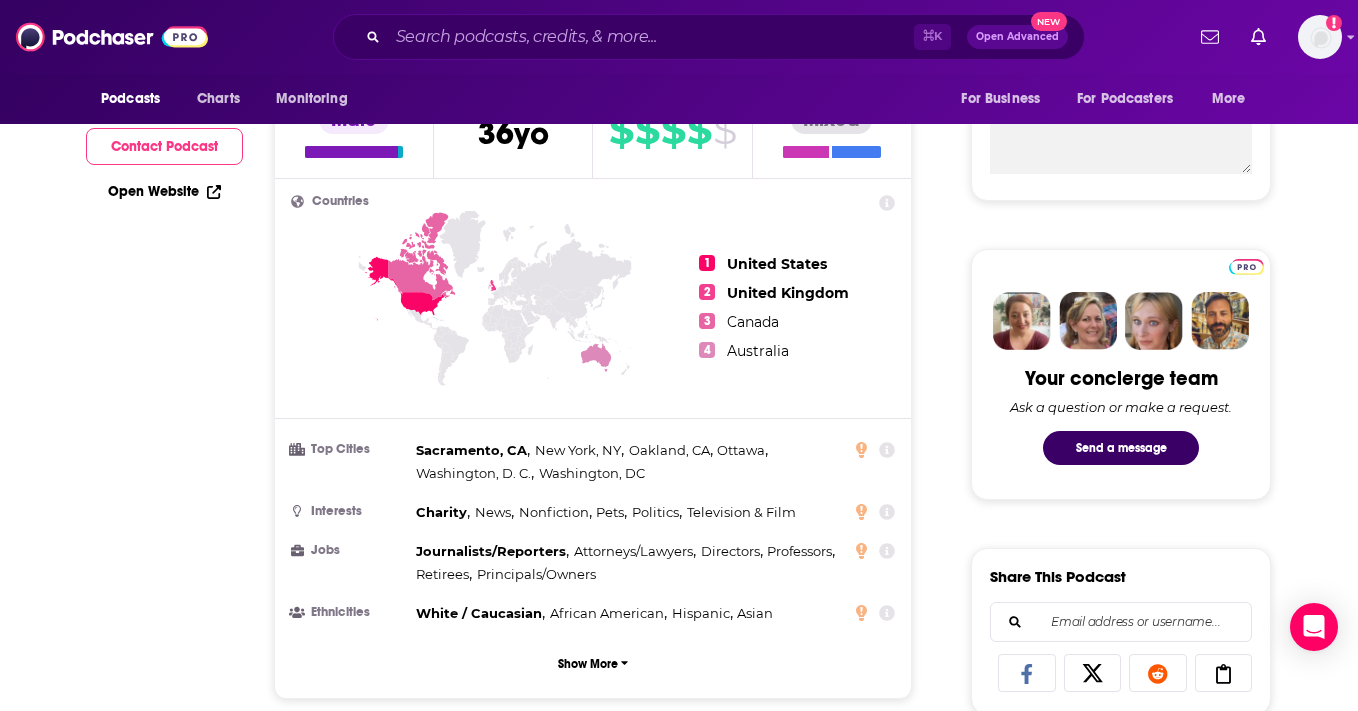 scroll, scrollTop: 0, scrollLeft: 0, axis: both 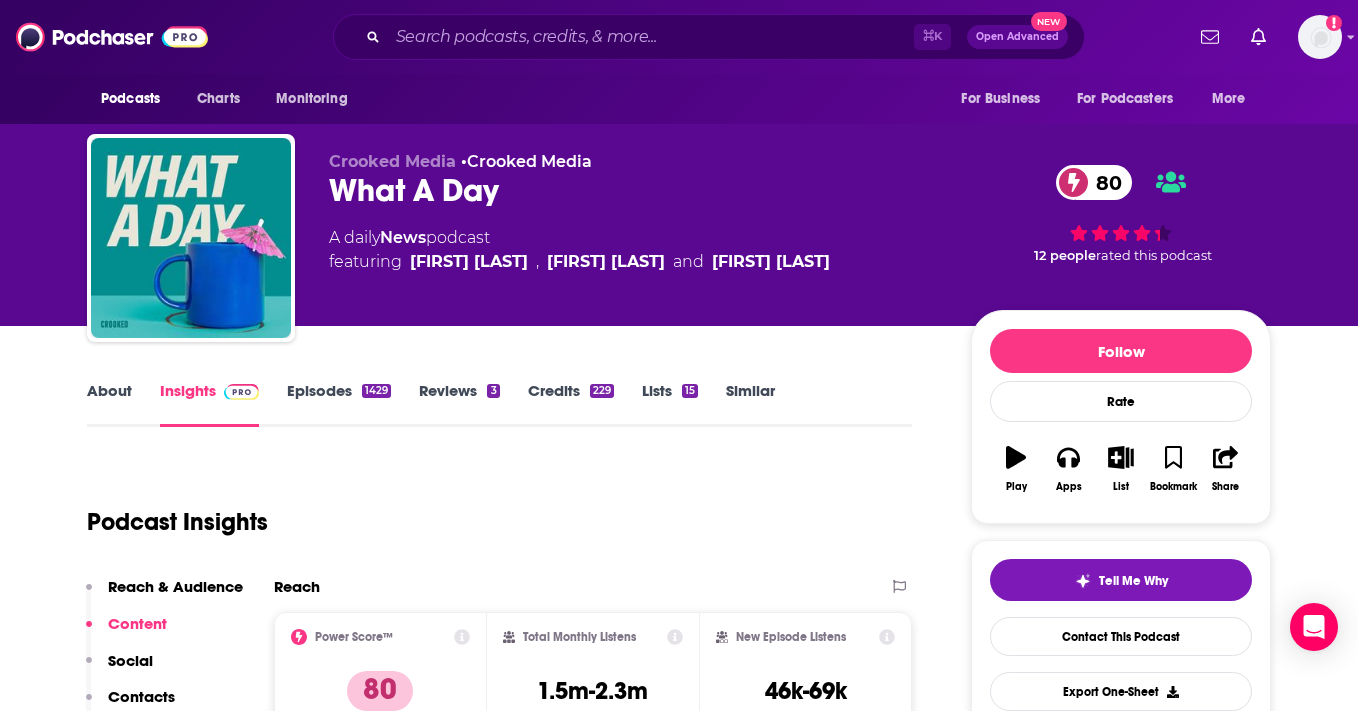 click on "Podcast Insights" at bounding box center [491, 510] 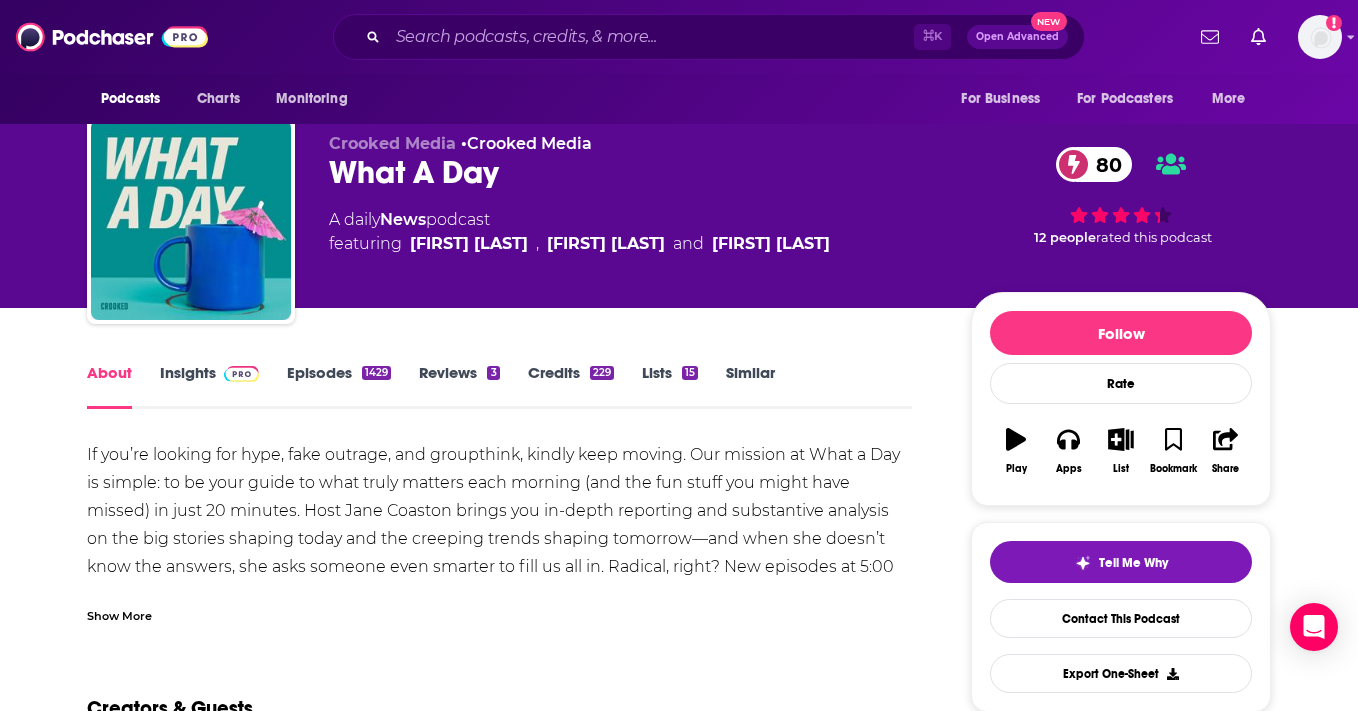 scroll, scrollTop: 39, scrollLeft: 0, axis: vertical 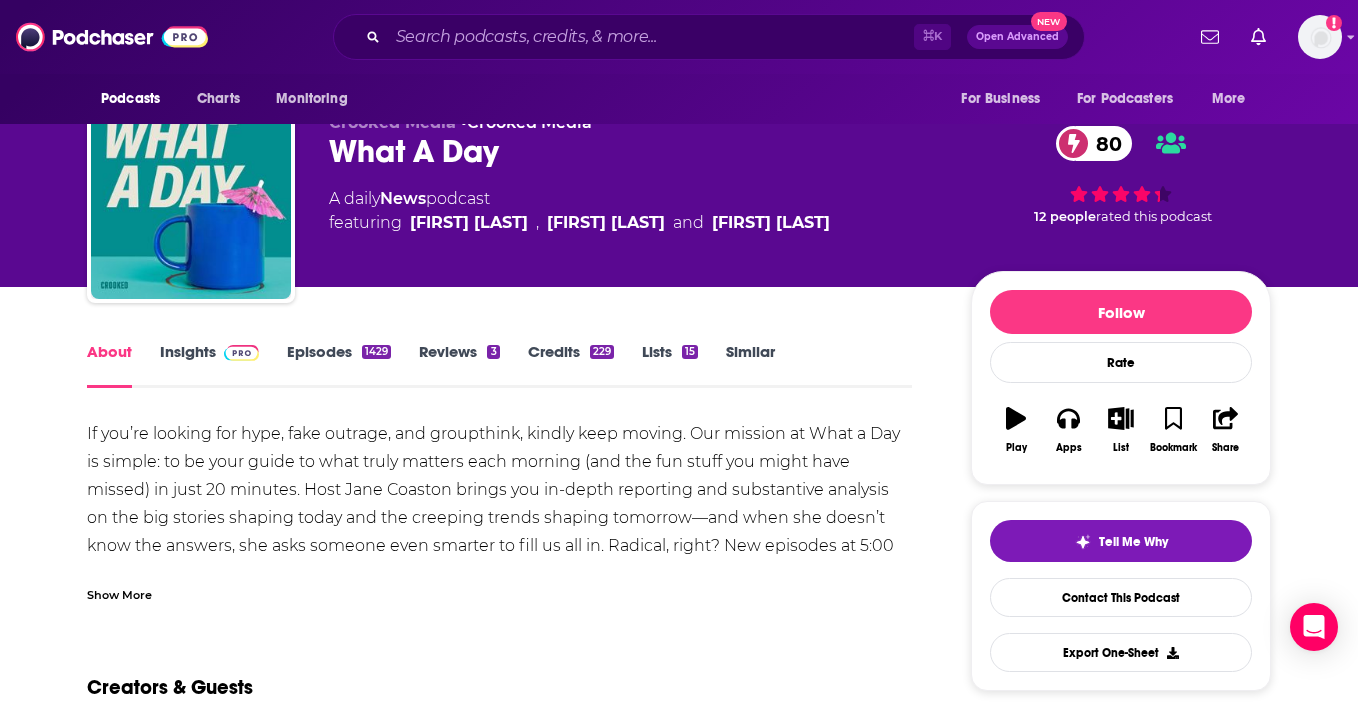 click on "If you’re looking for hype, fake outrage, and groupthink, kindly keep moving. Our mission at What a Day is simple: to be your guide to what truly matters each morning (and the fun stuff you might have missed) in just 20 minutes. Host Jane Coaston brings you in-depth reporting and substantive analysis on the big stories shaping today and the creeping trends shaping tomorrow—and when she doesn’t know the answers, she asks someone even smarter to fill us all in. Radical, right? New episodes at 5:00 a.m. EST, Monday–Friday in your favorite podcast app and on YouTube. Being informed was never this easy." at bounding box center (499, 518) 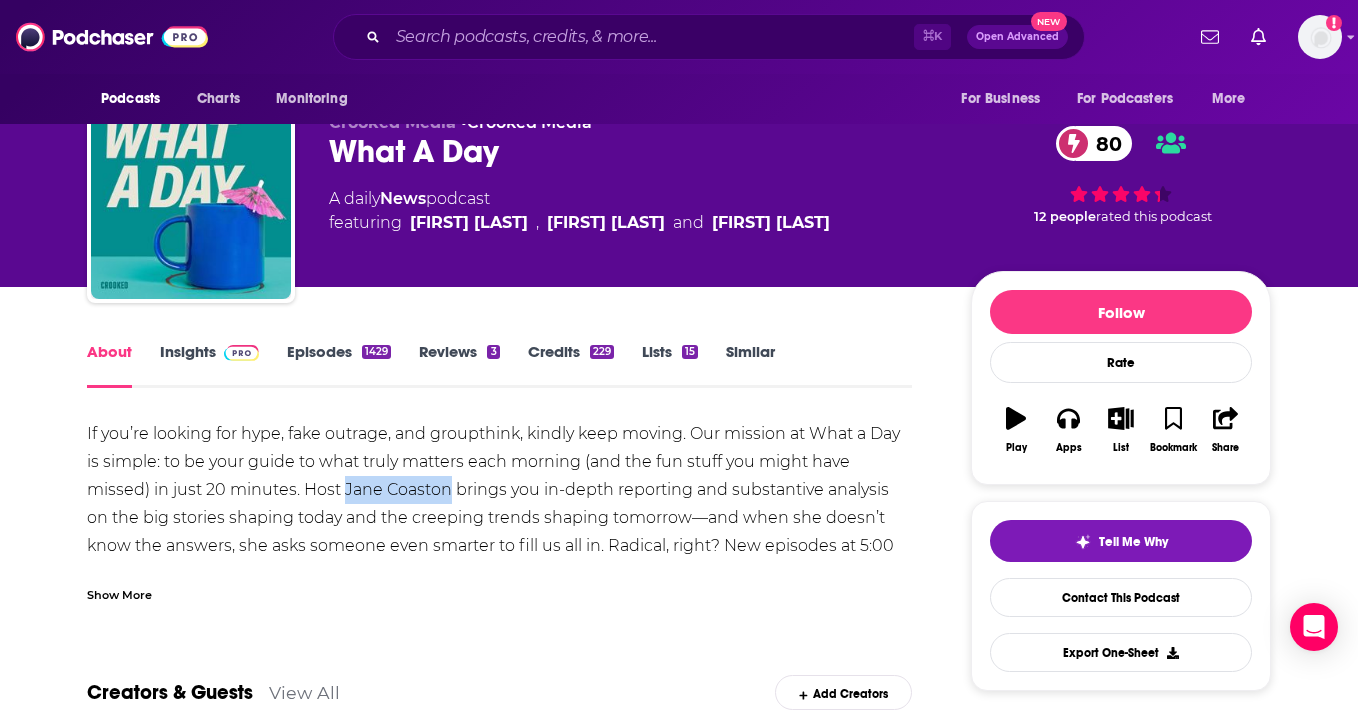 drag, startPoint x: 344, startPoint y: 489, endPoint x: 448, endPoint y: 497, distance: 104.307236 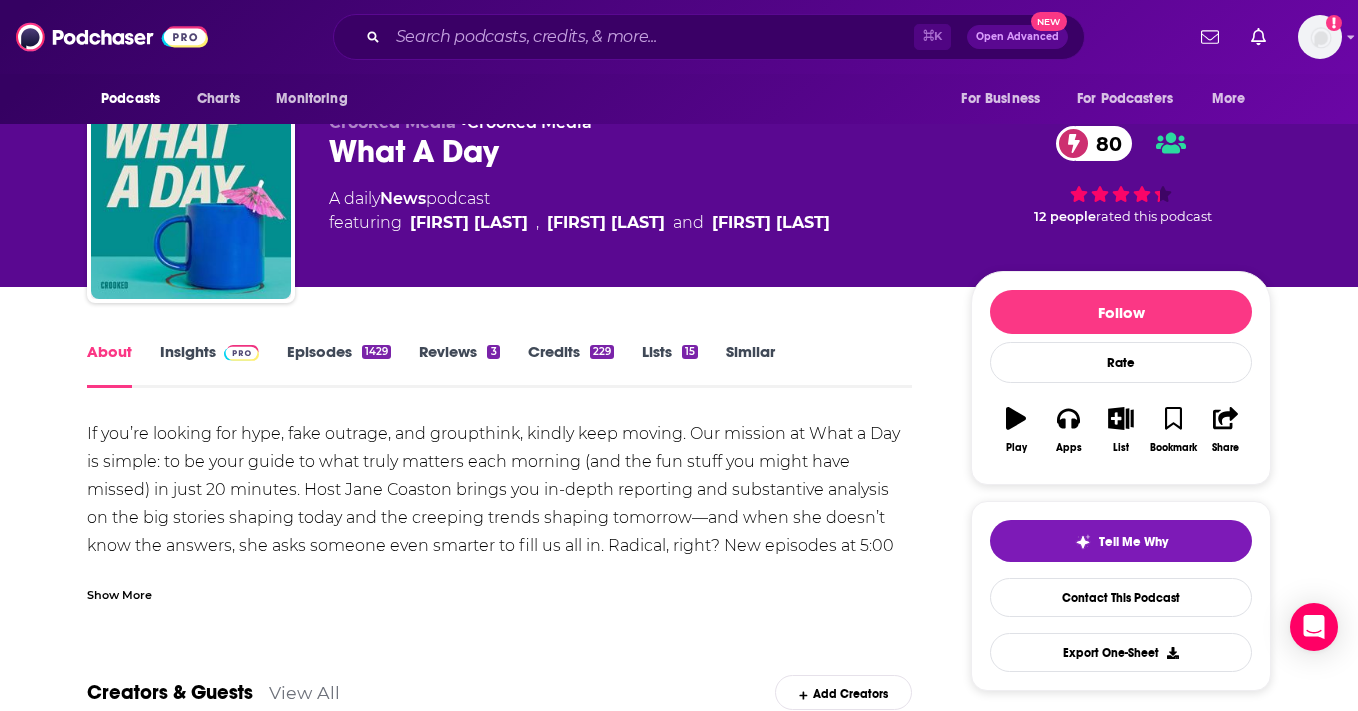 click on "If you’re looking for hype, fake outrage, and groupthink, kindly keep moving. Our mission at What a Day is simple: to be your guide to what truly matters each morning (and the fun stuff you might have missed) in just 20 minutes. Host Jane Coaston brings you in-depth reporting and substantive analysis on the big stories shaping today and the creeping trends shaping tomorrow—and when she doesn’t know the answers, she asks someone even smarter to fill us all in. Radical, right? New episodes at 5:00 a.m. EST, Monday–Friday in your favorite podcast app and on YouTube. Being informed was never this easy." at bounding box center (499, 518) 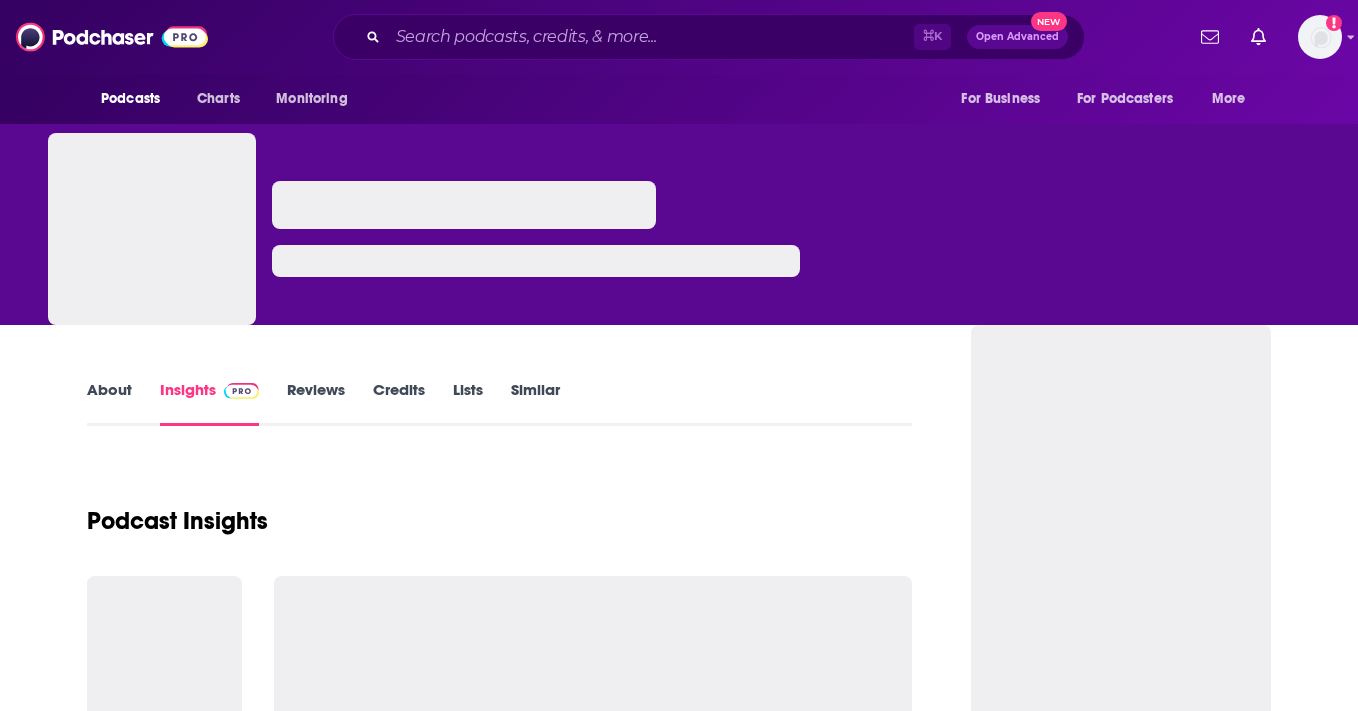 scroll, scrollTop: 0, scrollLeft: 0, axis: both 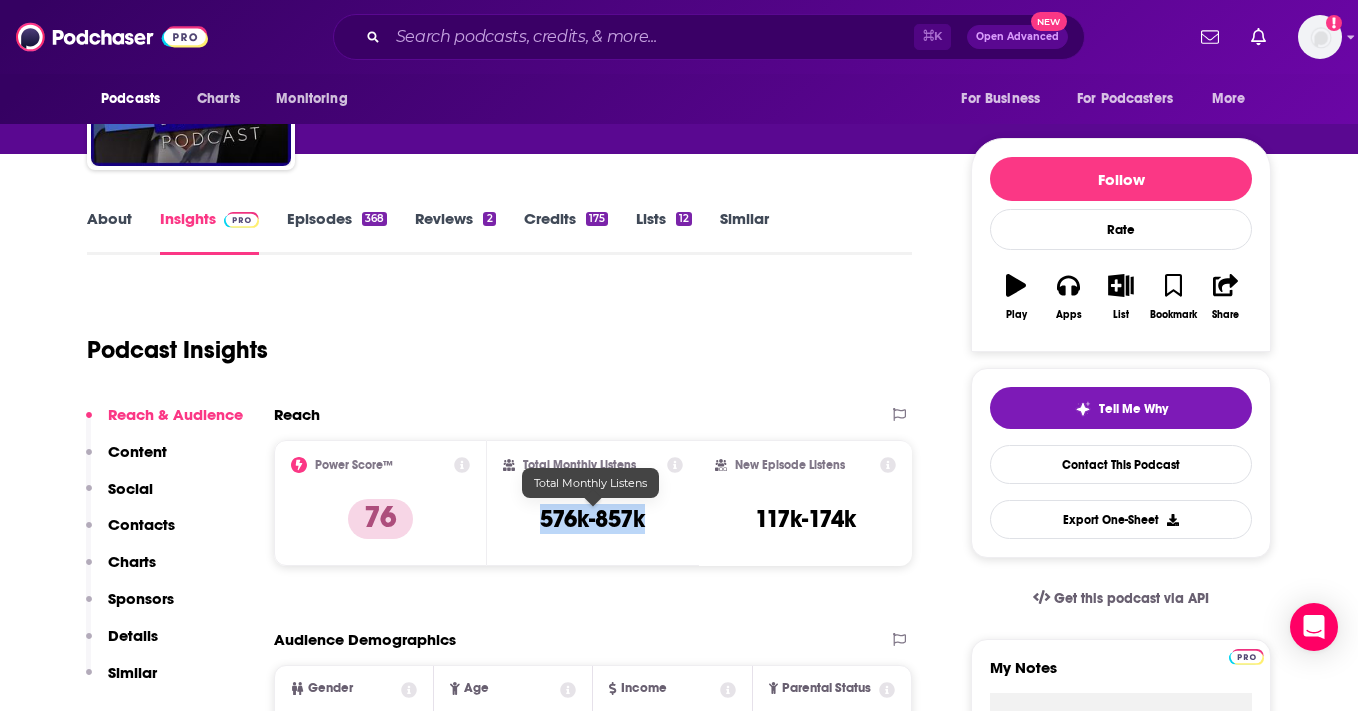 drag, startPoint x: 535, startPoint y: 520, endPoint x: 651, endPoint y: 520, distance: 116 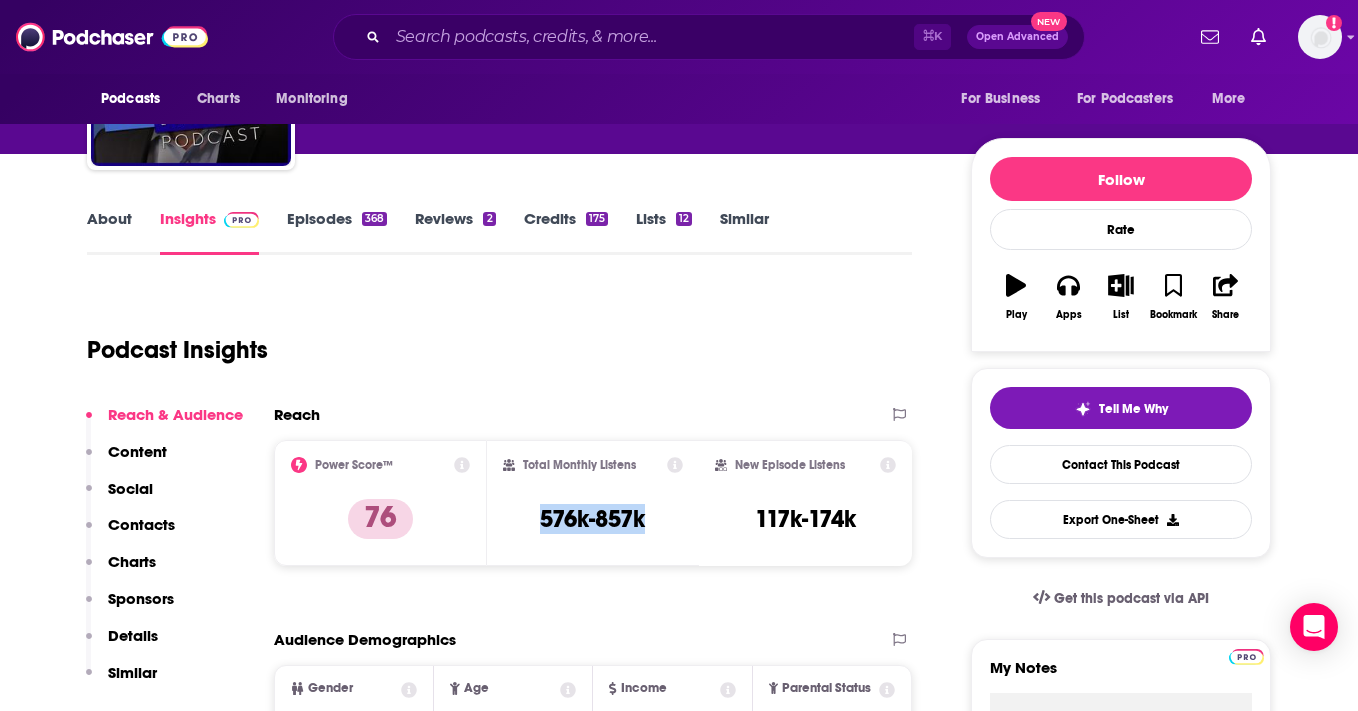copy on "576k-857k" 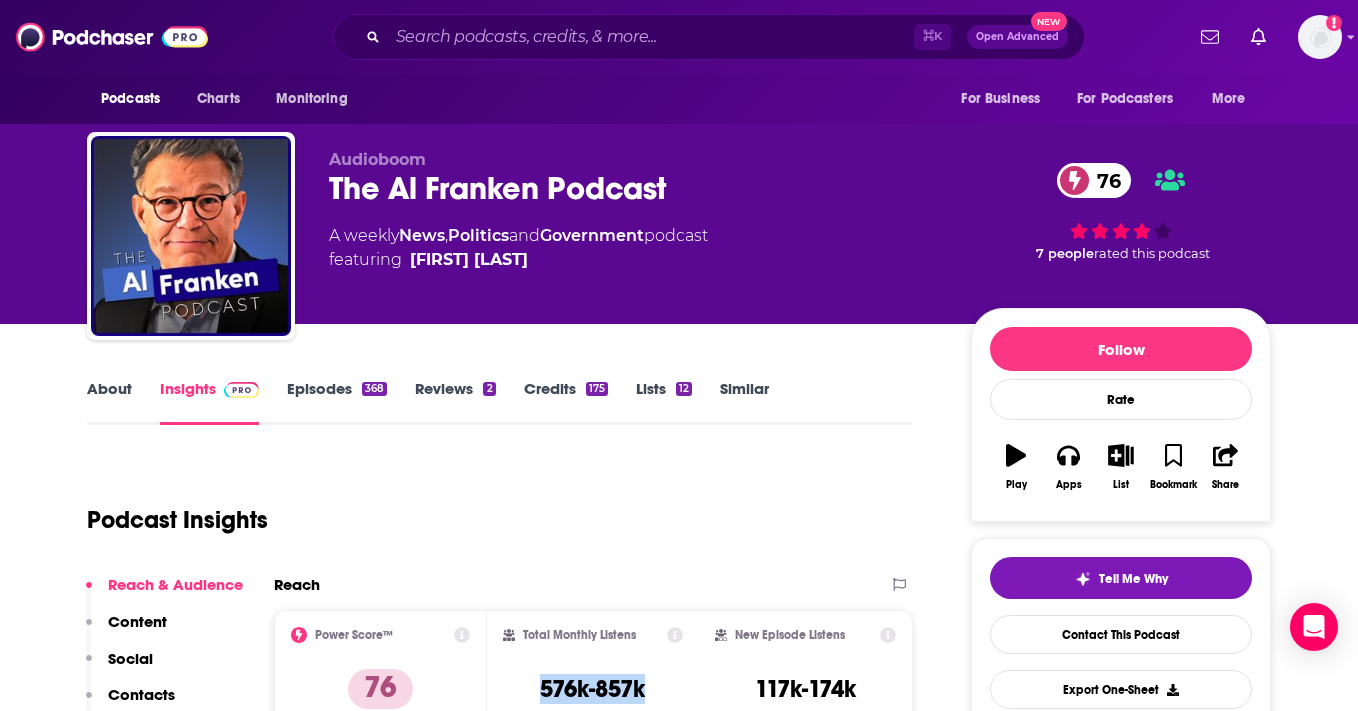 scroll, scrollTop: 0, scrollLeft: 0, axis: both 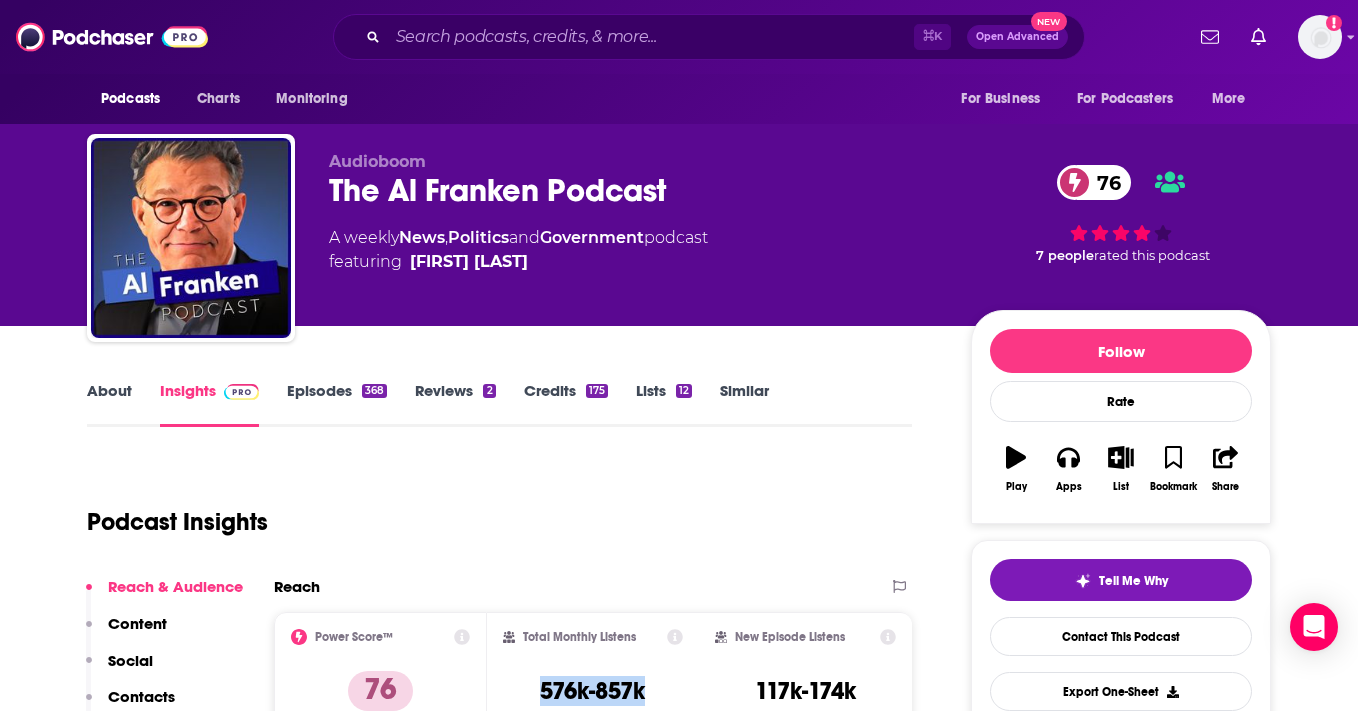 click on "Episodes 368" at bounding box center [337, 404] 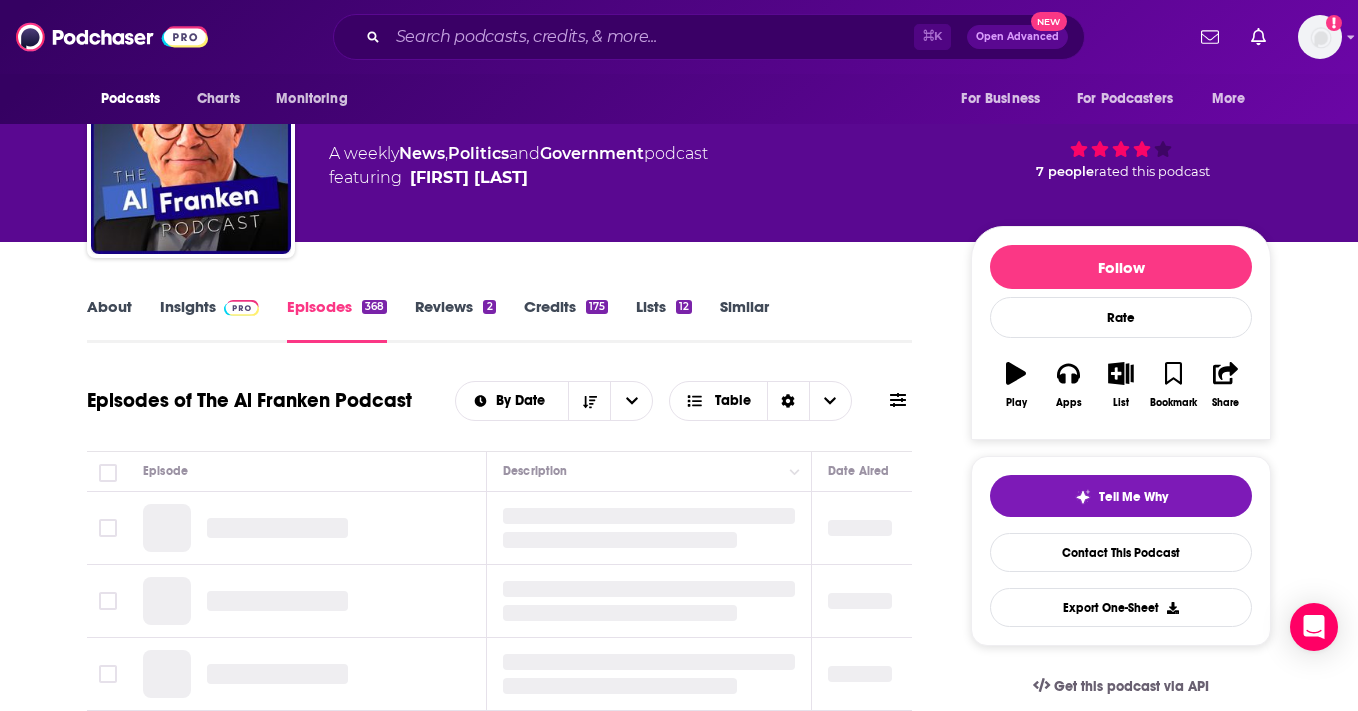 scroll, scrollTop: 186, scrollLeft: 0, axis: vertical 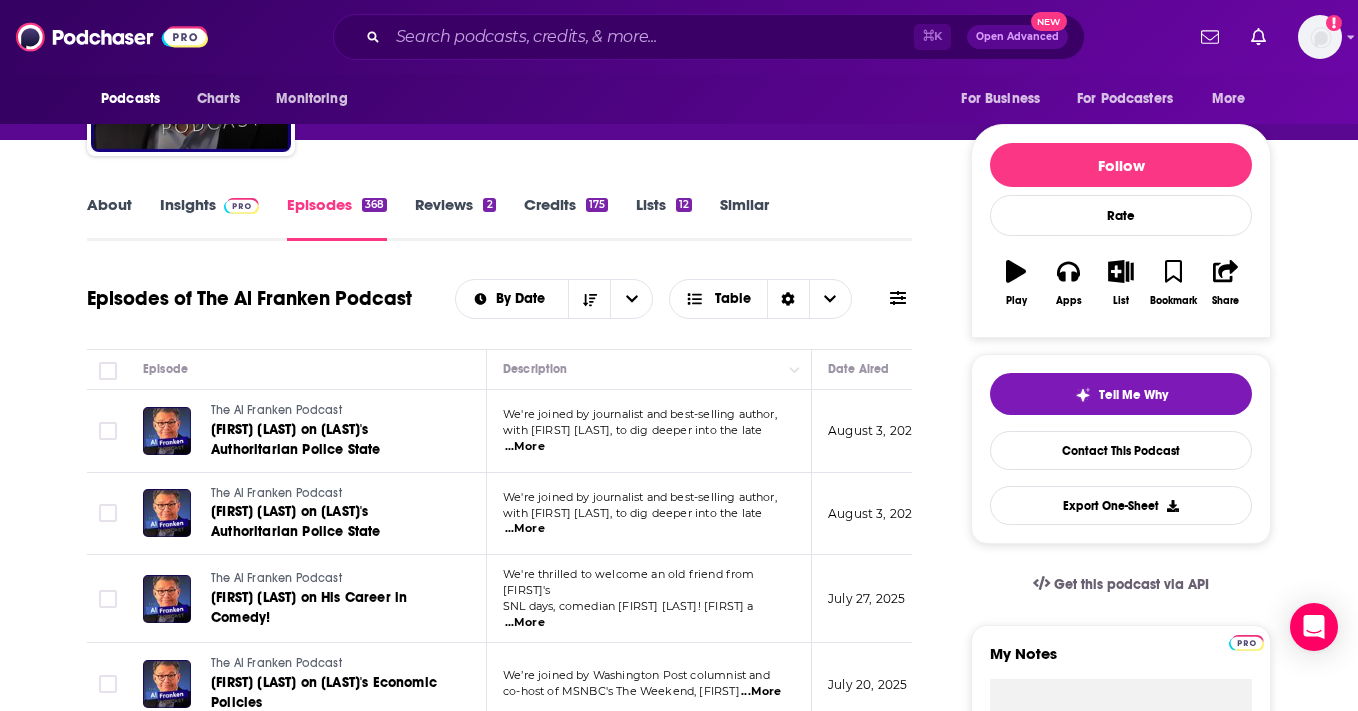 click on "Credits 175" at bounding box center (566, 218) 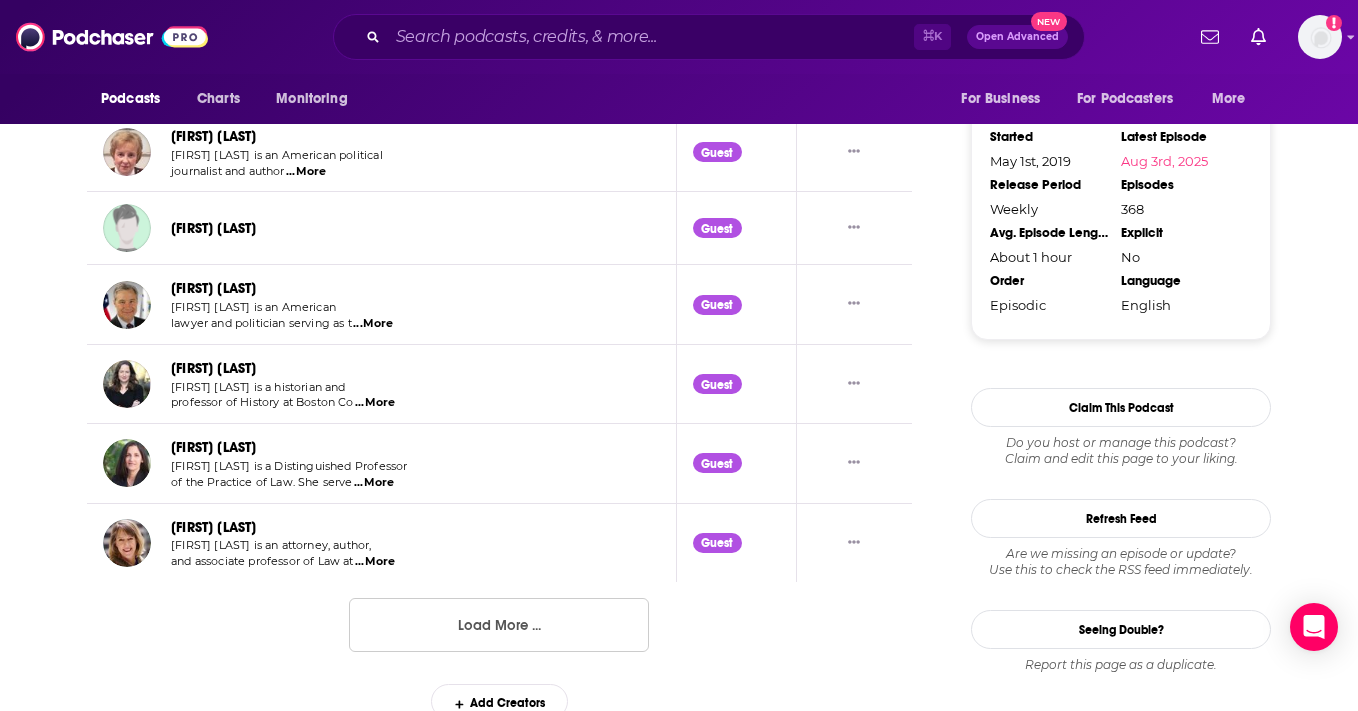 scroll, scrollTop: 2084, scrollLeft: 0, axis: vertical 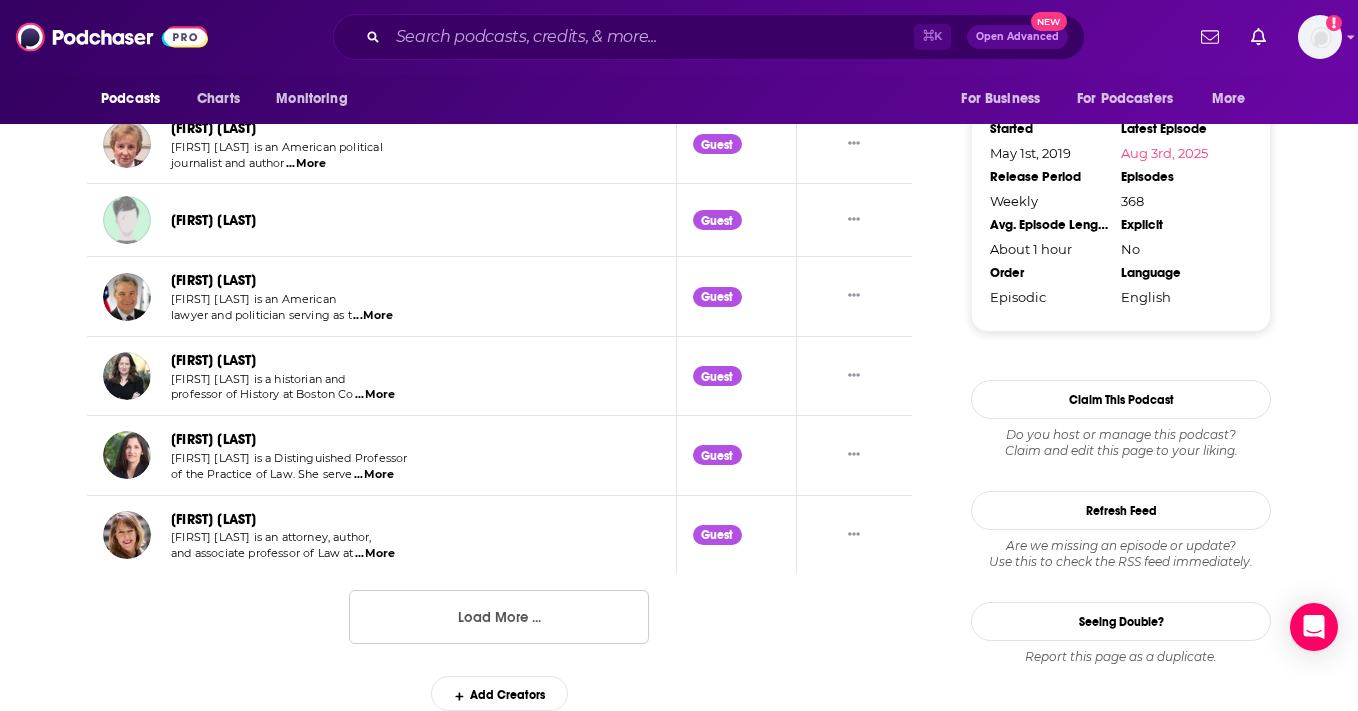 click on "Load More ..." at bounding box center (499, 617) 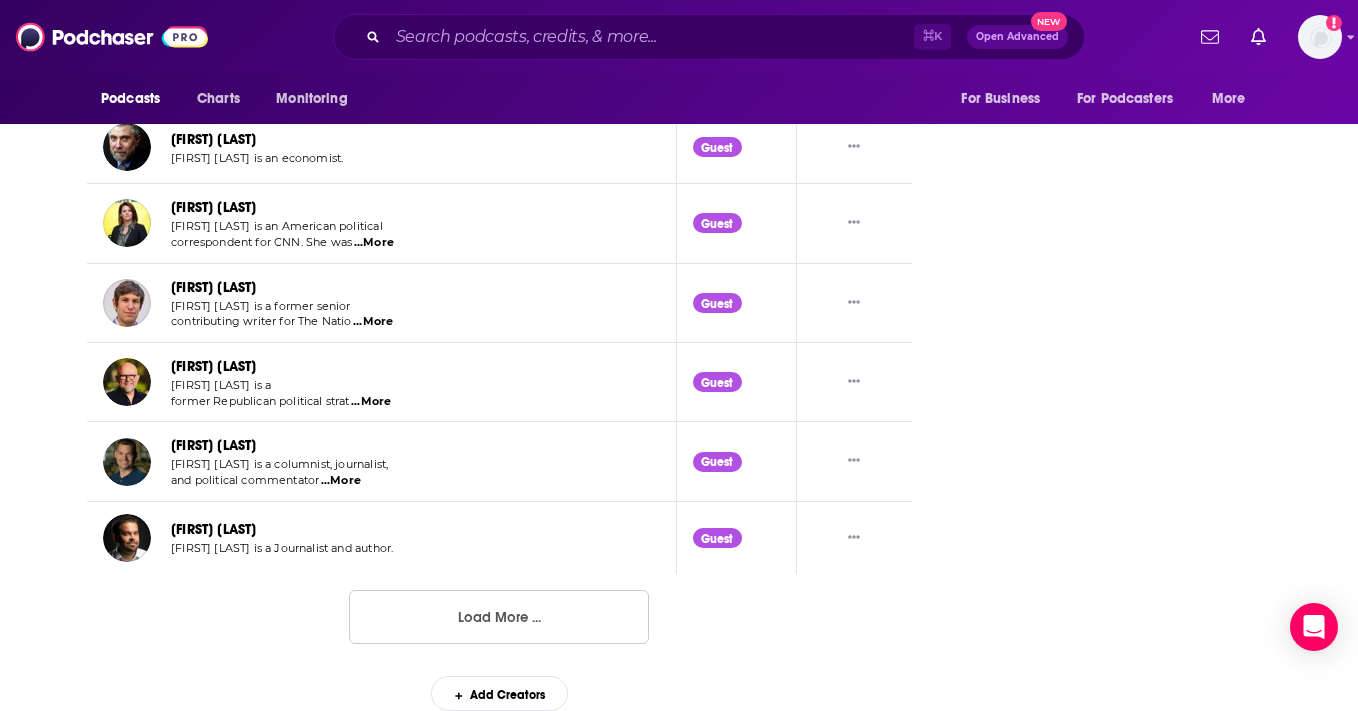 scroll, scrollTop: 4042, scrollLeft: 0, axis: vertical 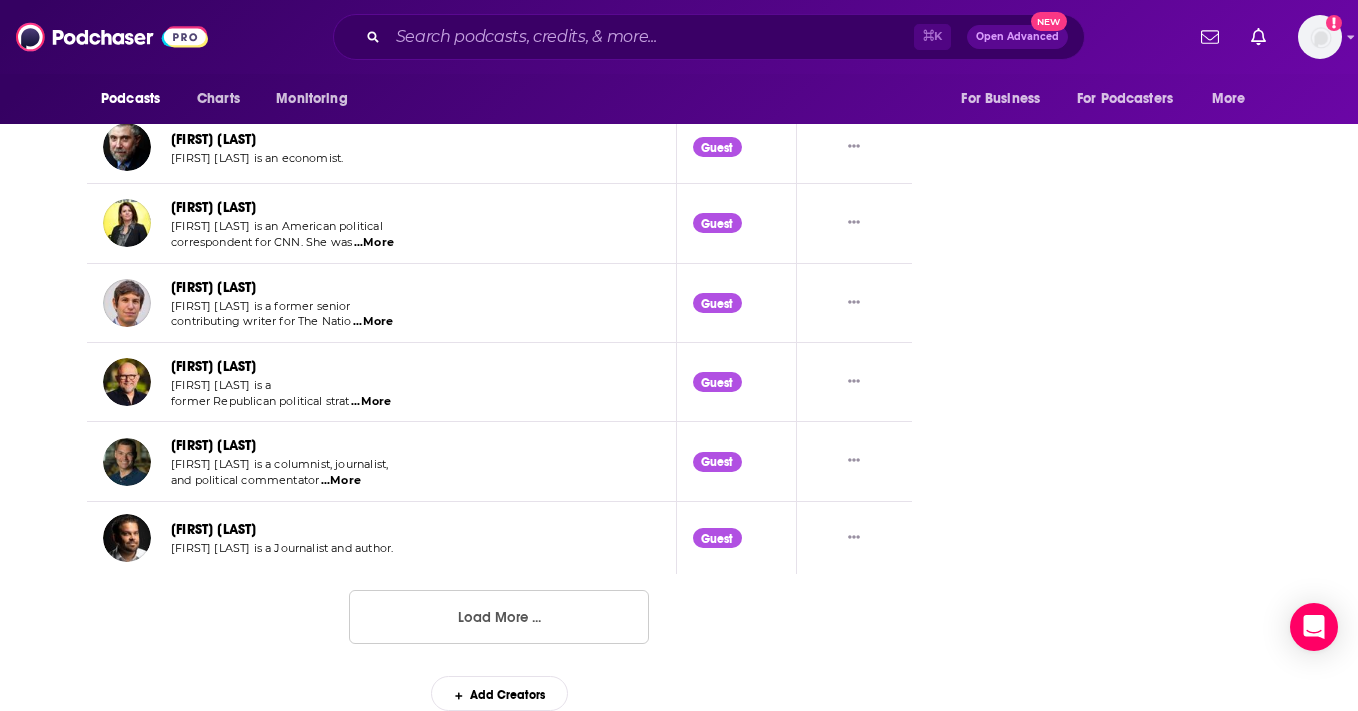 click on "Load More ..." at bounding box center (499, 617) 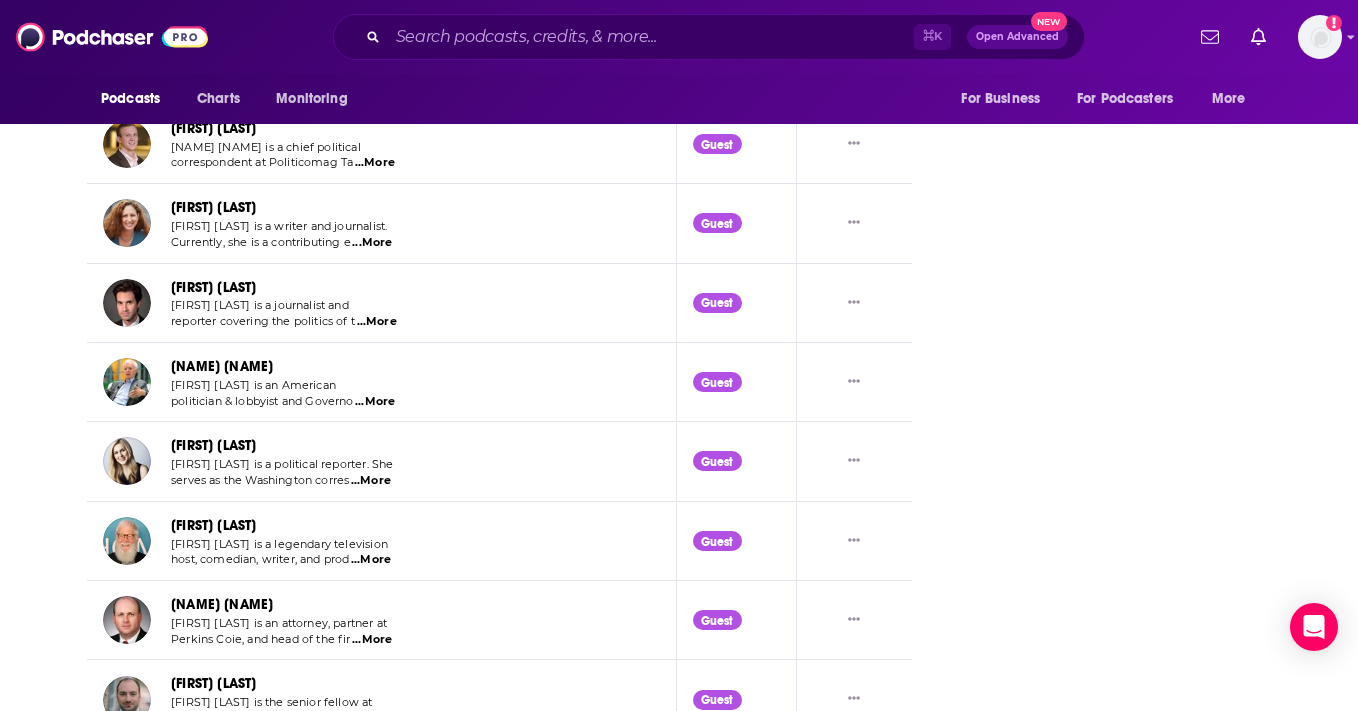 scroll, scrollTop: 4650, scrollLeft: 0, axis: vertical 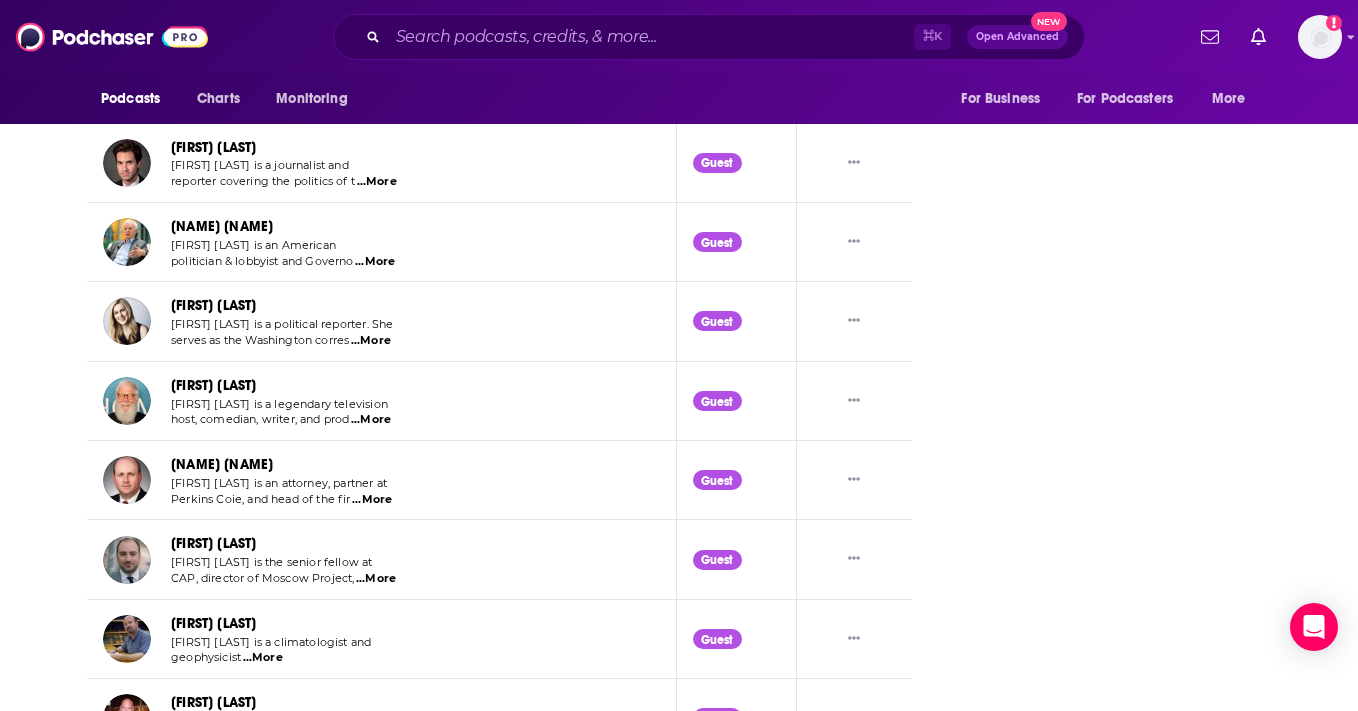 click on "Follow Rate Play Apps List Bookmark Share Tell Me Why Contact This Podcast Export One-Sheet Get this podcast via API My Notes Your concierge team Ask a question or make a request. Send a message Share This Podcast Recommendation sent https://www.podchaser.com/podcasts/the-al-franken-podcast-850526 Copy Link Followers 45 +41 Official Website alfranken.com RSS Feed audioboom.com Facebook https://www.facebook.com/senatoralfranken X/Twitter twitter.com/alfranken Instagram instagram.com/alfranken YouTube https://www.youtube.com/@AlFrankenYouTube Podcast Details Created by Audioboom Podcast Status Active Started May 1st, 2019 Latest Episode Aug 3rd, 2025 Release Period Weekly Episodes 368 Avg. Episode Length About 1 hour Explicit No Order Episodic Language English Claim This Podcast Do you host or manage this podcast? Claim and edit this page to your liking. Refresh Feed Are we missing an episode or update? Use this to check the RSS feed immediately. Seeing Double? Report this page as a duplicate." at bounding box center (1121, -1145) 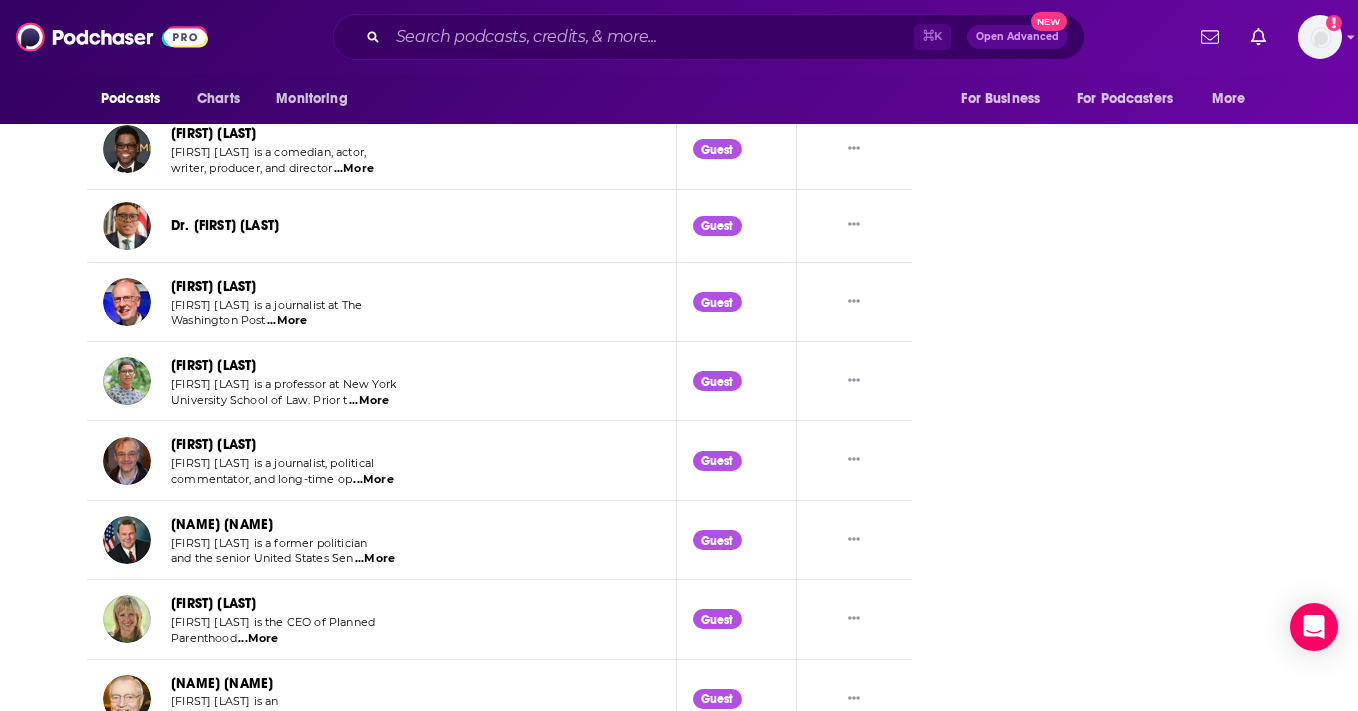 scroll, scrollTop: 3335, scrollLeft: 0, axis: vertical 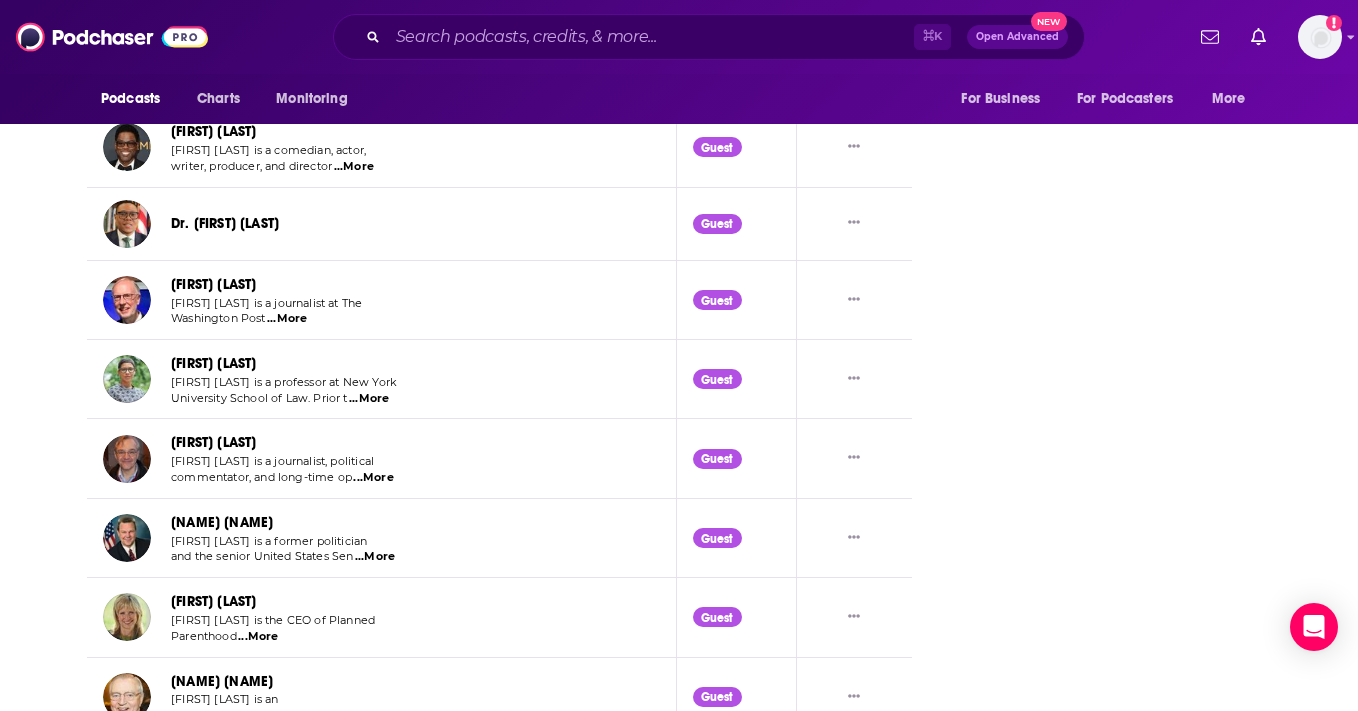 click on "Jon Tester" at bounding box center (290, 522) 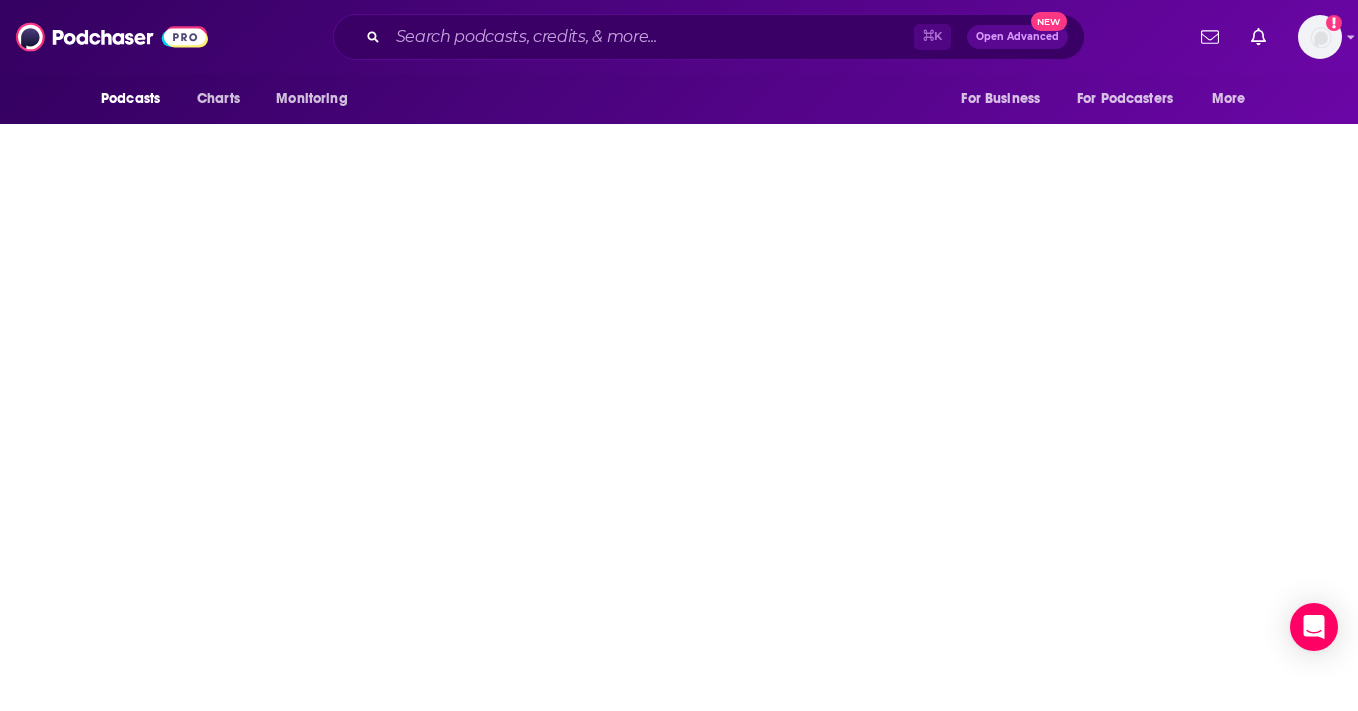 scroll, scrollTop: 0, scrollLeft: 0, axis: both 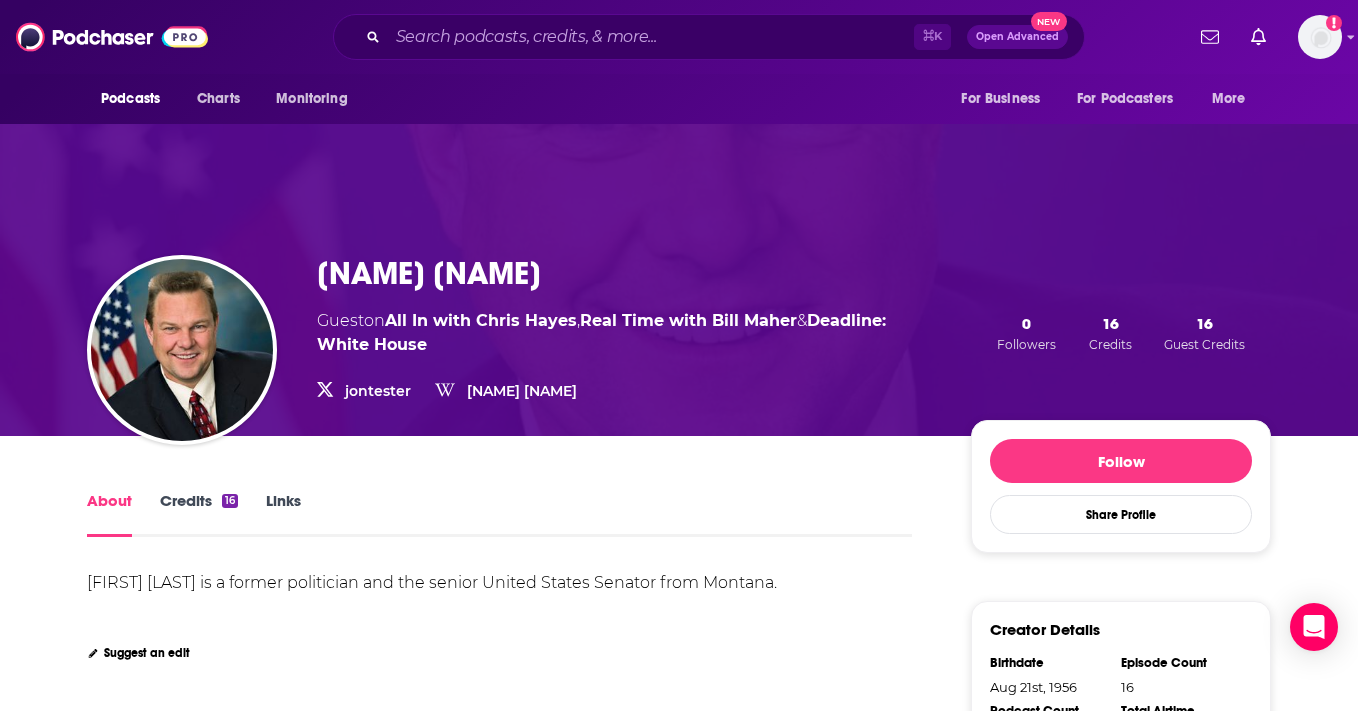 click on "Credits 16" at bounding box center [199, 514] 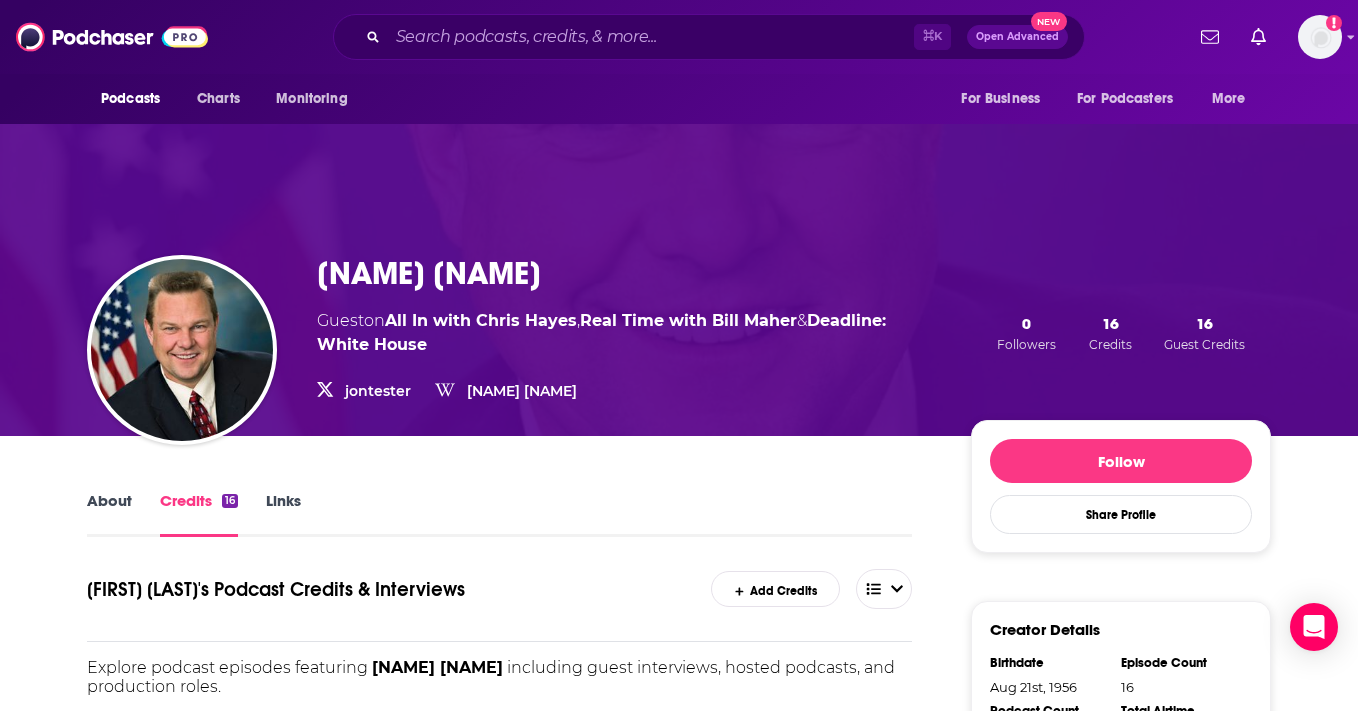 scroll, scrollTop: 563, scrollLeft: 0, axis: vertical 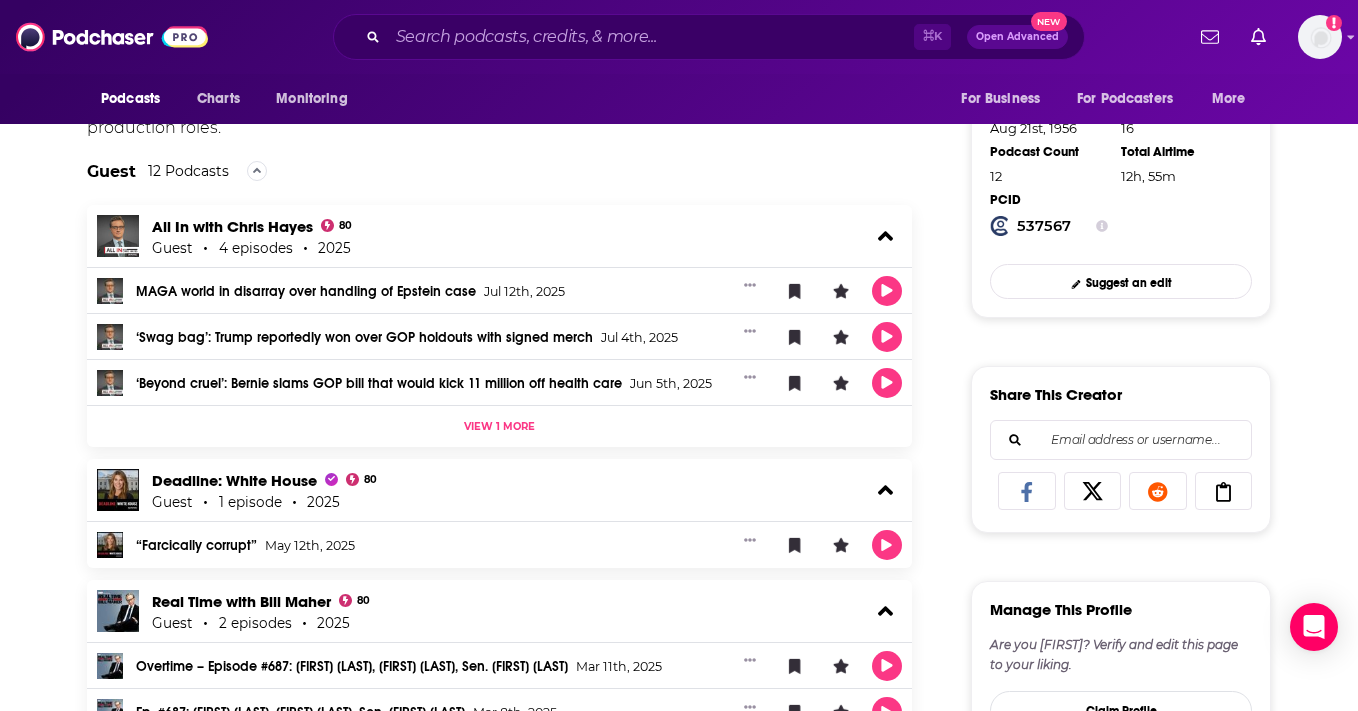 click on "About Credits 16 Links Jon Tester's Podcast Credits & Interviews Add Credits Explore podcast episodes featuring   Jon Tester   including guest interviews, hosted podcasts, and production roles. Guest 12 Podcasts All In with Chris Hayes 80 Guest 4 episodes 2025 MAGA world in disarray over handling of Epstein case Jul 12th, 2025 ‘Swag bag’: Trump reportedly won over GOP holdouts with signed merch Jul 4th, 2025 ‘Beyond cruel’: Bernie slams GOP bill that would kick 11 million off health care Jun 5th, 2025 View 1 more Deadline: White House 80 Guest 1 episode 2025 “Farcically corrupt” May 12th, 2025 Real Time with Bill Maher 80 Guest 2 episodes 2025 Overtime – Episode #687: David Sedaris, Alyssa Farah Griffin, Sen. Jon Tester Mar 11th, 2025 Ep. #687: David Sedaris, Alyssa Farah Griffin, Sen. Jon Tester Mar 8th, 2025 Pod Save America 96 Guest 1 episode 2024 Matt Gaetz: Venmo Money, Venmo Problems Nov 20th, 2024 Planet Money 94 Guest 1 episode 2024 The veteran loan calamity Nov 1st, 2024 81 Guest 2023" at bounding box center [679, 859] 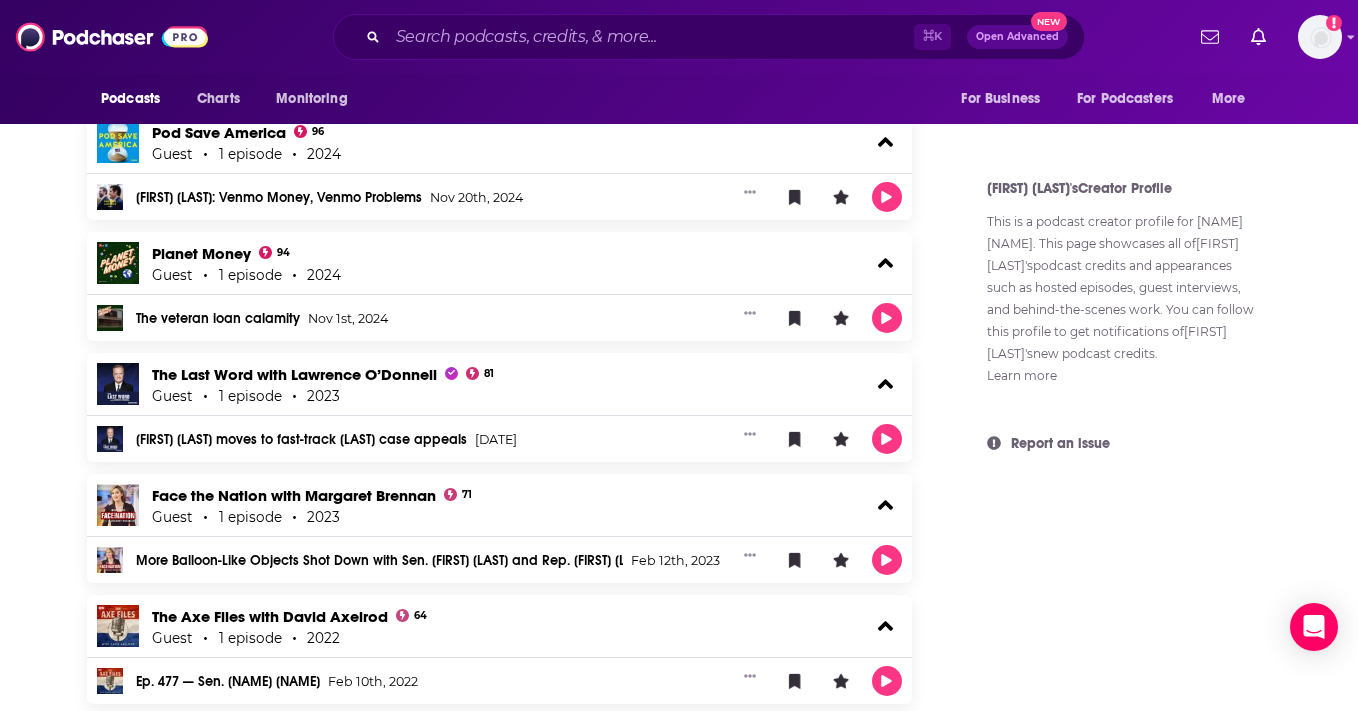 scroll, scrollTop: 1206, scrollLeft: 0, axis: vertical 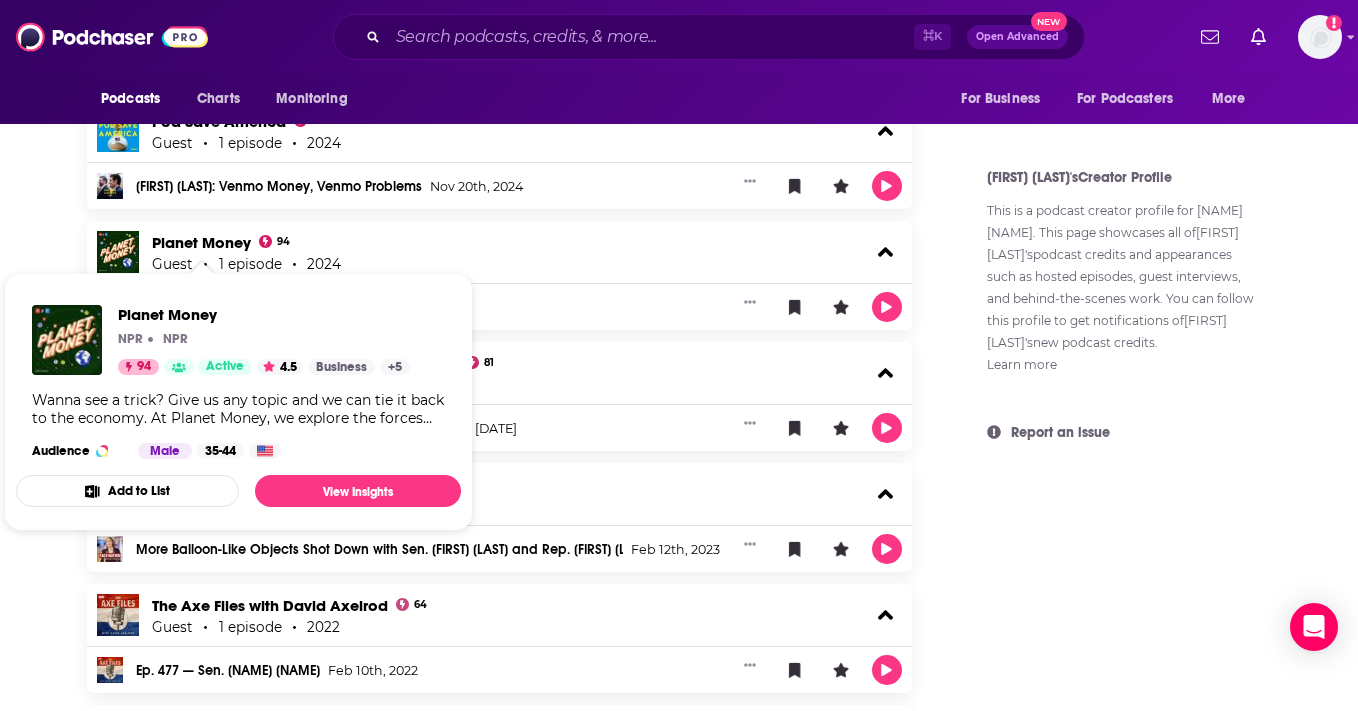 click on "About Credits 16 Links Jon Tester's Podcast Credits & Interviews Add Credits Explore podcast episodes featuring   Jon Tester   including guest interviews, hosted podcasts, and production roles. Guest 12 Podcasts All In with Chris Hayes 80 Guest 4 episodes 2025 MAGA world in disarray over handling of Epstein case Jul 12th, 2025 ‘Swag bag’: Trump reportedly won over GOP holdouts with signed merch Jul 4th, 2025 ‘Beyond cruel’: Bernie slams GOP bill that would kick 11 million off health care Jun 5th, 2025 View 1 more Deadline: White House 80 Guest 1 episode 2025 “Farcically corrupt” May 12th, 2025 Real Time with Bill Maher 80 Guest 2 episodes 2025 Overtime – Episode #687: David Sedaris, Alyssa Farah Griffin, Sen. Jon Tester Mar 11th, 2025 Ep. #687: David Sedaris, Alyssa Farah Griffin, Sen. Jon Tester Mar 8th, 2025 Pod Save America 96 Guest 1 episode 2024 Matt Gaetz: Venmo Money, Venmo Problems Nov 20th, 2024 Planet Money 94 Guest 1 episode 2024 The veteran loan calamity Nov 1st, 2024 81 Guest 2023" at bounding box center [679, 212] 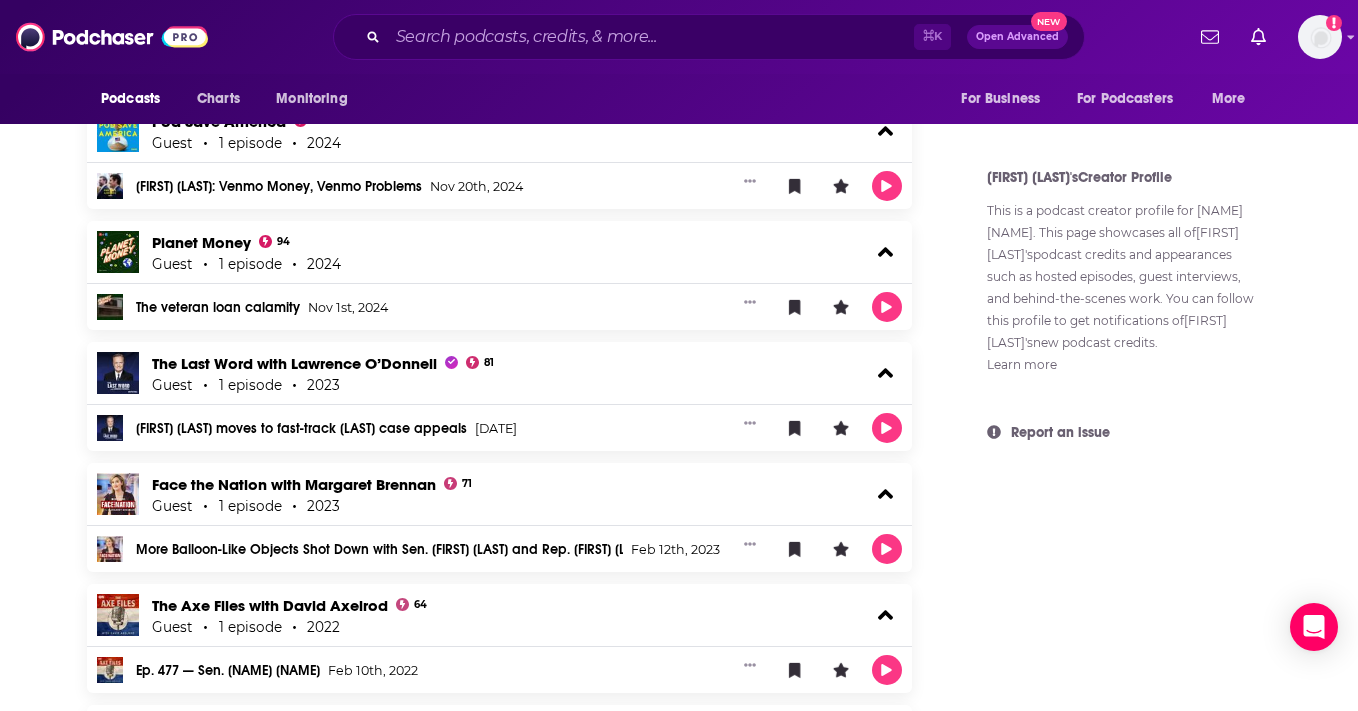 click on "About Credits 16 Links Jon Tester's Podcast Credits & Interviews Add Credits Explore podcast episodes featuring   Jon Tester   including guest interviews, hosted podcasts, and production roles. Guest 12 Podcasts All In with Chris Hayes 80 Guest 4 episodes 2025 MAGA world in disarray over handling of Epstein case Jul 12th, 2025 ‘Swag bag’: Trump reportedly won over GOP holdouts with signed merch Jul 4th, 2025 ‘Beyond cruel’: Bernie slams GOP bill that would kick 11 million off health care Jun 5th, 2025 View 1 more Deadline: White House 80 Guest 1 episode 2025 “Farcically corrupt” May 12th, 2025 Real Time with Bill Maher 80 Guest 2 episodes 2025 Overtime – Episode #687: David Sedaris, Alyssa Farah Griffin, Sen. Jon Tester Mar 11th, 2025 Ep. #687: David Sedaris, Alyssa Farah Griffin, Sen. Jon Tester Mar 8th, 2025 Pod Save America 96 Guest 1 episode 2024 Matt Gaetz: Venmo Money, Venmo Problems Nov 20th, 2024 Planet Money 94 Guest 1 episode 2024 The veteran loan calamity Nov 1st, 2024 81 Guest 2023" at bounding box center (679, 212) 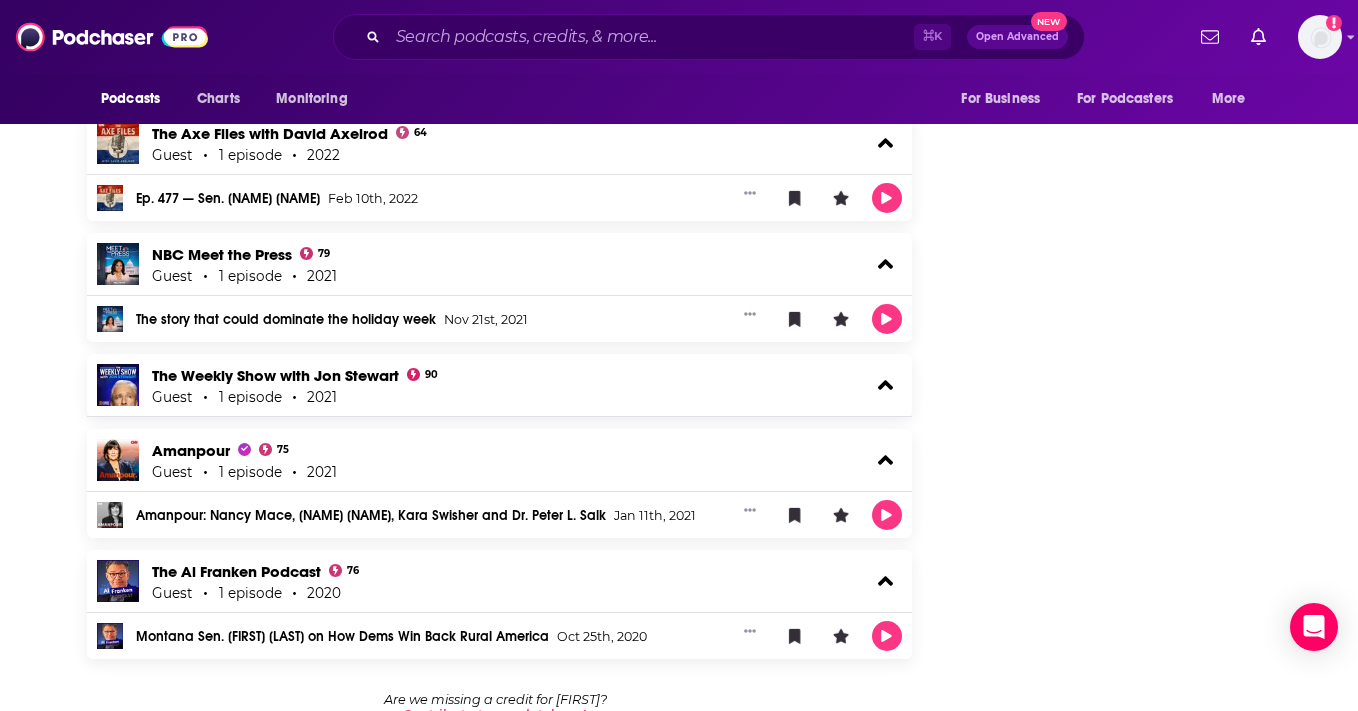 scroll, scrollTop: 1691, scrollLeft: 0, axis: vertical 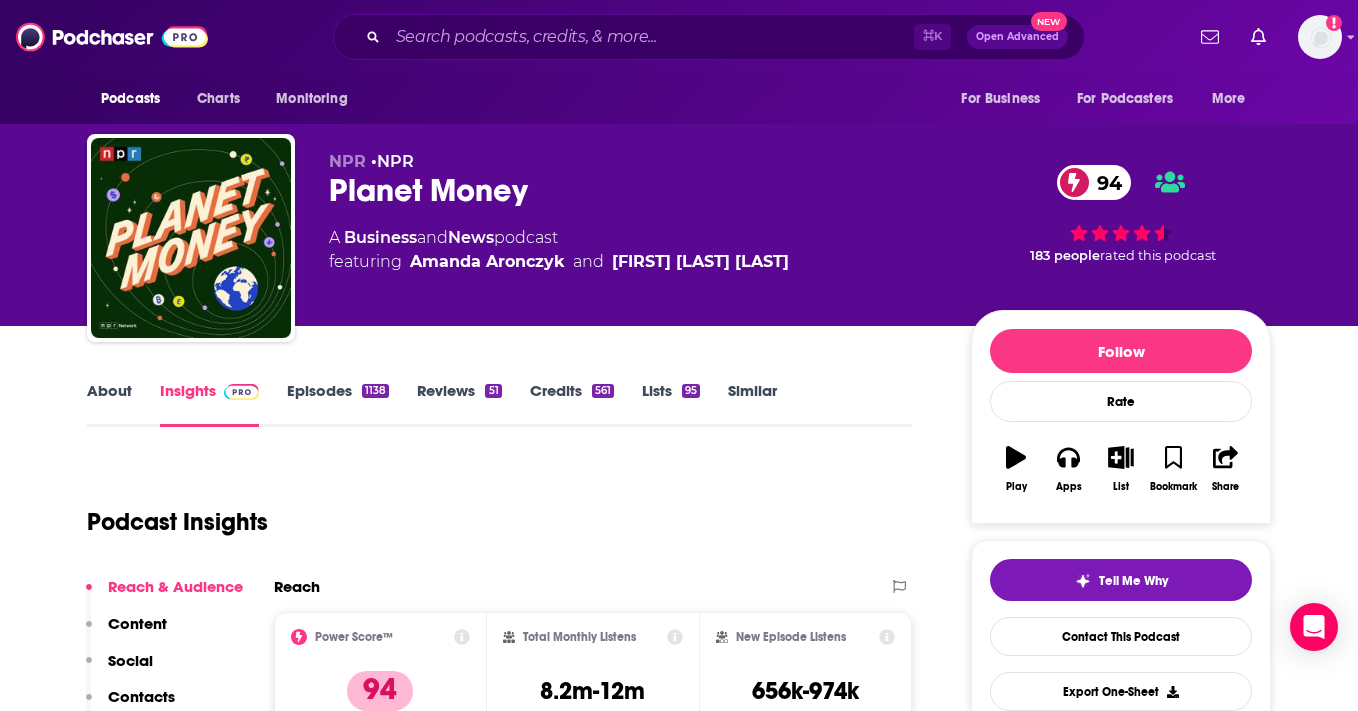 click on "Planet Money 94" at bounding box center (634, 190) 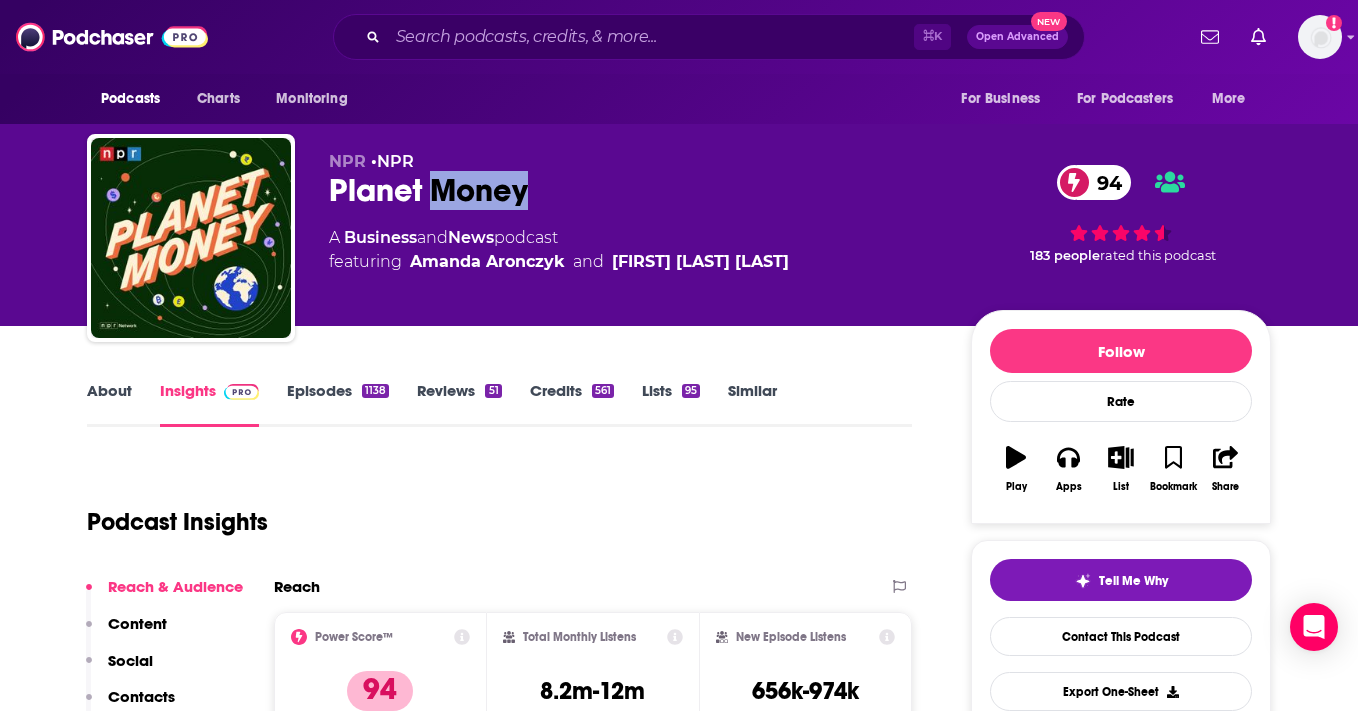 click on "Planet Money 94" at bounding box center [634, 190] 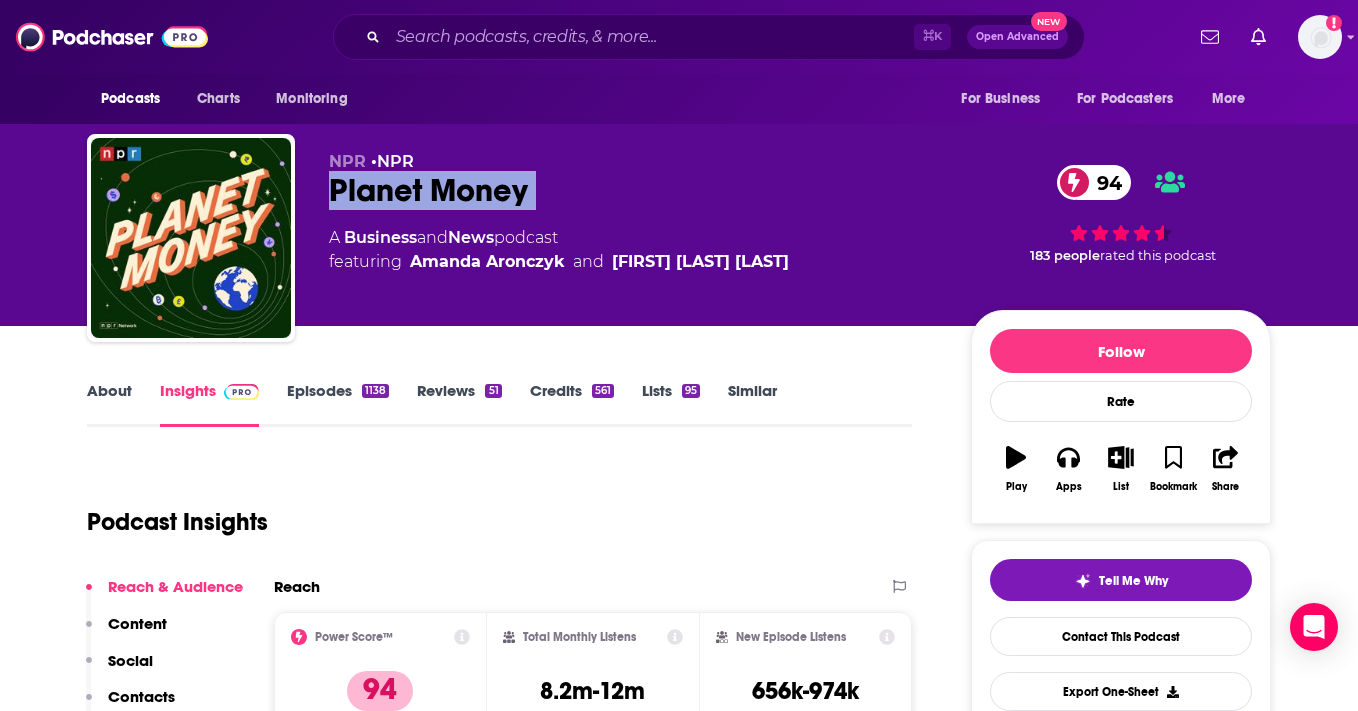 click on "Planet Money 94" at bounding box center [634, 190] 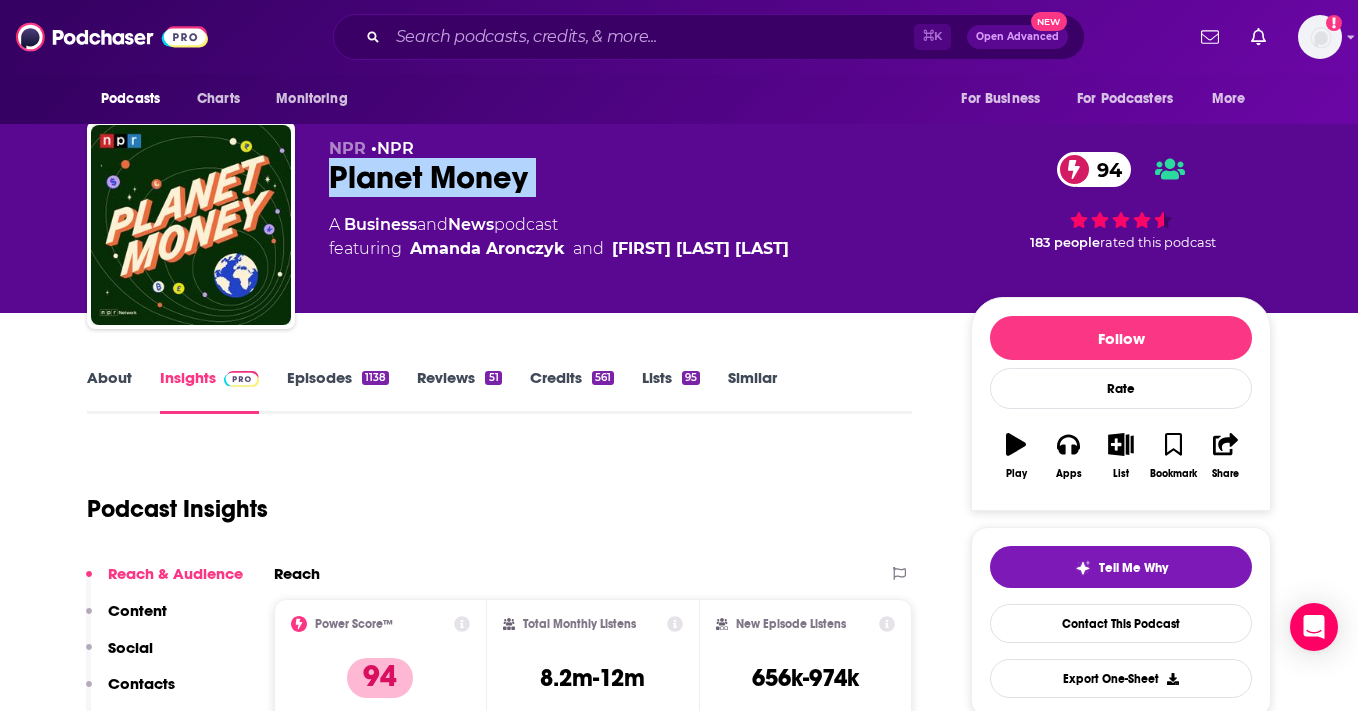 scroll, scrollTop: 39, scrollLeft: 0, axis: vertical 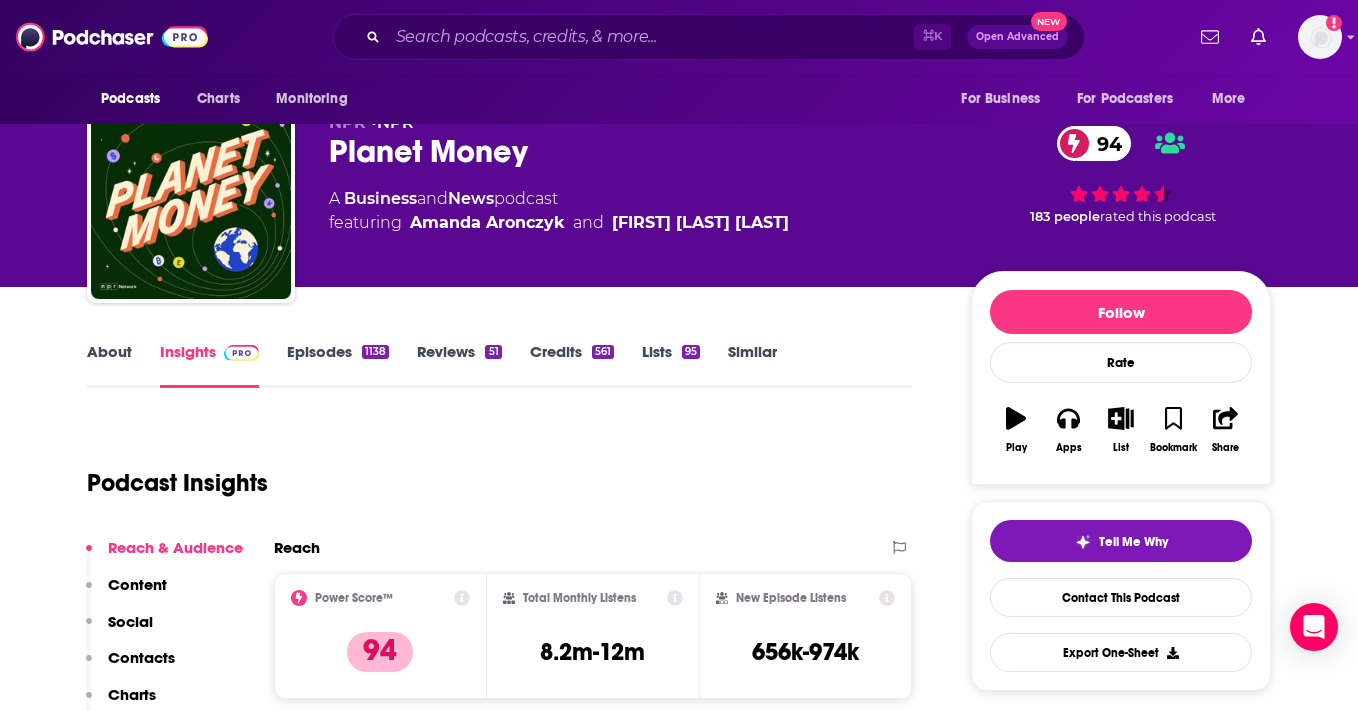 click on "Podcast Insights" at bounding box center (491, 471) 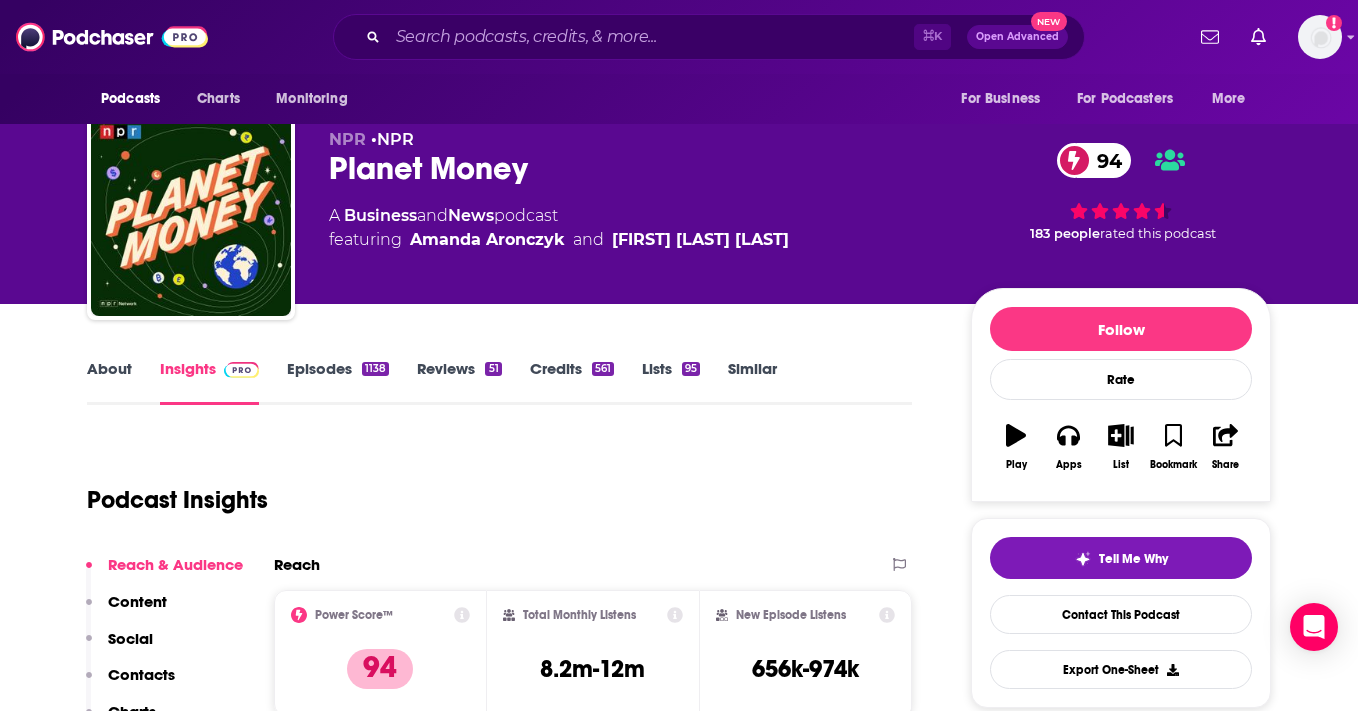 scroll, scrollTop: 21, scrollLeft: 0, axis: vertical 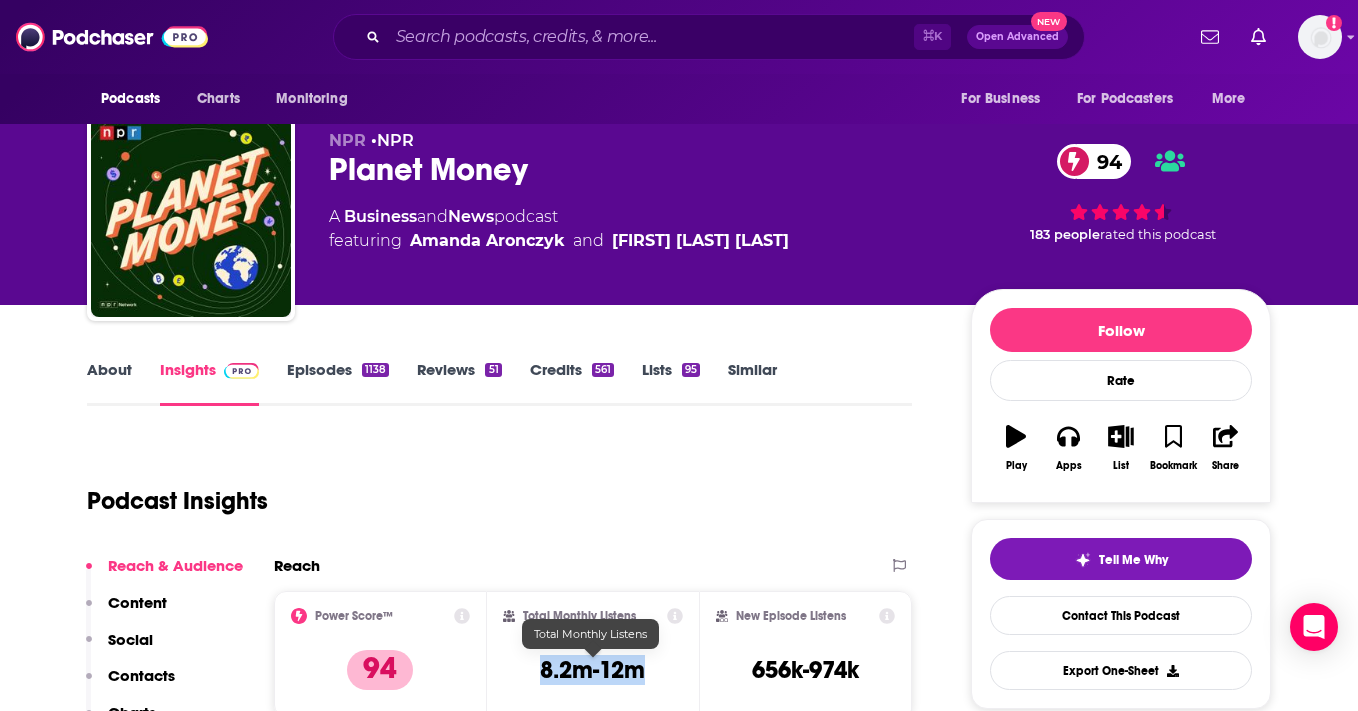 drag, startPoint x: 539, startPoint y: 671, endPoint x: 644, endPoint y: 679, distance: 105.30432 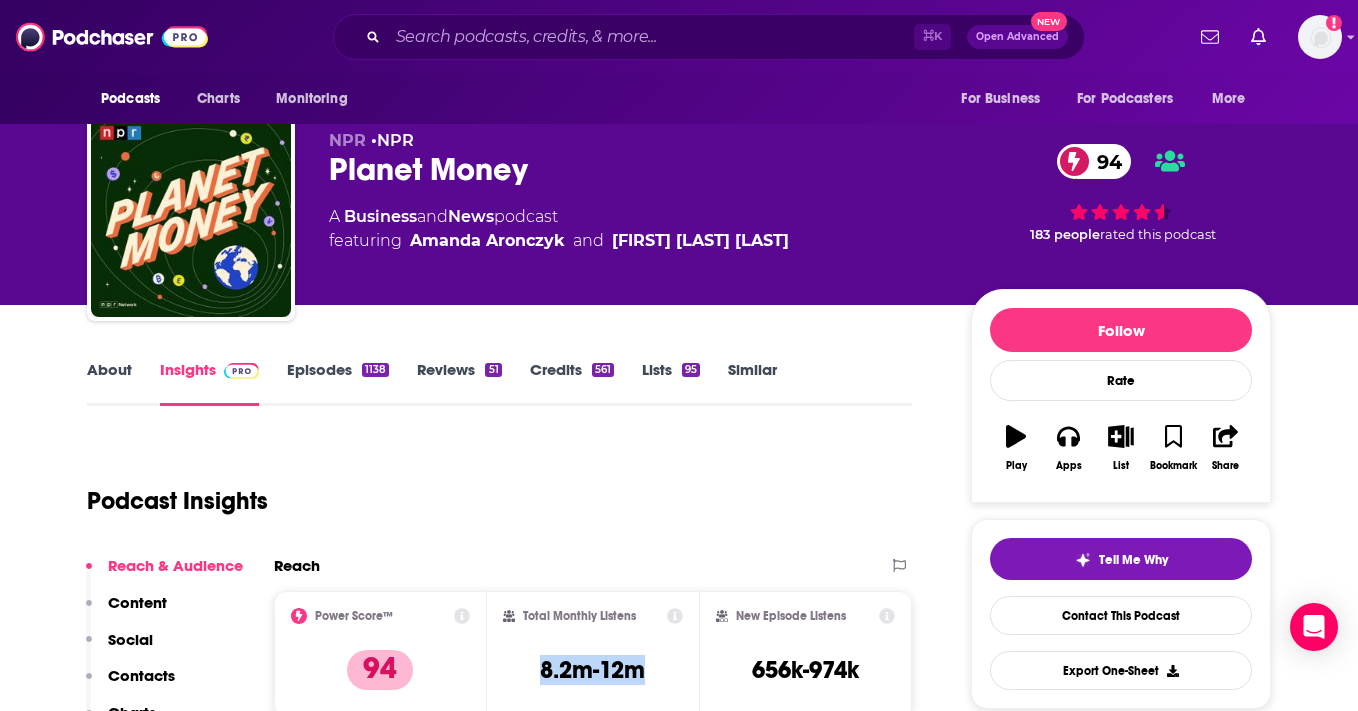 copy on "8.2m-12m" 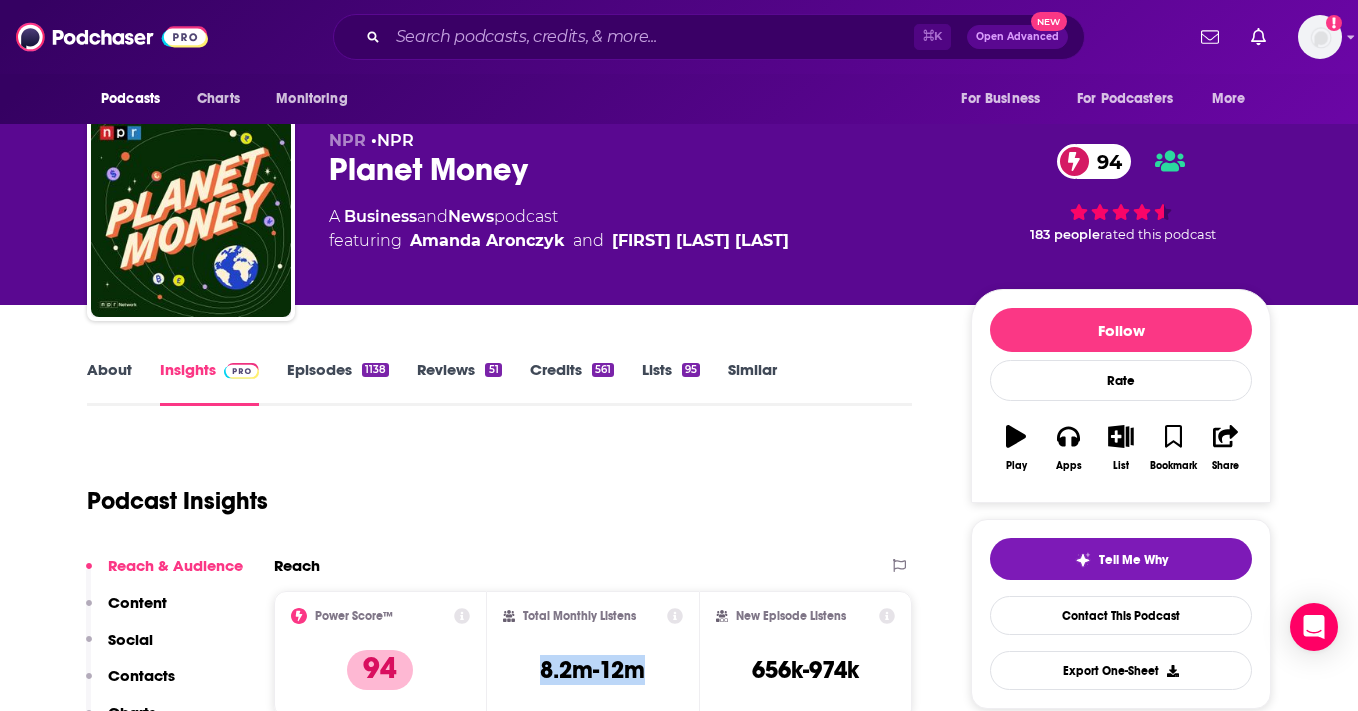 click on "About" at bounding box center [109, 383] 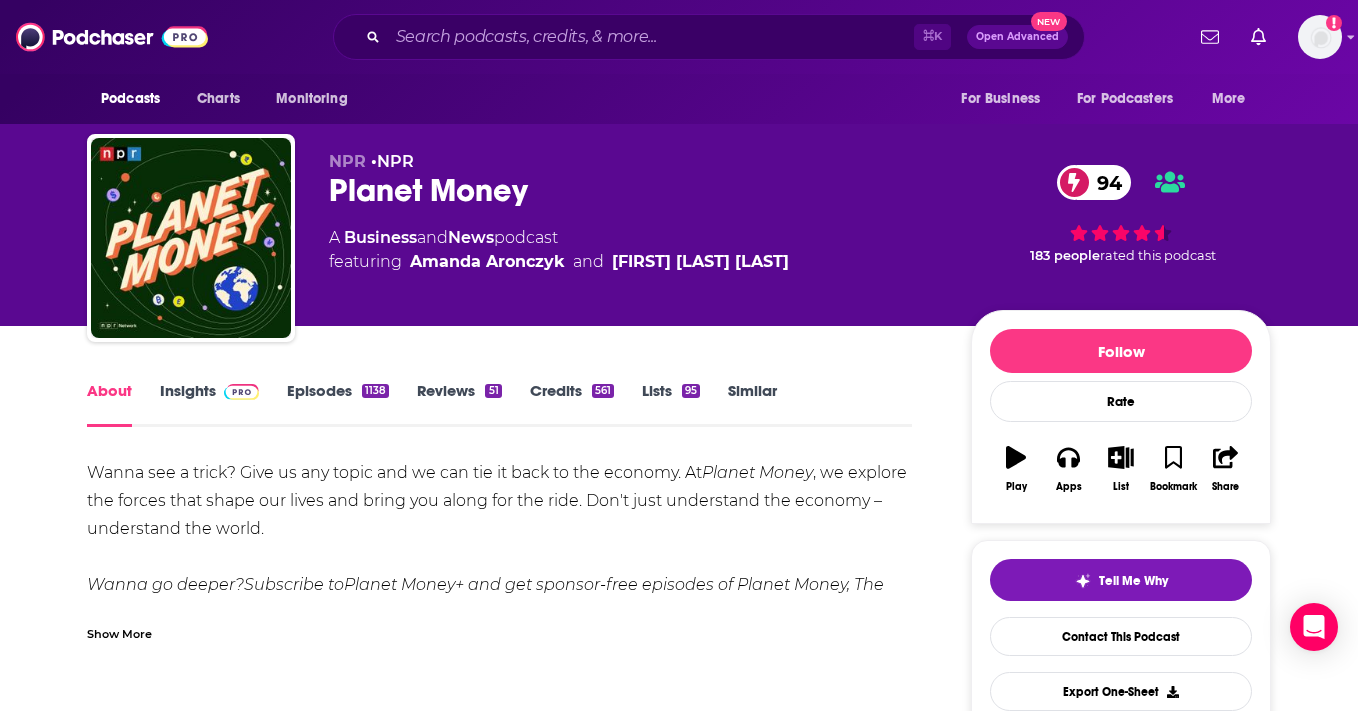 scroll, scrollTop: 235, scrollLeft: 0, axis: vertical 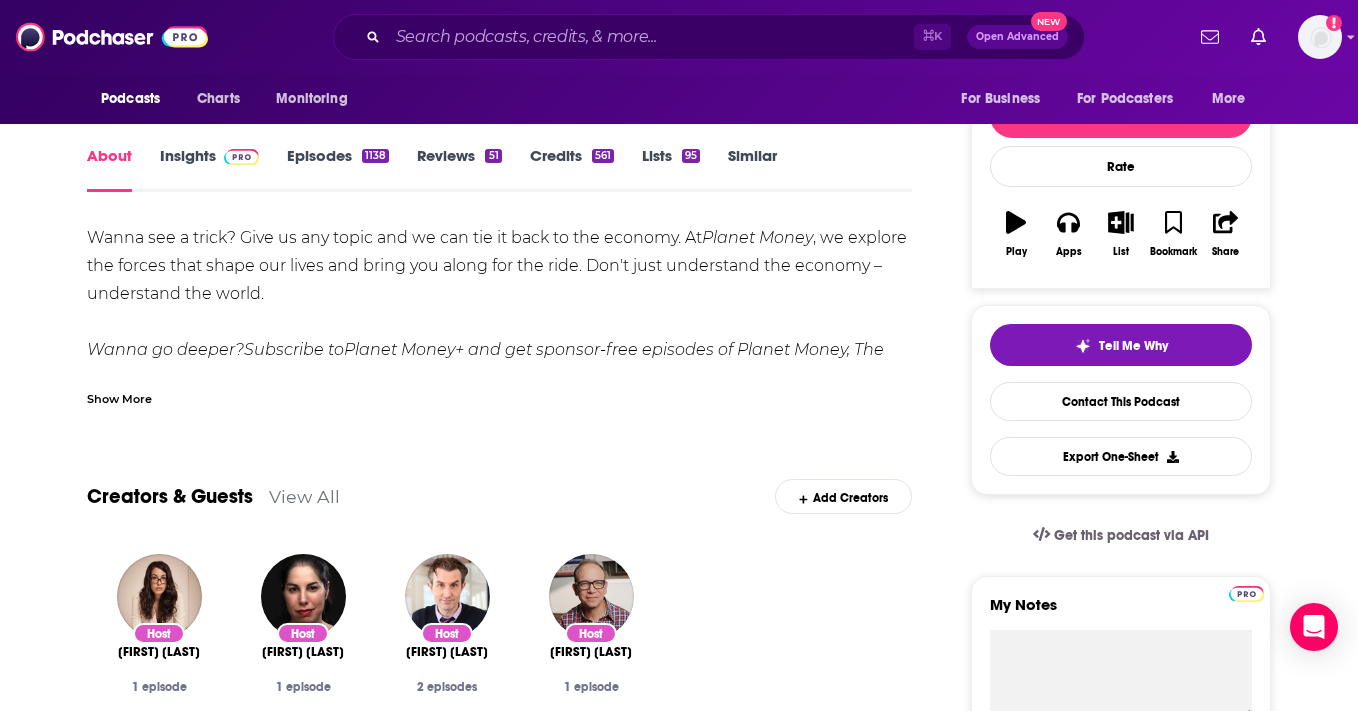 click on "Show More" at bounding box center (119, 397) 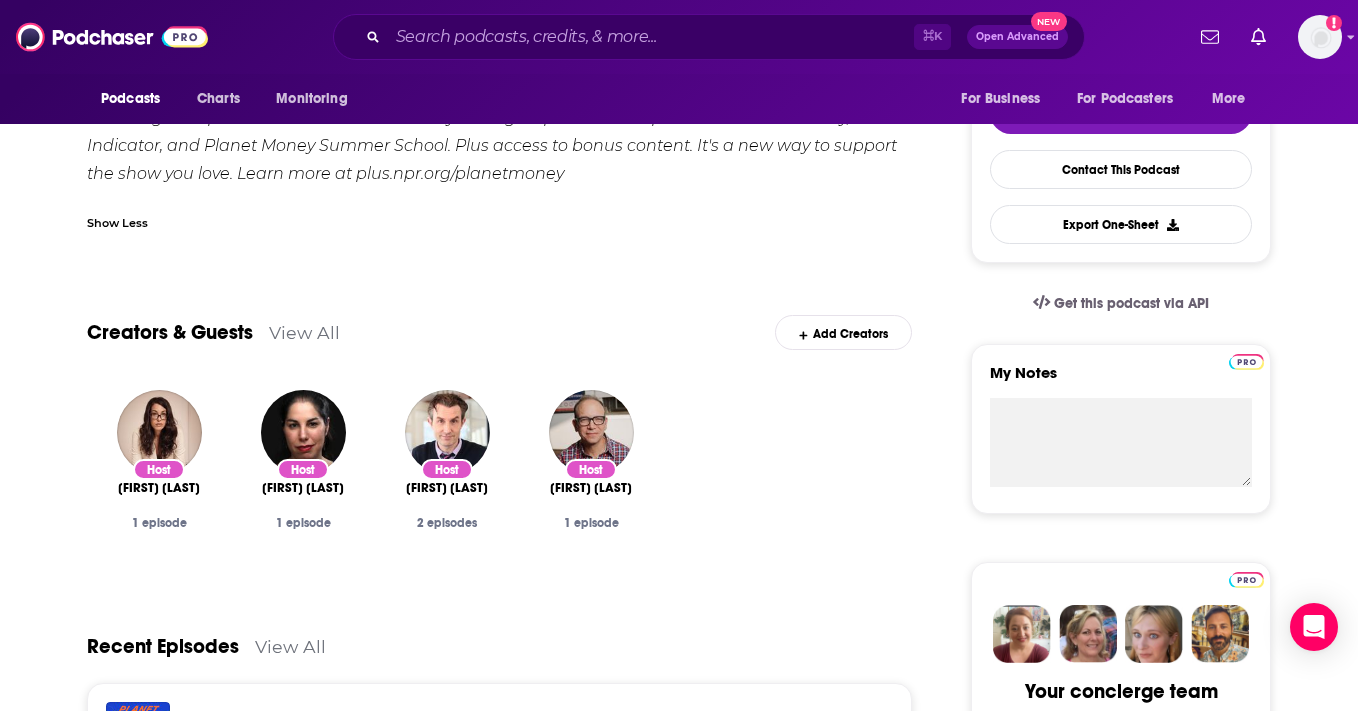 scroll, scrollTop: 493, scrollLeft: 0, axis: vertical 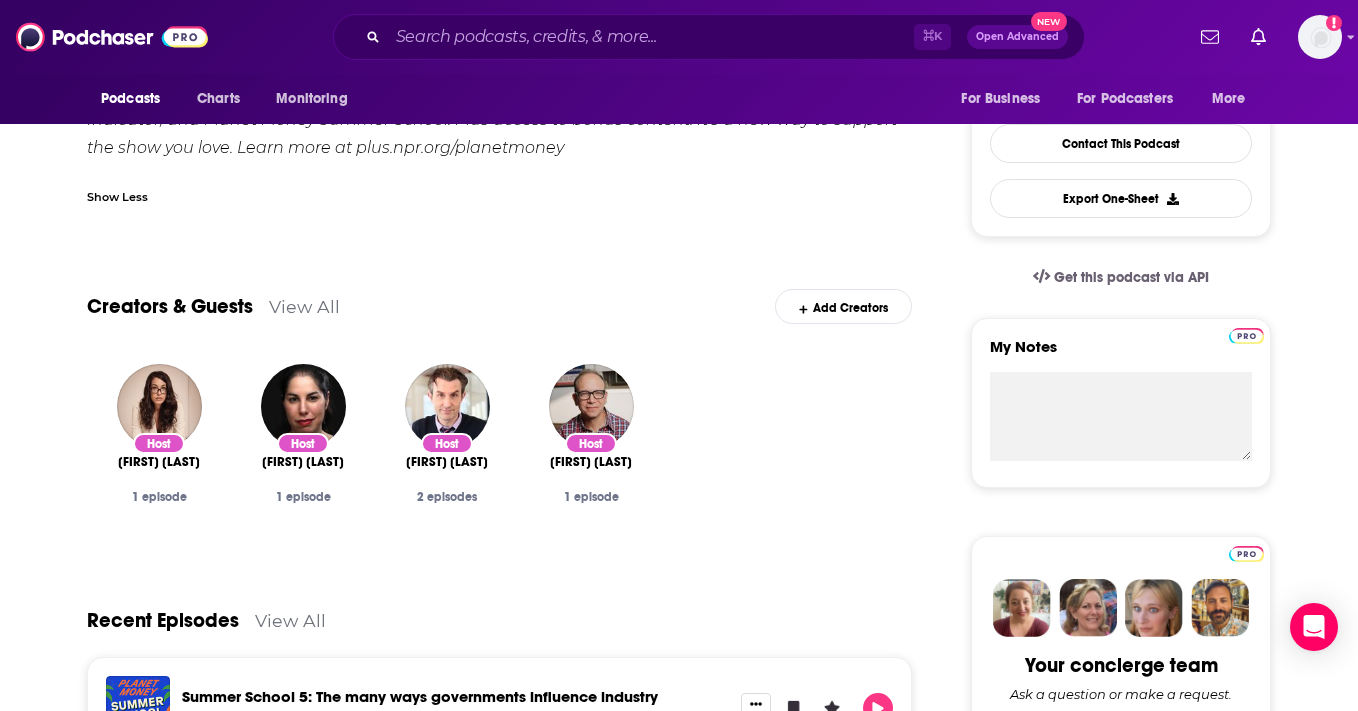 click on "View All" at bounding box center (304, 306) 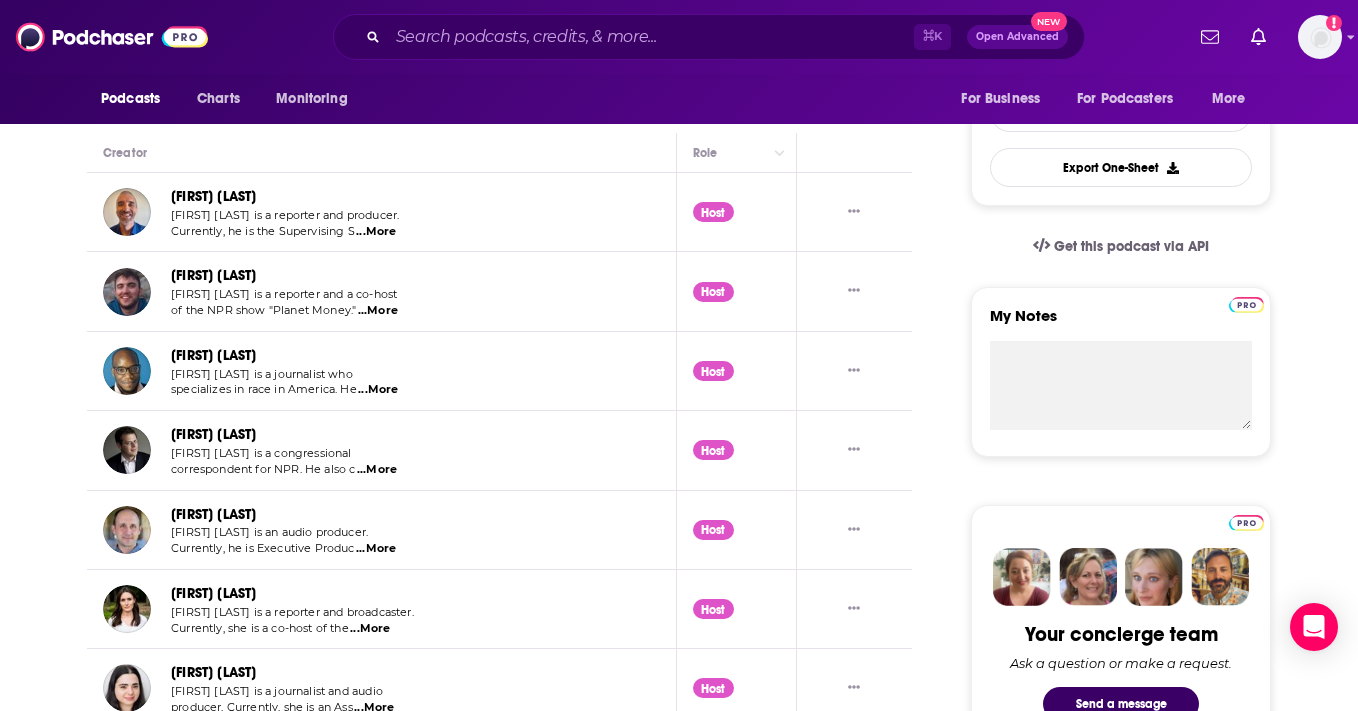 scroll, scrollTop: 545, scrollLeft: 0, axis: vertical 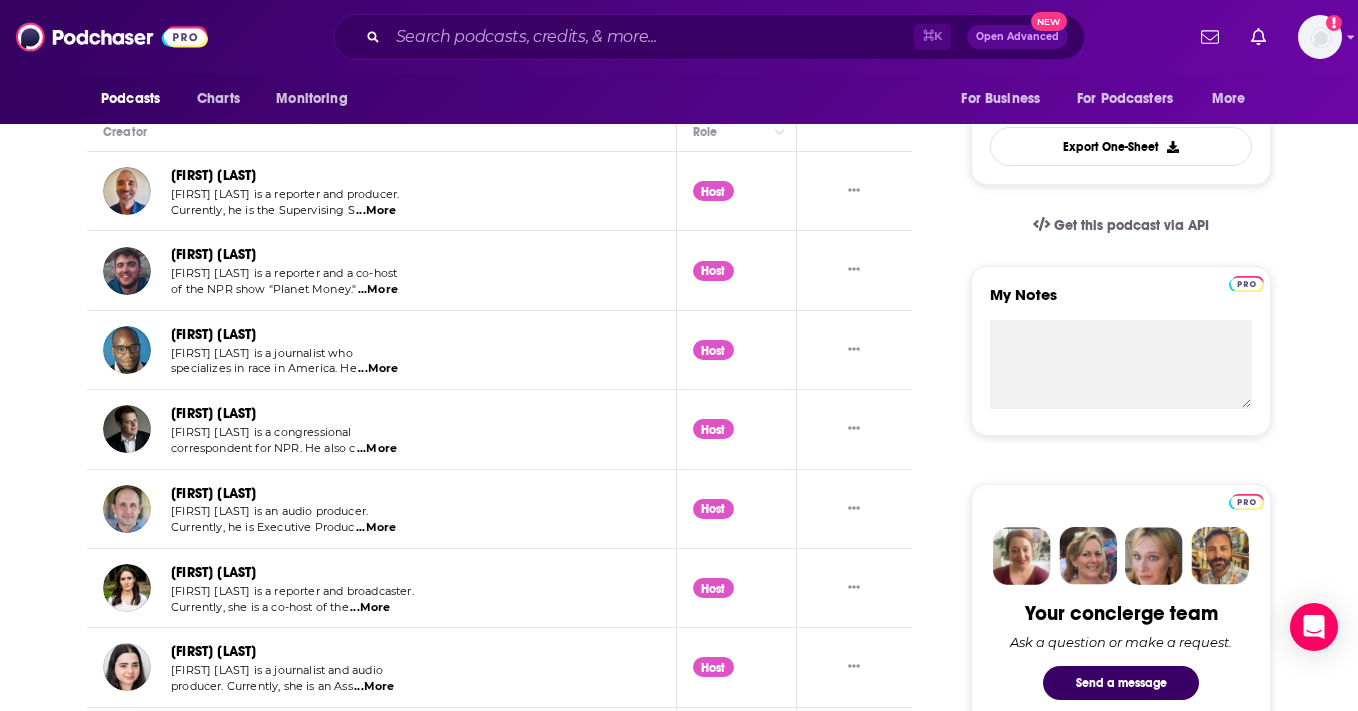 click on "...More" at bounding box center (377, 449) 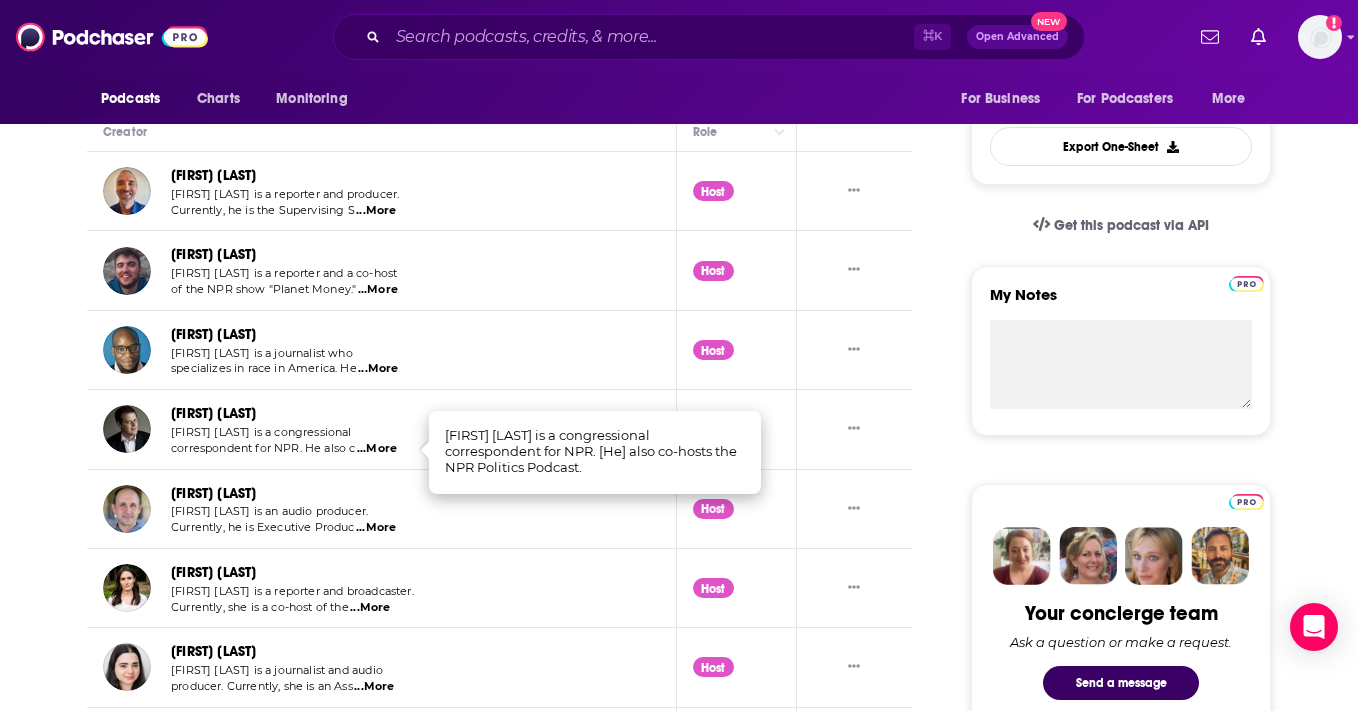 click on "...More" at bounding box center (376, 211) 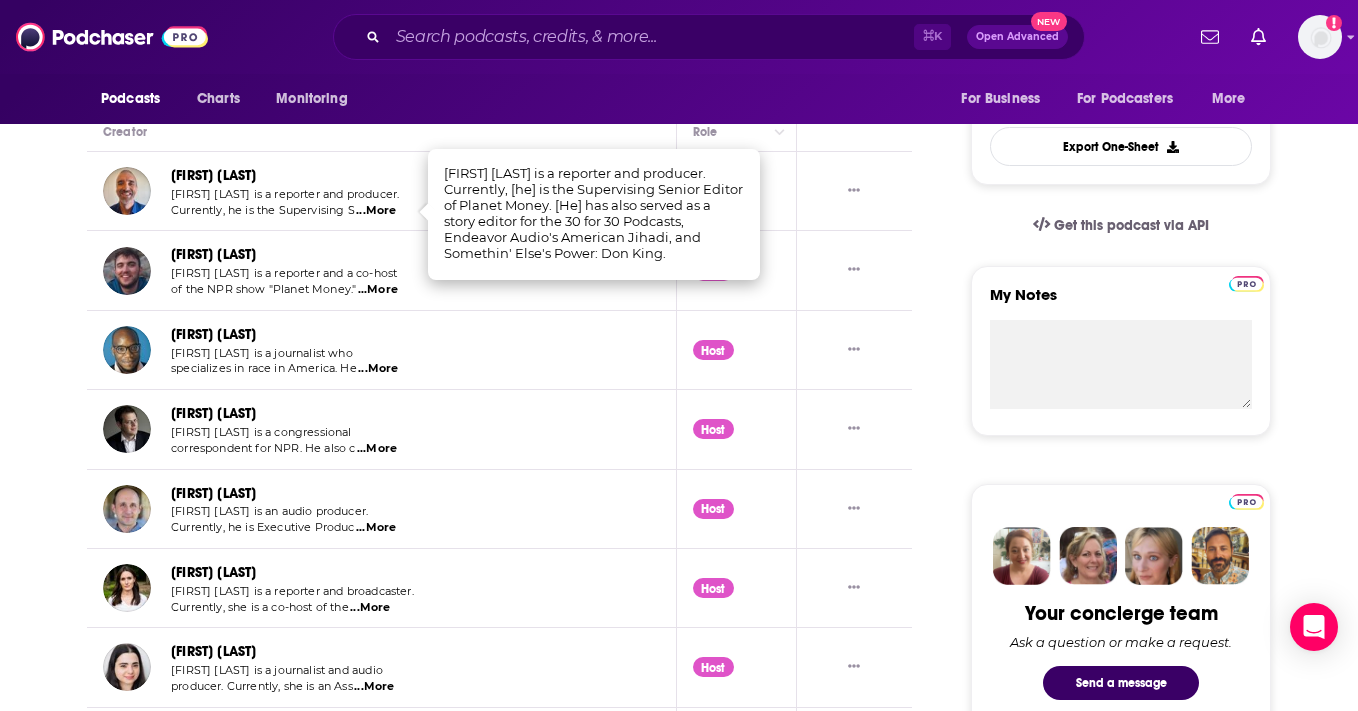 click on "...More" at bounding box center [378, 290] 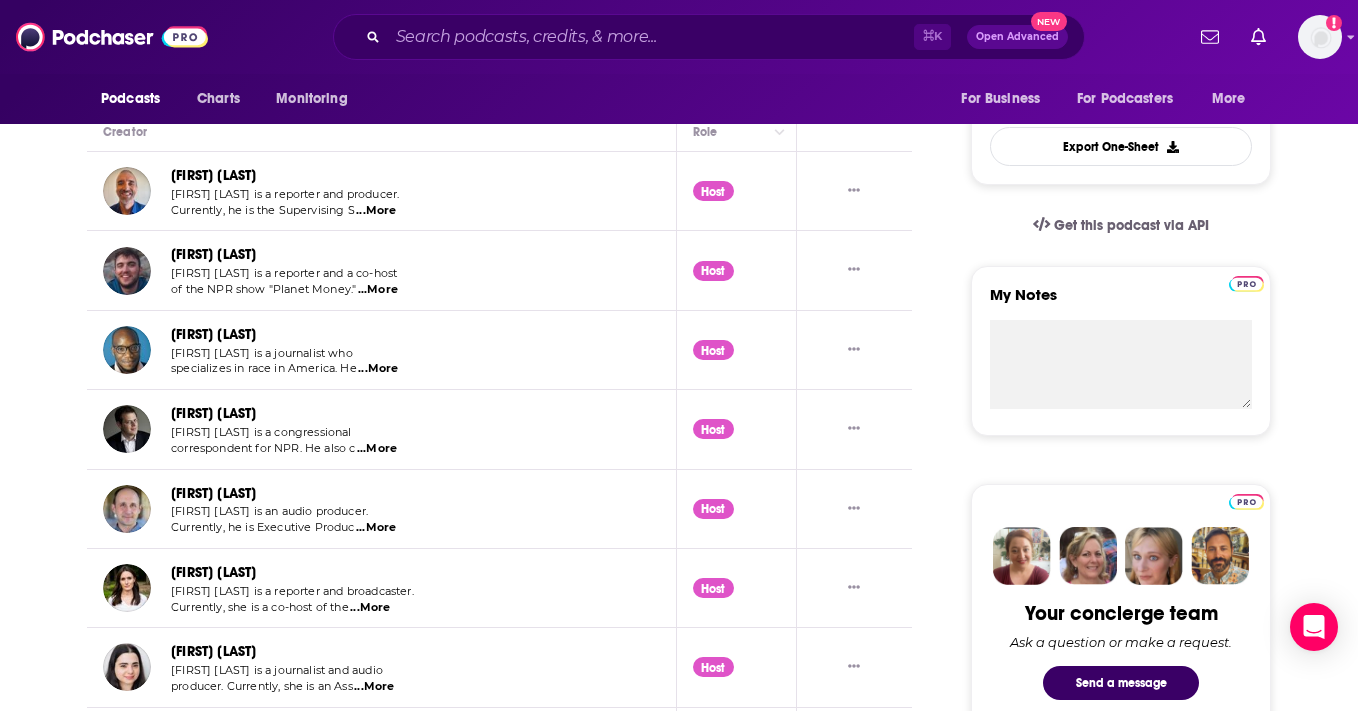 click on "...More" at bounding box center [378, 369] 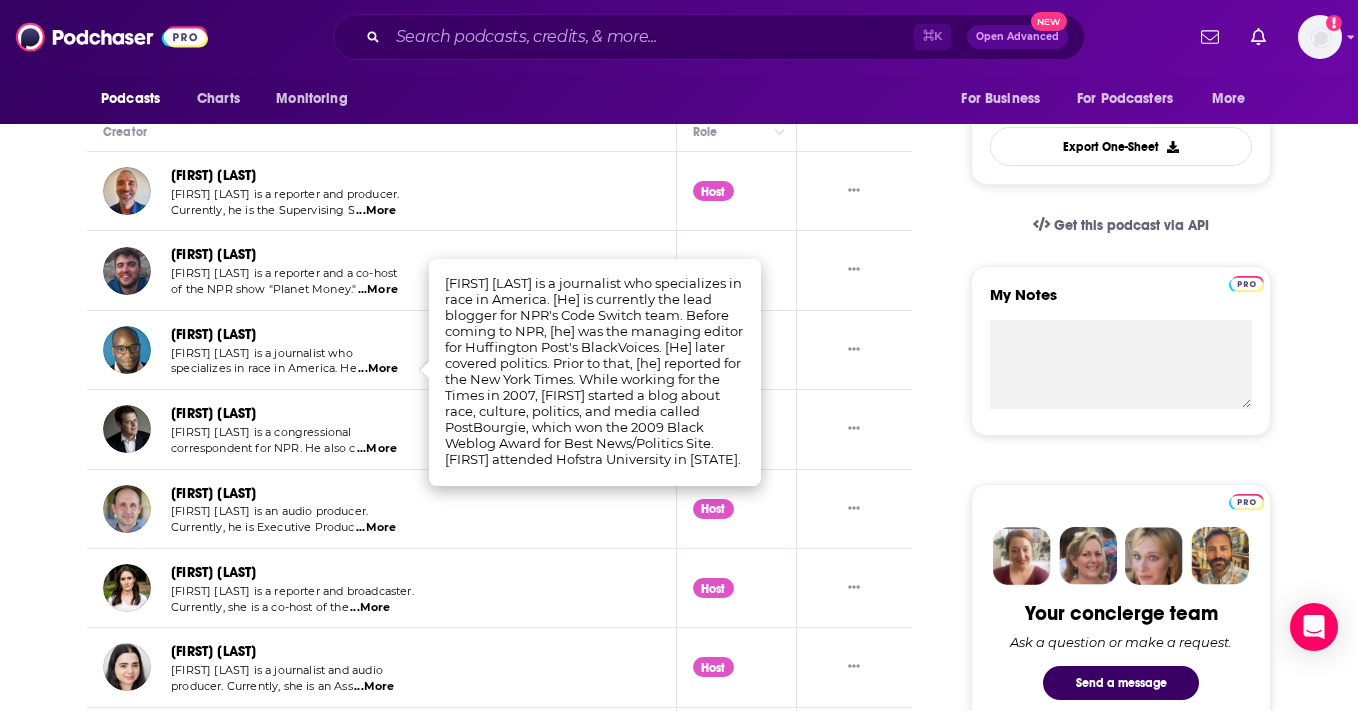 click on "...More" at bounding box center [376, 528] 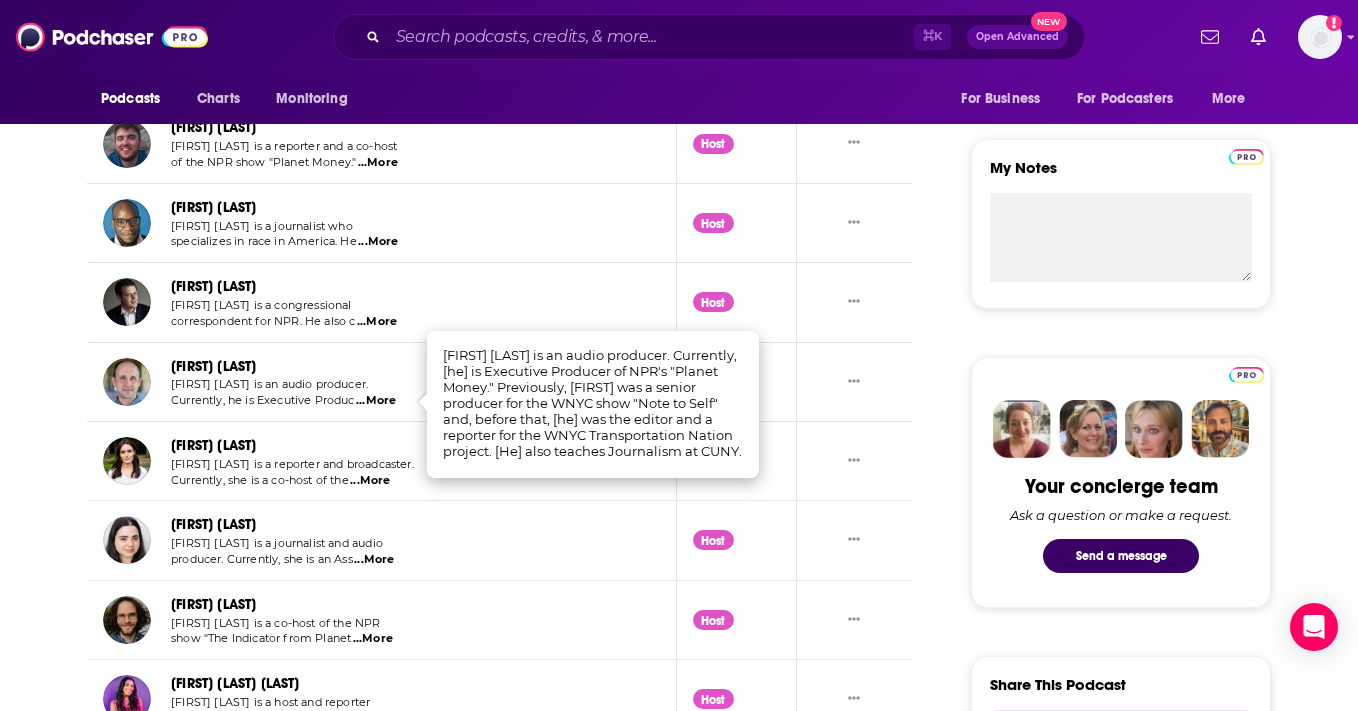 scroll, scrollTop: 698, scrollLeft: 0, axis: vertical 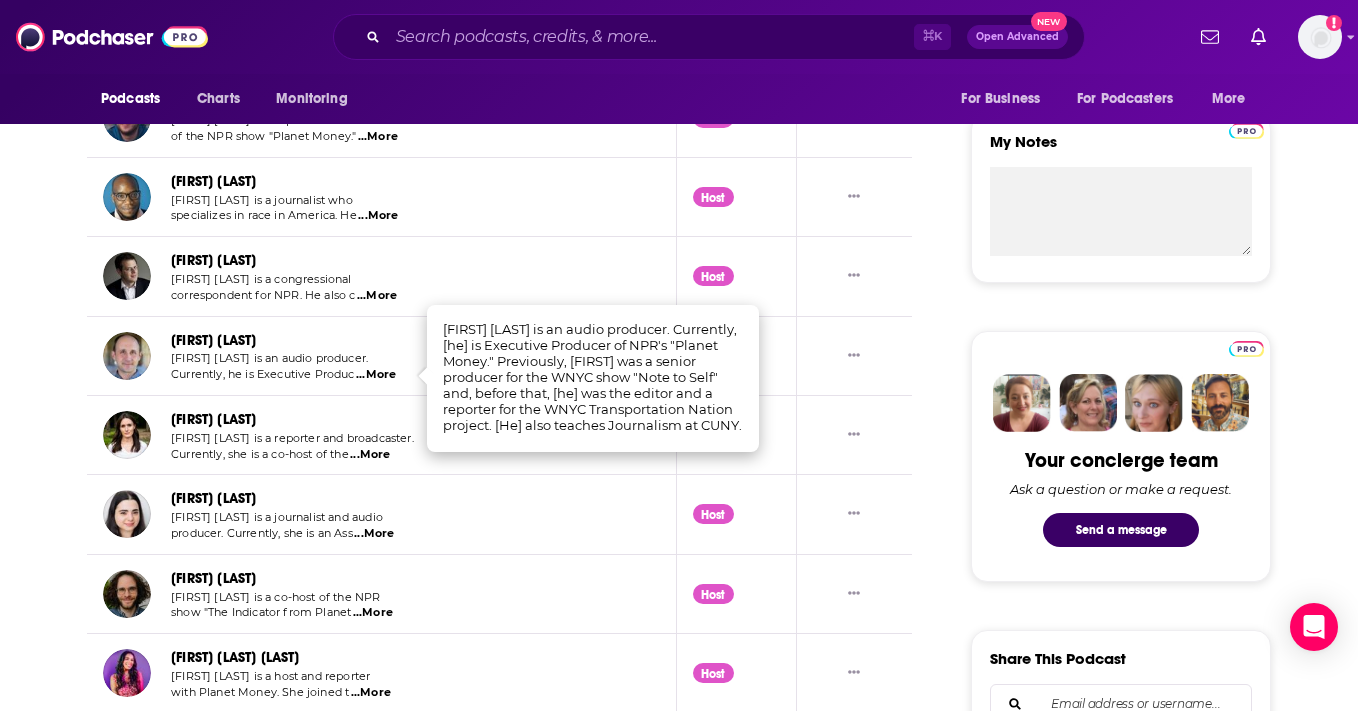 click on "...More" at bounding box center (370, 455) 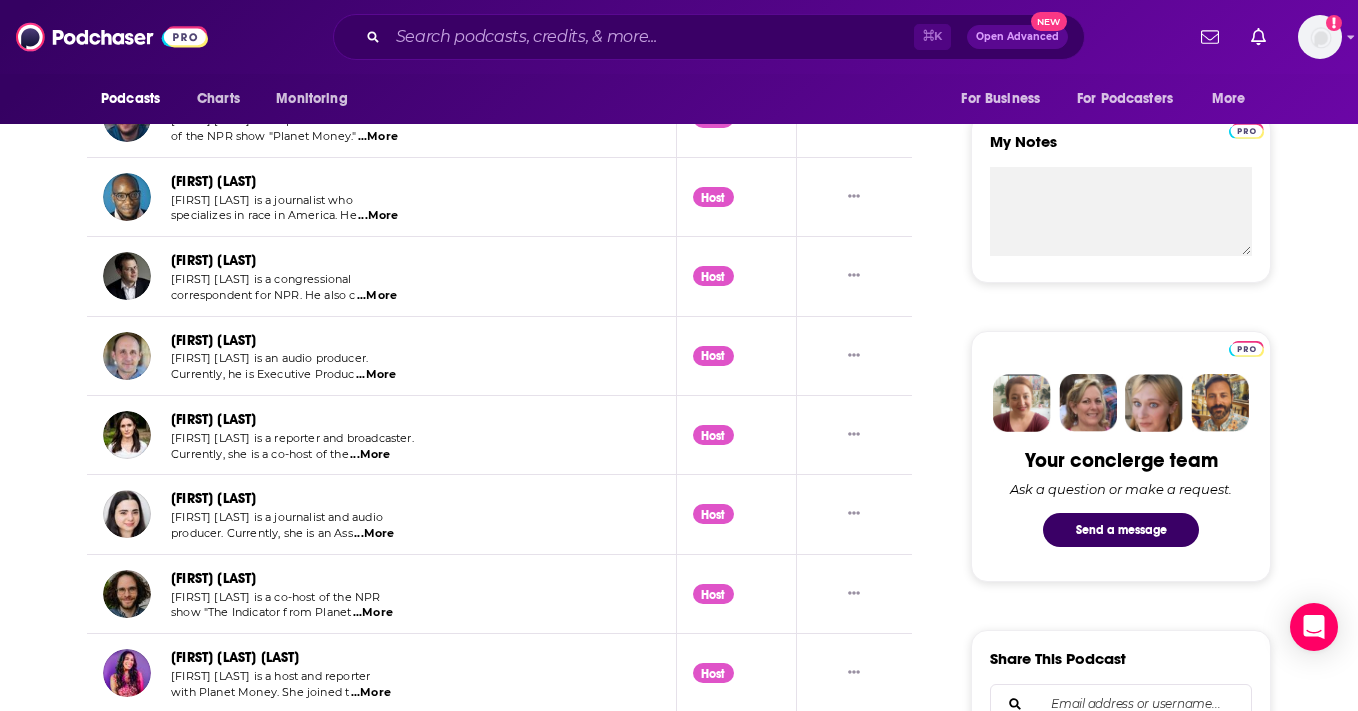 click on "...More" at bounding box center (374, 534) 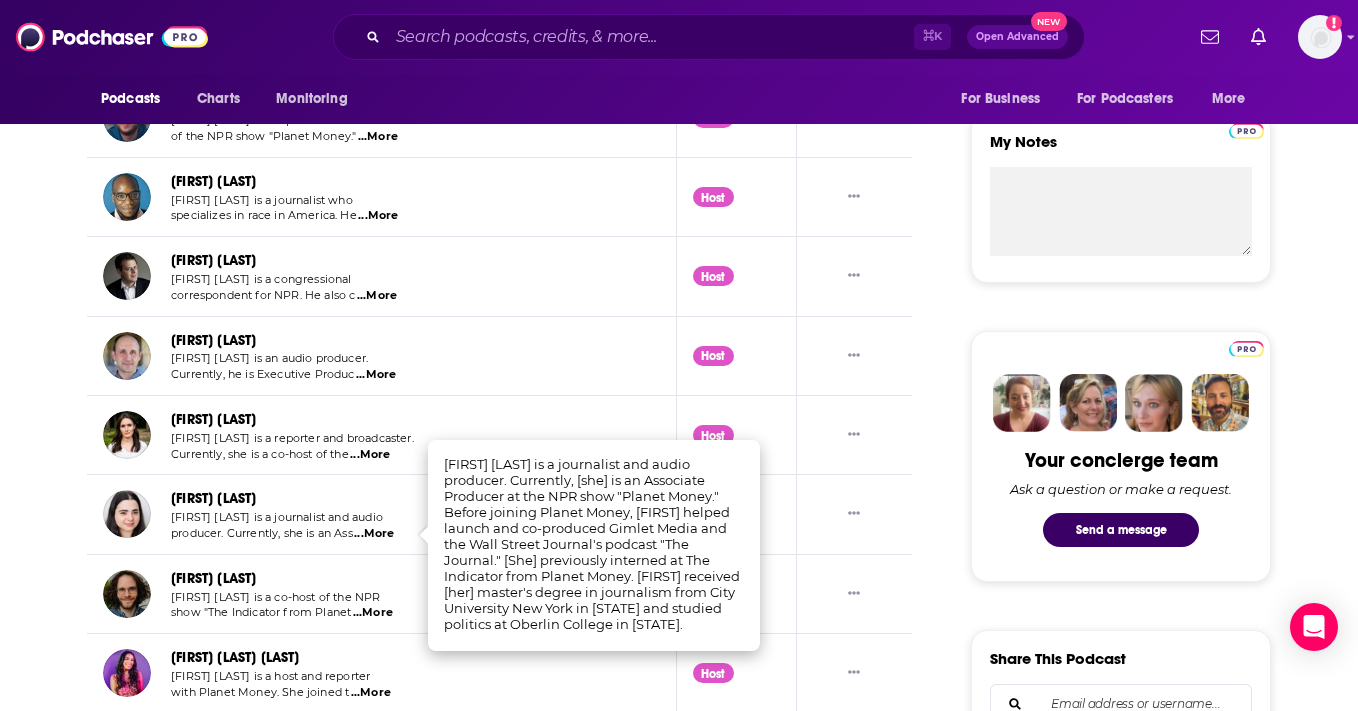 scroll, scrollTop: 740, scrollLeft: 0, axis: vertical 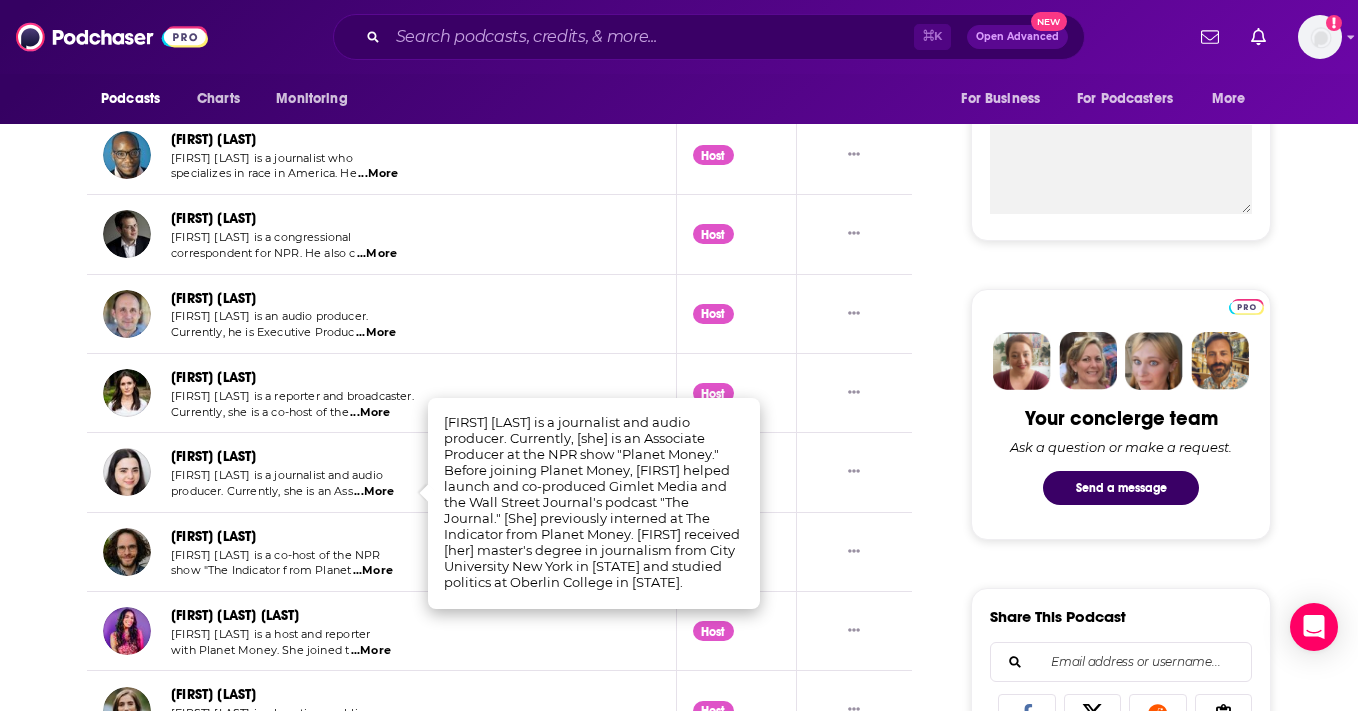 click on "...More" at bounding box center [373, 571] 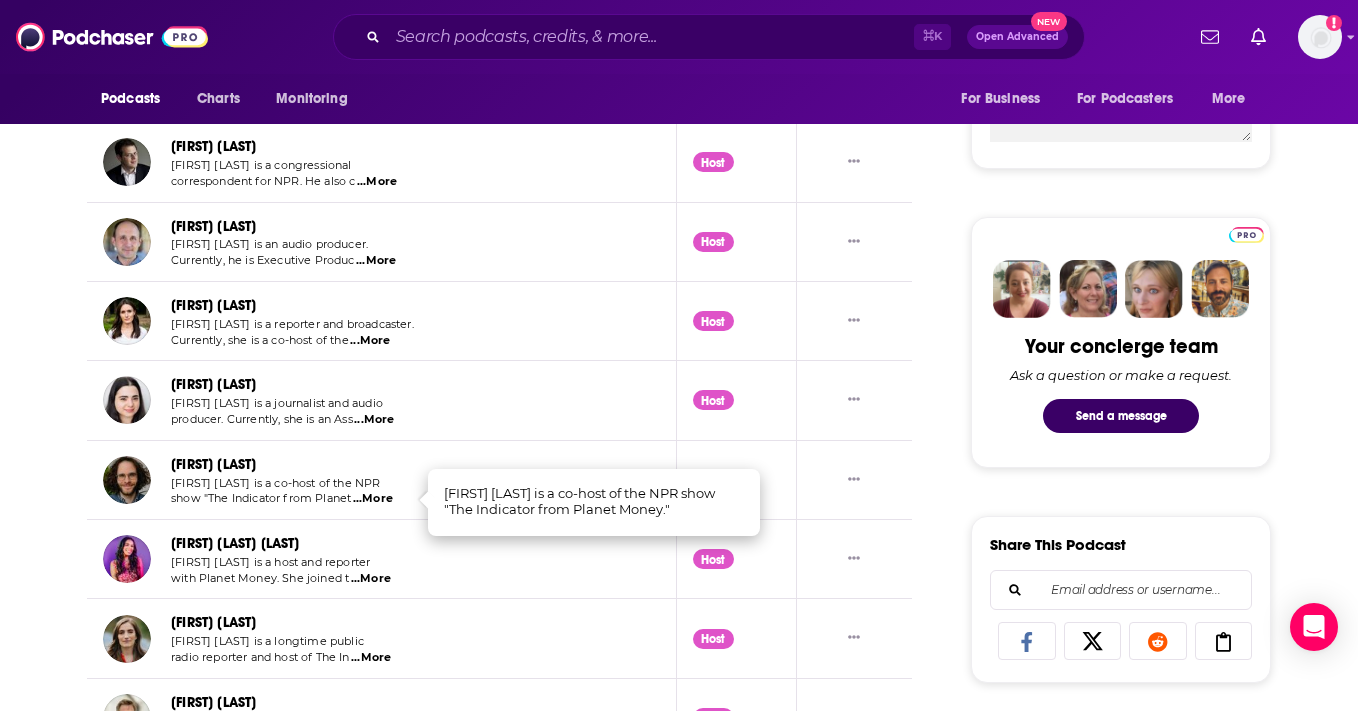 scroll, scrollTop: 814, scrollLeft: 0, axis: vertical 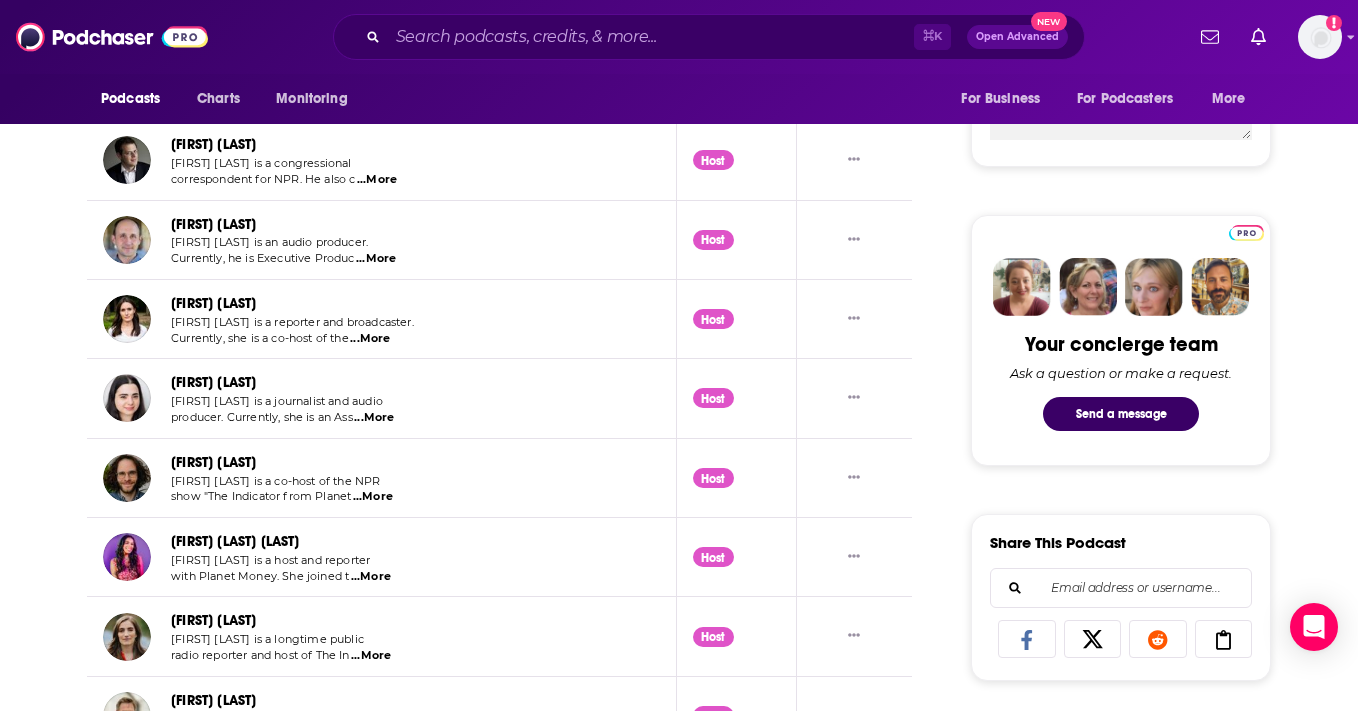 click on "...More" at bounding box center [371, 577] 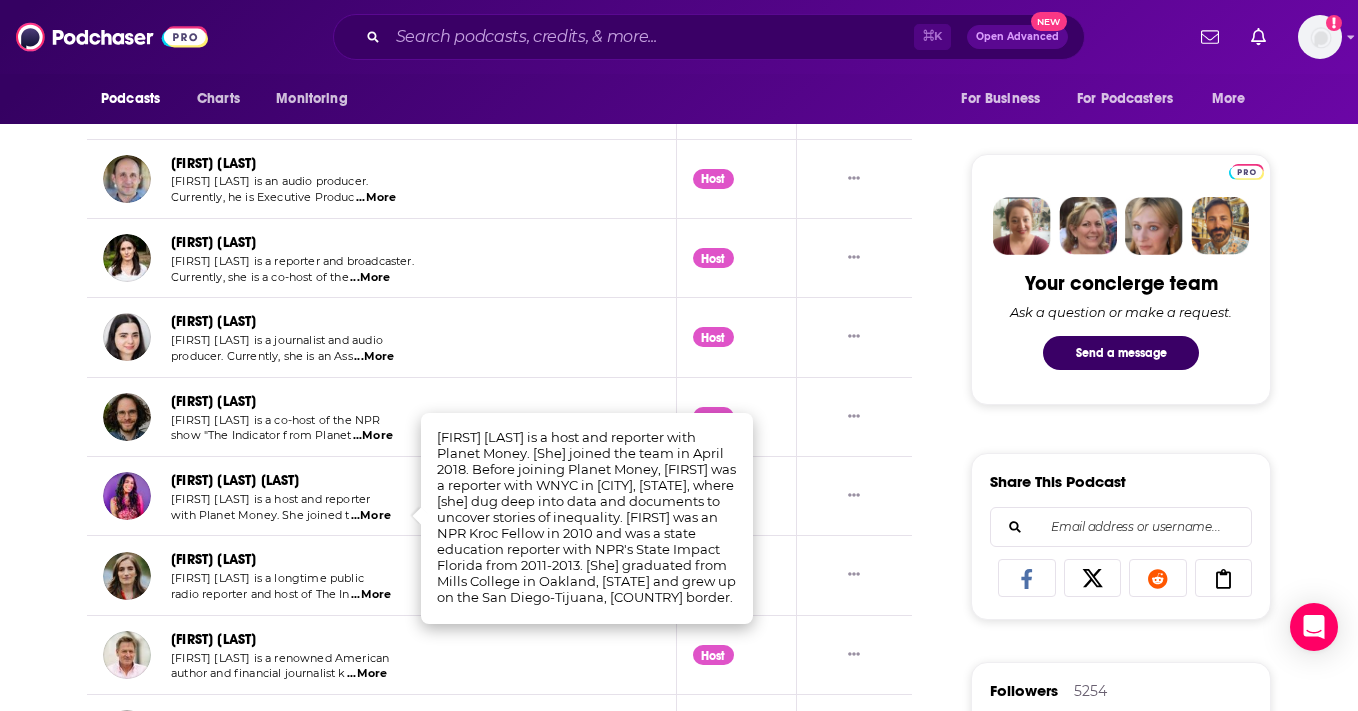scroll, scrollTop: 992, scrollLeft: 0, axis: vertical 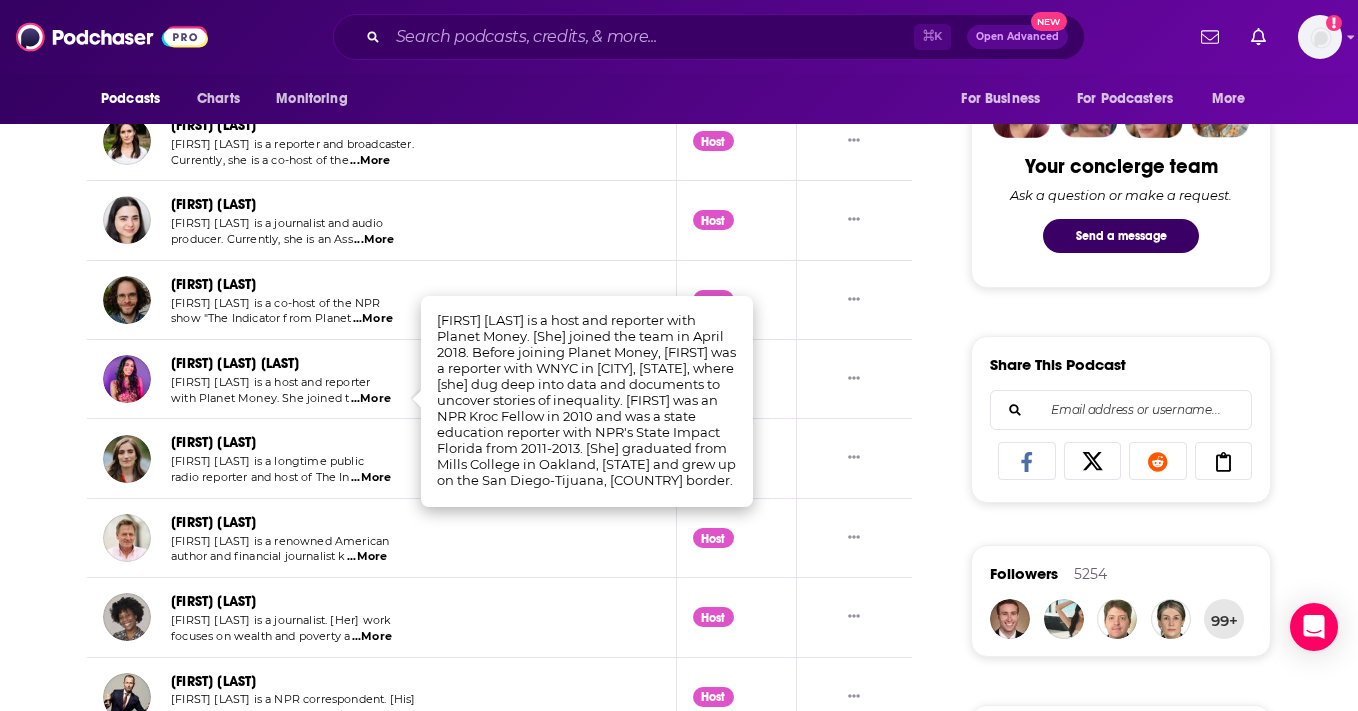 click on "...More" at bounding box center [371, 478] 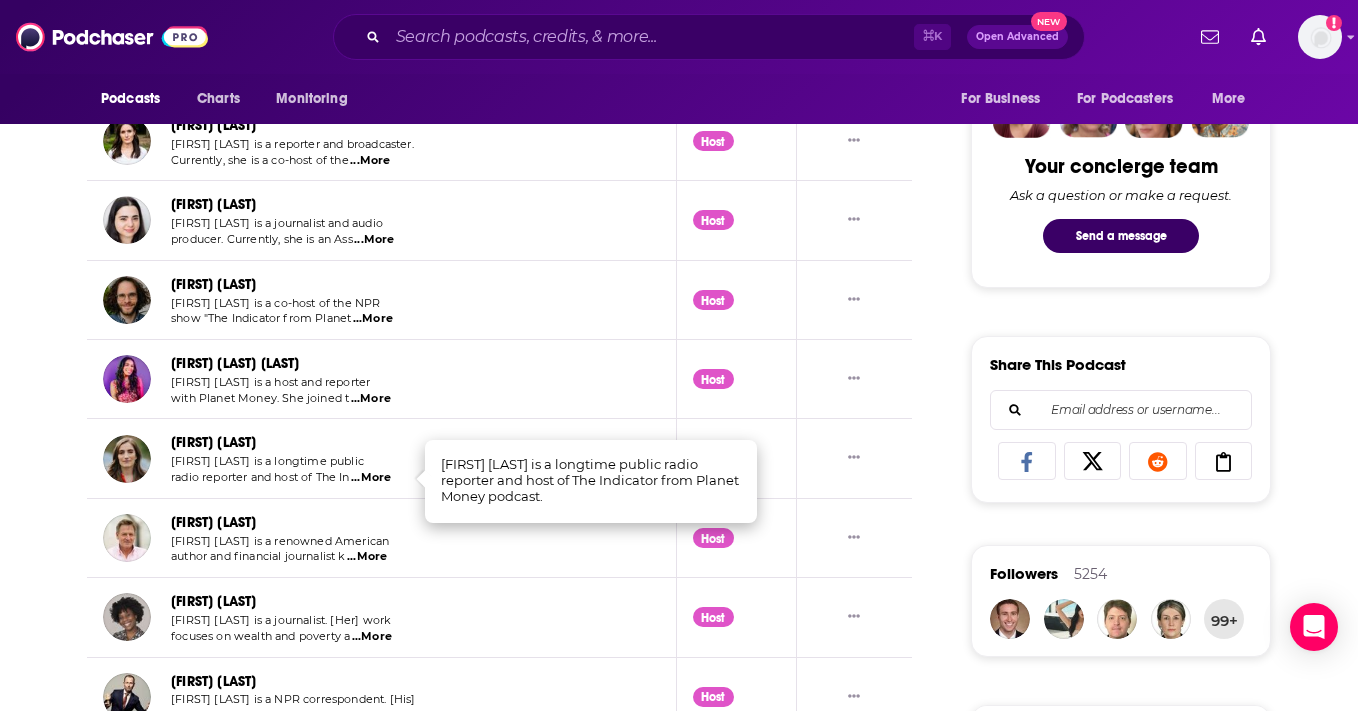 click on "...More" at bounding box center [367, 557] 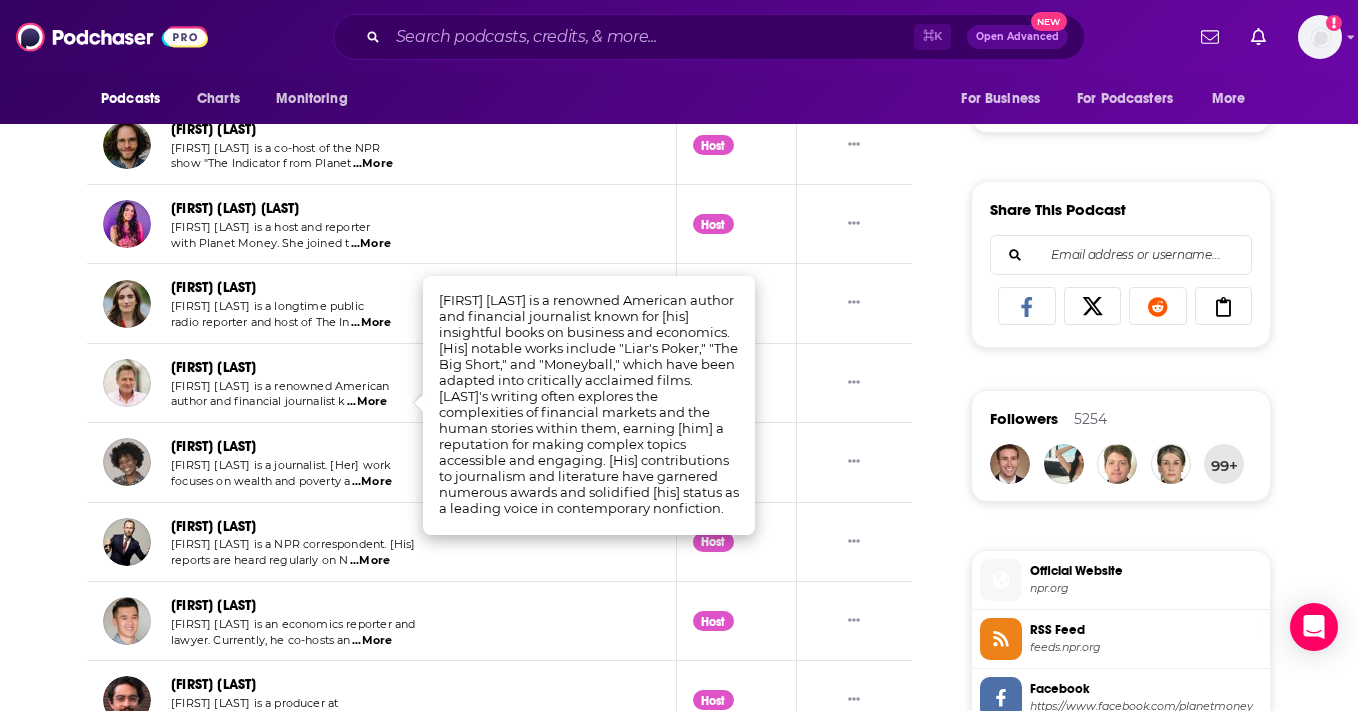 scroll, scrollTop: 1149, scrollLeft: 0, axis: vertical 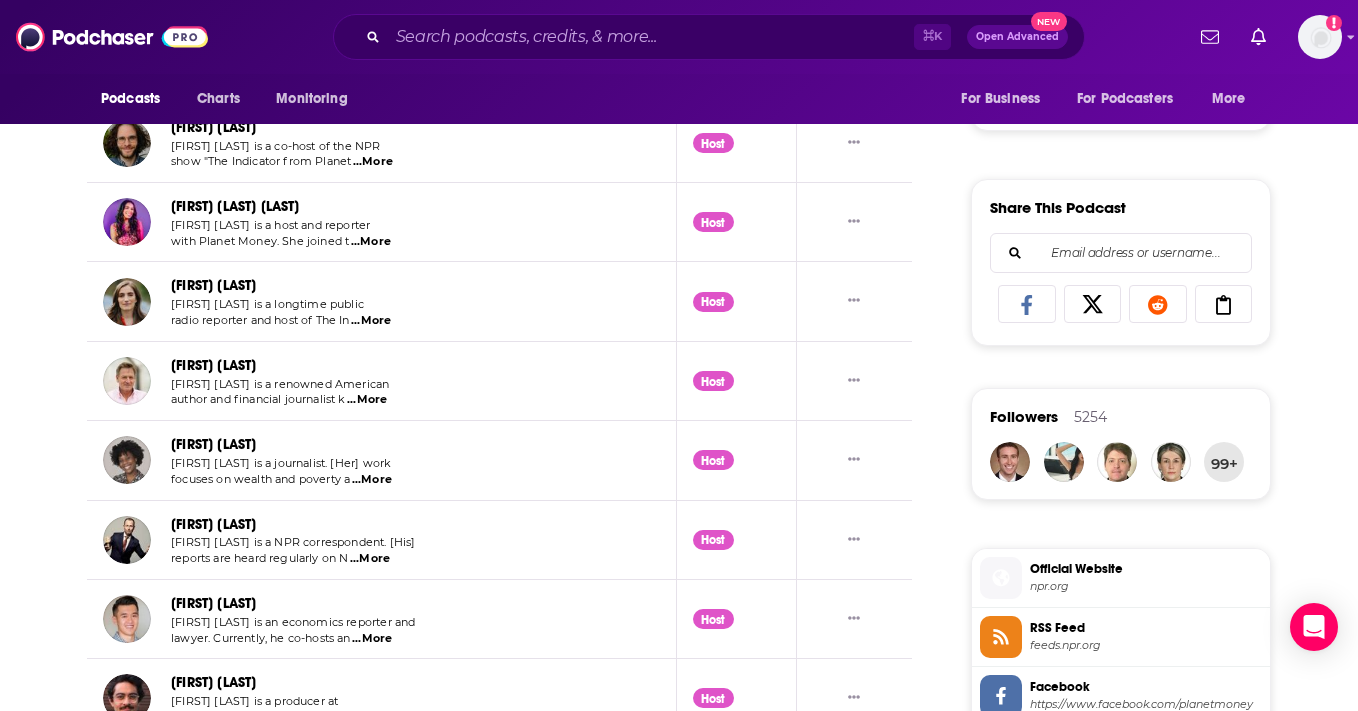 click on "...More" at bounding box center [372, 480] 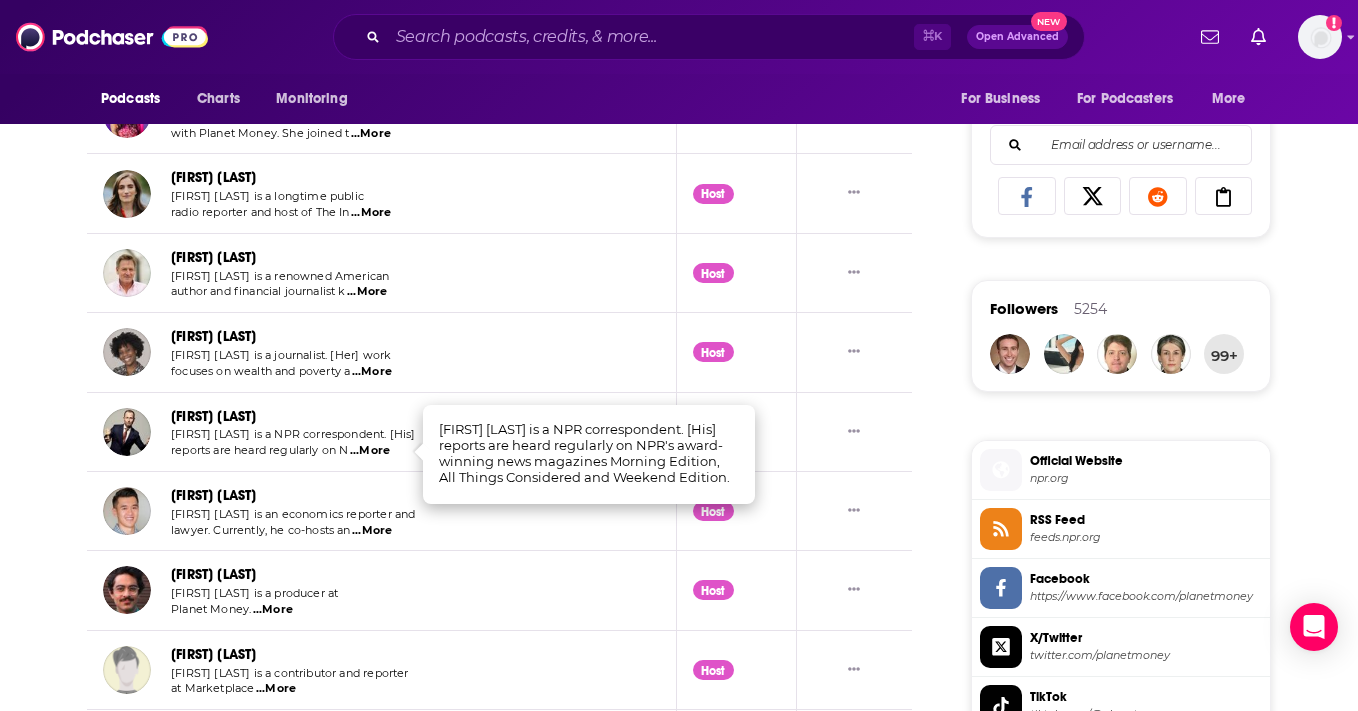 scroll, scrollTop: 1305, scrollLeft: 0, axis: vertical 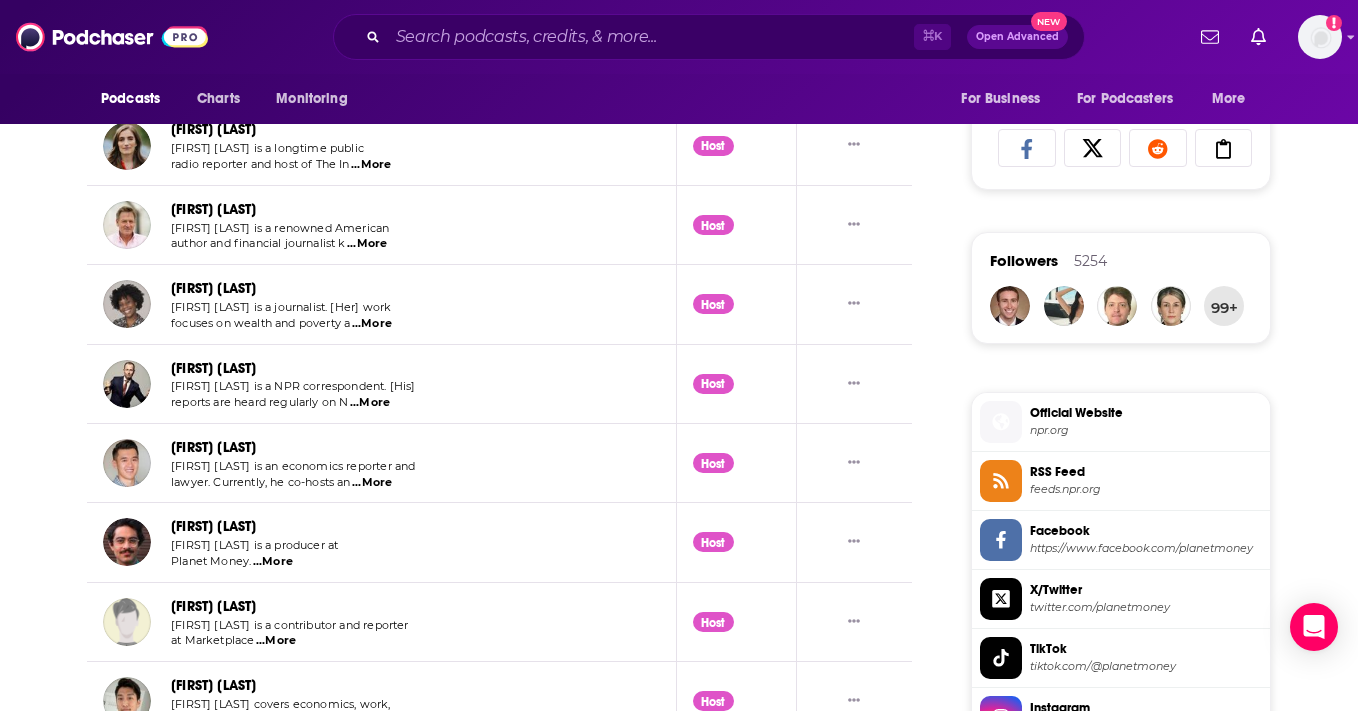 click on "...More" at bounding box center (372, 483) 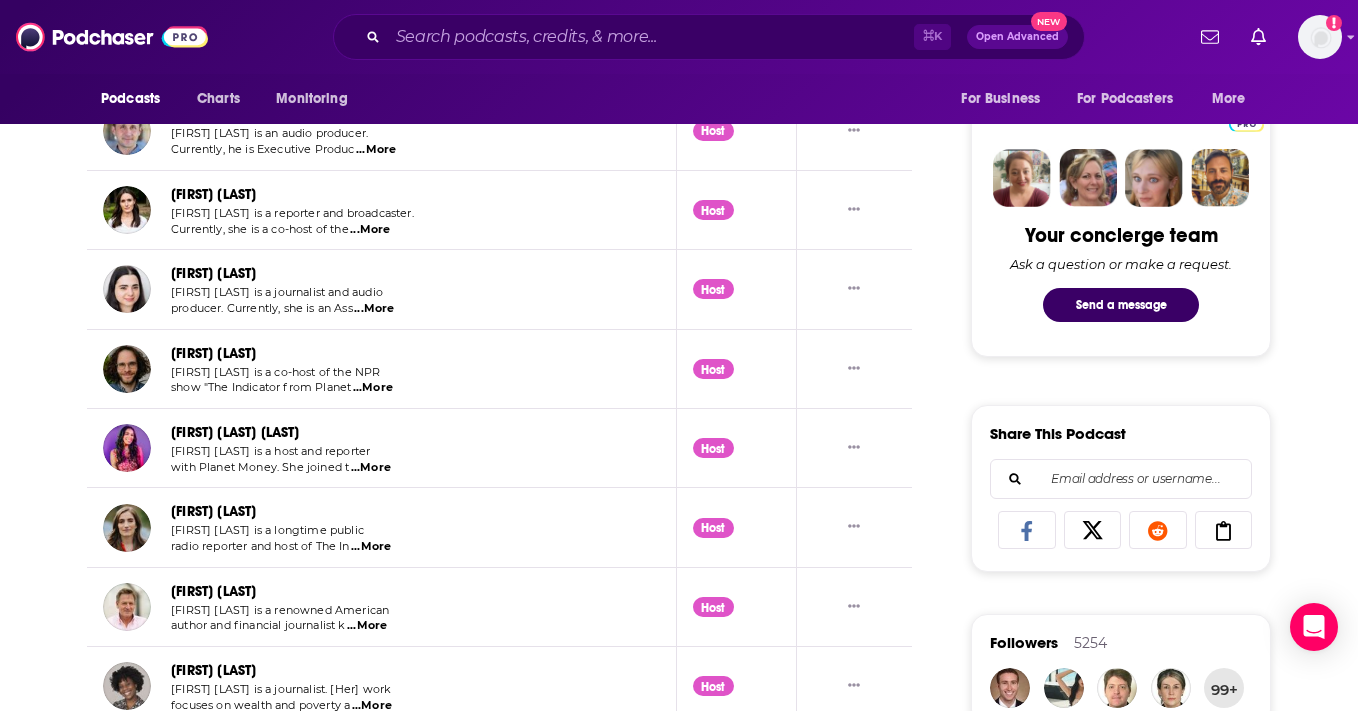 scroll, scrollTop: 0, scrollLeft: 0, axis: both 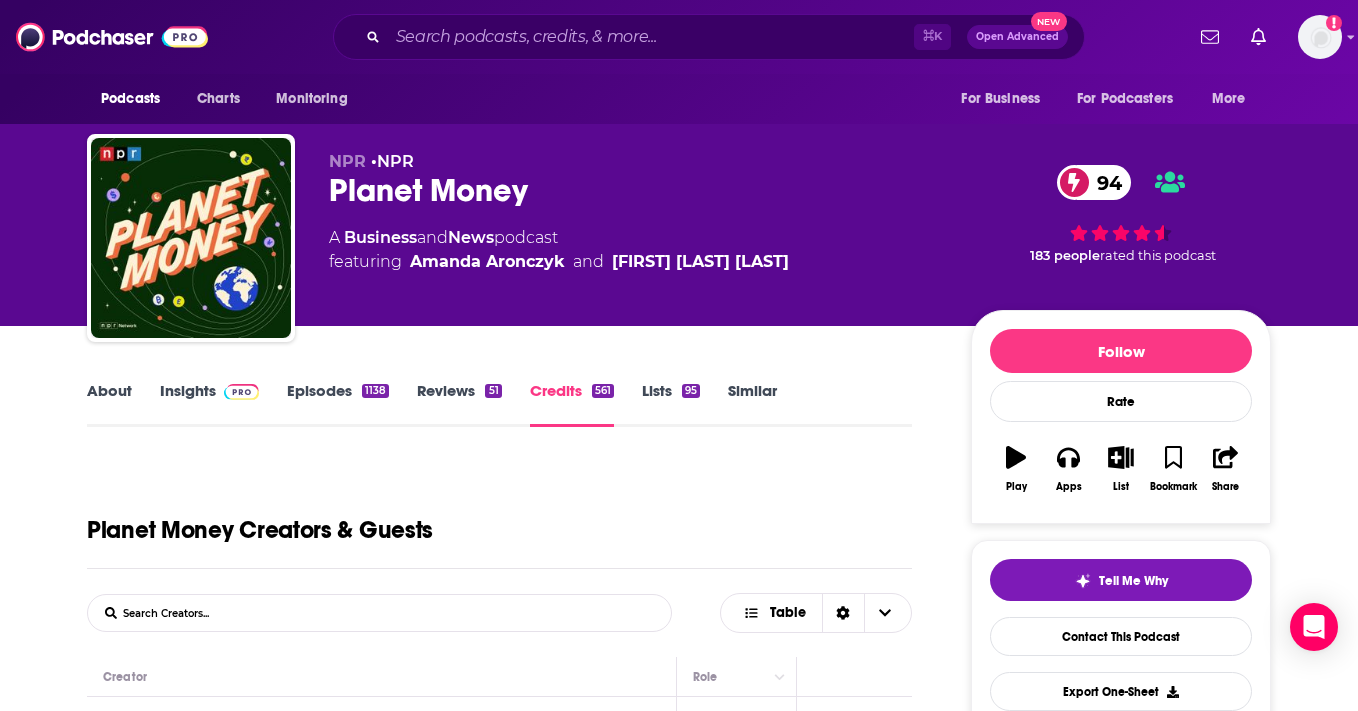 click on "Insights" at bounding box center (209, 404) 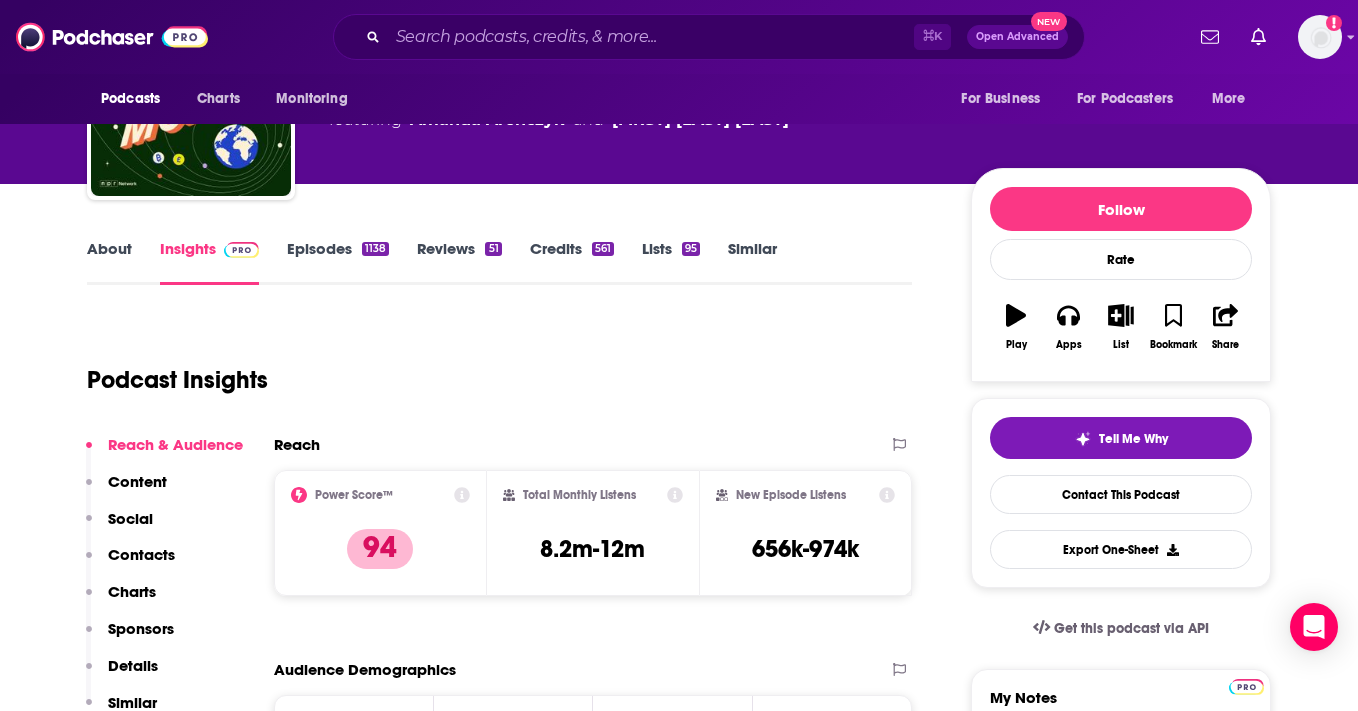 scroll, scrollTop: 0, scrollLeft: 0, axis: both 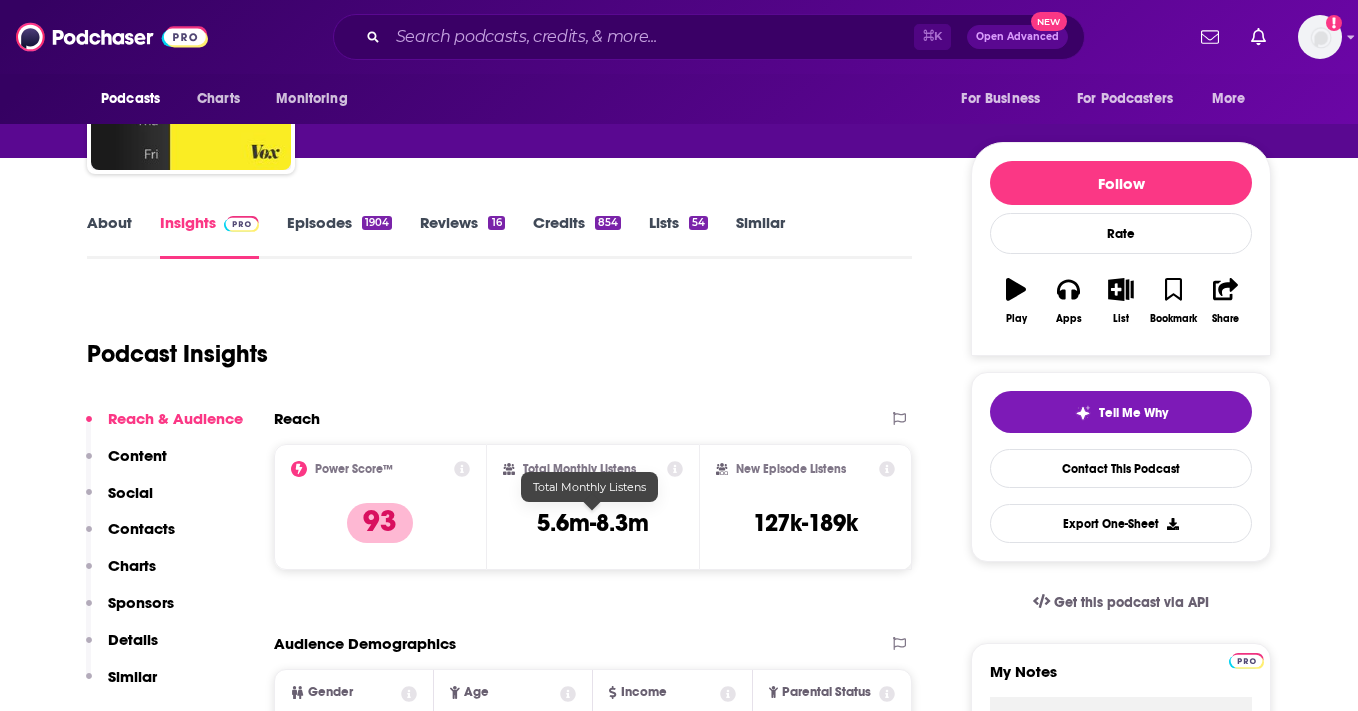 click on "5.6m-8.3m" at bounding box center (593, 523) 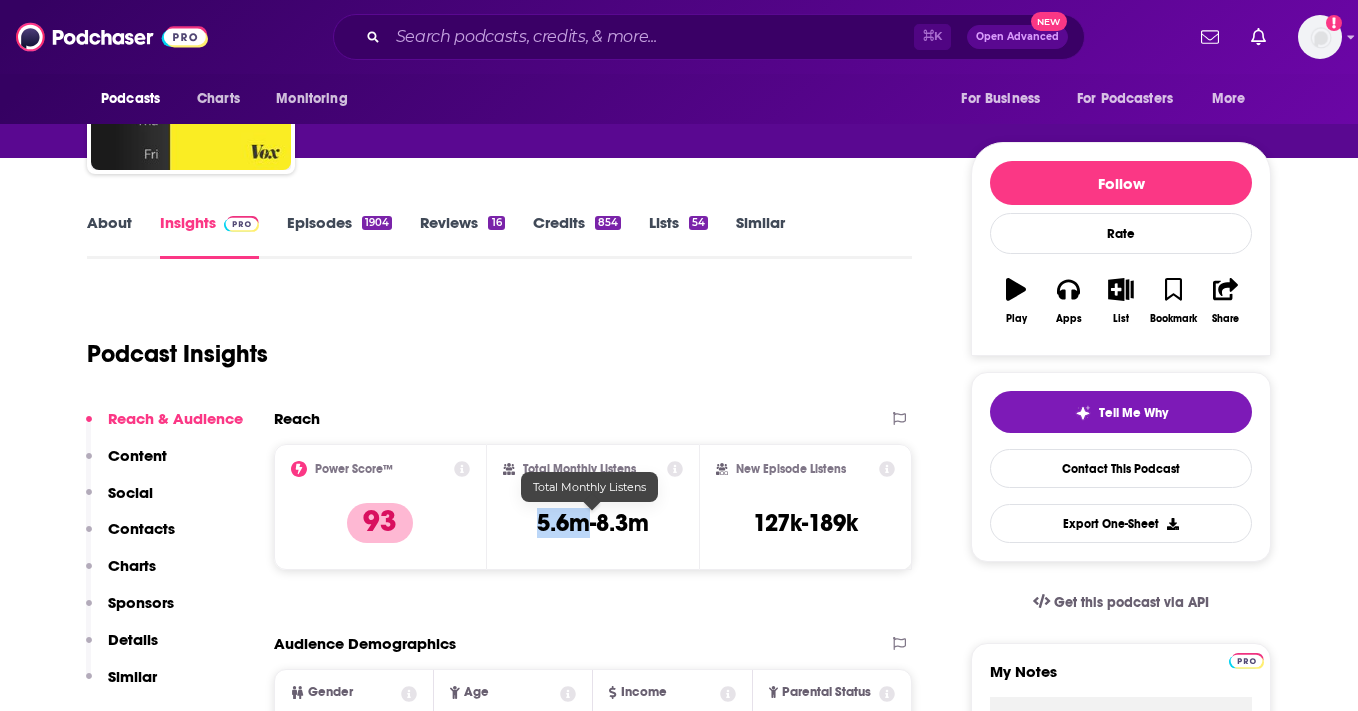 click on "5.6m-8.3m" at bounding box center [593, 523] 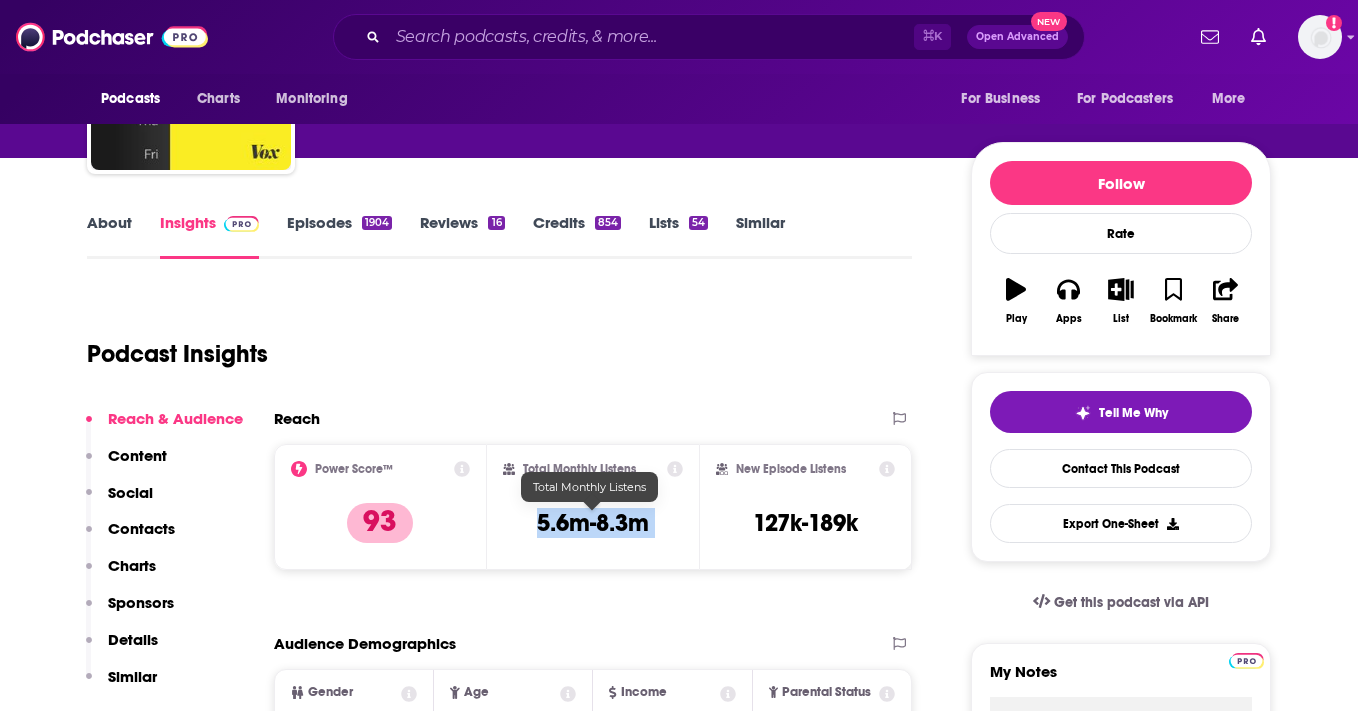 click on "5.6m-8.3m" at bounding box center (593, 523) 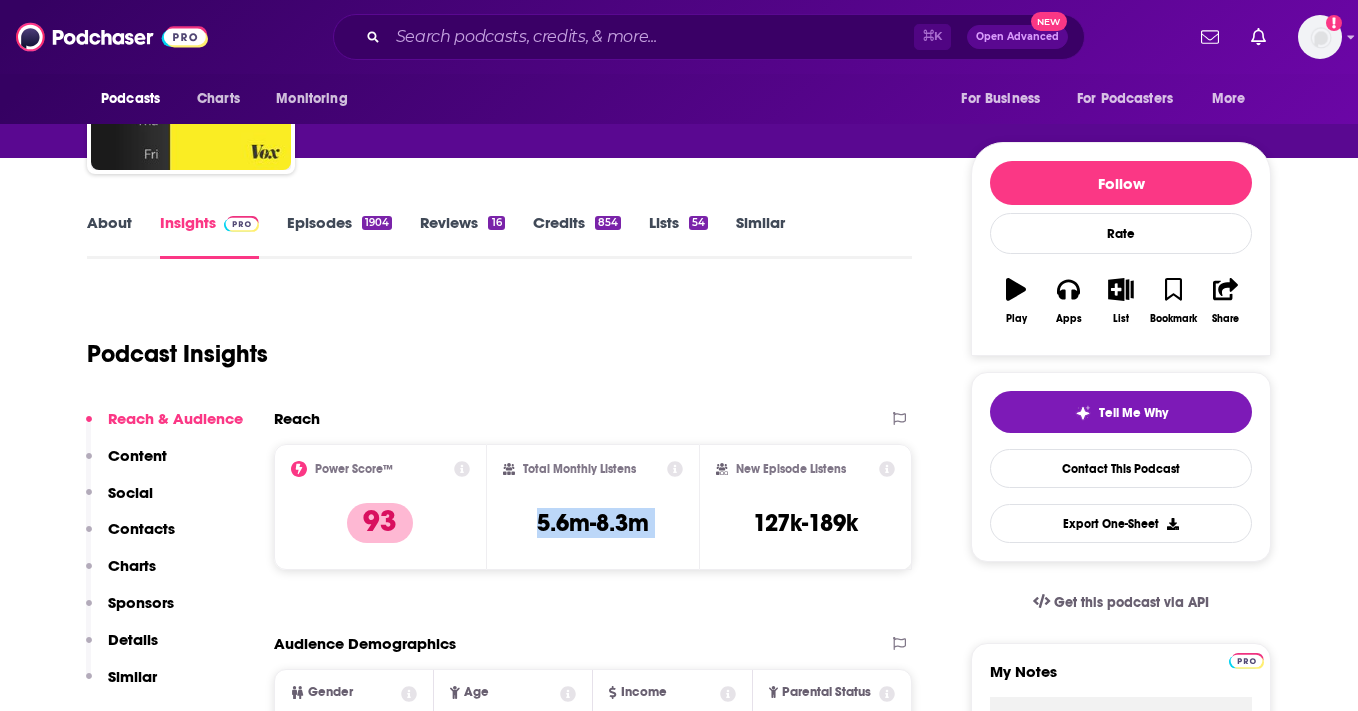 copy on "5.6m-8.3m" 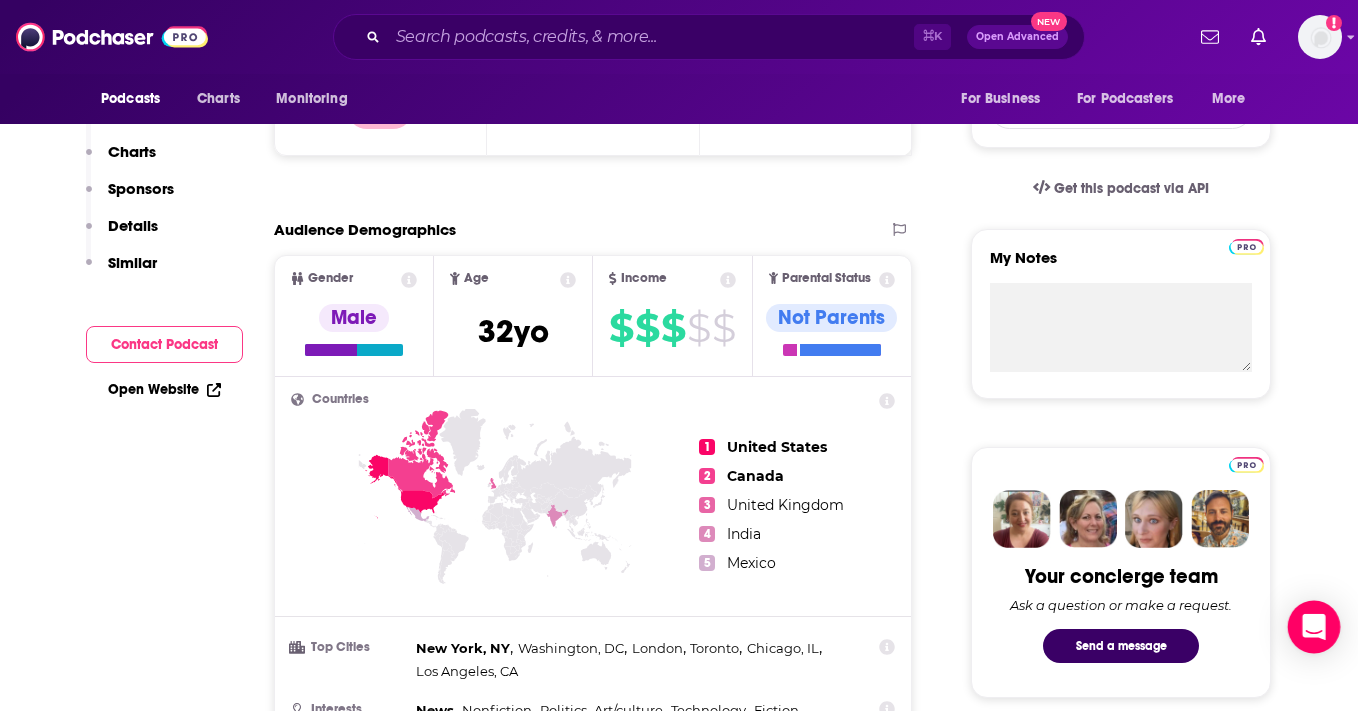scroll, scrollTop: 0, scrollLeft: 0, axis: both 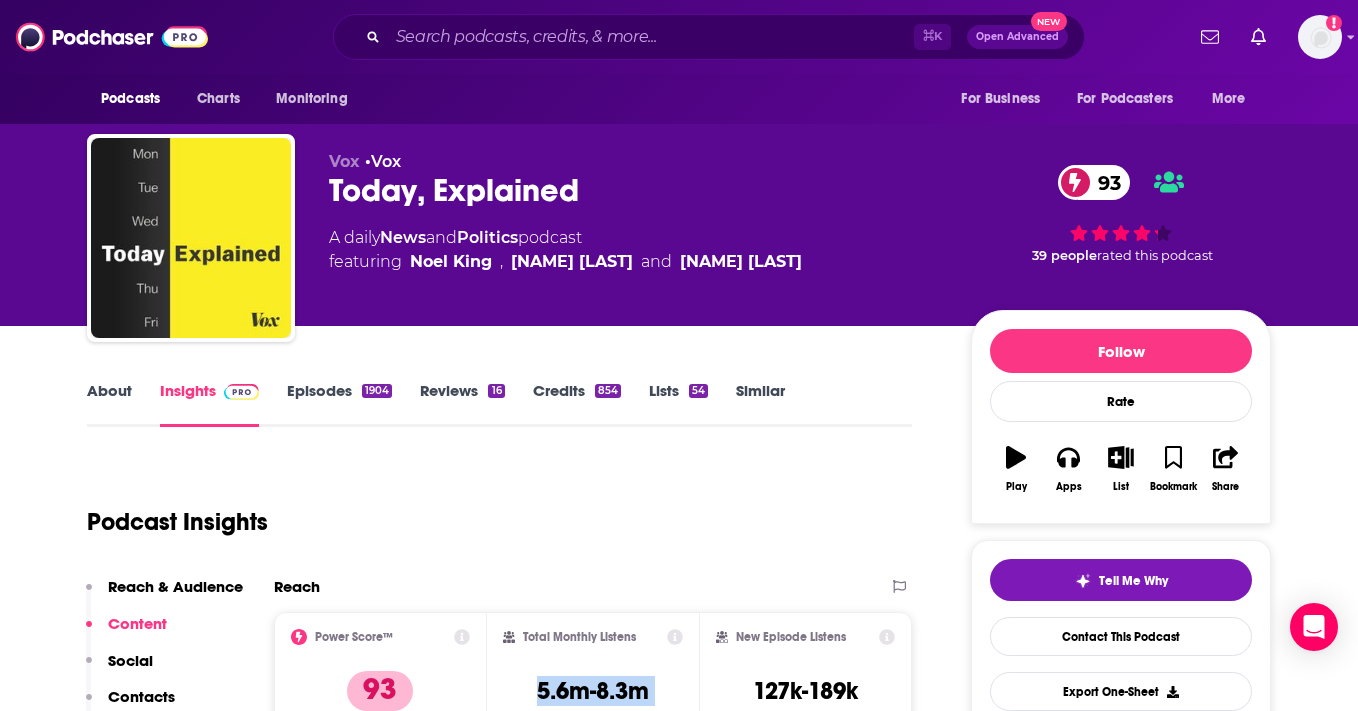 click on "Episodes 1904" at bounding box center [339, 404] 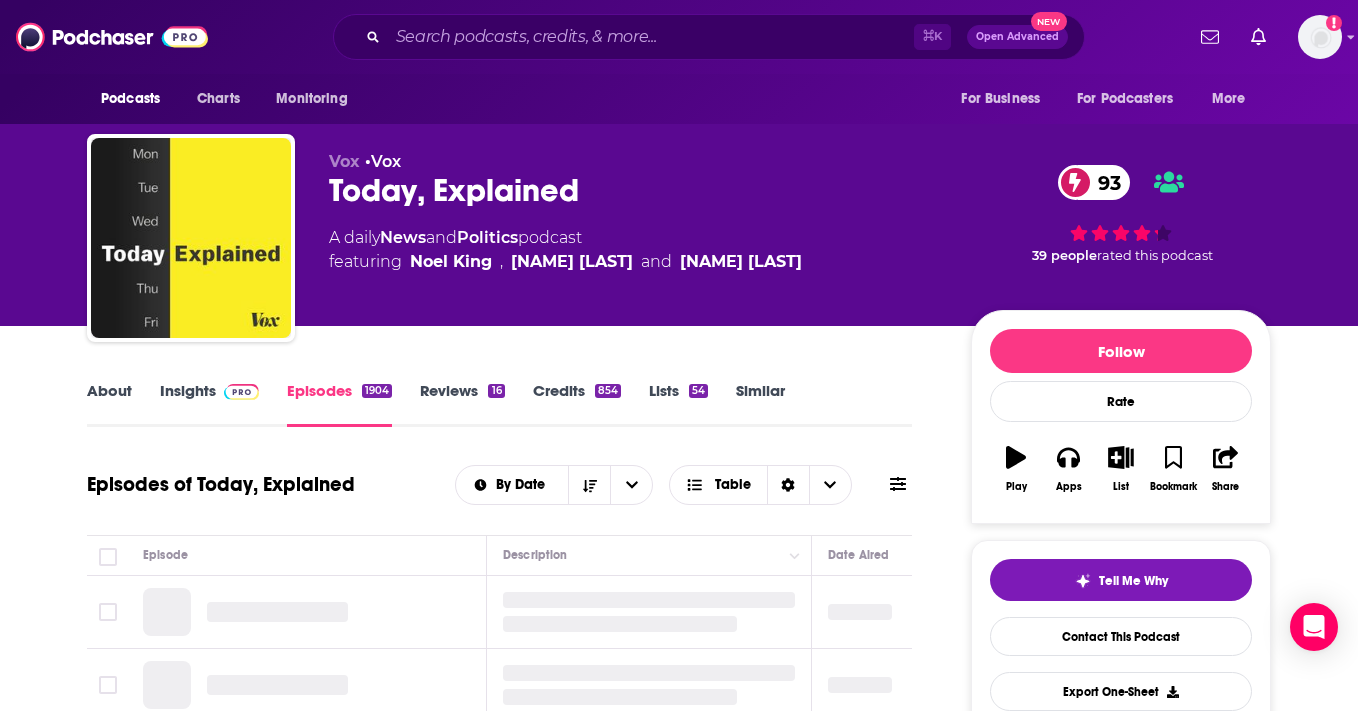 click on "About" at bounding box center [109, 404] 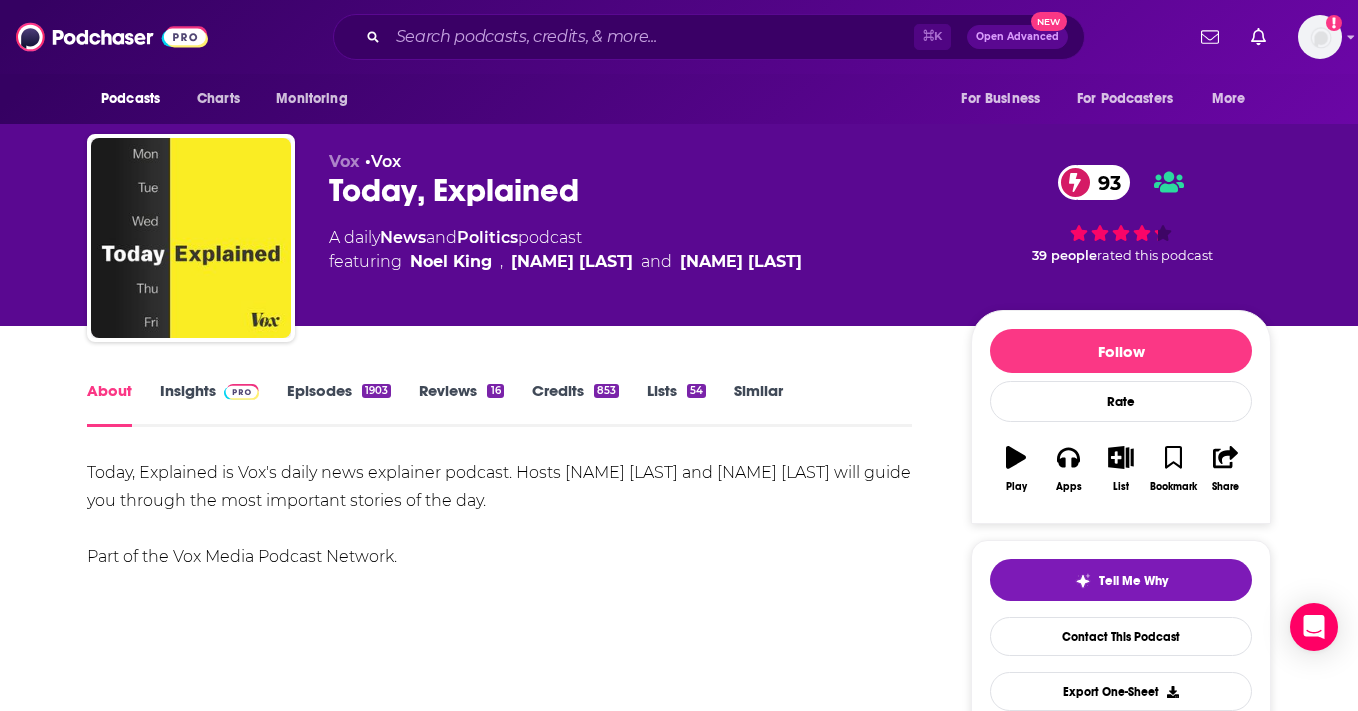 click on "Today, Explained is Vox's daily news explainer podcast. Hosts Sean Rameswaram and Noel King will guide you through the most important stories of the day.
Part of the Vox Media Podcast Network." at bounding box center (499, 515) 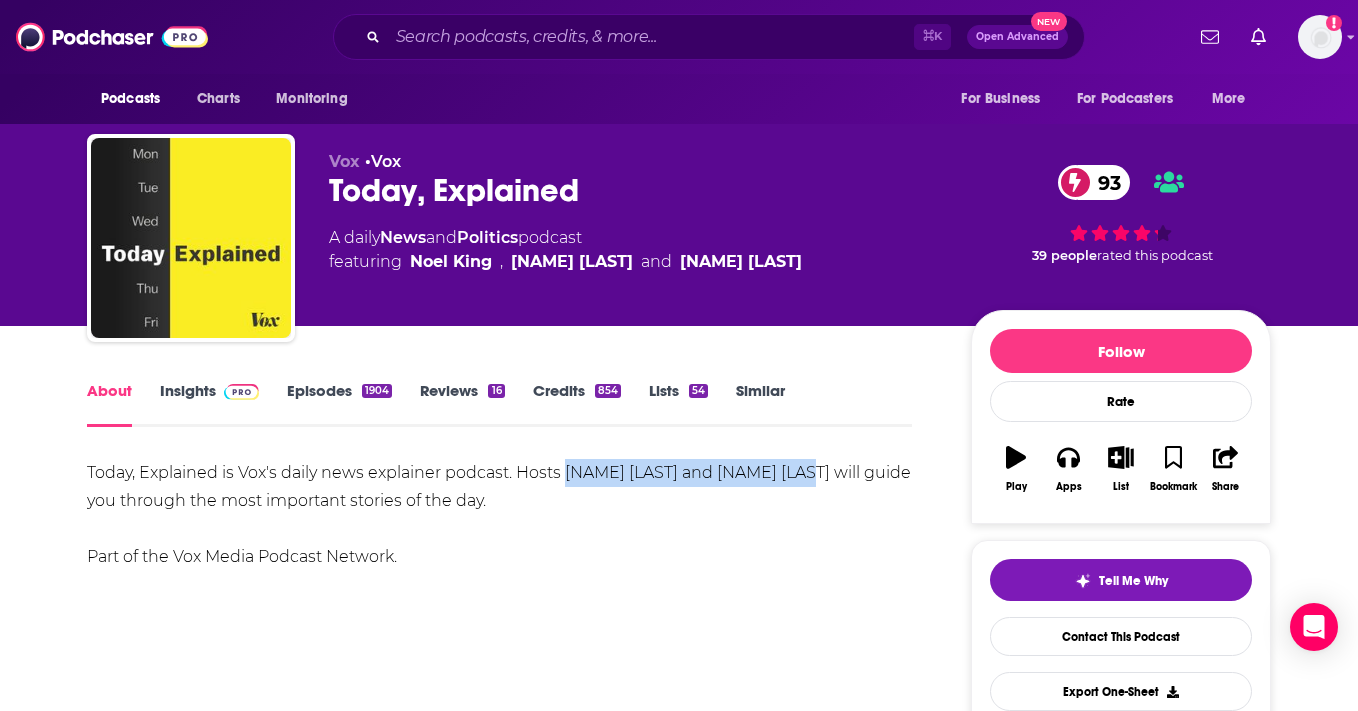 drag, startPoint x: 565, startPoint y: 474, endPoint x: 831, endPoint y: 474, distance: 266 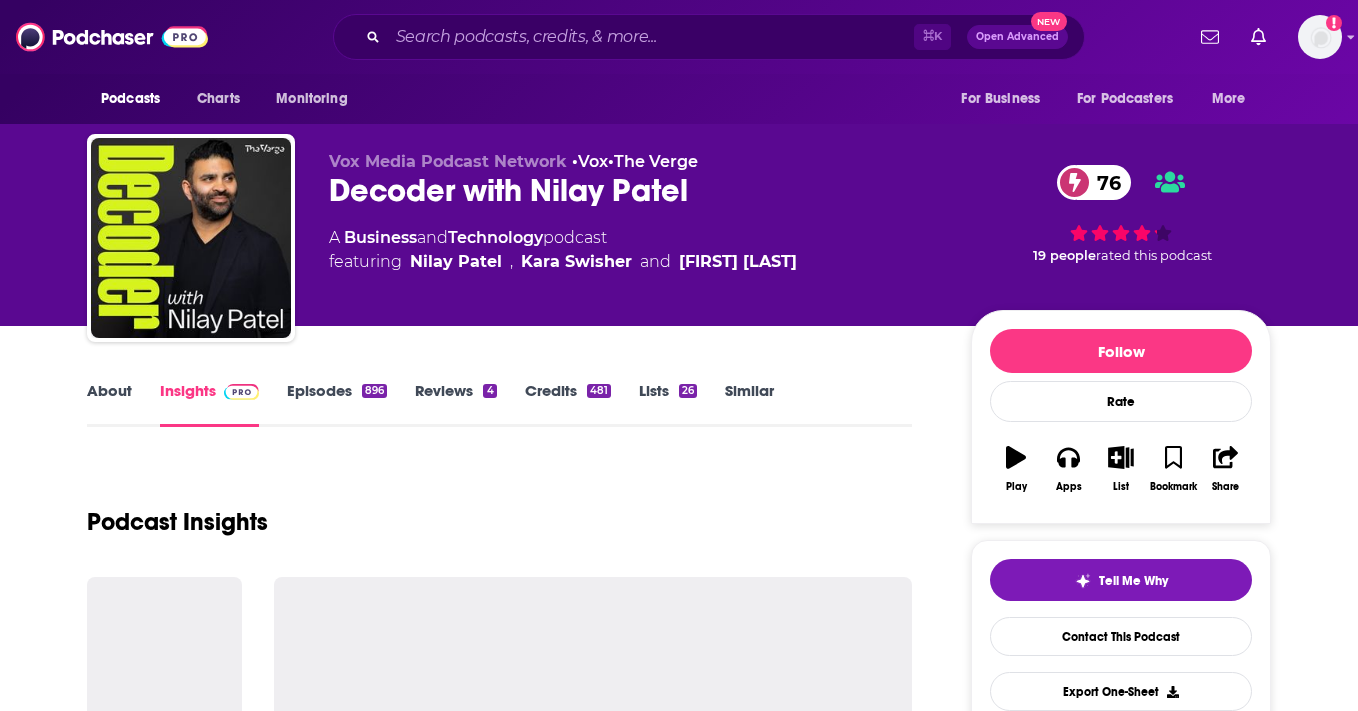 scroll, scrollTop: 0, scrollLeft: 0, axis: both 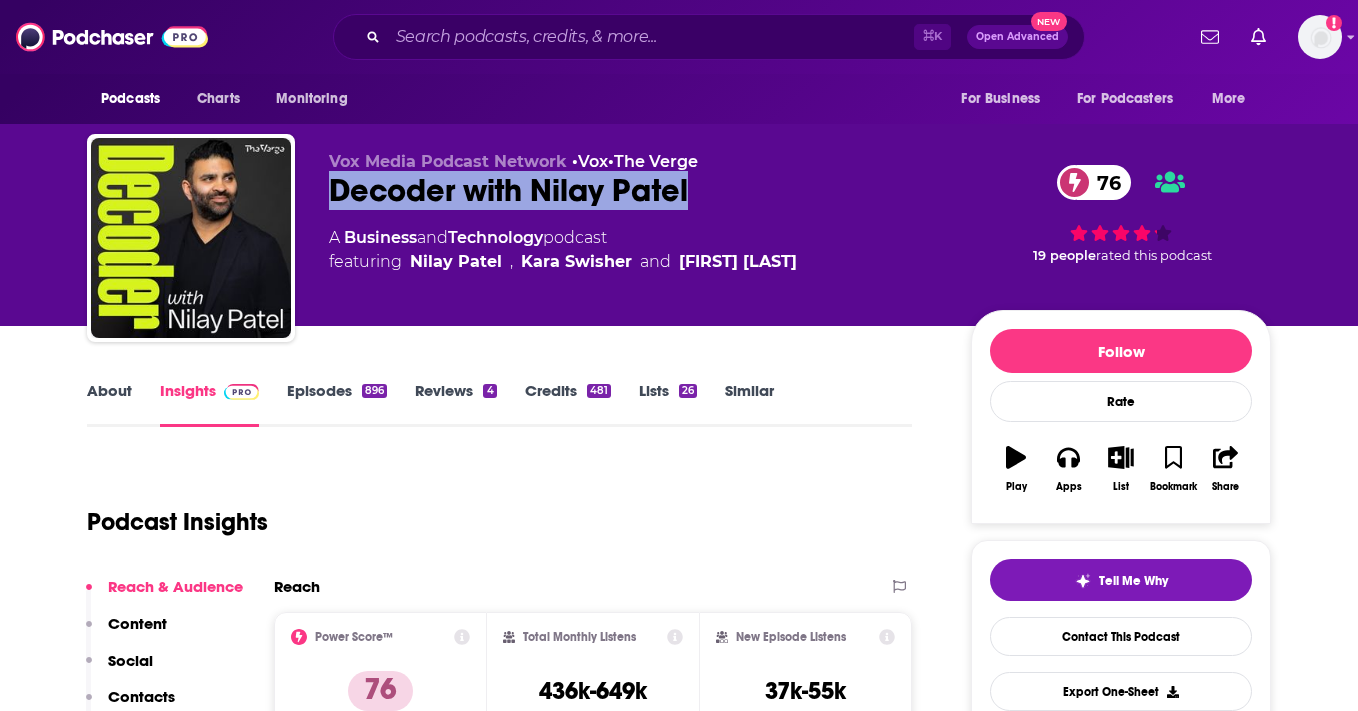 drag, startPoint x: 331, startPoint y: 191, endPoint x: 715, endPoint y: 192, distance: 384.0013 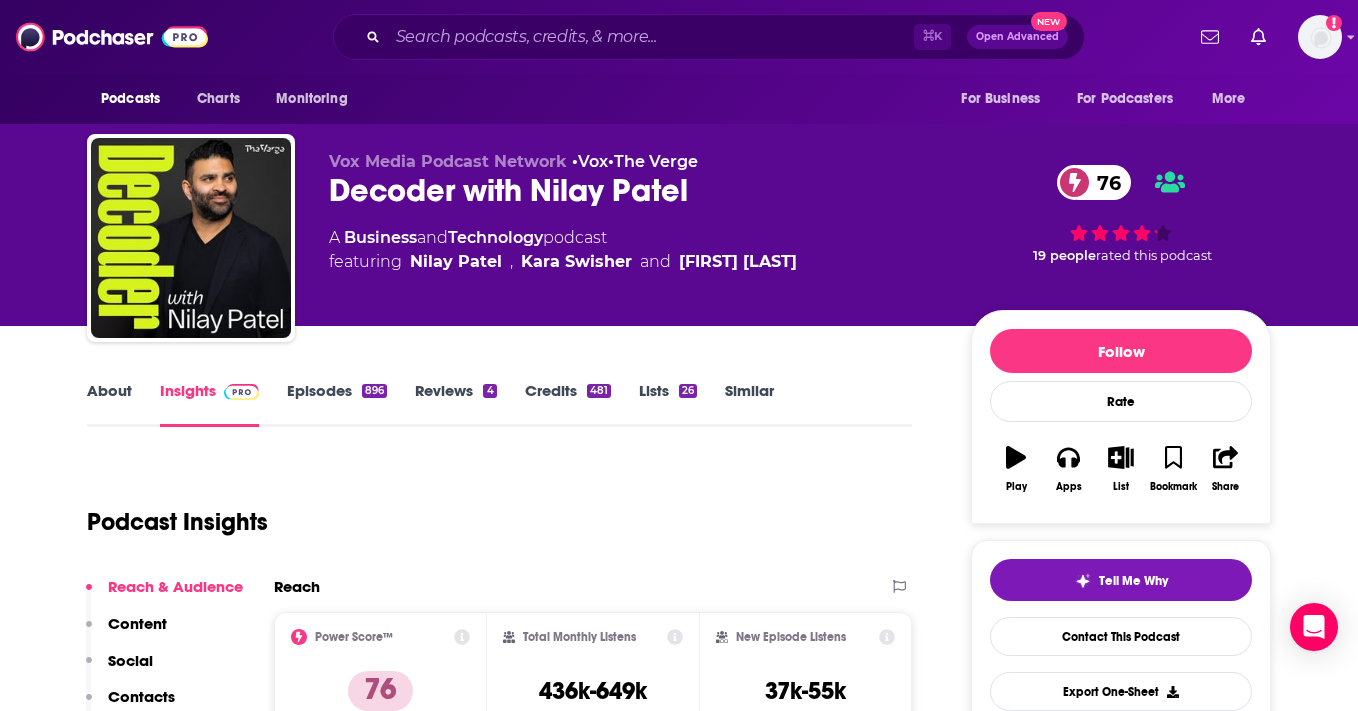 click on "About Insights Episodes 896 Reviews 4 Credits 481 Lists 26 Similar Podcast Insights Reach & Audience Content Social Contacts Charts Sponsors Details Similar Contact Podcast Open Website  Reach Power Score™ 76 Total Monthly Listens 436k-649k New Episode Listens 37k-55k Export One-Sheet Audience Demographics Gender Male Age 37 yo Income $ $ $ $ $ Parental Status Mixed Countries 1 United States 2 United Kingdom 3 India 4 Canada 5 Australia Top Cities New York, NY , San Francisco, CA , London , Los Angeles, CA , Chicago, IL , Washington, DC Interests Technology , Tech , News , Software , Fiction , Politics Jobs Software Engineers , Directors , Engineers , Journalists/Reporters , Editors , Company Founders Ethnicities White / Caucasian , Hispanic , Asian , African American Show More Content Political Skew Low Left Socials X/Twitter @reckless 183k Instagram @reckless1280 15k Twitter @karaswisher Host 1m Twitter @reckless Host 183k Twitter @JBoorstin Host 43k Contacts   RSS   Podcast Email decoder@theverge.com" at bounding box center [513, 6072] 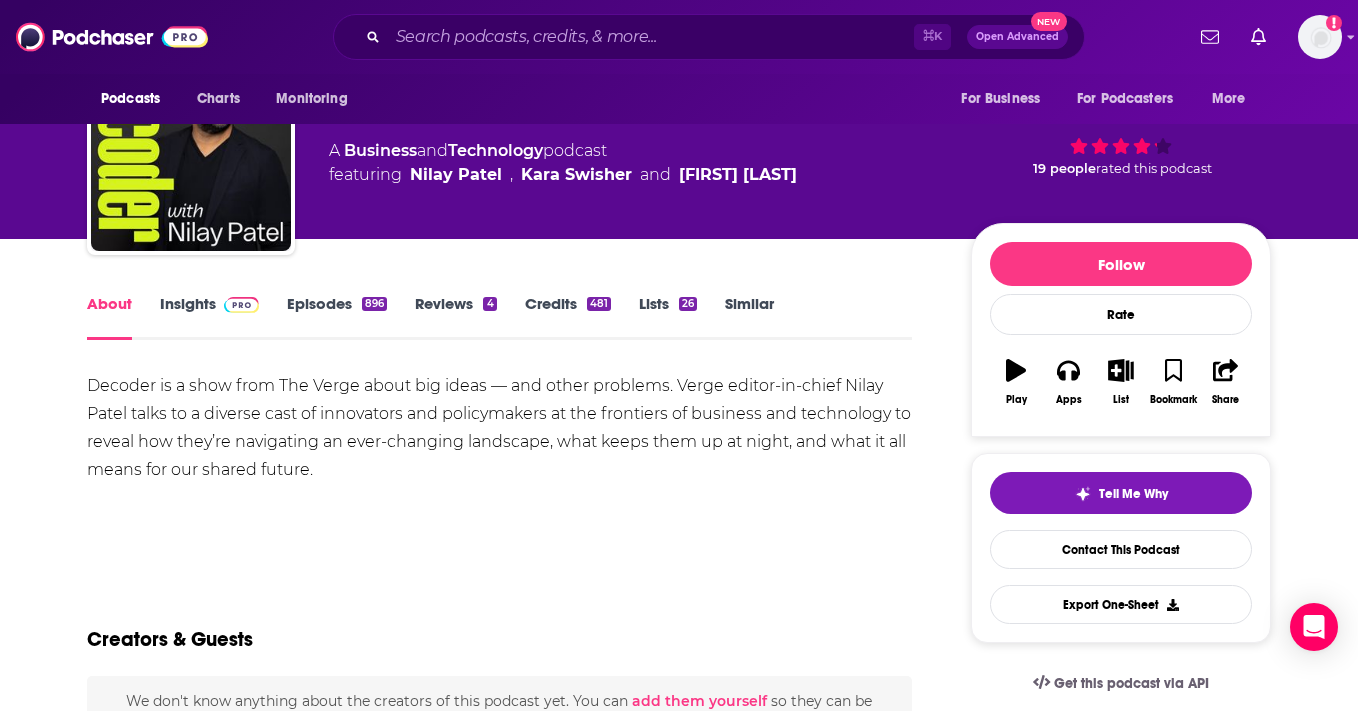 scroll, scrollTop: 190, scrollLeft: 0, axis: vertical 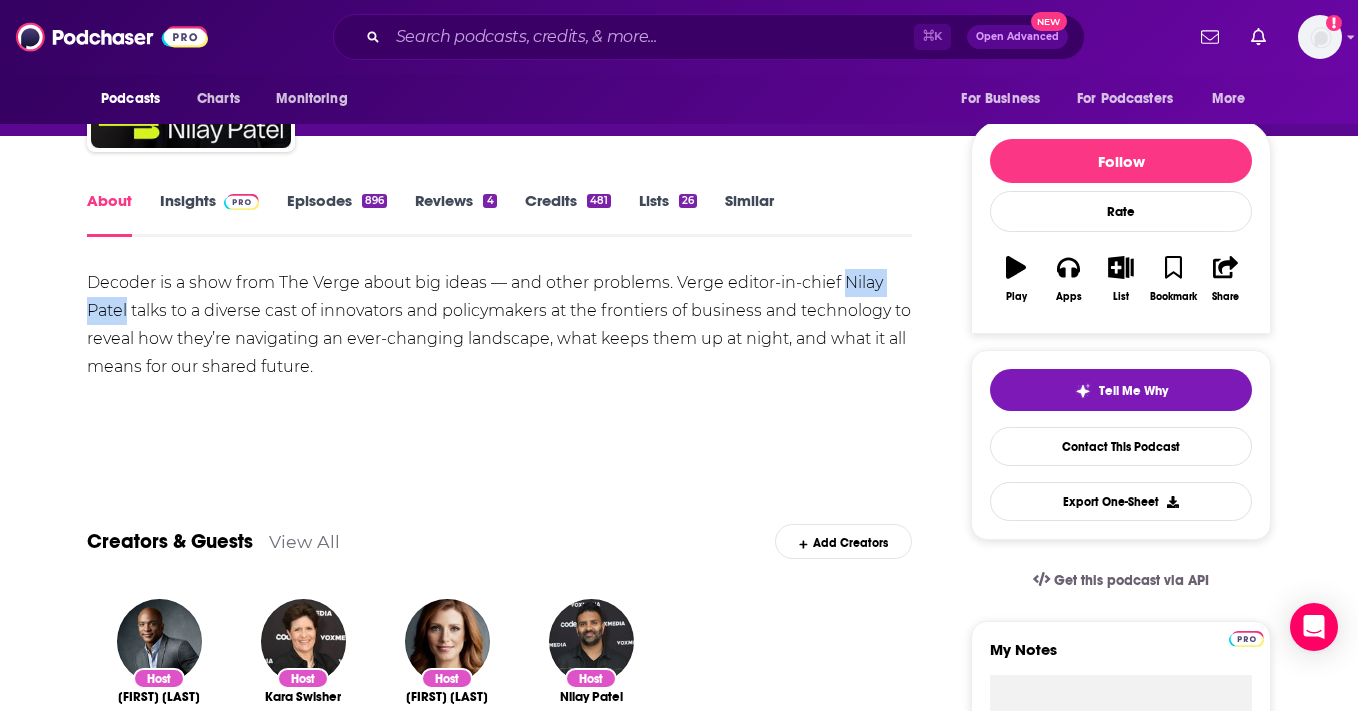 drag, startPoint x: 844, startPoint y: 283, endPoint x: 127, endPoint y: 318, distance: 717.85376 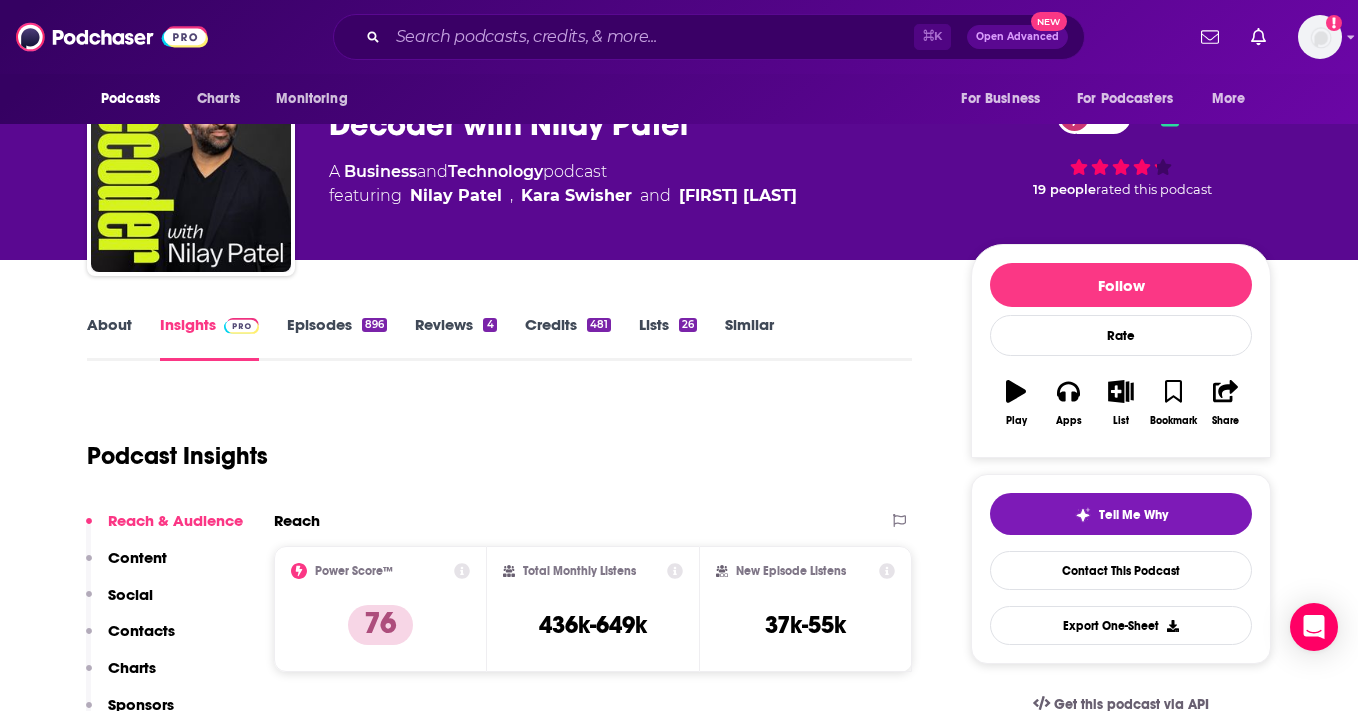 scroll, scrollTop: 116, scrollLeft: 0, axis: vertical 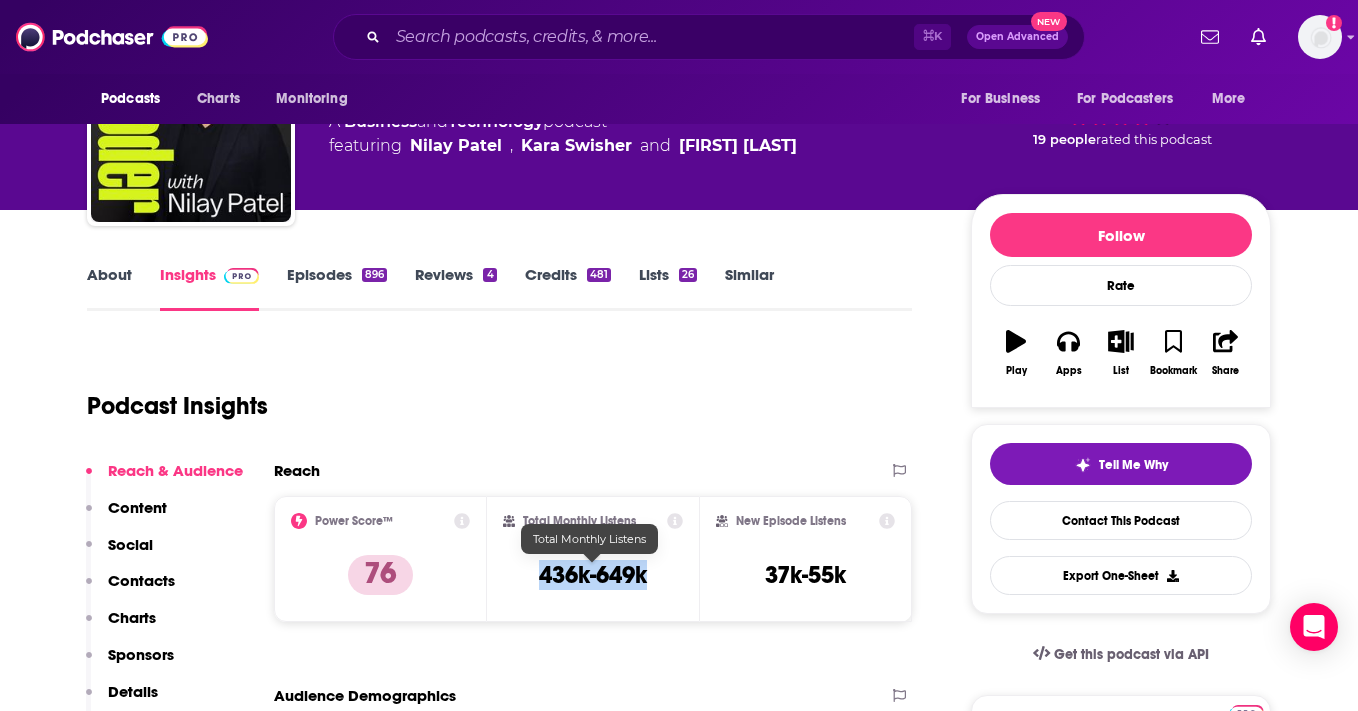 drag, startPoint x: 535, startPoint y: 577, endPoint x: 672, endPoint y: 578, distance: 137.00365 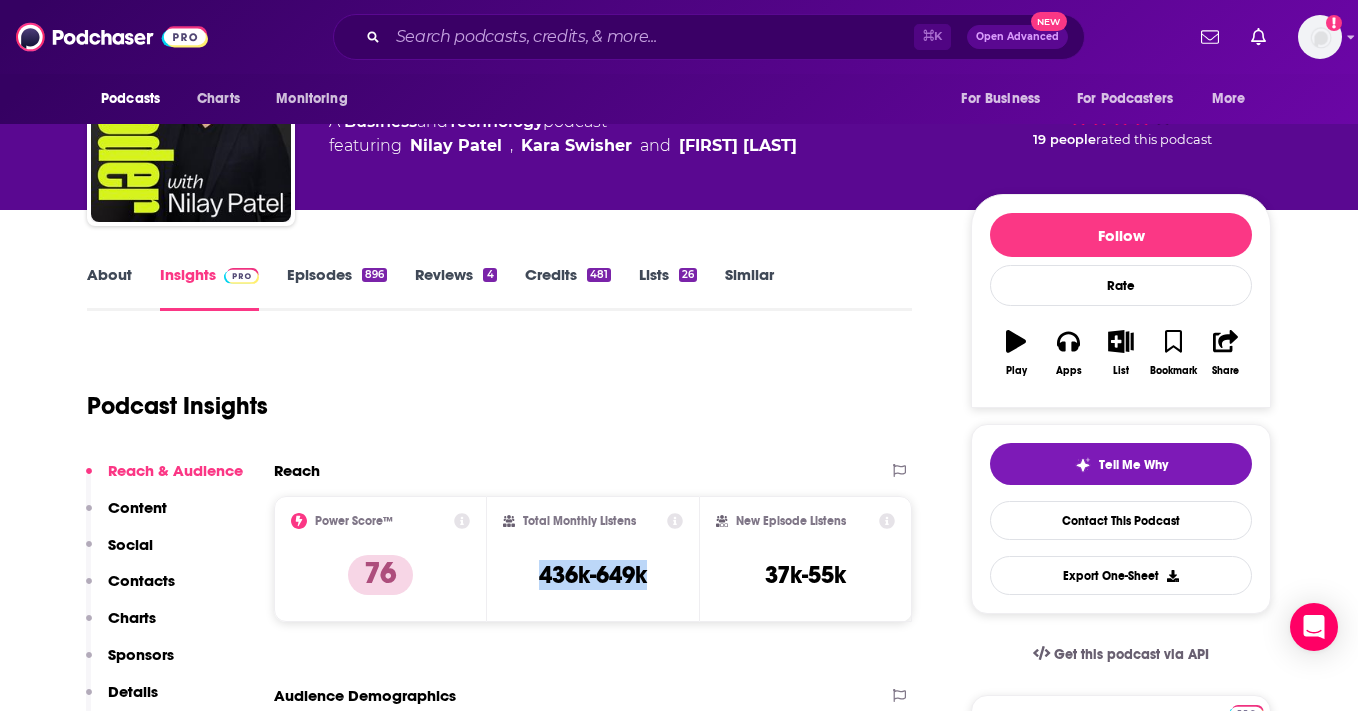 copy on "436k-649k" 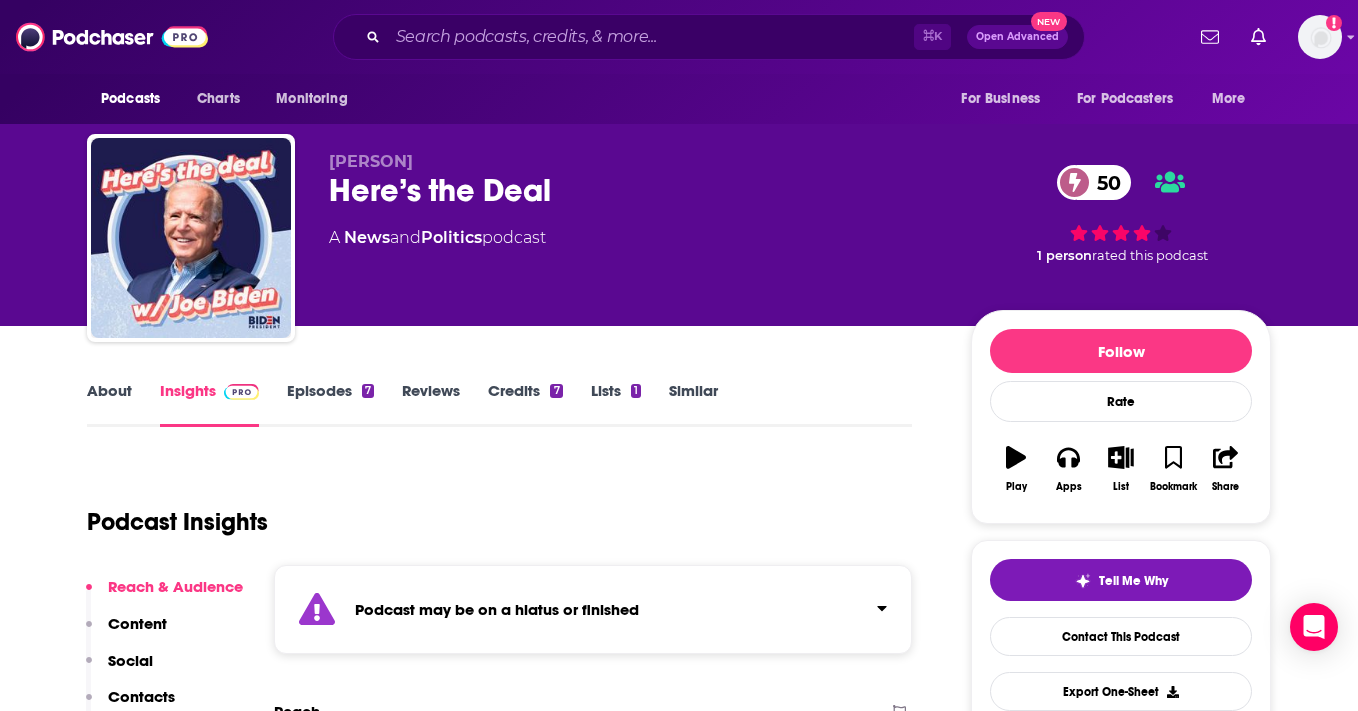 scroll, scrollTop: 0, scrollLeft: 0, axis: both 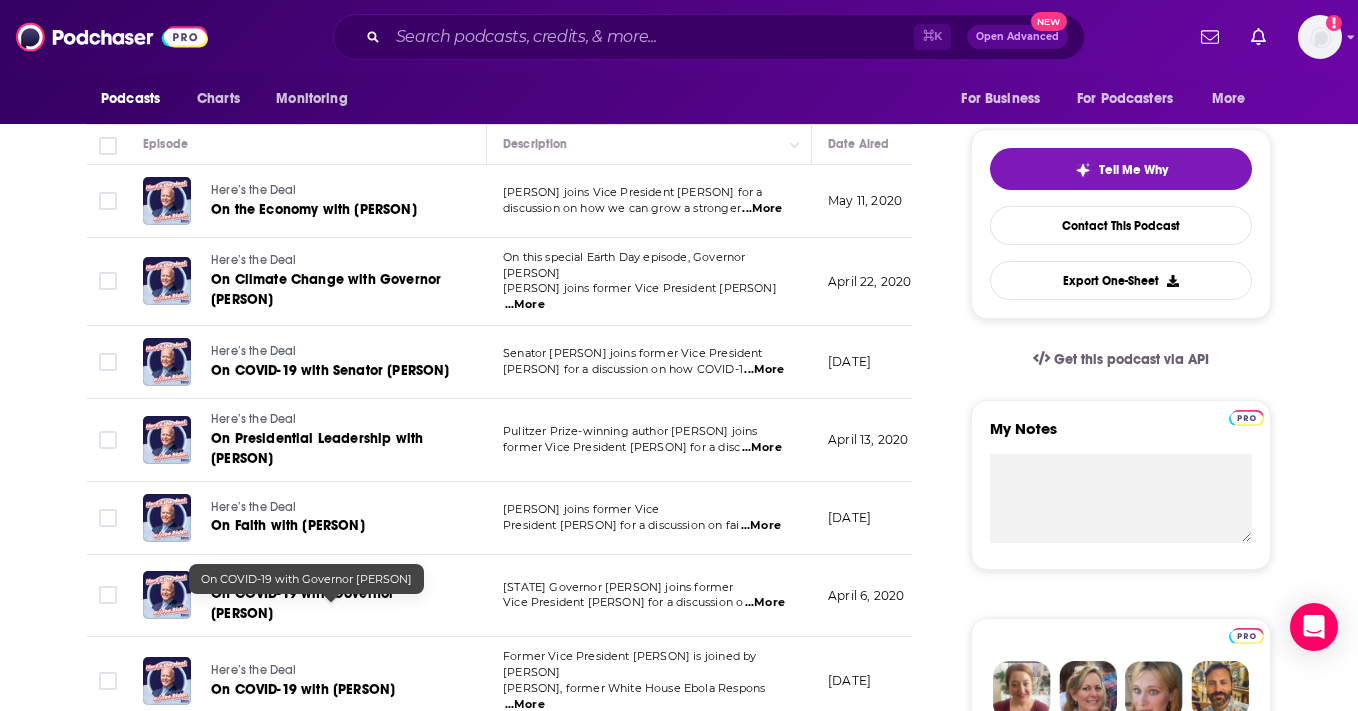 click on "On COVID-19 with Governor [PERSON]" at bounding box center [302, 603] 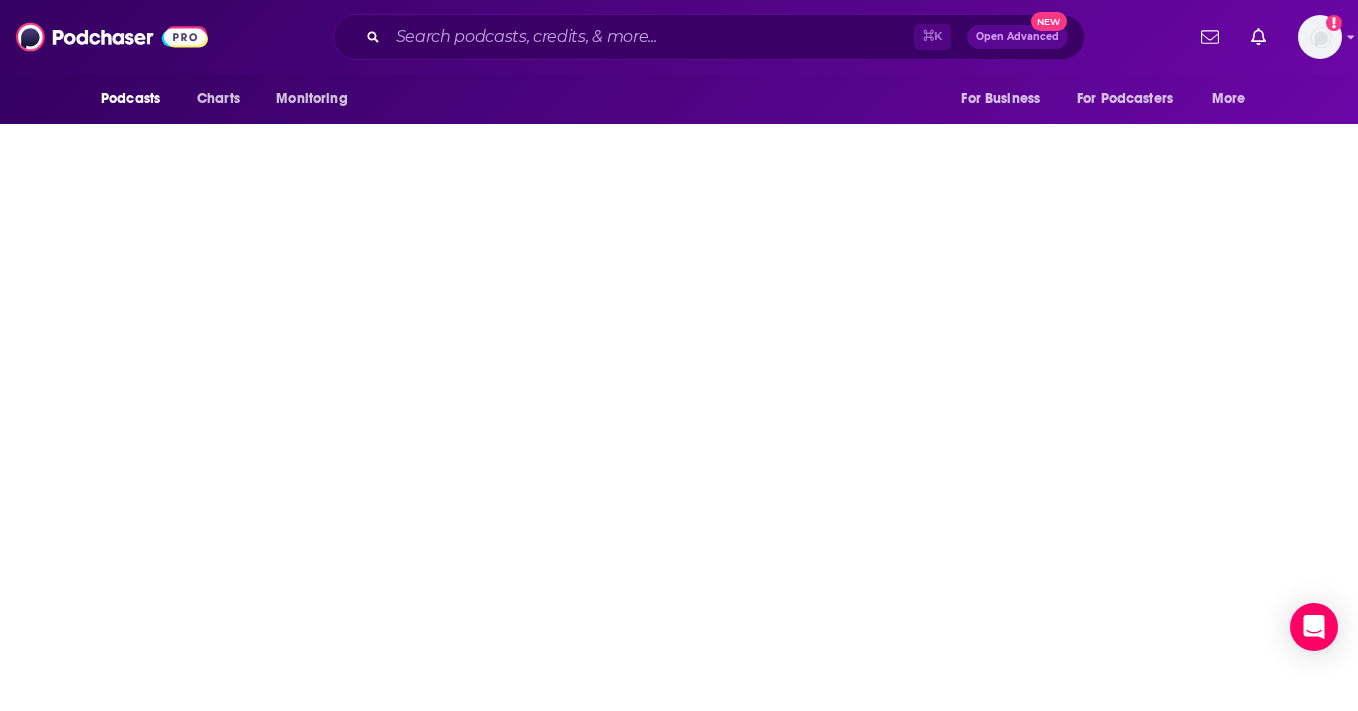 scroll, scrollTop: 0, scrollLeft: 0, axis: both 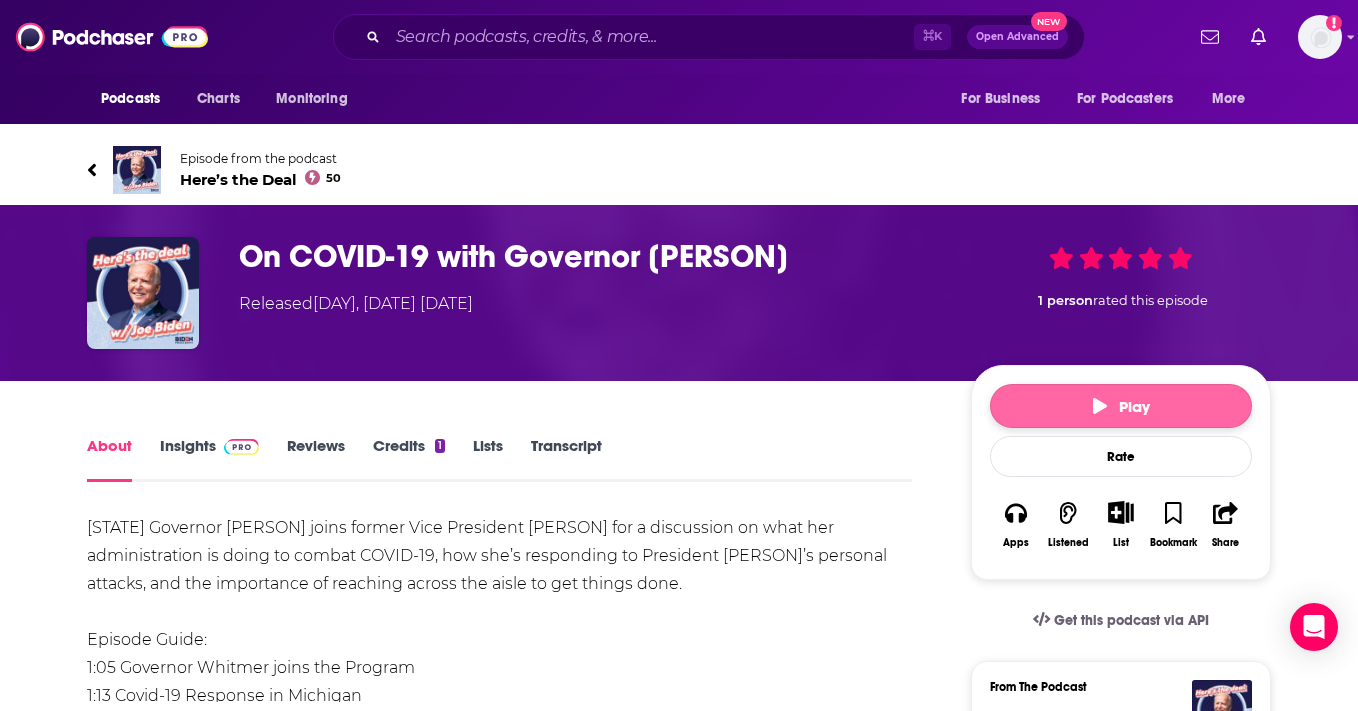click on "Play" at bounding box center [1121, 406] 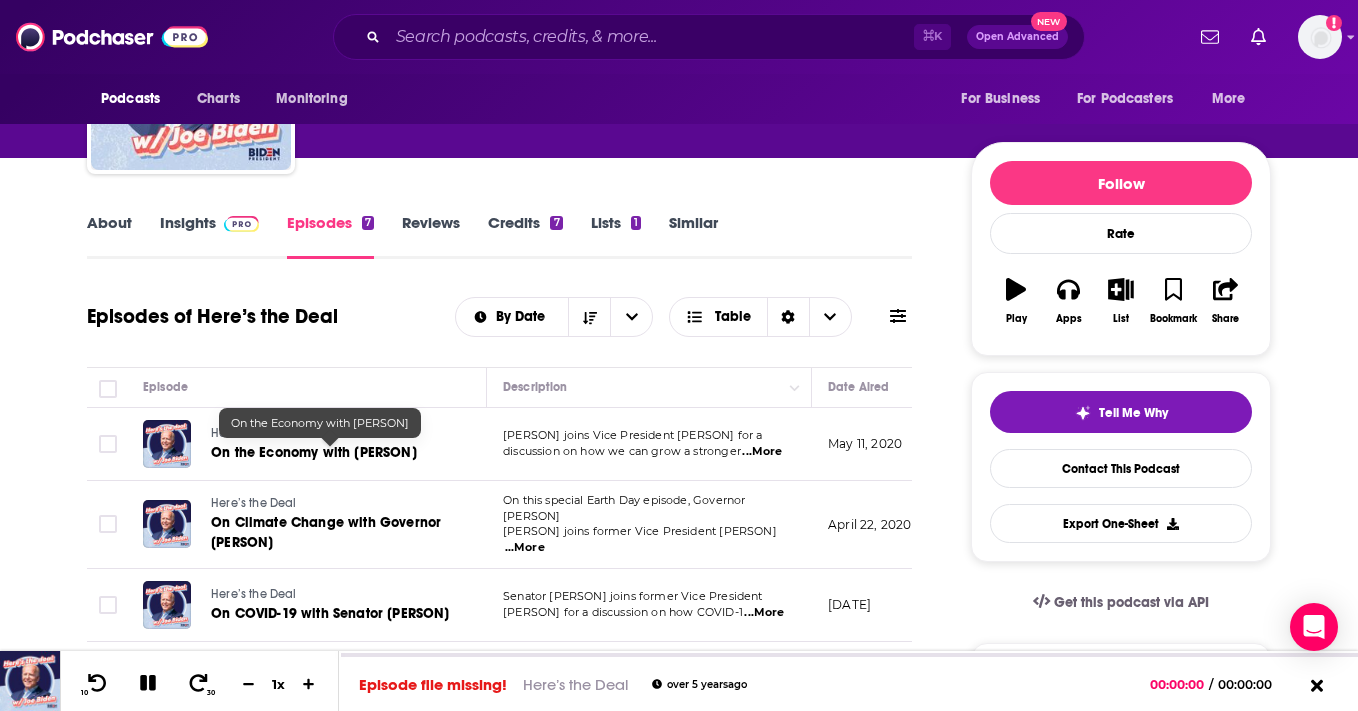 scroll, scrollTop: 201, scrollLeft: 0, axis: vertical 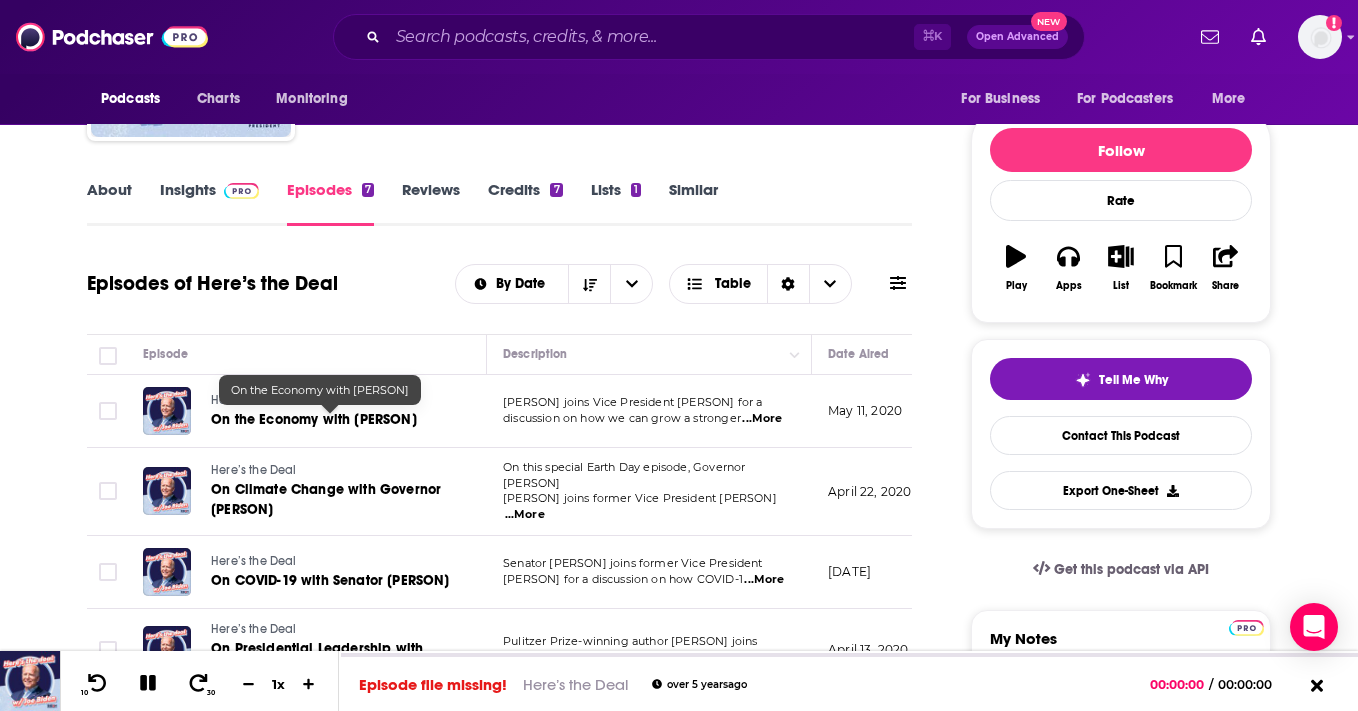click on "On the Economy with [PERSON]" at bounding box center (314, 419) 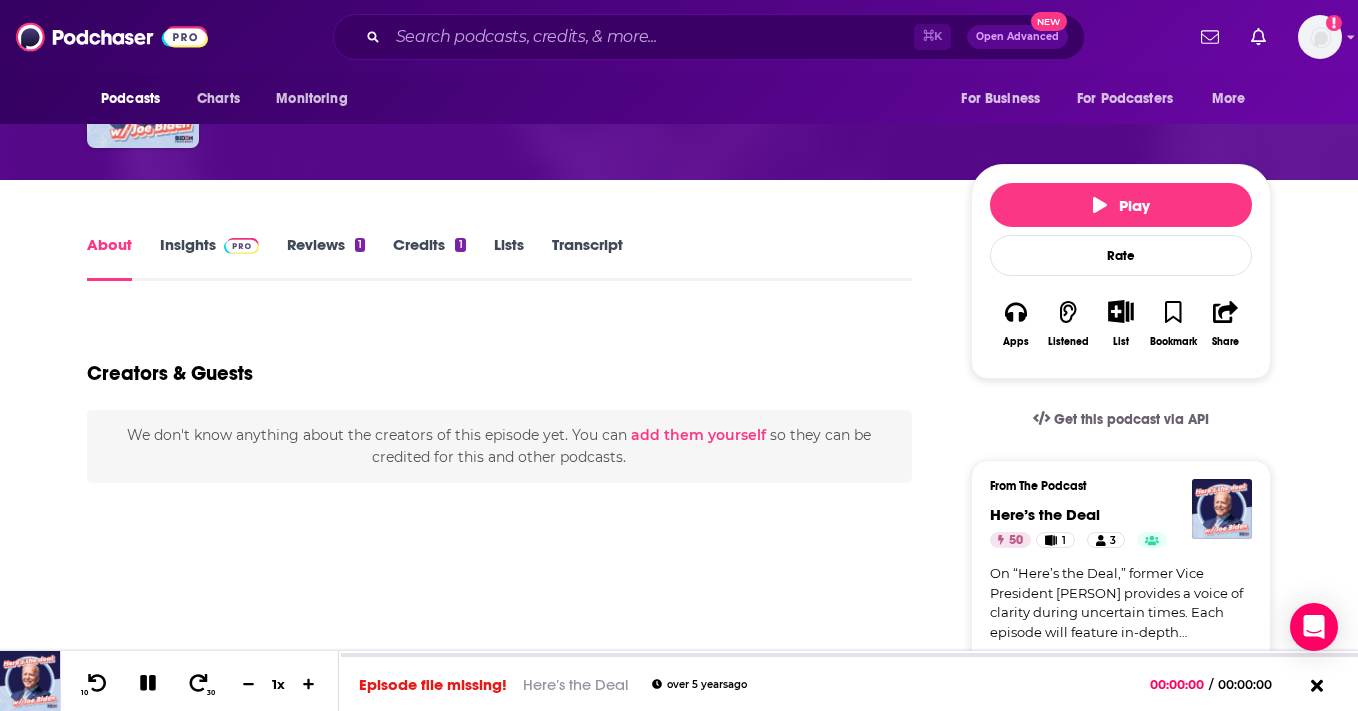 scroll, scrollTop: 0, scrollLeft: 0, axis: both 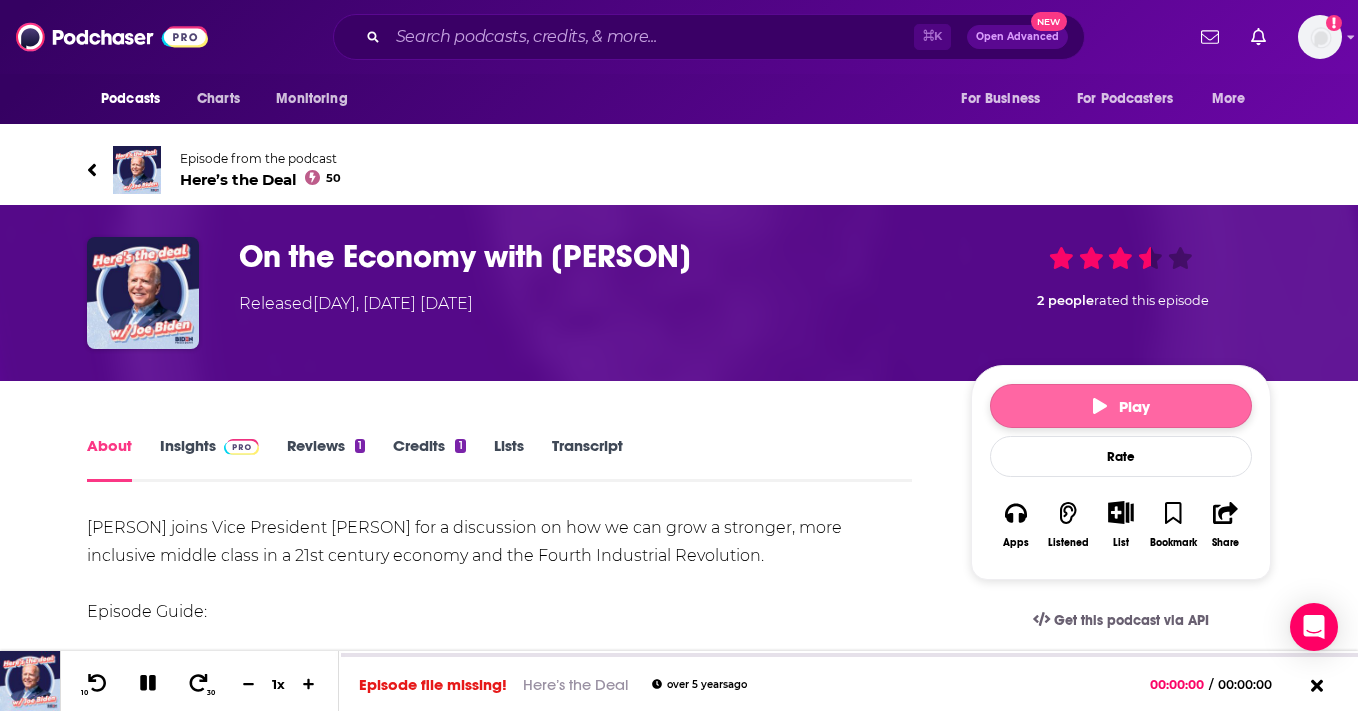 click on "Play" at bounding box center [1121, 406] 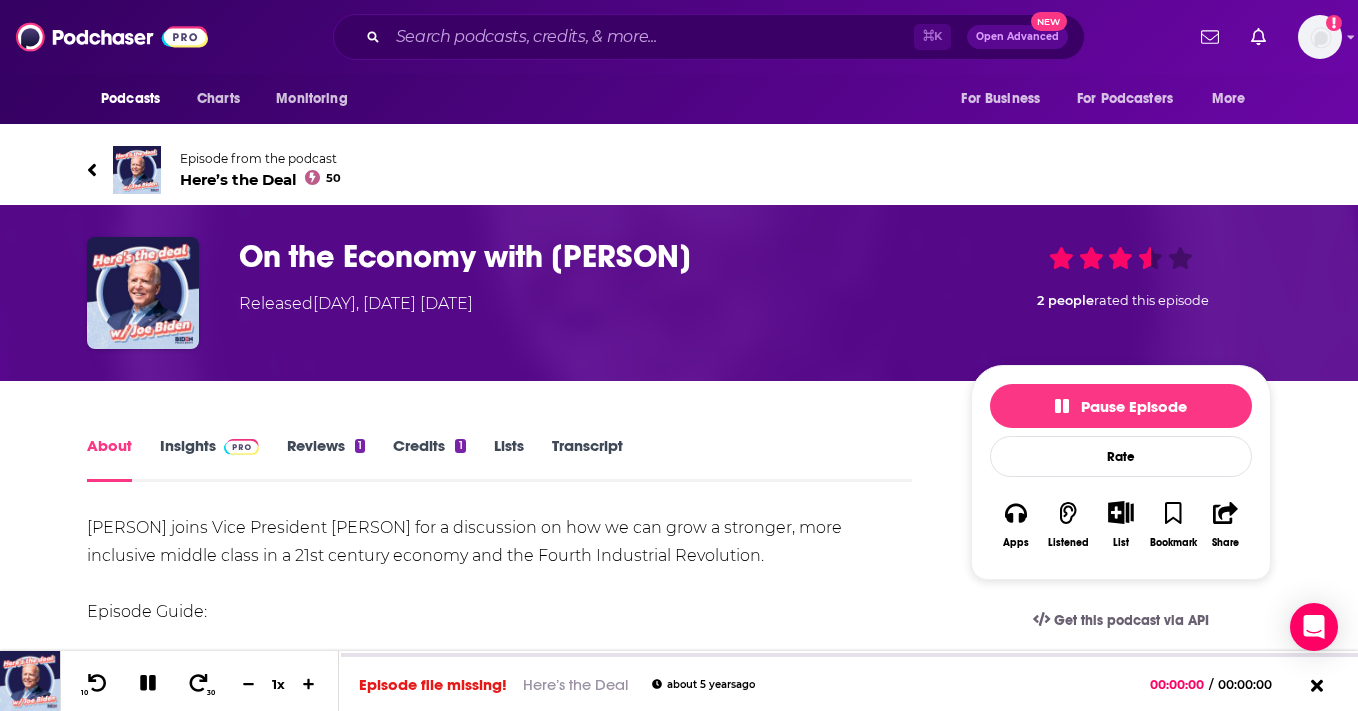 click on "[PERSON] joins Vice President [PERSON] for a discussion on how we can grow a stronger, more inclusive middle class in a 21st century economy and the Fourth Industrial Revolution.
Episode Guide:
1:02 [PERSON] and VP [PERSON] on The Fourth Industrial Revolution 5:08 [PERSON] on Amazon and the Middle Class 11:47 VP [PERSON] asks [PERSON]: What does our new economy look like in a post-coronavirus world? 20:40 Q&A from a member of the Yang Gang
Note: This episode was recorded on [DATE]" at bounding box center [499, 682] 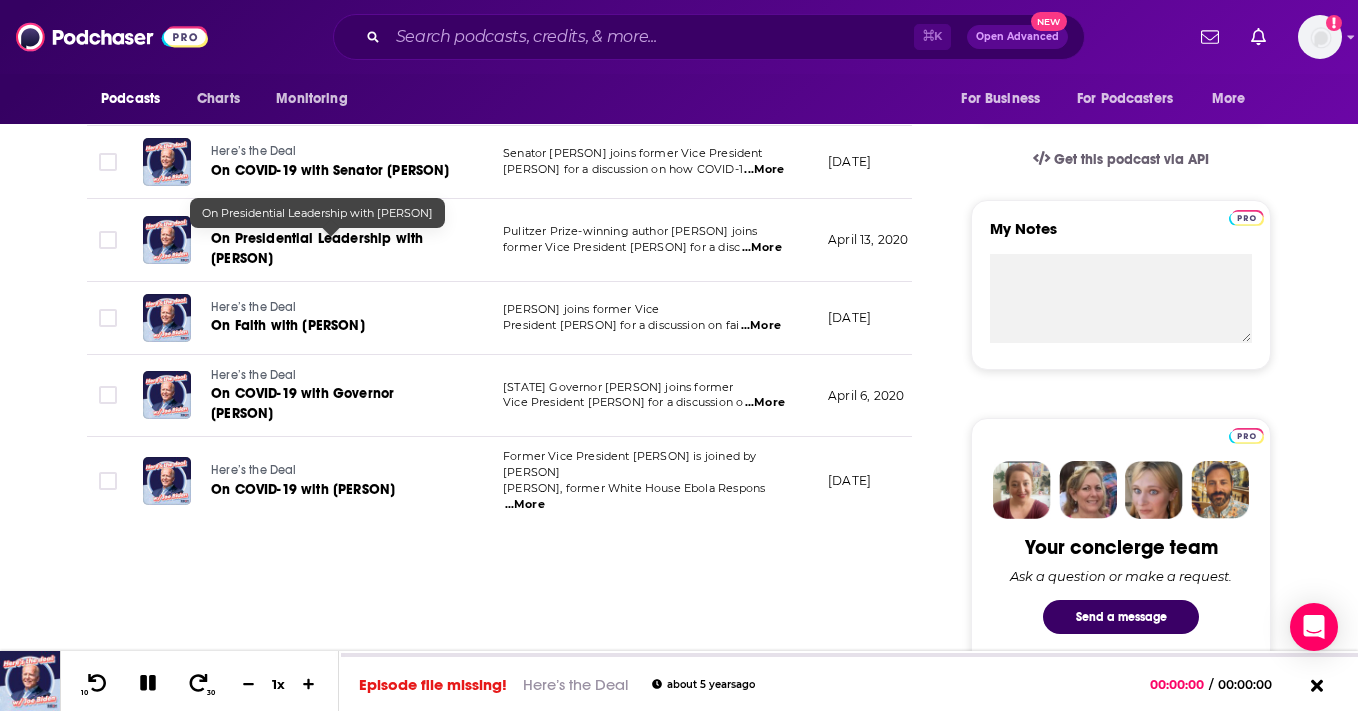 scroll, scrollTop: 739, scrollLeft: 0, axis: vertical 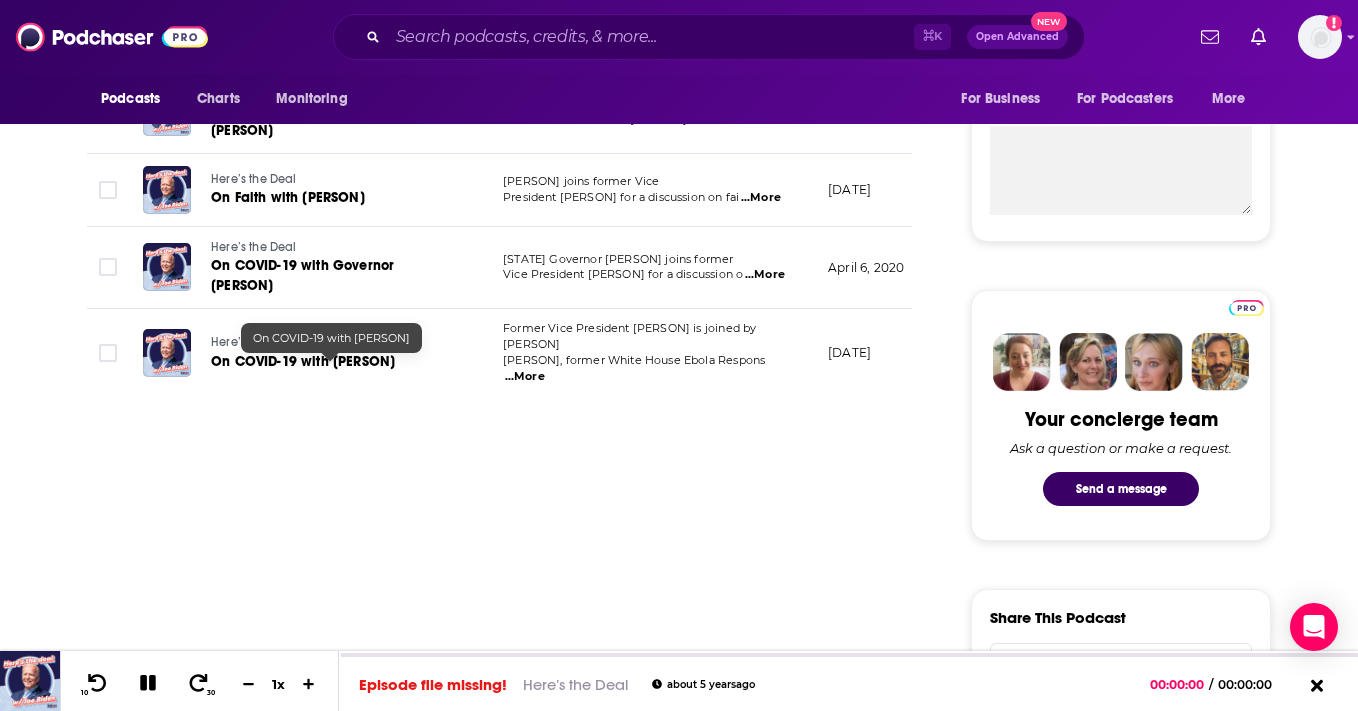 click on "On COVID-19 with [PERSON]" at bounding box center [303, 361] 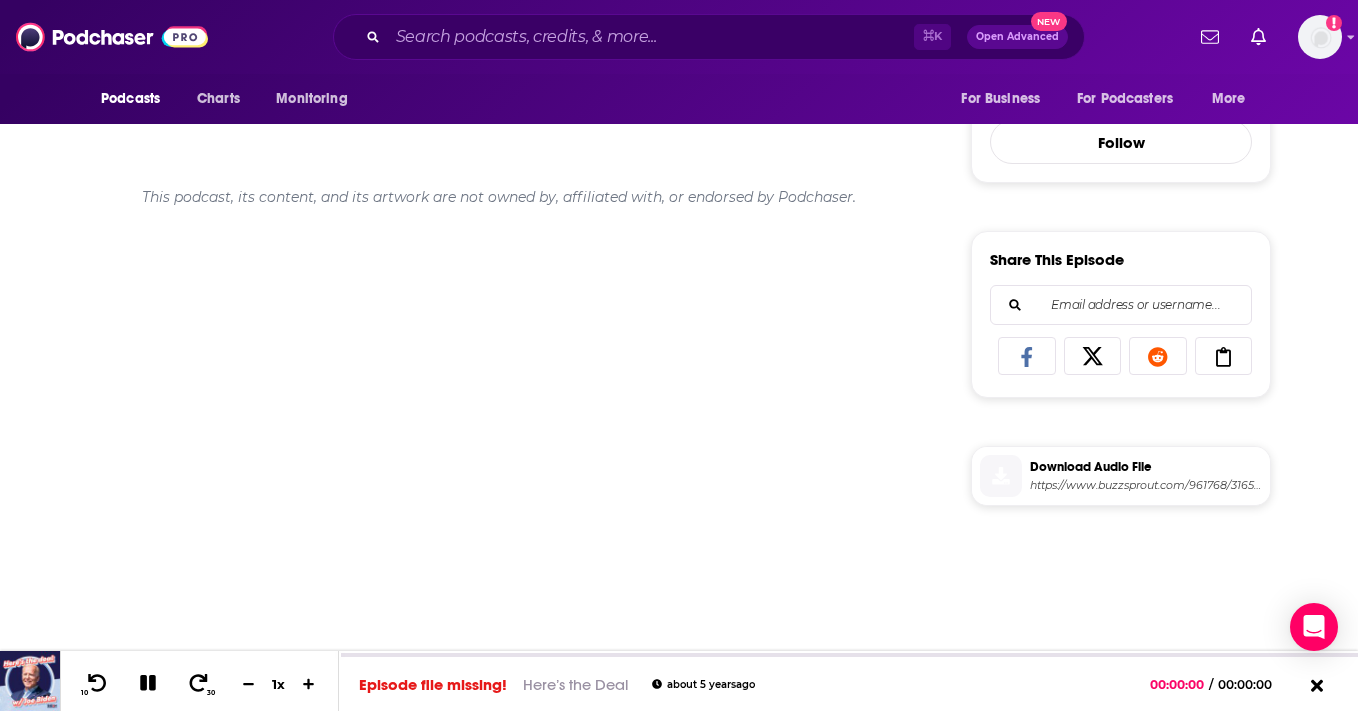 scroll, scrollTop: 0, scrollLeft: 0, axis: both 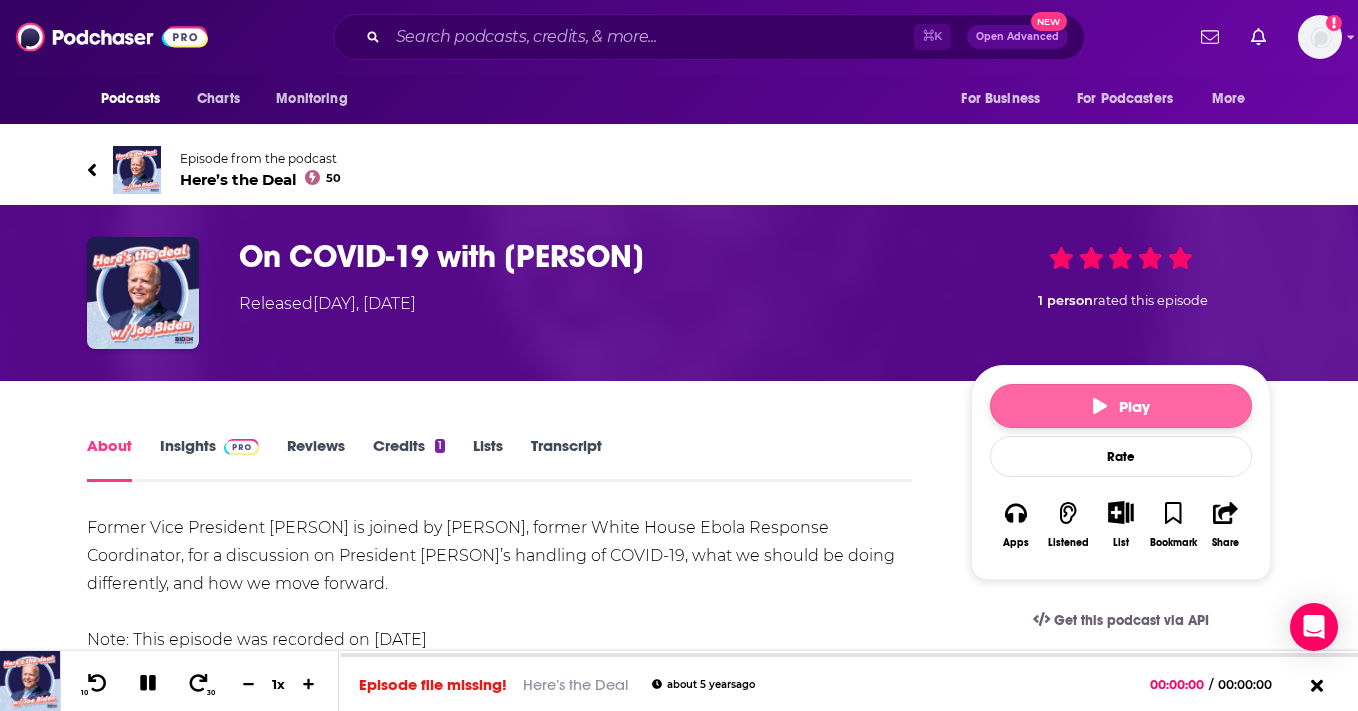 click on "Play" at bounding box center [1121, 406] 